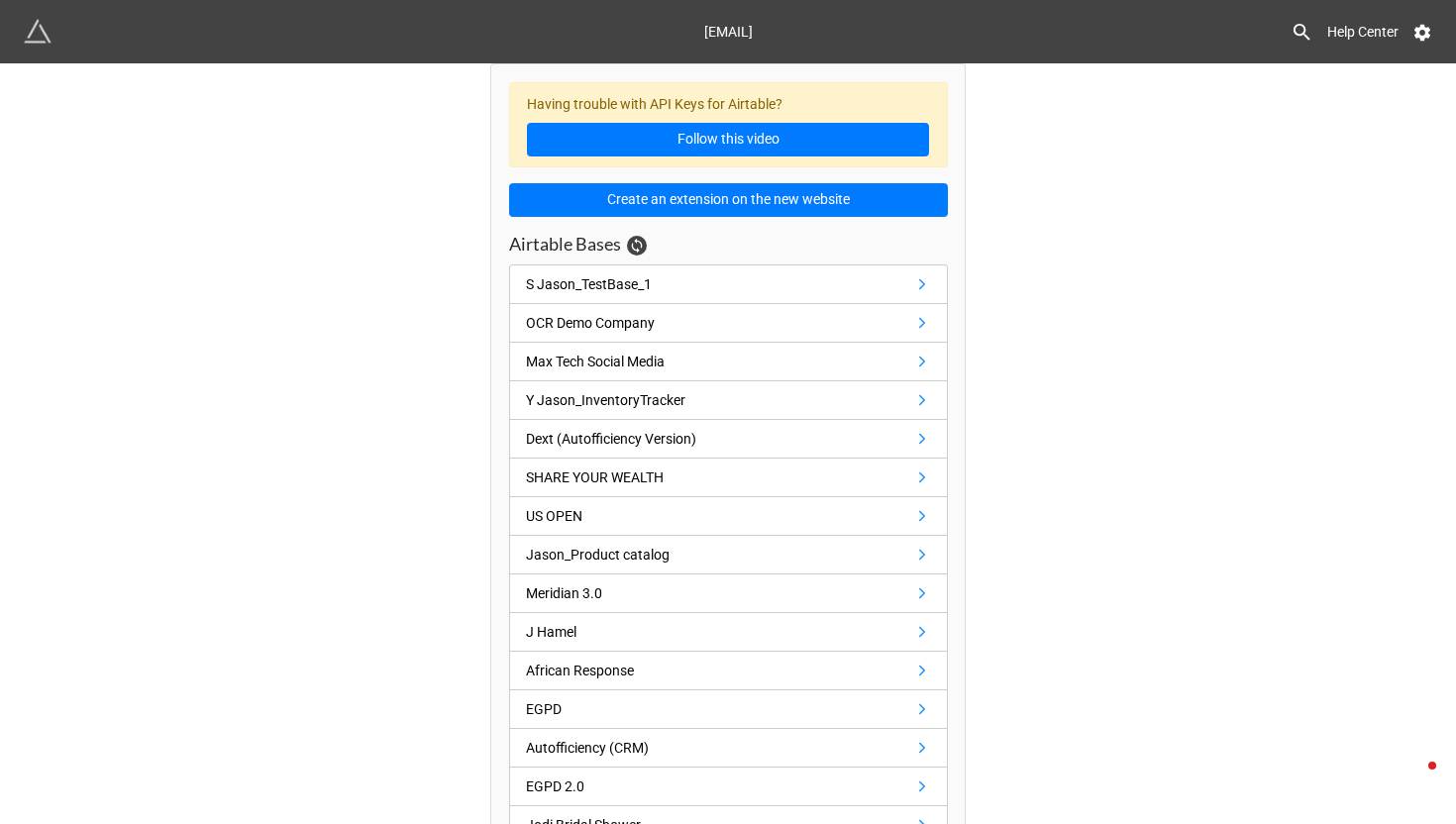 scroll, scrollTop: 0, scrollLeft: 0, axis: both 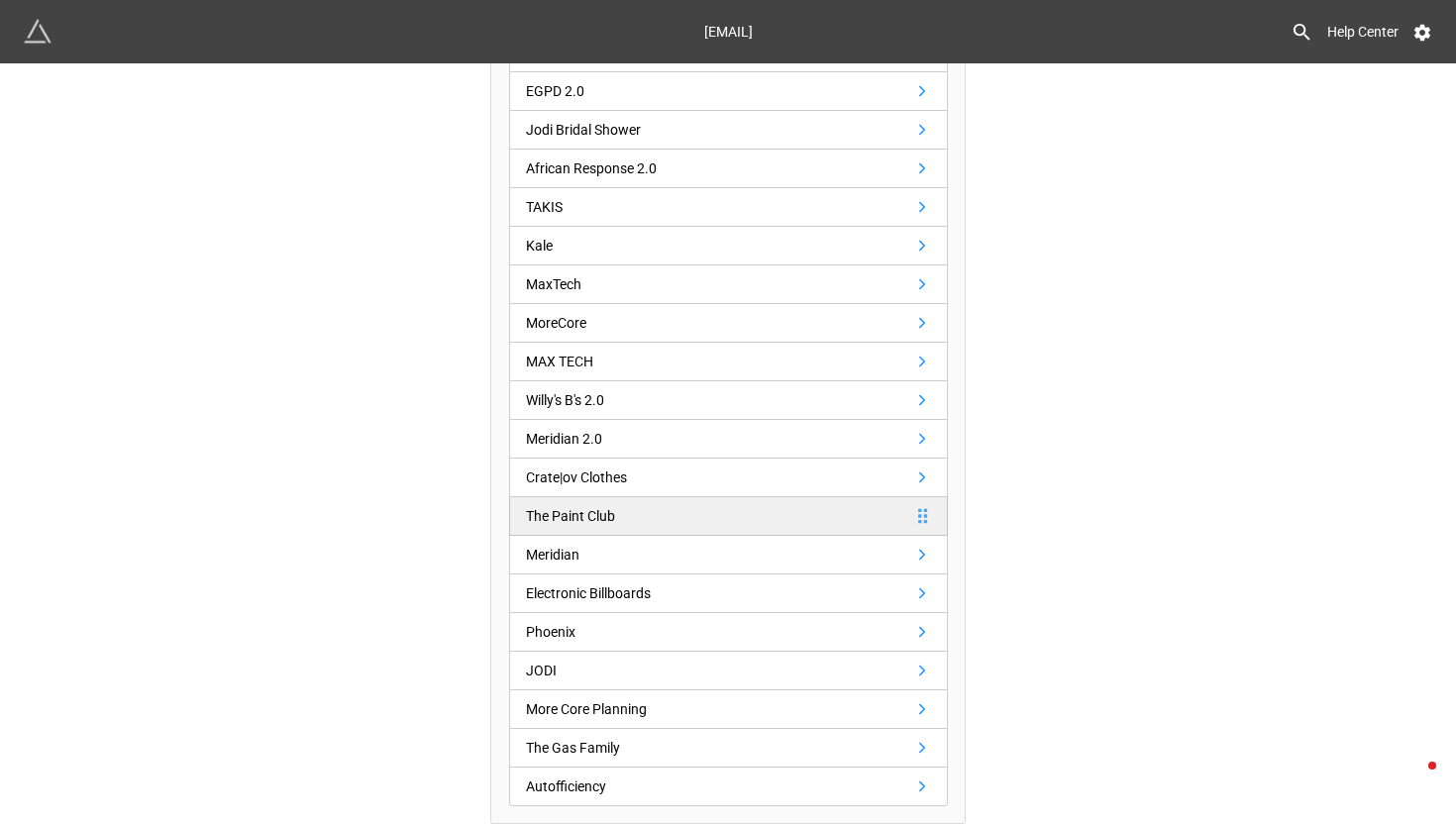click on "The Paint Club" at bounding box center [571, 516] 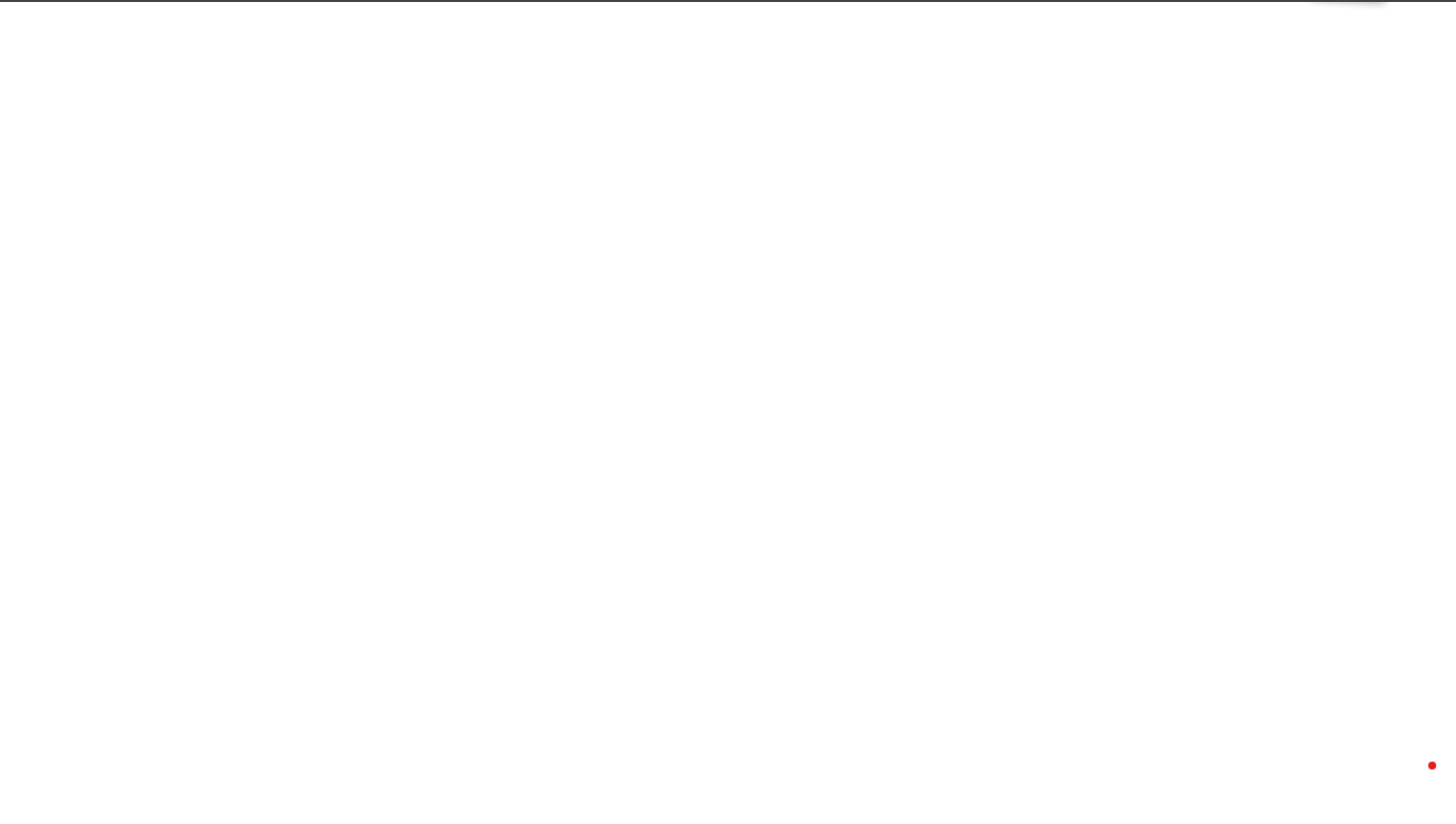 scroll, scrollTop: 0, scrollLeft: 0, axis: both 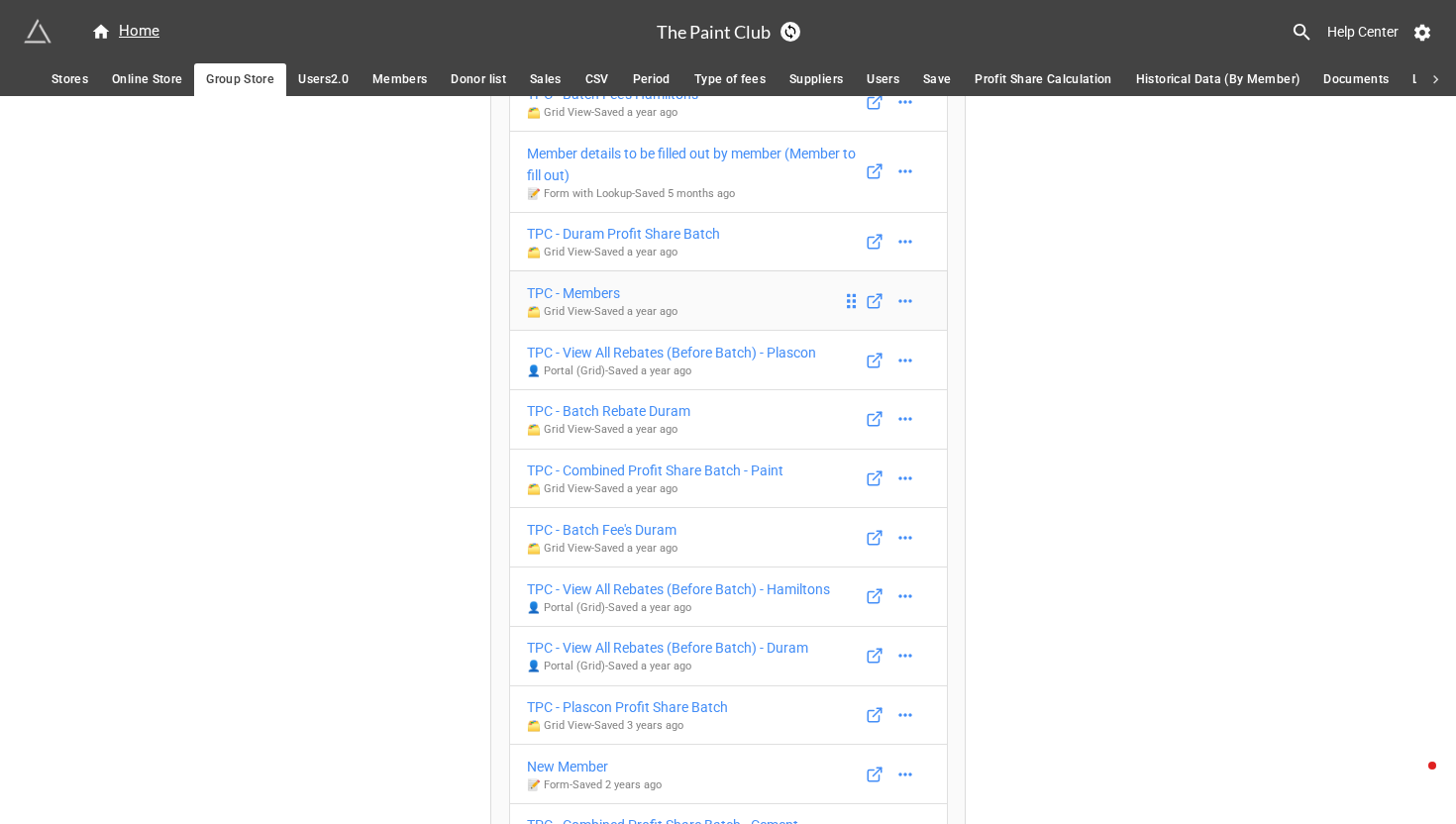 click on "TPC - Members" at bounding box center [602, 293] 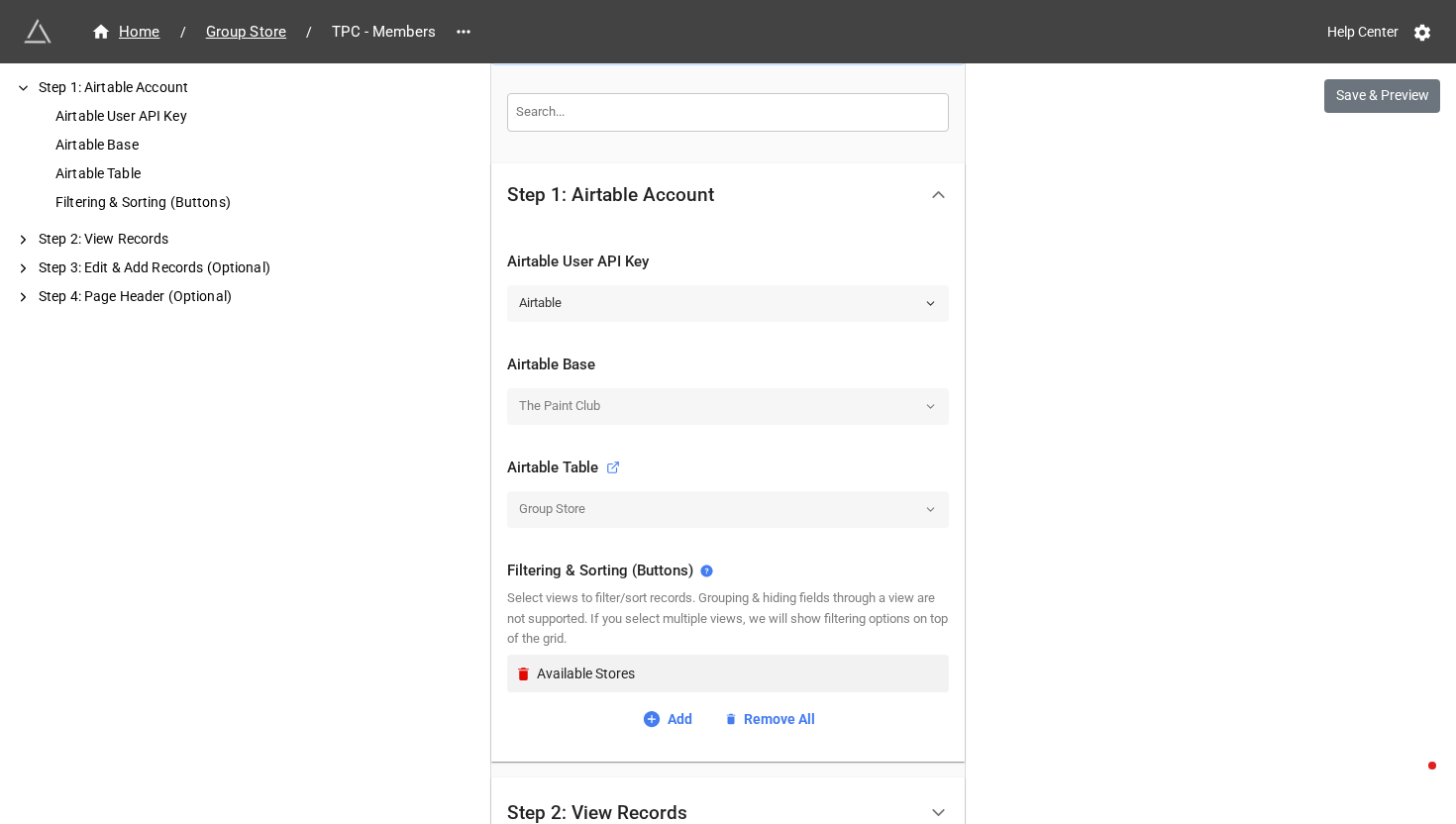 scroll, scrollTop: 325, scrollLeft: 0, axis: vertical 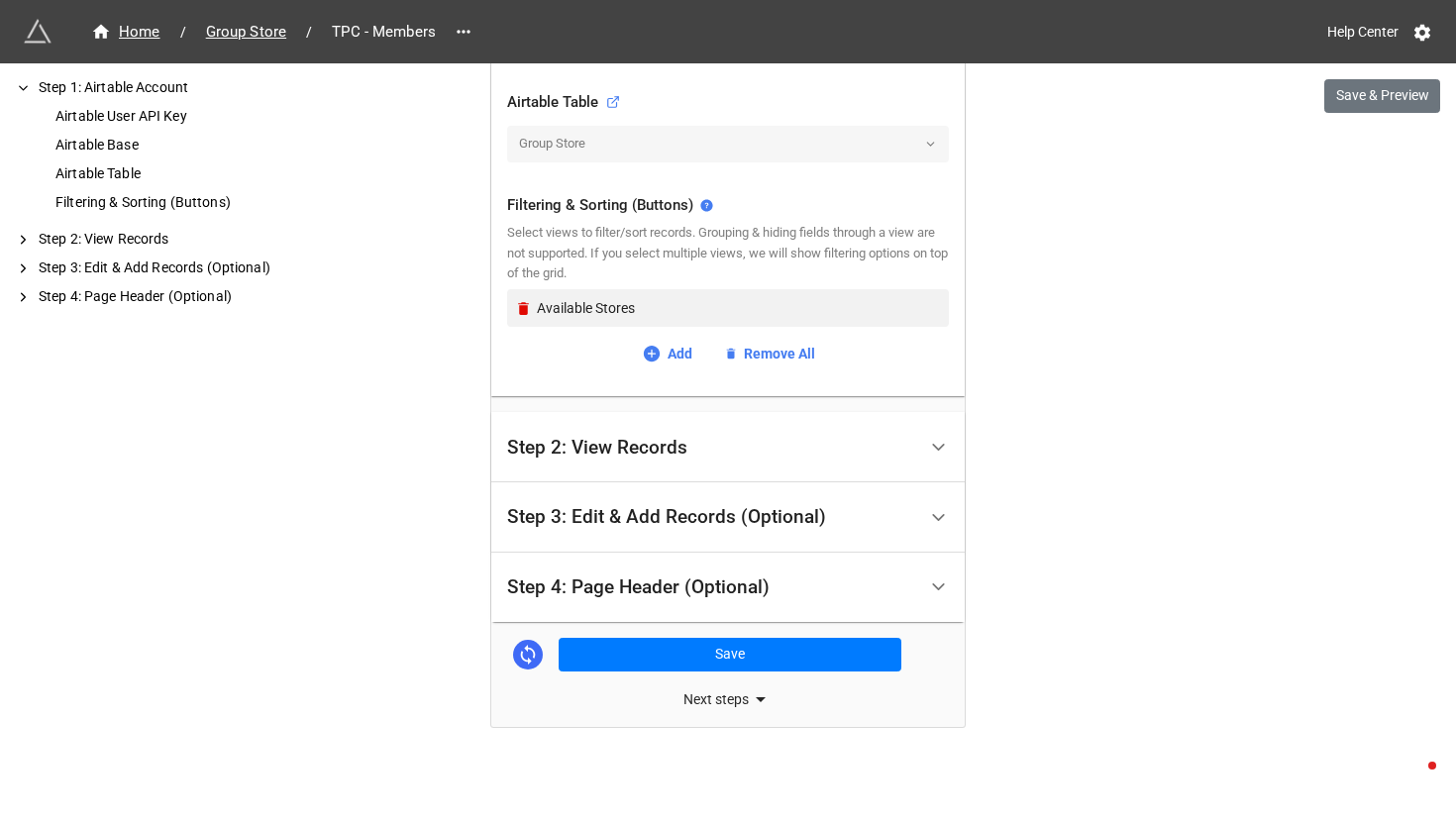 click on "Step 3: Edit & Add Records (Optional)" at bounding box center (667, 517) 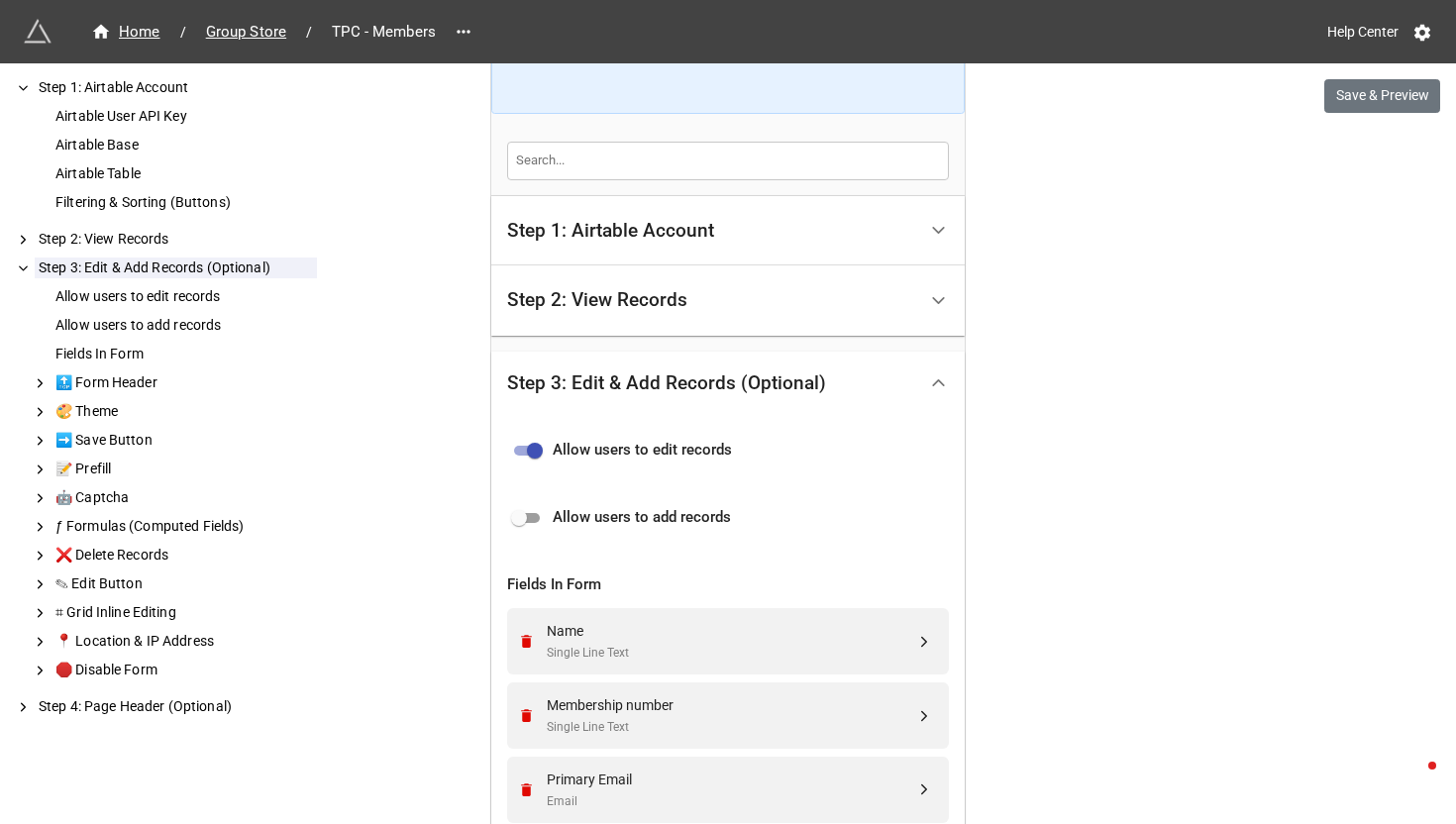scroll, scrollTop: 0, scrollLeft: 0, axis: both 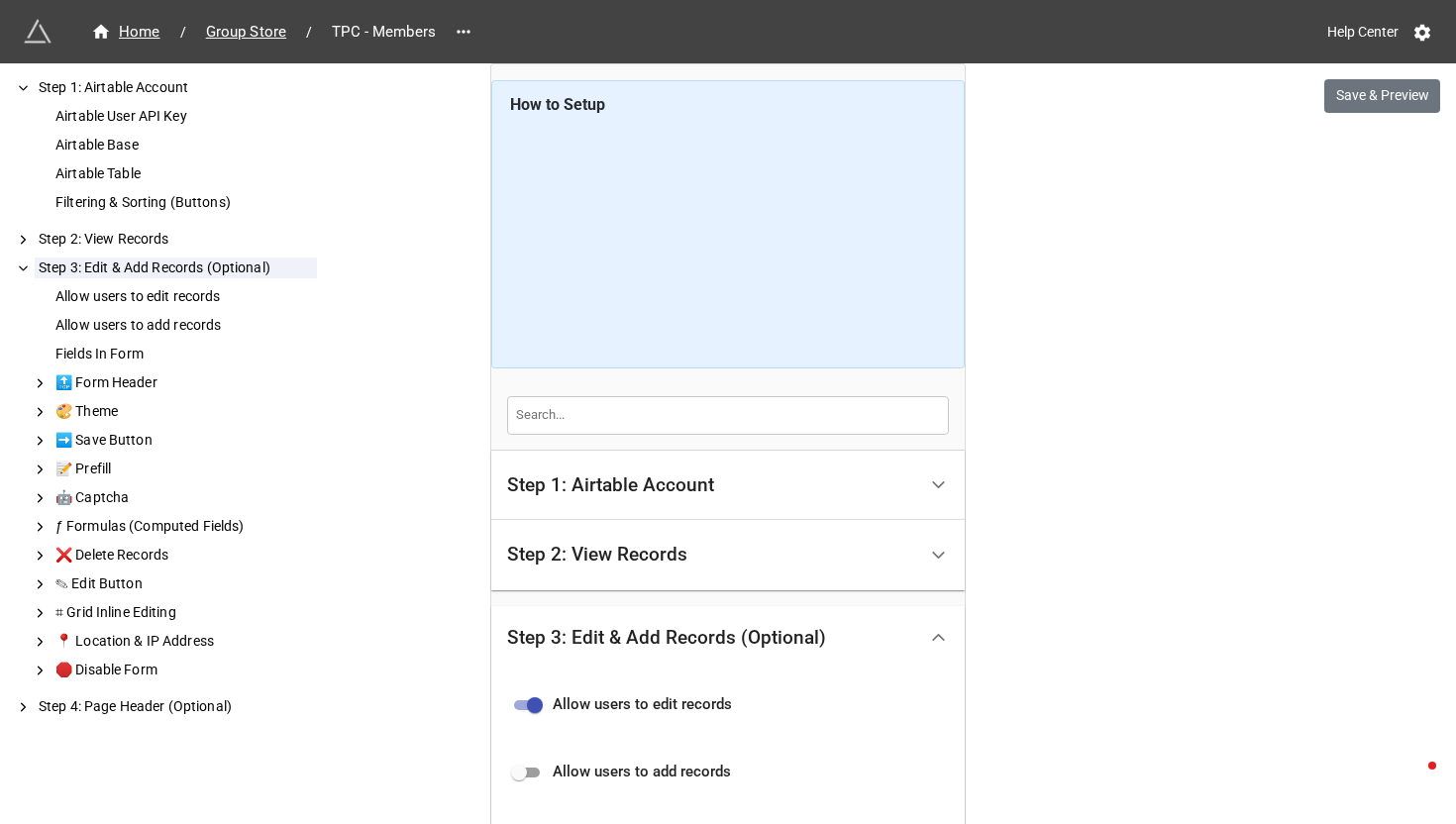 click on "Step 2: View Records" at bounding box center [597, 555] 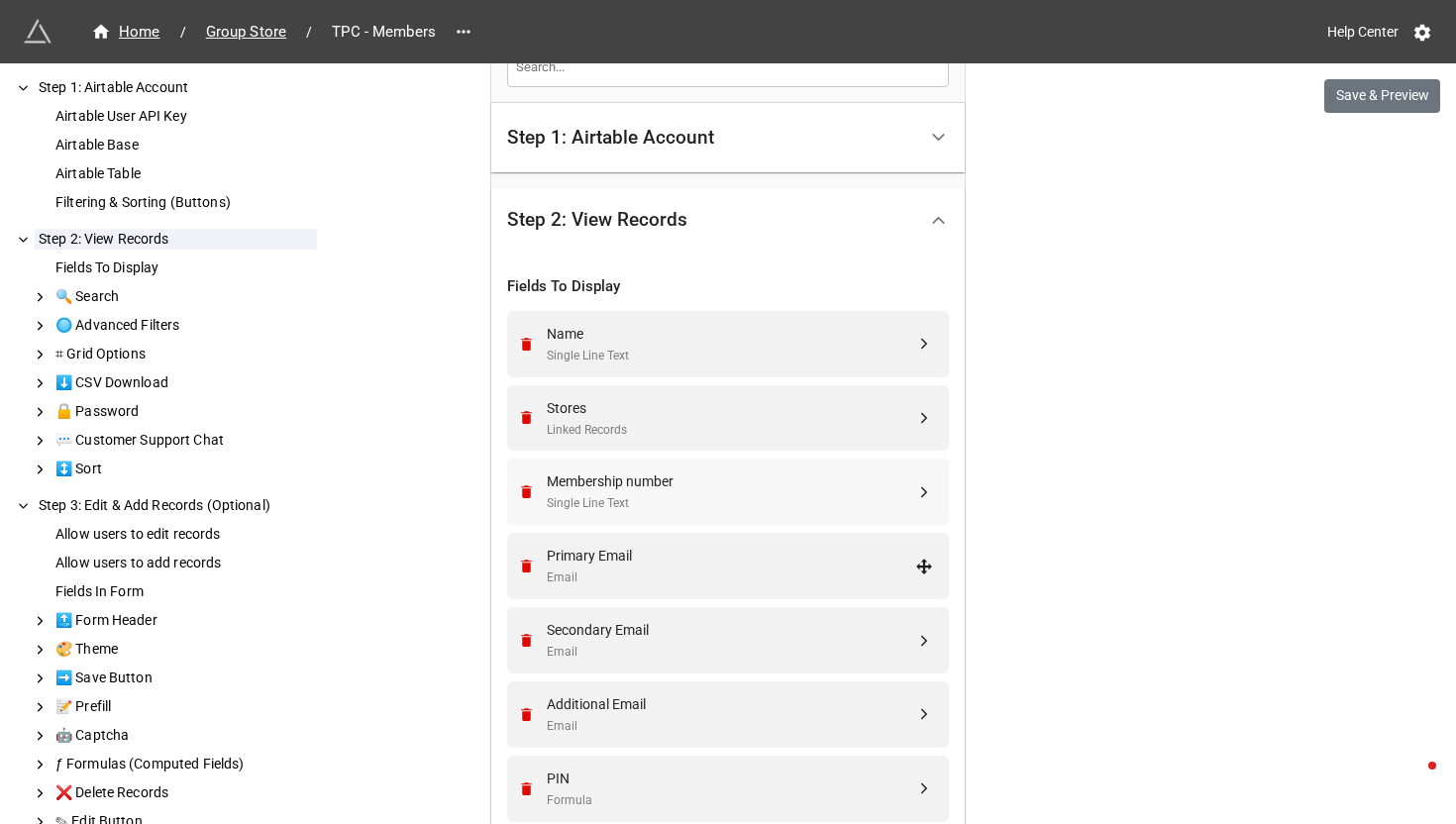 scroll, scrollTop: 349, scrollLeft: 0, axis: vertical 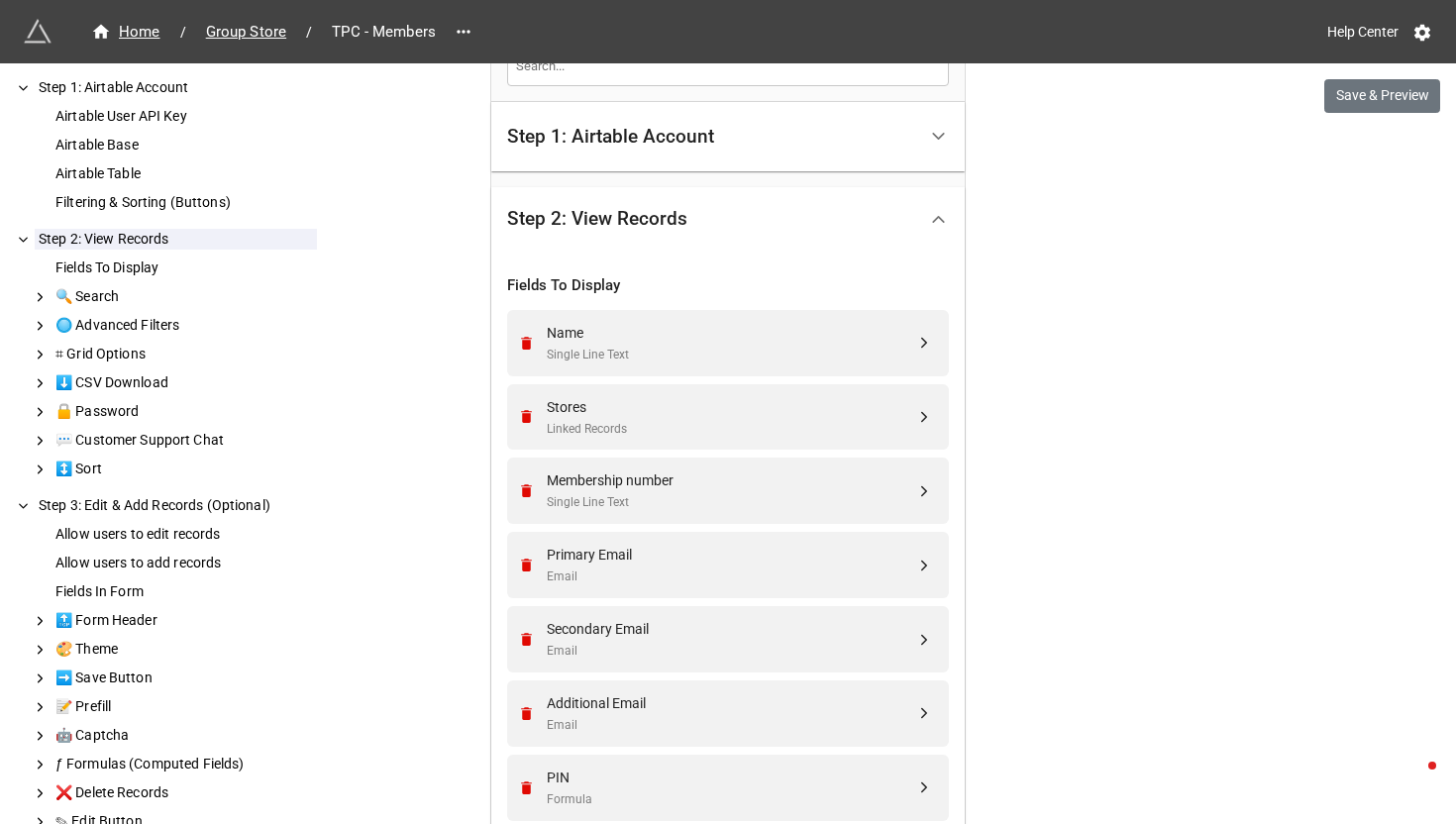 click on "Step 2: View Records" at bounding box center [597, 219] 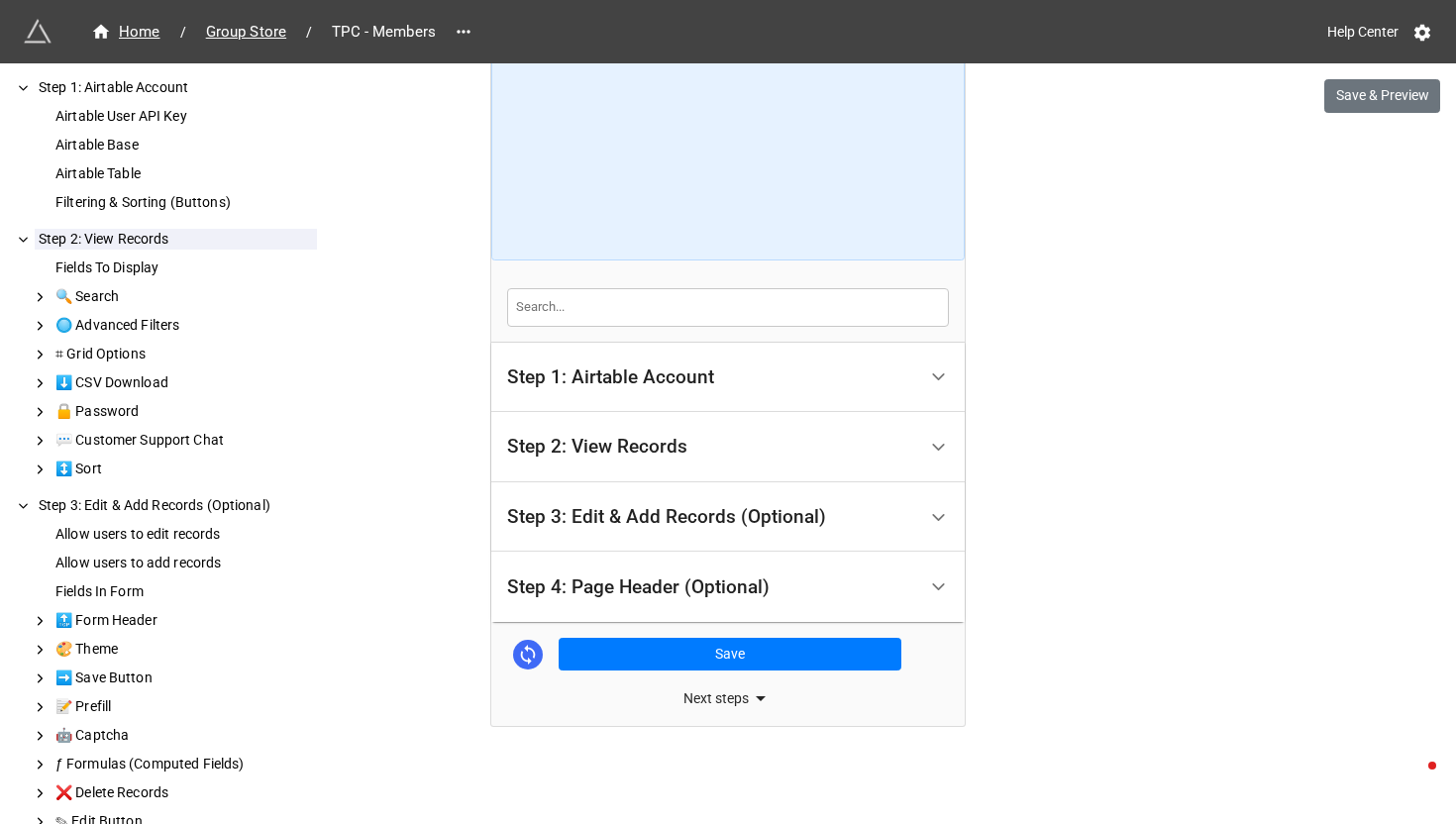 scroll, scrollTop: 108, scrollLeft: 0, axis: vertical 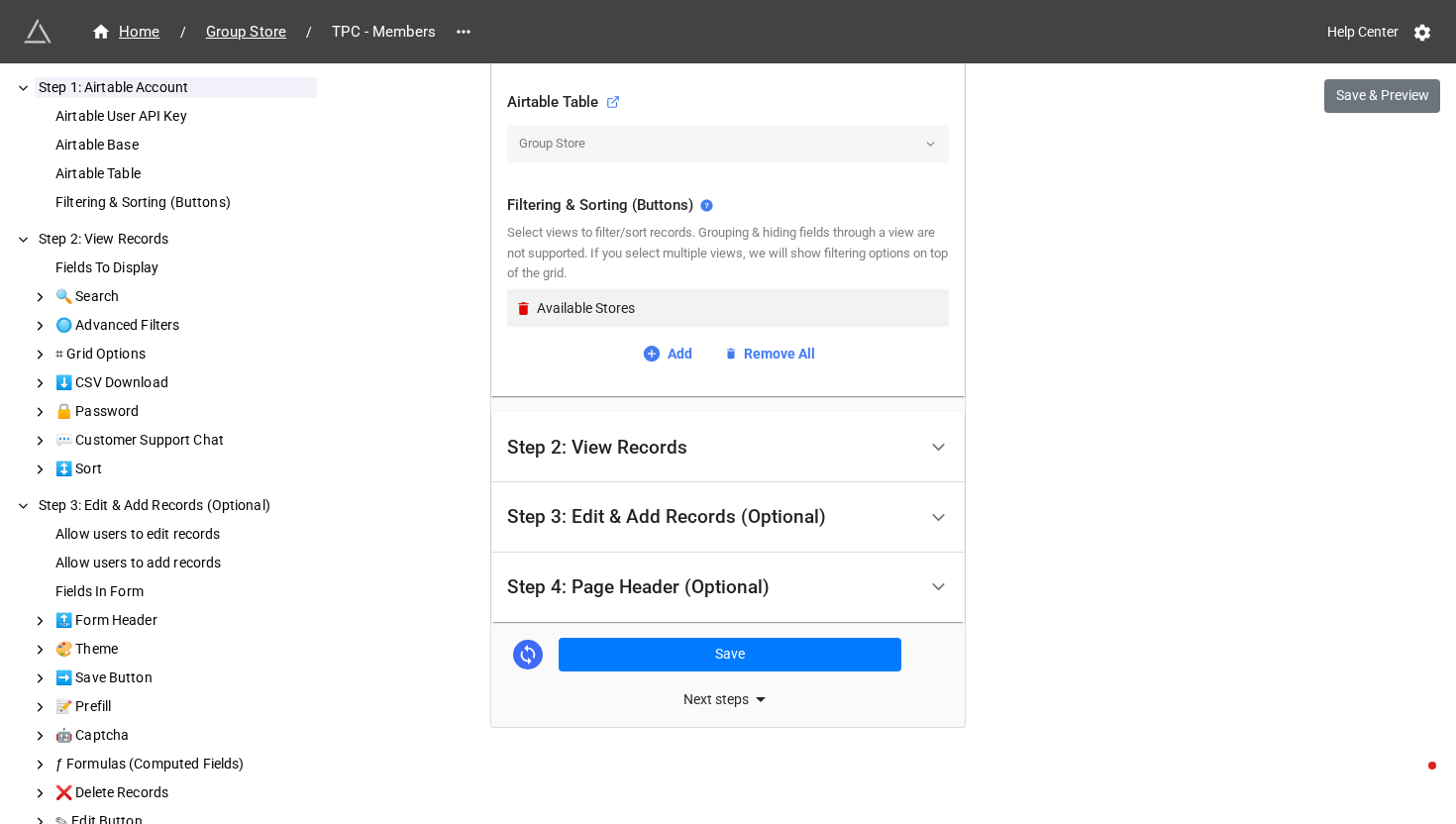 click on "Step 3: Edit & Add Records (Optional)" at bounding box center (667, 517) 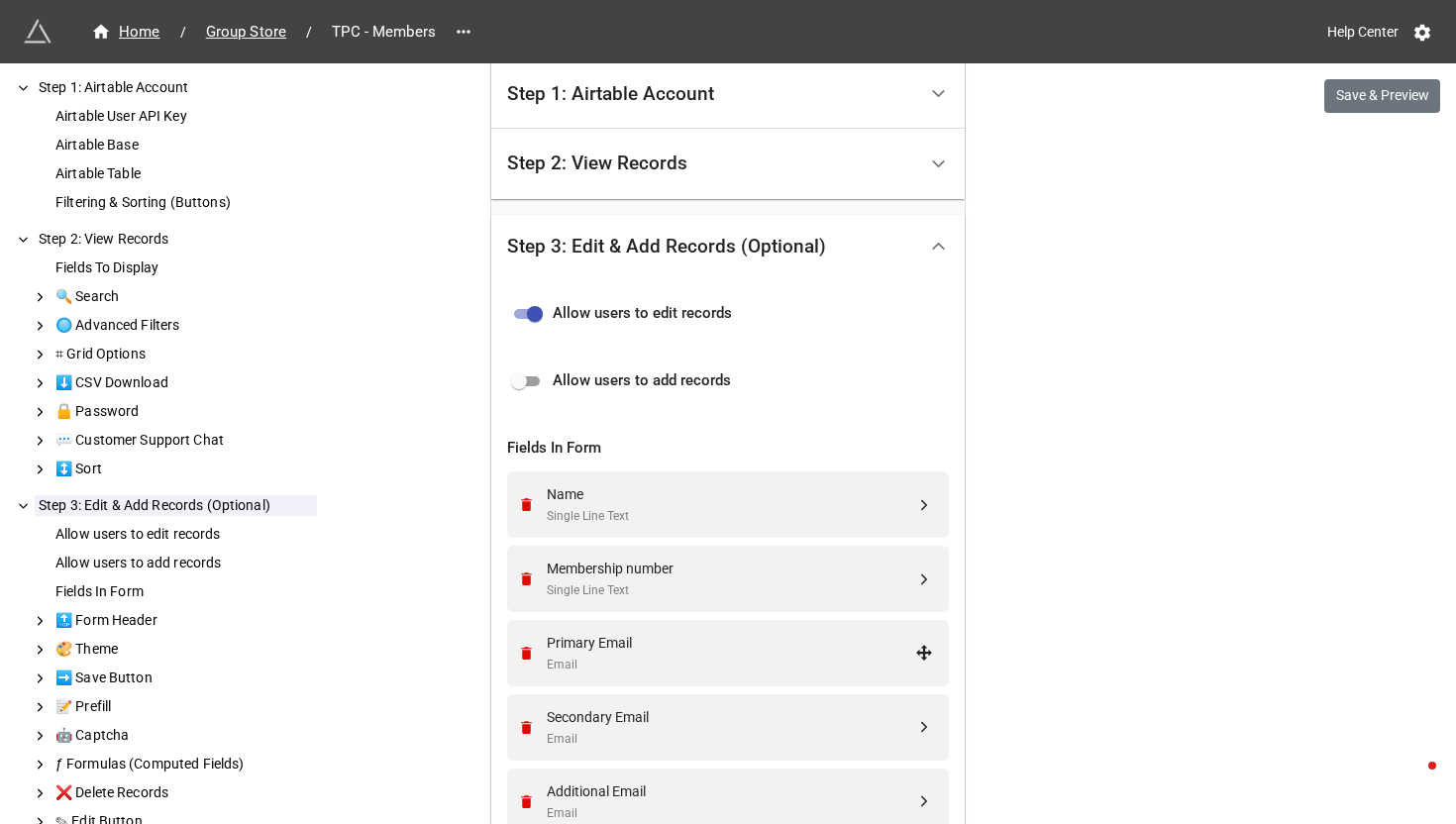 scroll, scrollTop: 299, scrollLeft: 0, axis: vertical 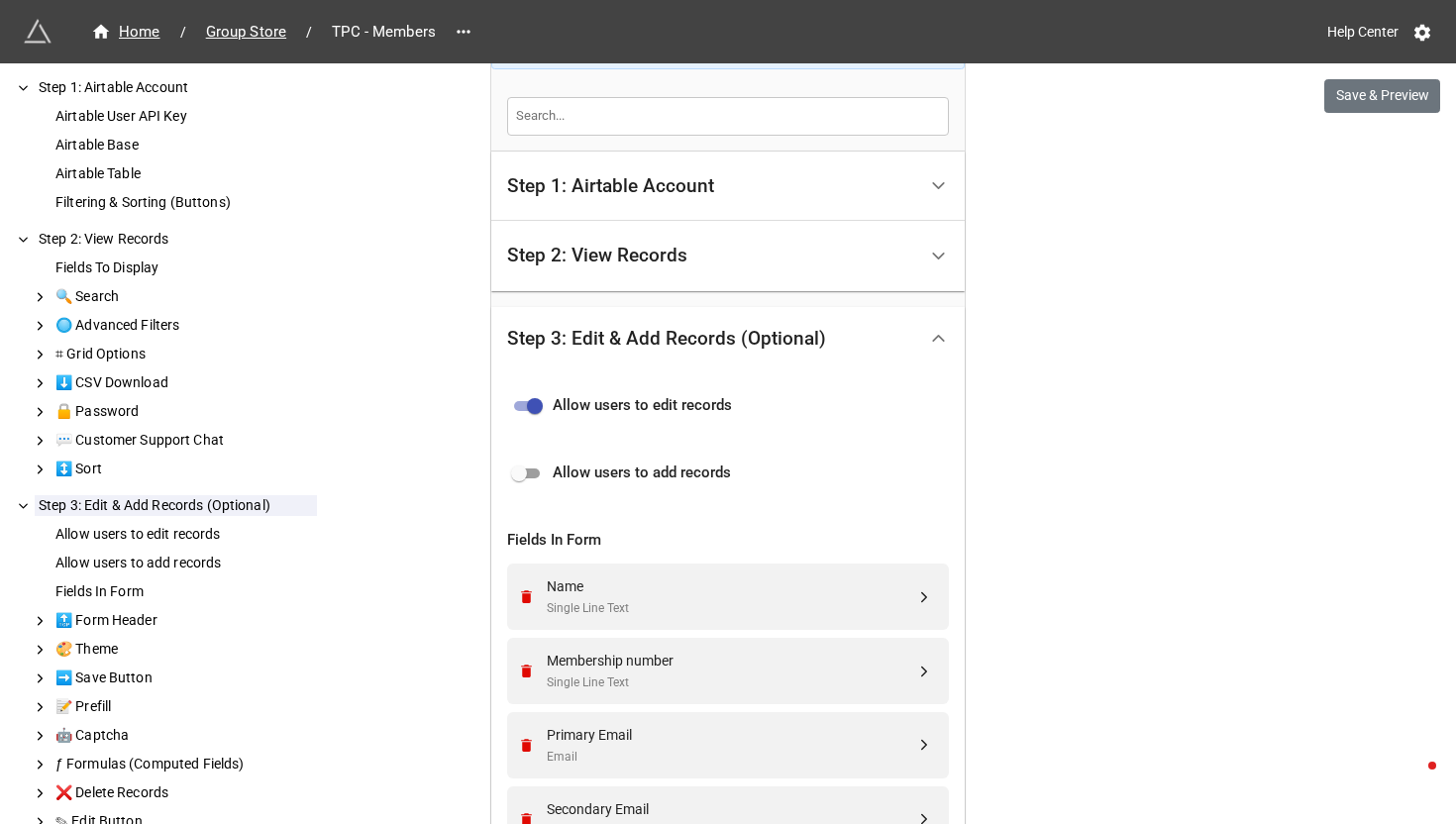 click on "Step 1: Airtable Account" at bounding box center [728, 186] 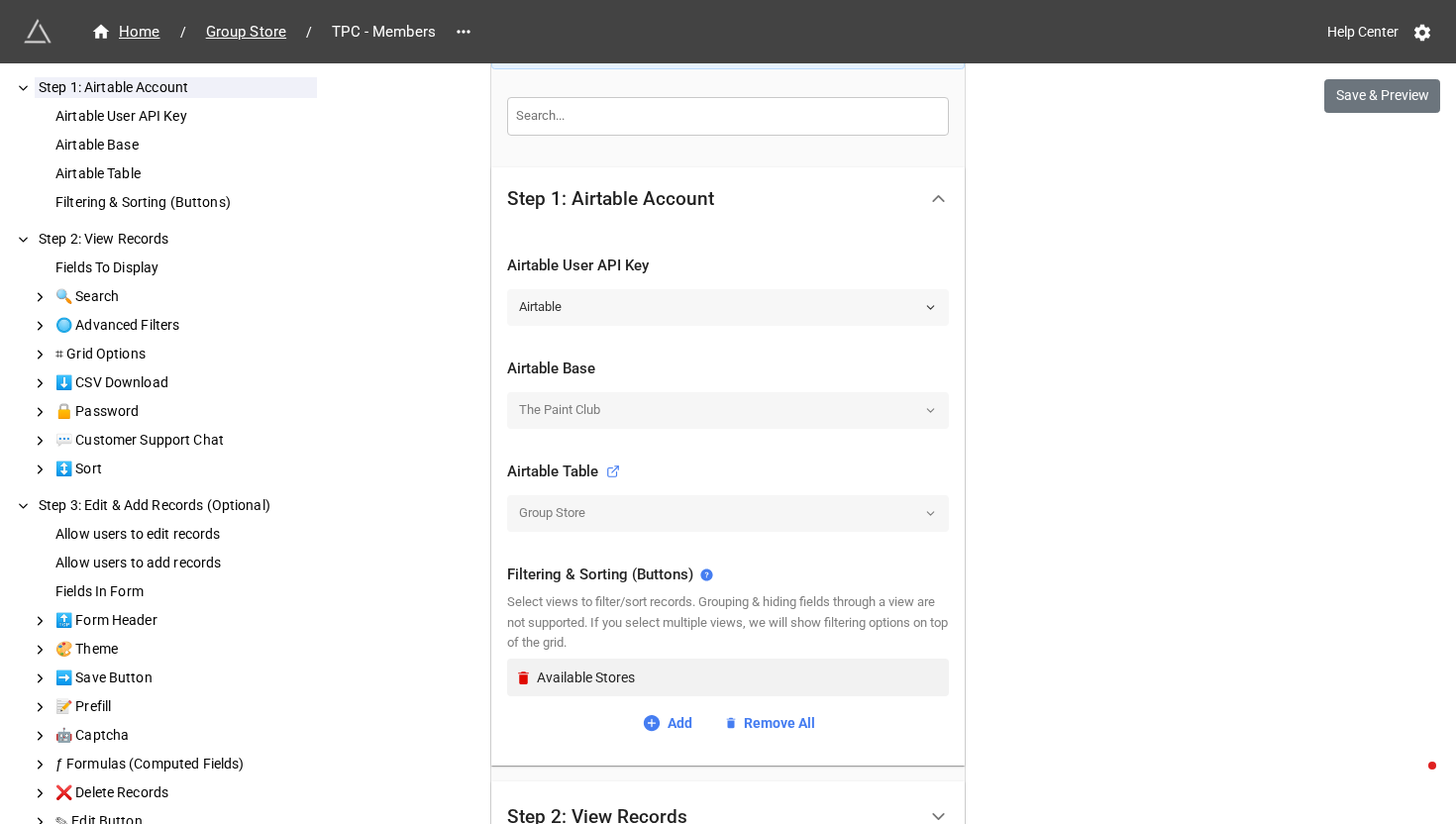 click on "Airtable" at bounding box center [728, 307] 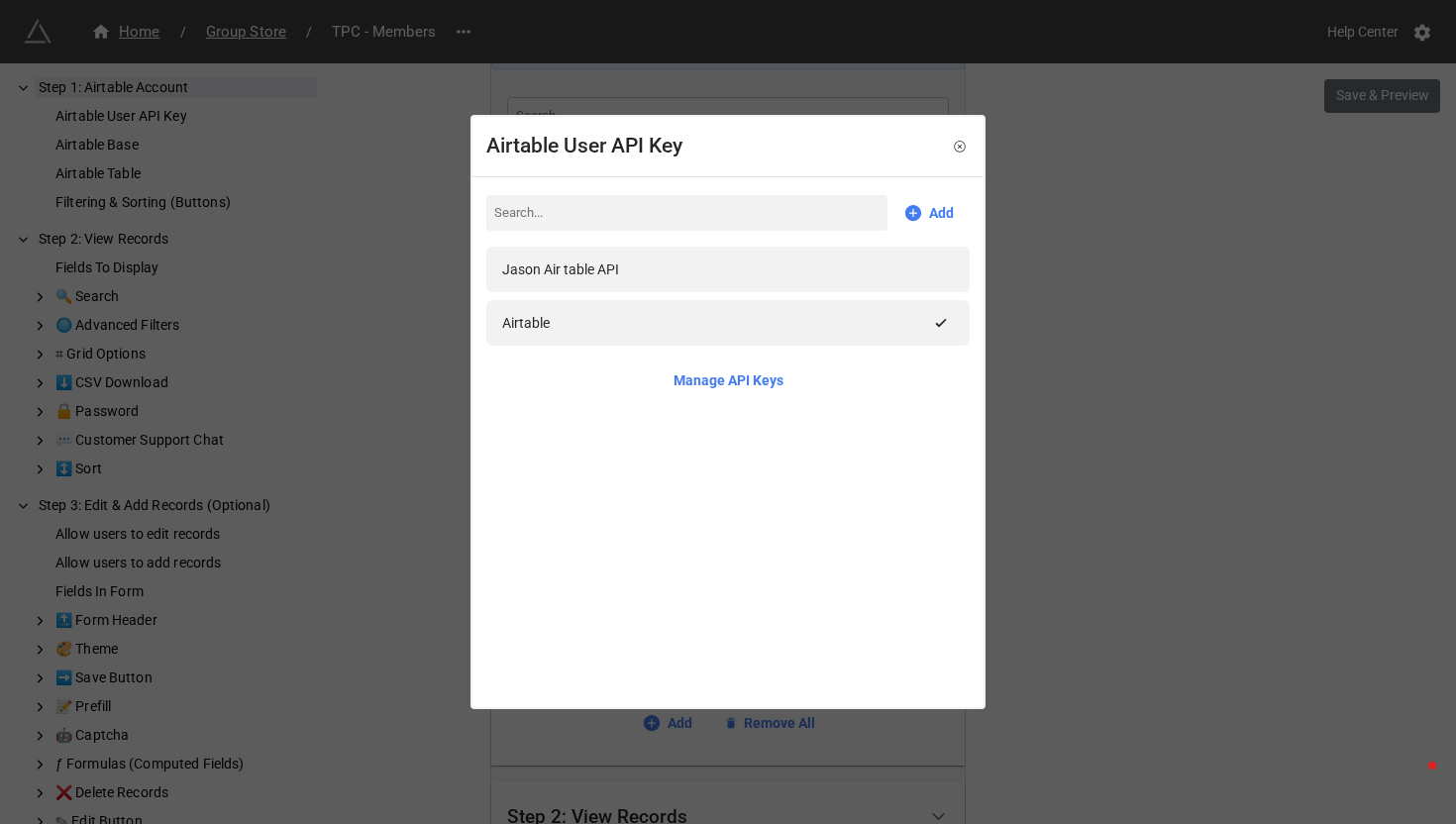 click on "Airtable User API Key Add Jason Air table API Airtable Manage API Keys" at bounding box center [728, 412] 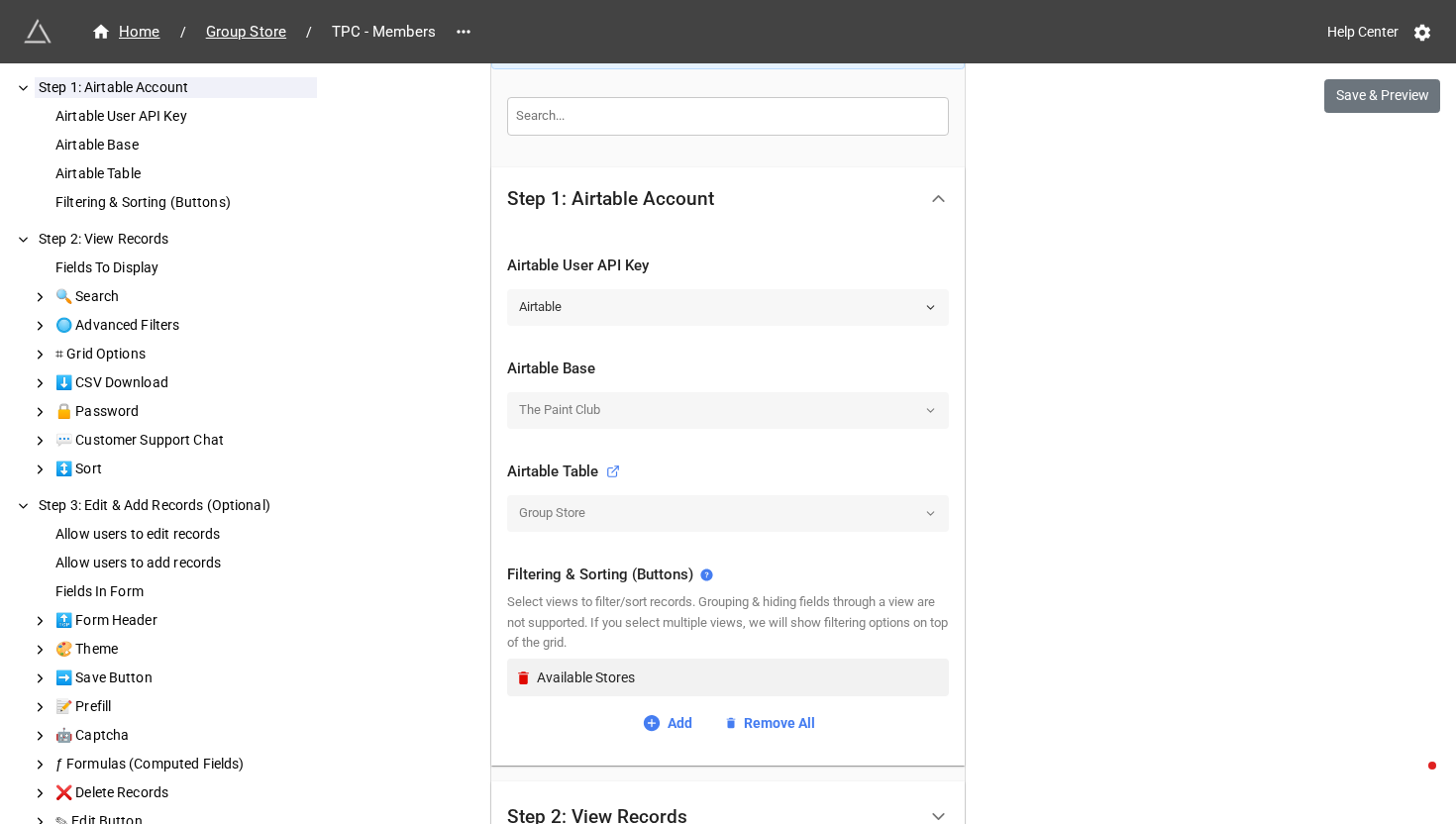 click on "Airtable" at bounding box center (728, 307) 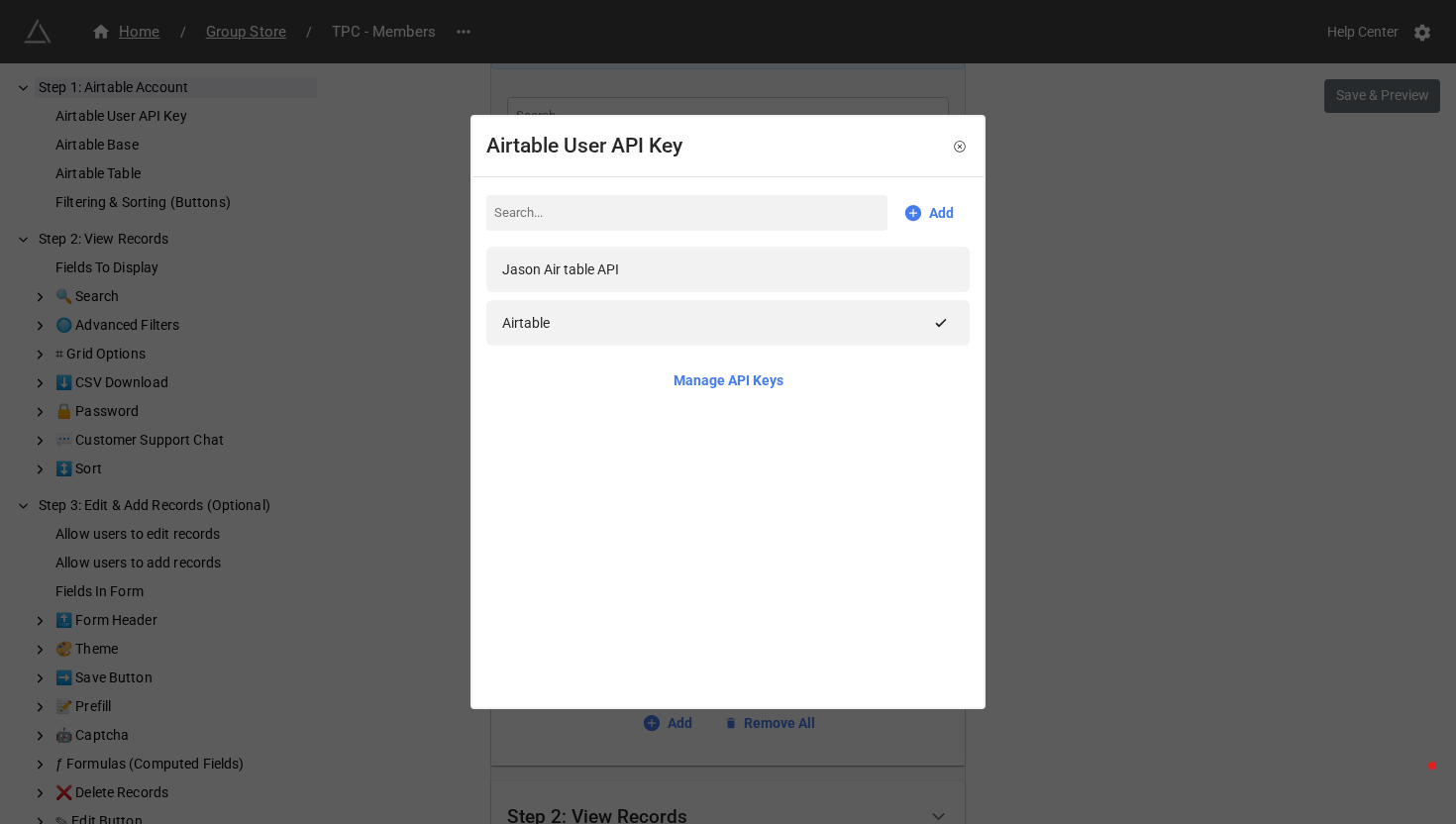 click on "Airtable User API Key Add Jason Air table API Airtable Manage API Keys" at bounding box center [728, 412] 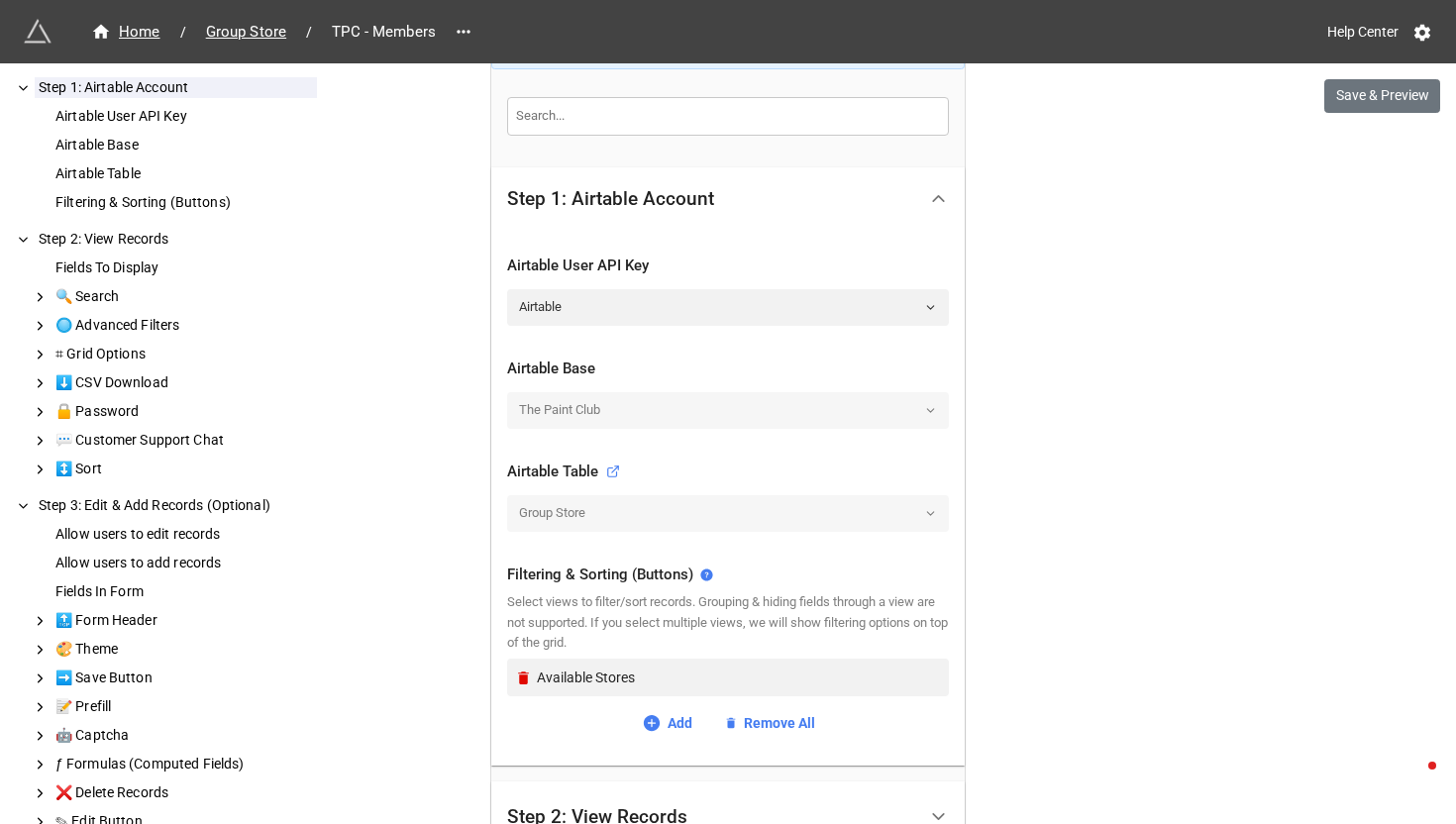 click on "The Paint Club" at bounding box center (728, 410) 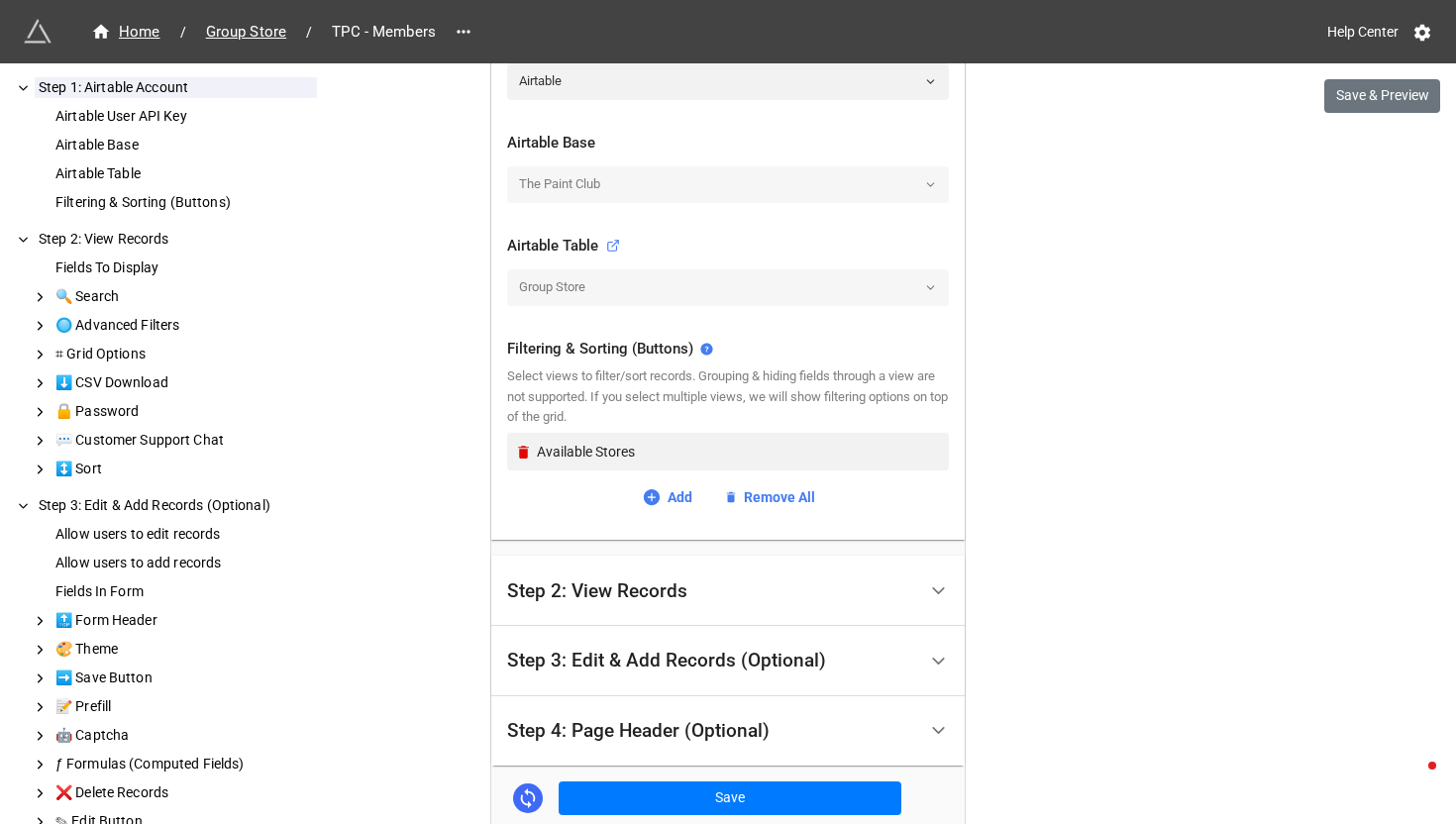 scroll, scrollTop: 573, scrollLeft: 0, axis: vertical 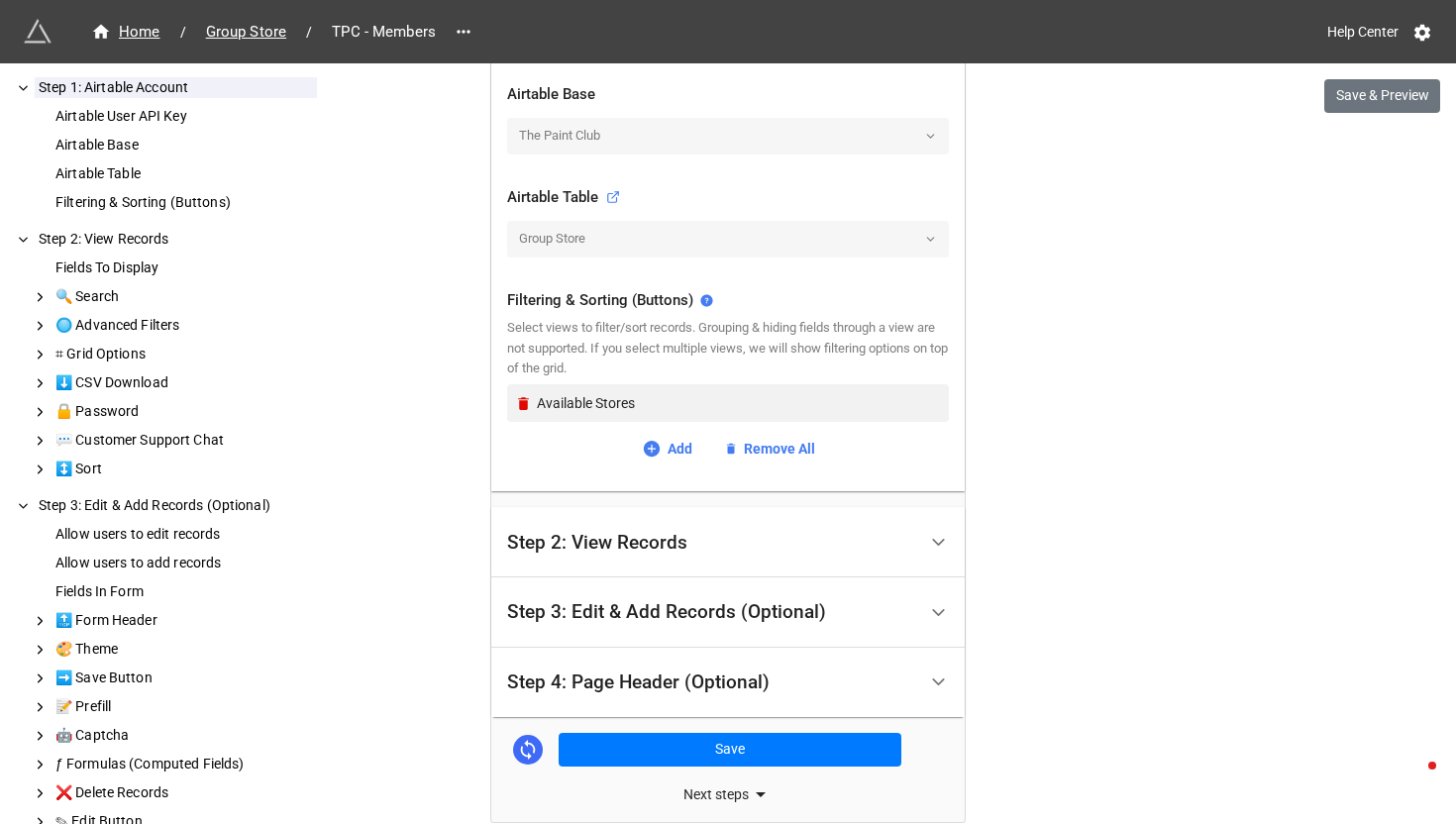 click on "Group Store" at bounding box center [728, 239] 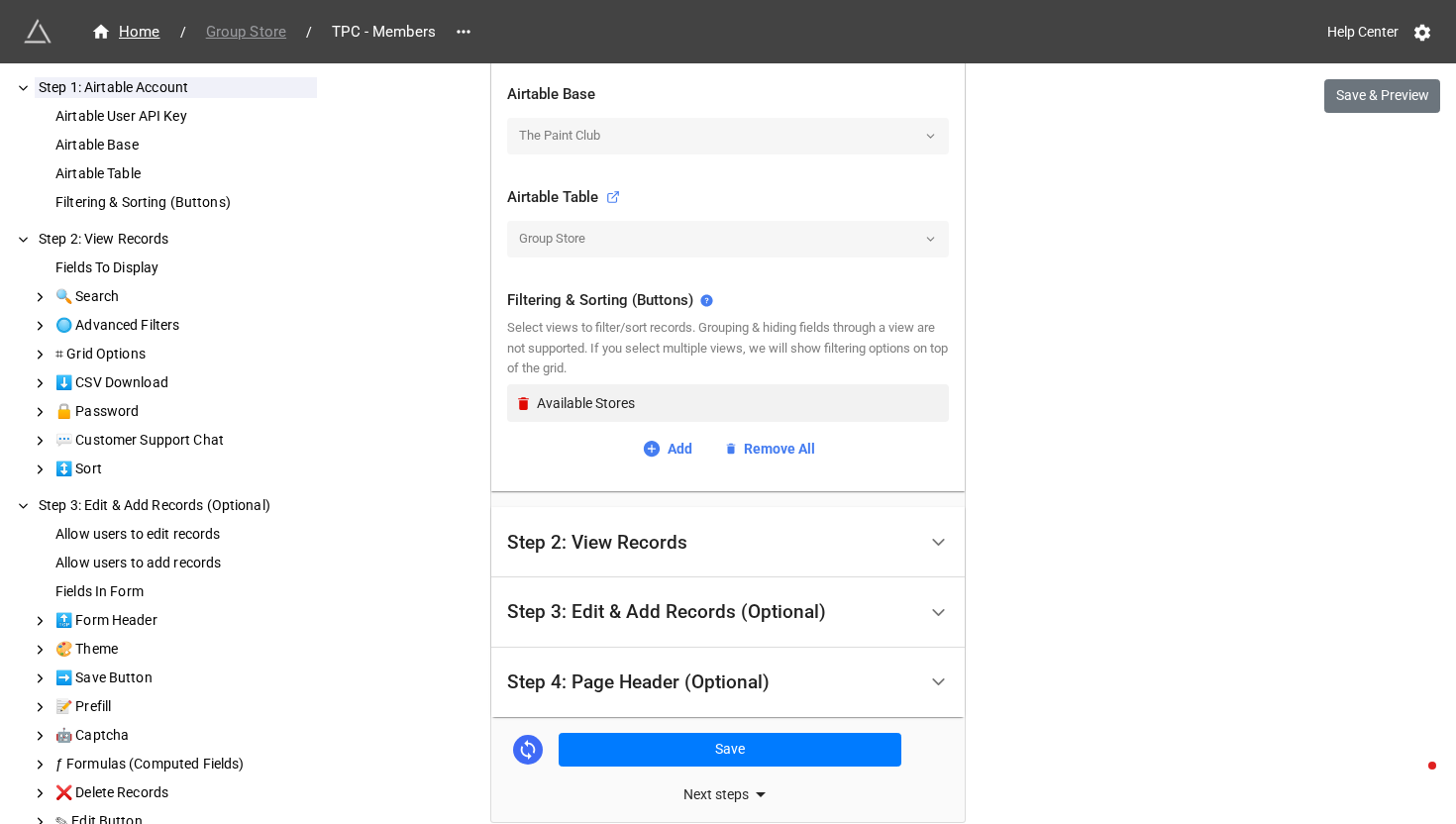 click on "Group Store" at bounding box center [246, 32] 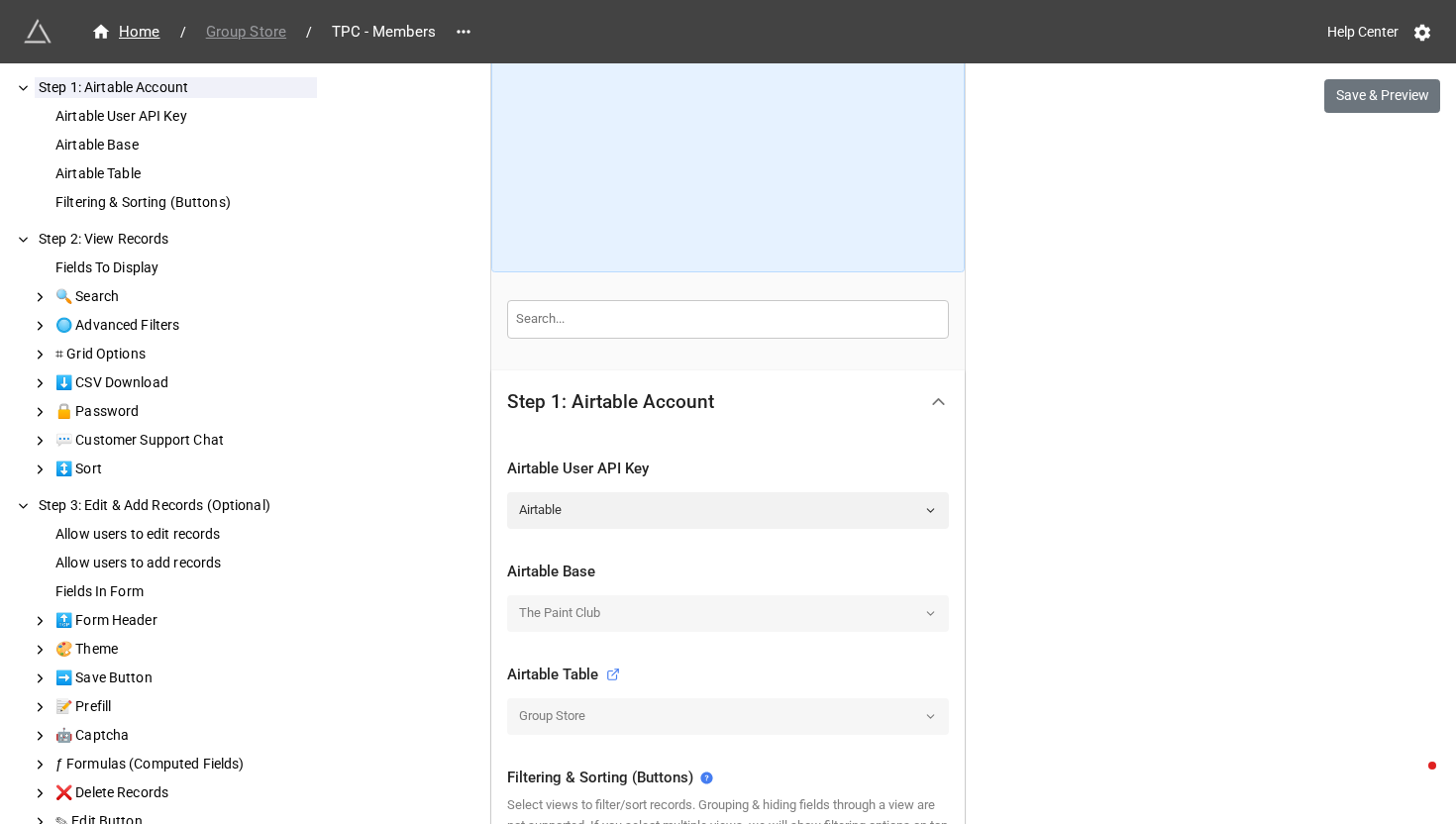 scroll, scrollTop: 91, scrollLeft: 0, axis: vertical 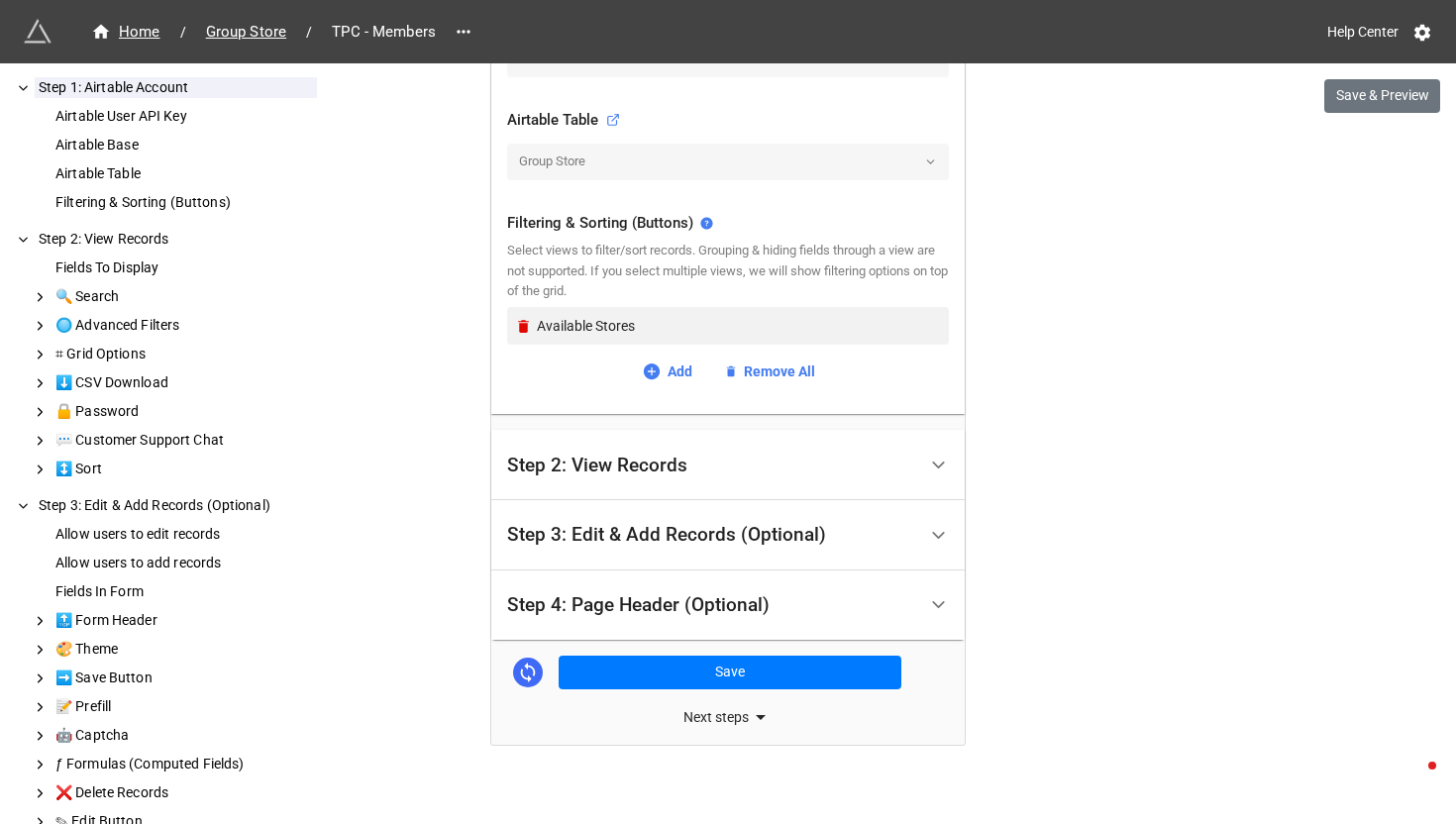 click on "Step 2: View Records" at bounding box center (597, 465) 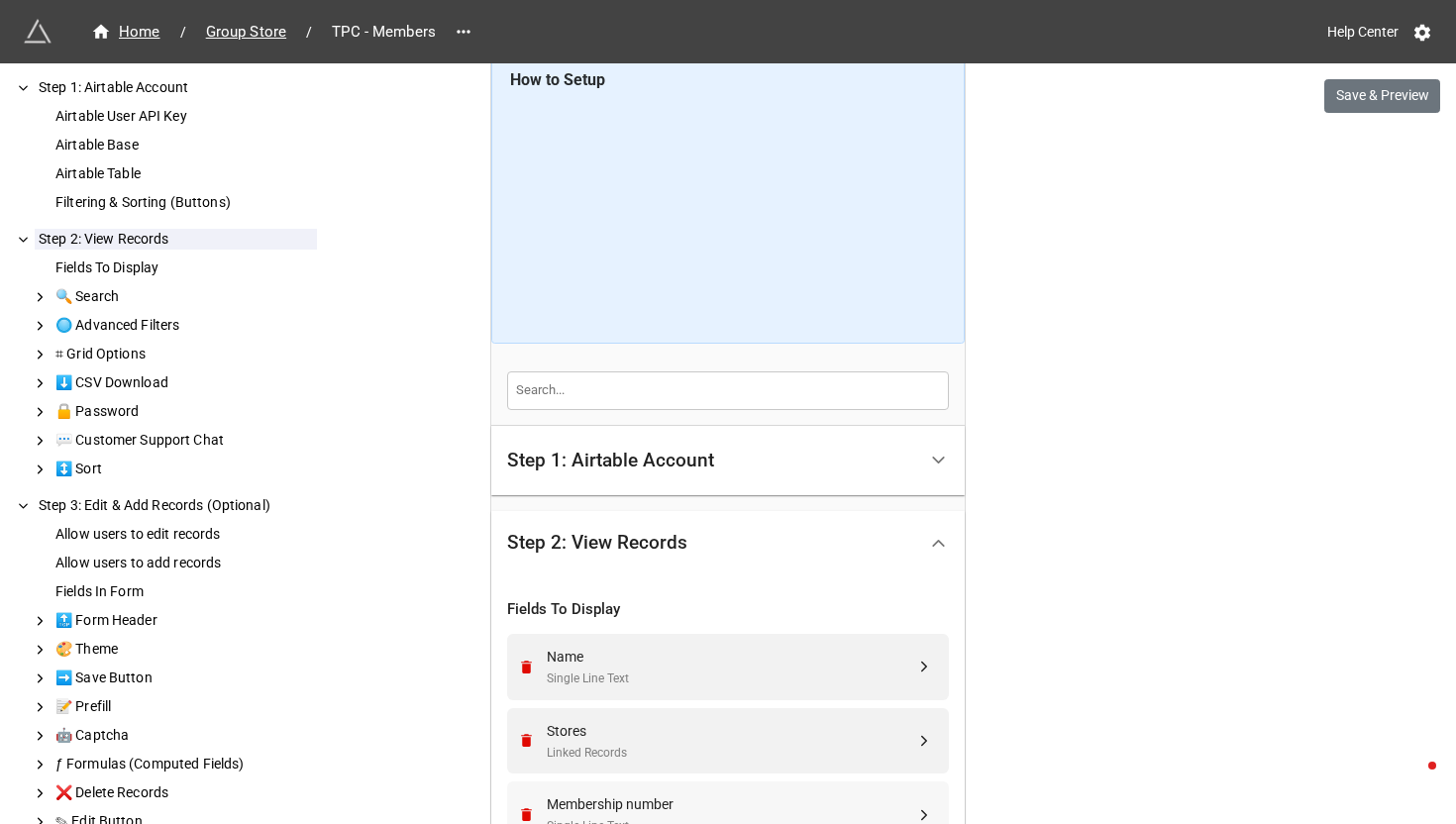 scroll, scrollTop: 0, scrollLeft: 0, axis: both 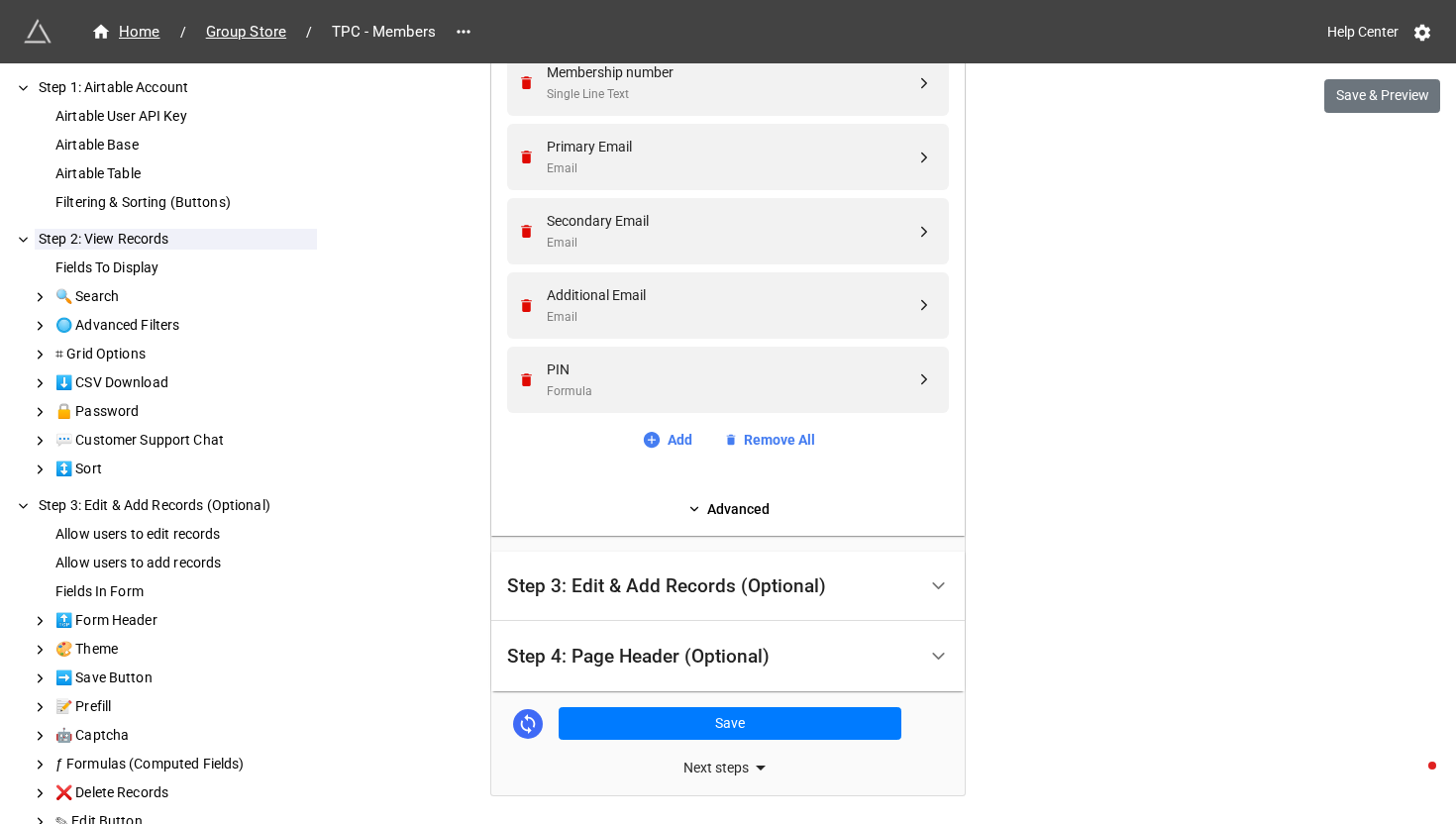 click on "Step 3: Edit & Add Records (Optional)" at bounding box center [711, 586] 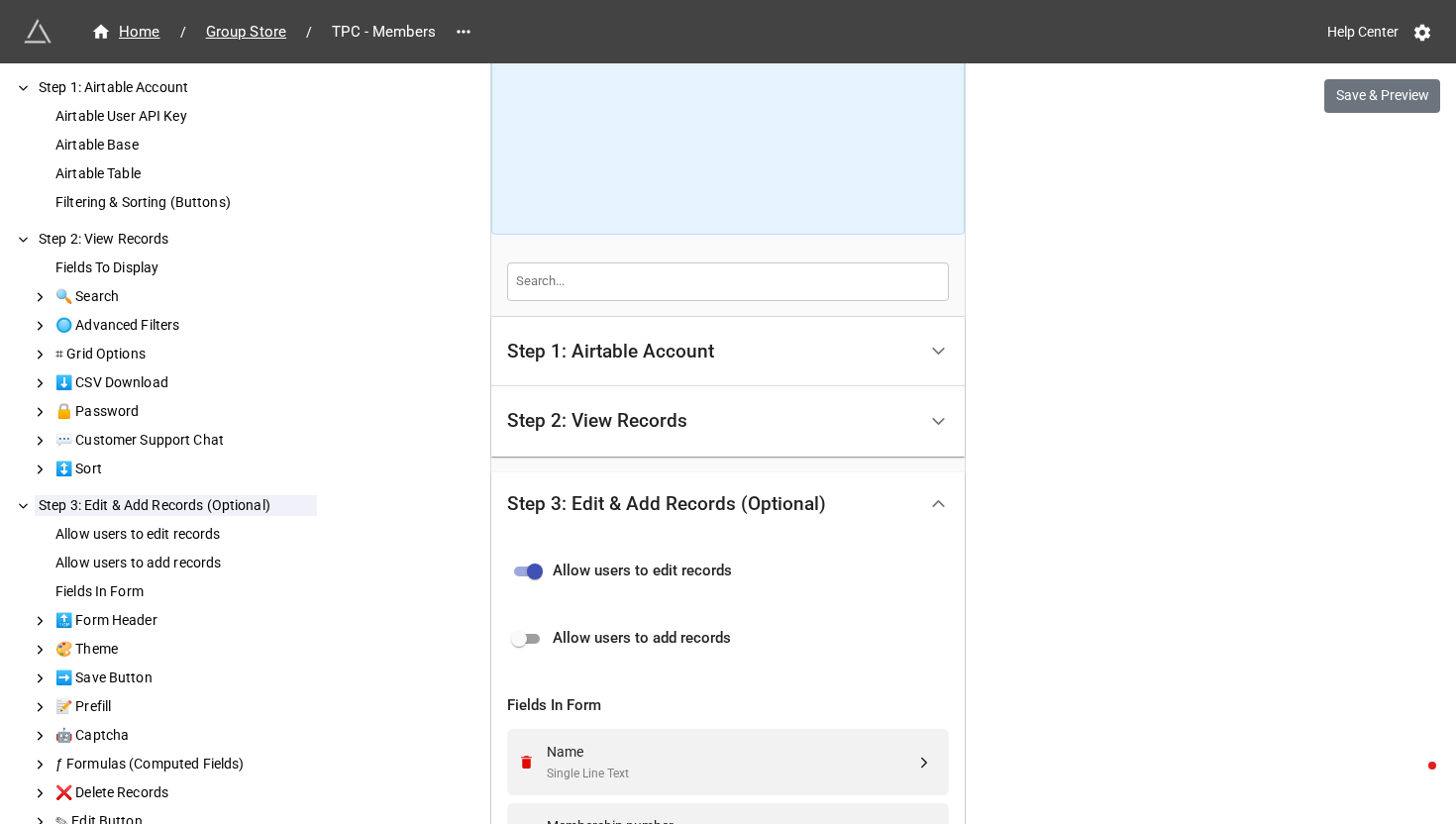 scroll, scrollTop: 146, scrollLeft: 0, axis: vertical 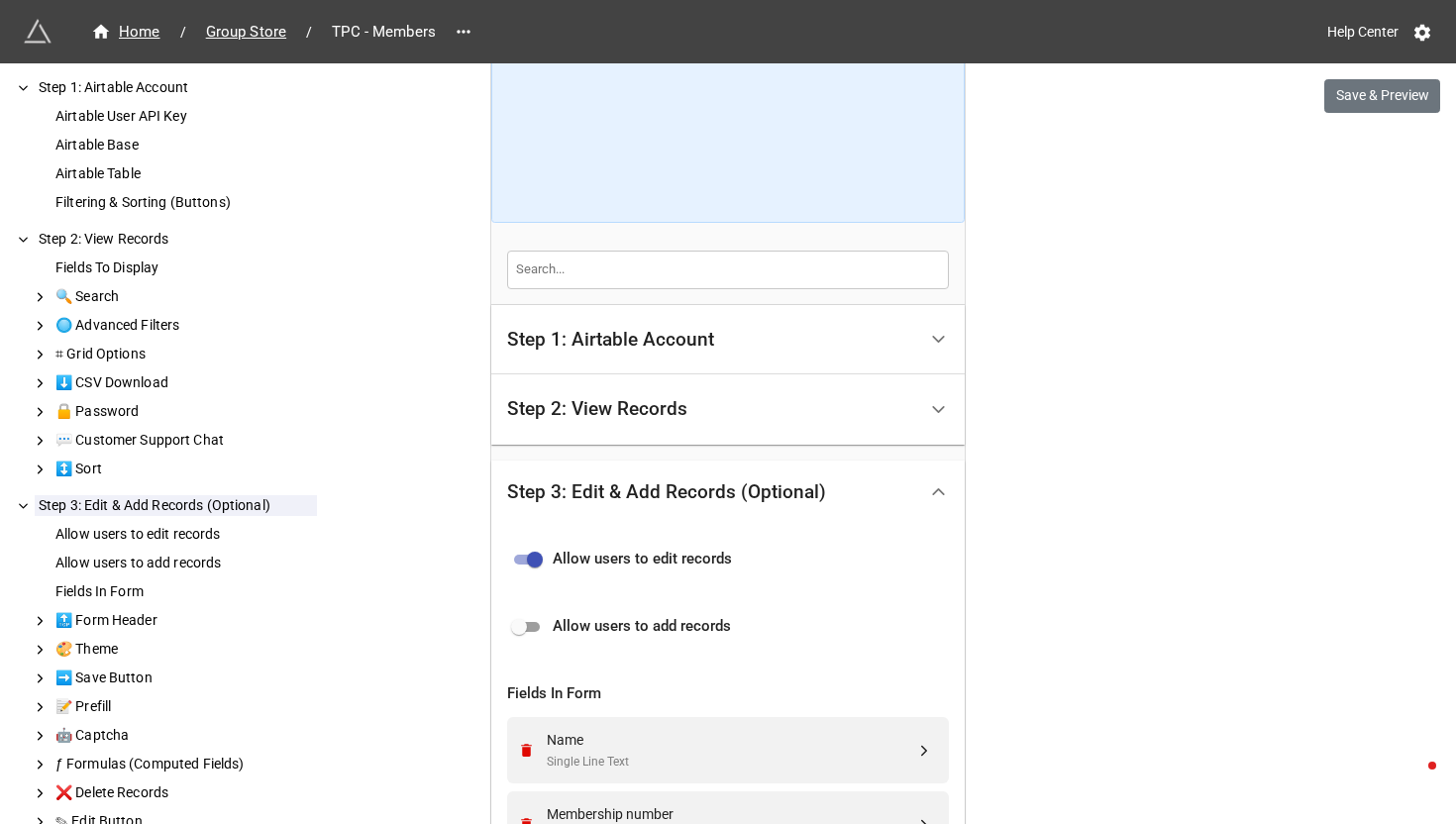 click at bounding box center [535, 560] 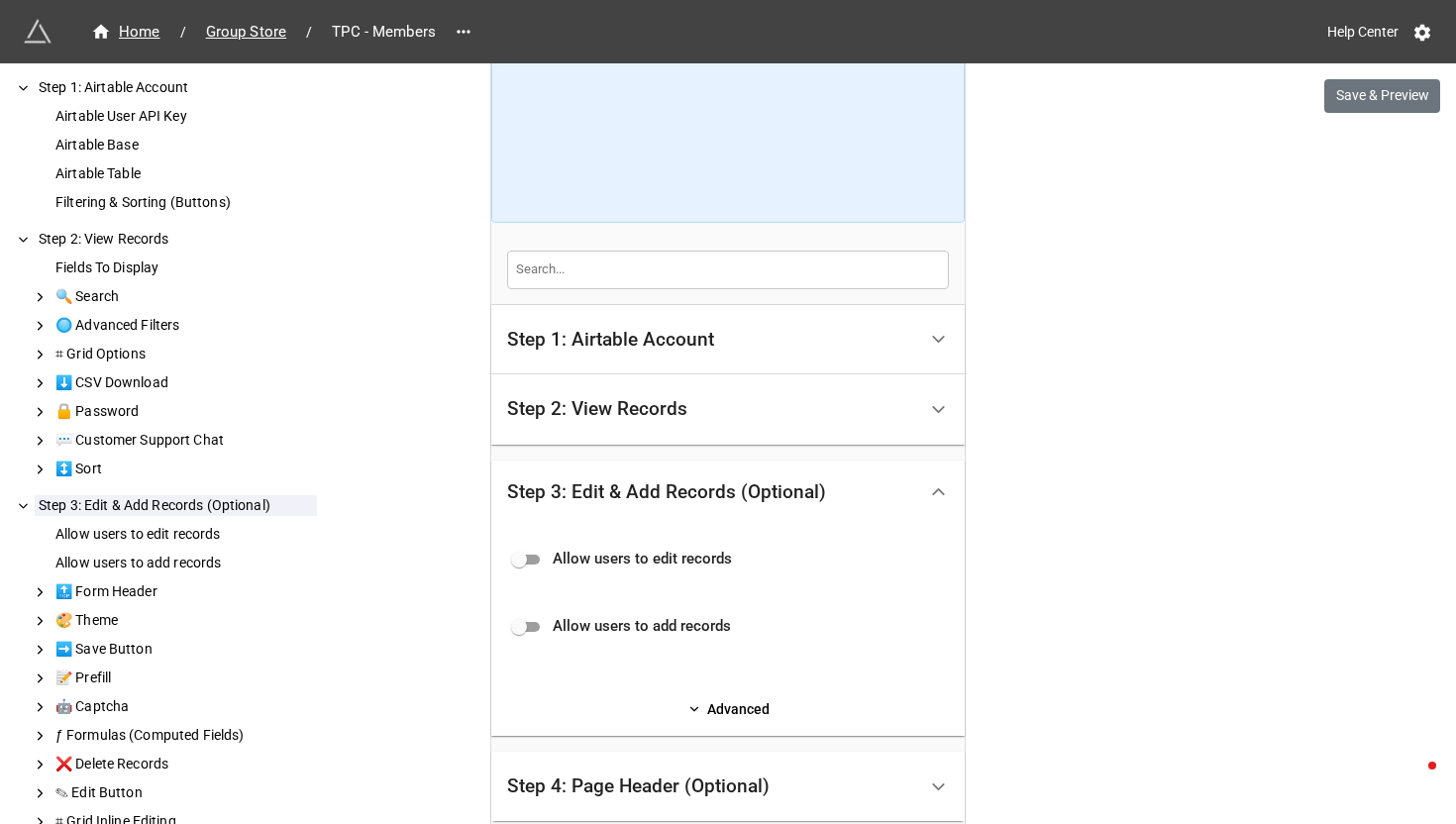 click on "Step 2: View Records" at bounding box center [711, 409] 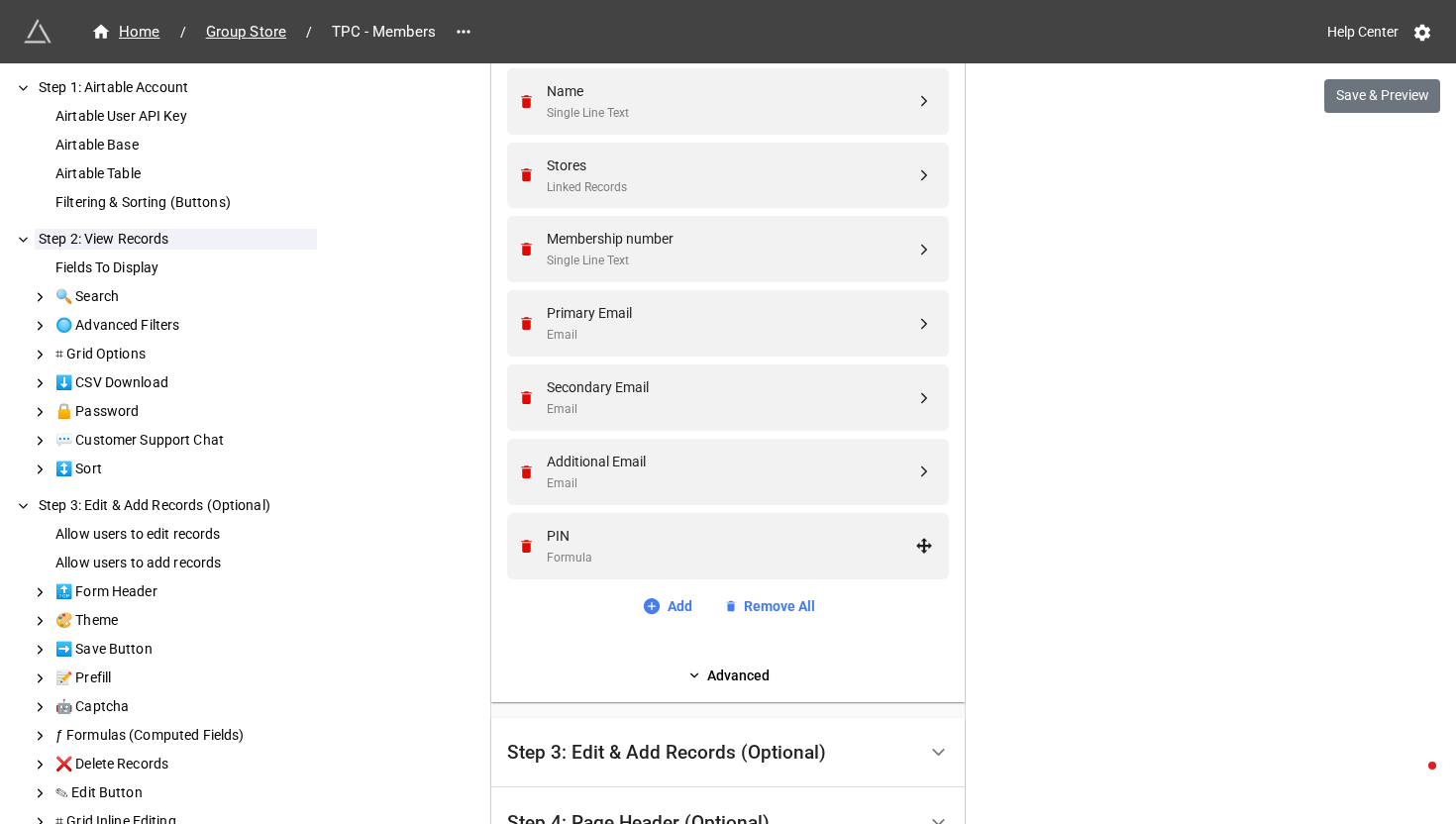 scroll, scrollTop: 642, scrollLeft: 0, axis: vertical 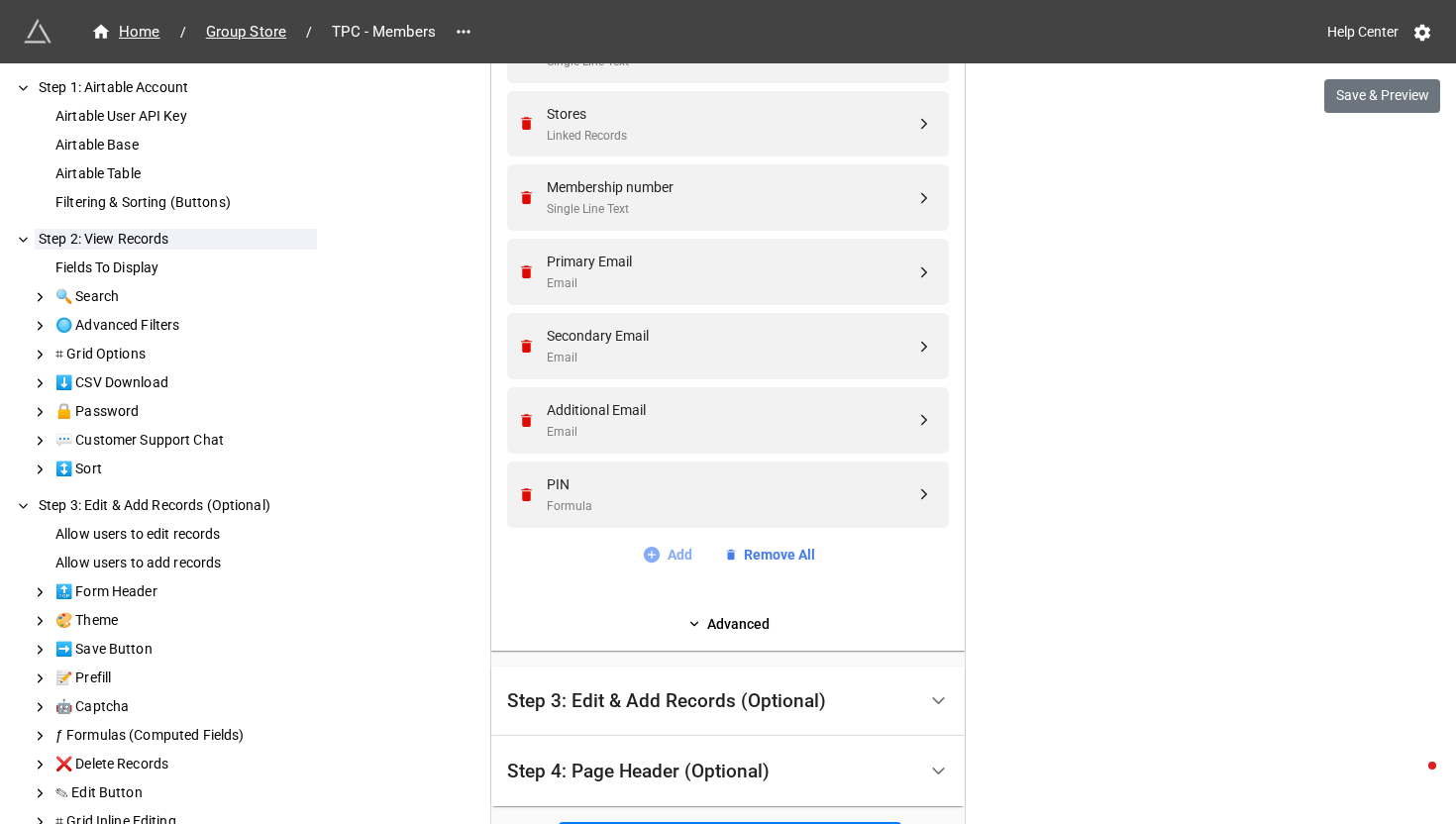 click on "Add" at bounding box center [667, 555] 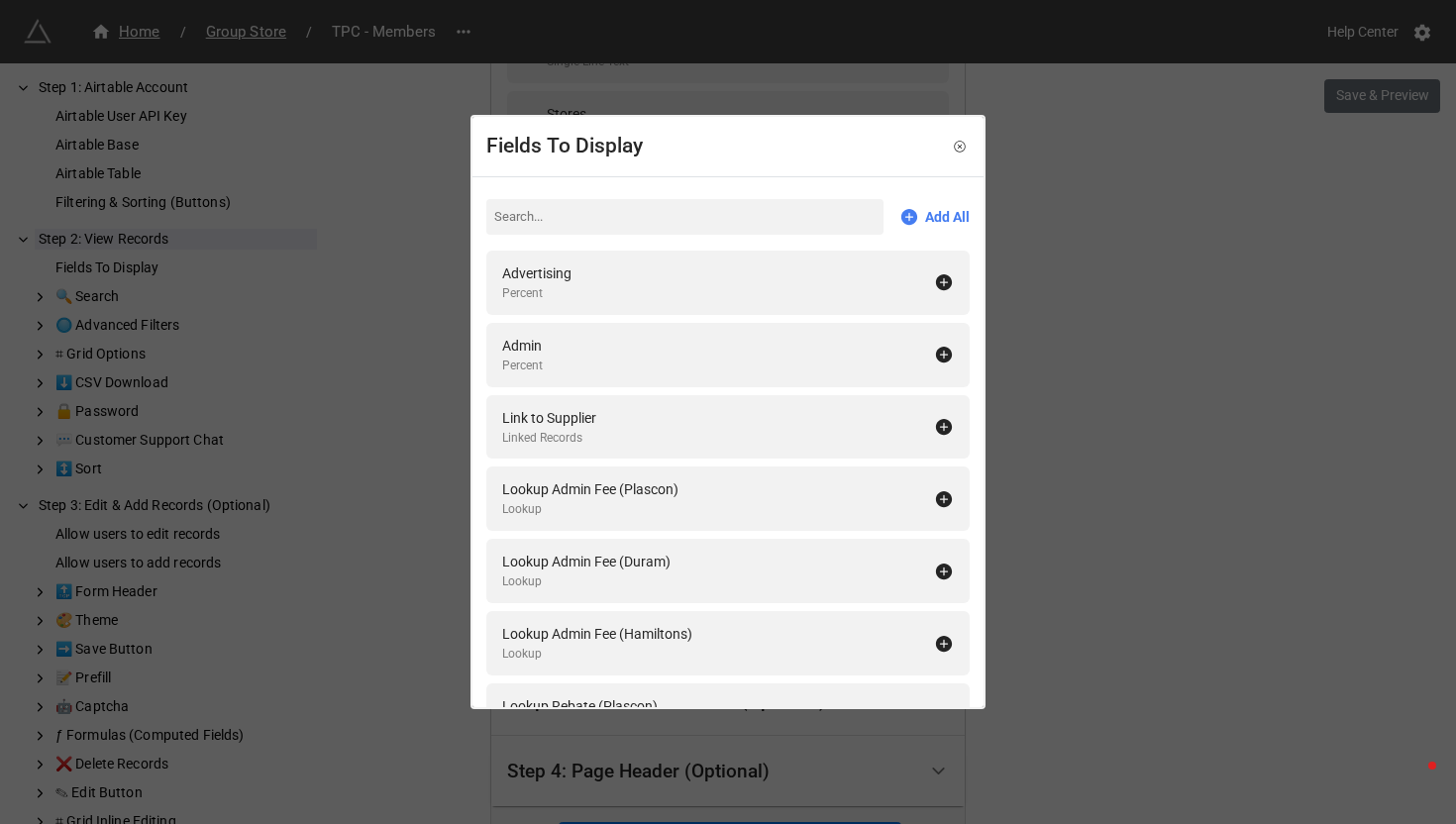 click on "Fields To Display Add All Advertising Percent Admin Percent Link to Supplier Linked Records Lookup Admin Fee (Plascon) Lookup Lookup Admin Fee (Duram) Lookup Lookup Admin Fee (Hamiltons) Lookup Lookup Rebate (Plascon) Lookup Lookup Rebate (Duram) Lookup Lookup Rebate (Hamiltons) Lookup Lookup Advertising Fee (Plascon) Lookup Lookup Advertising Fee (Duram) Lookup Lookup Advertising Fee (Hamiltons) Lookup Rollup Plascon Sales Rollup Rollup Duram Sales Rollup Rollup Hamiltons Sales Rollup Rollup Plascon Rebate Value Formula Rollup Duram Rebate Value Formula Rollup Hamiltons Rebate Value Formula Adjust Plascon Rebate Percent New Plascon Rebate Formula New Plascon Group % Percent Plascon Group Sales Rebate Rollup Plascon Consolidated Rebate Formula Adjust Duram Rebate Percent New Duram Rebate Formula New Duram Group % Percent Duram Group Sales Rebate Rollup Duram Consolidated Rebate Formula Adjust Hamiltons Rebate Percent New Hamiltons Rebate Formula New Hamiltons Group % Percent Hamiltons Group Sales Rebate Email" at bounding box center [728, 412] 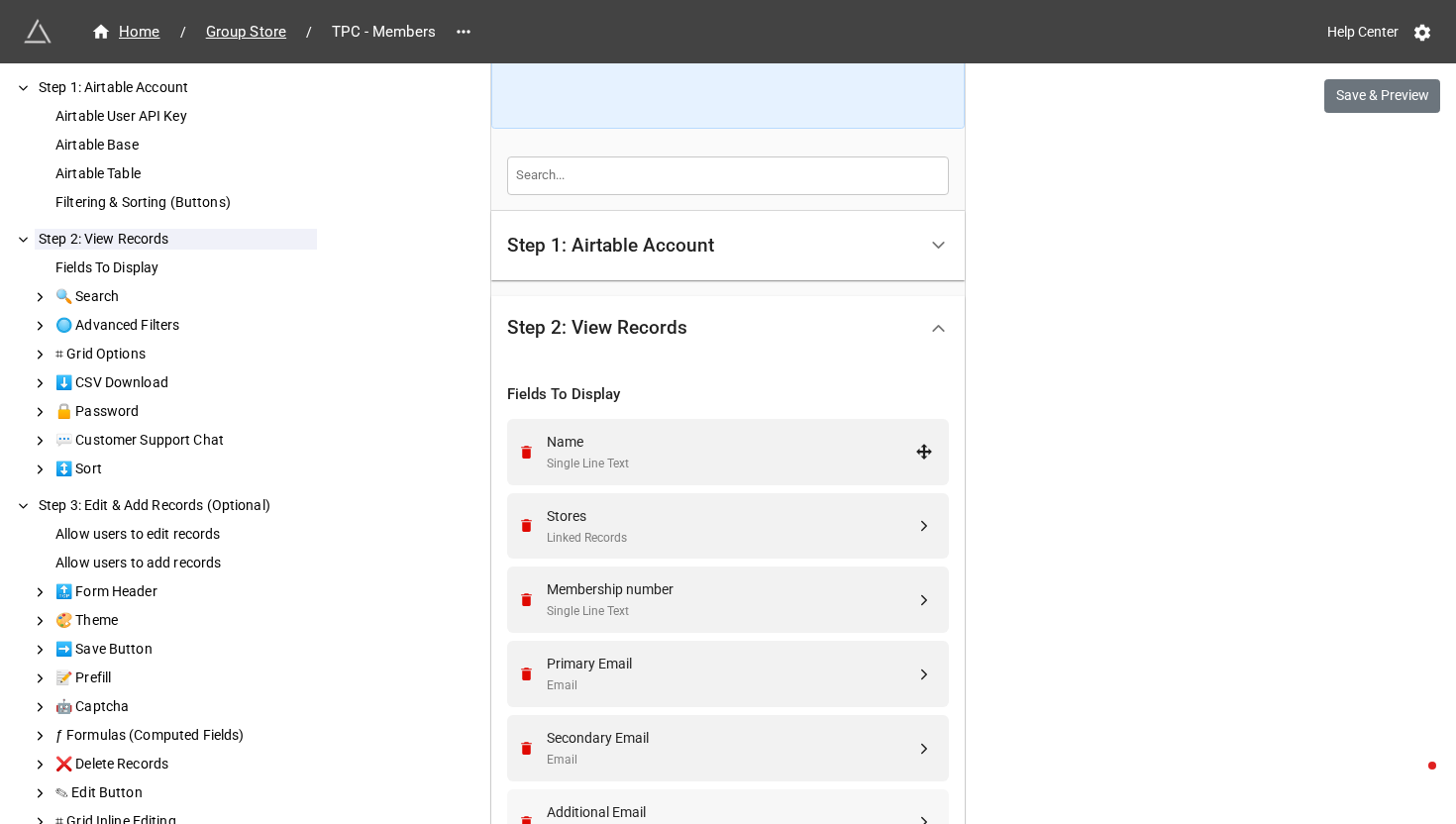 scroll, scrollTop: 361, scrollLeft: 0, axis: vertical 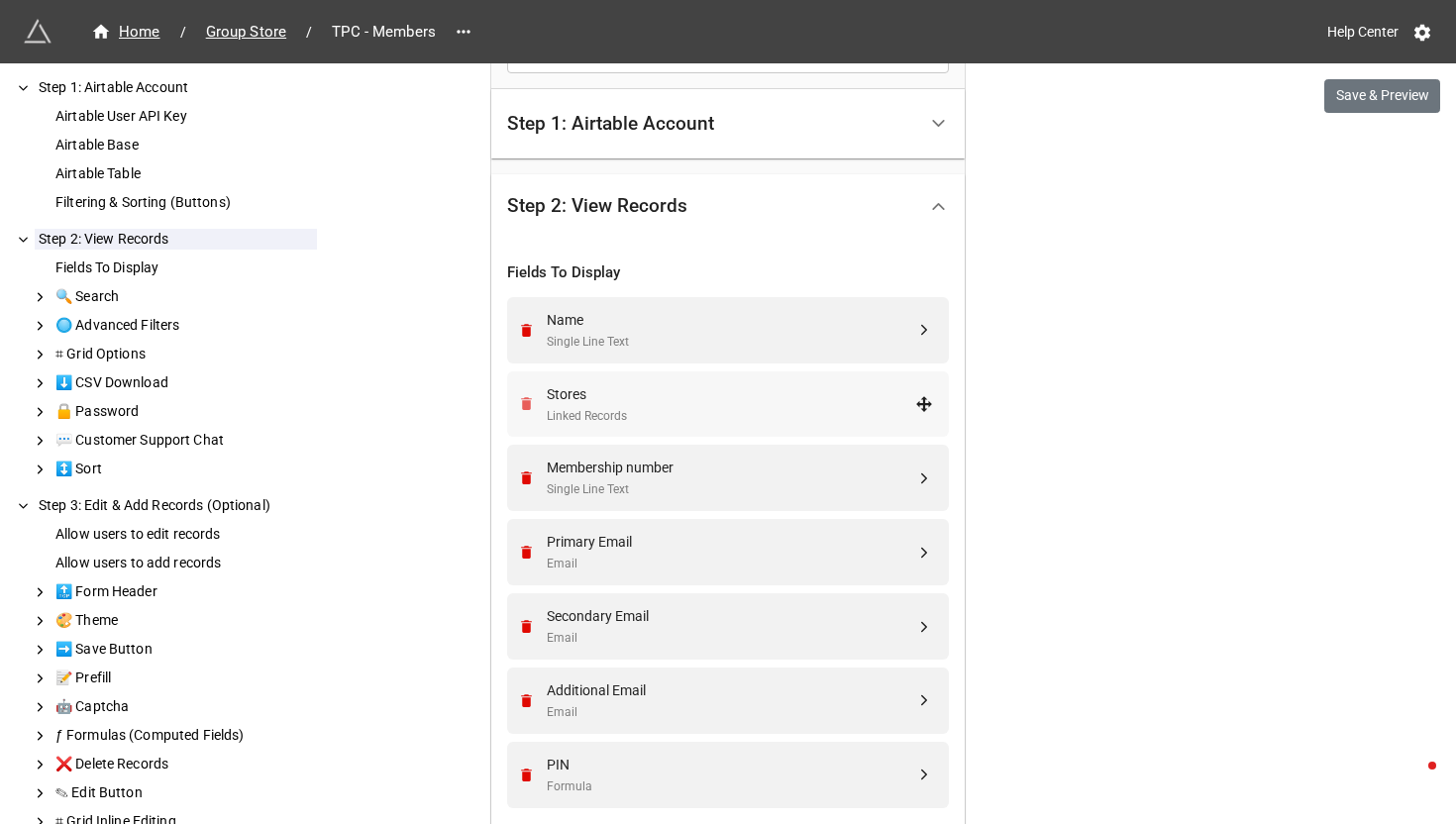 click 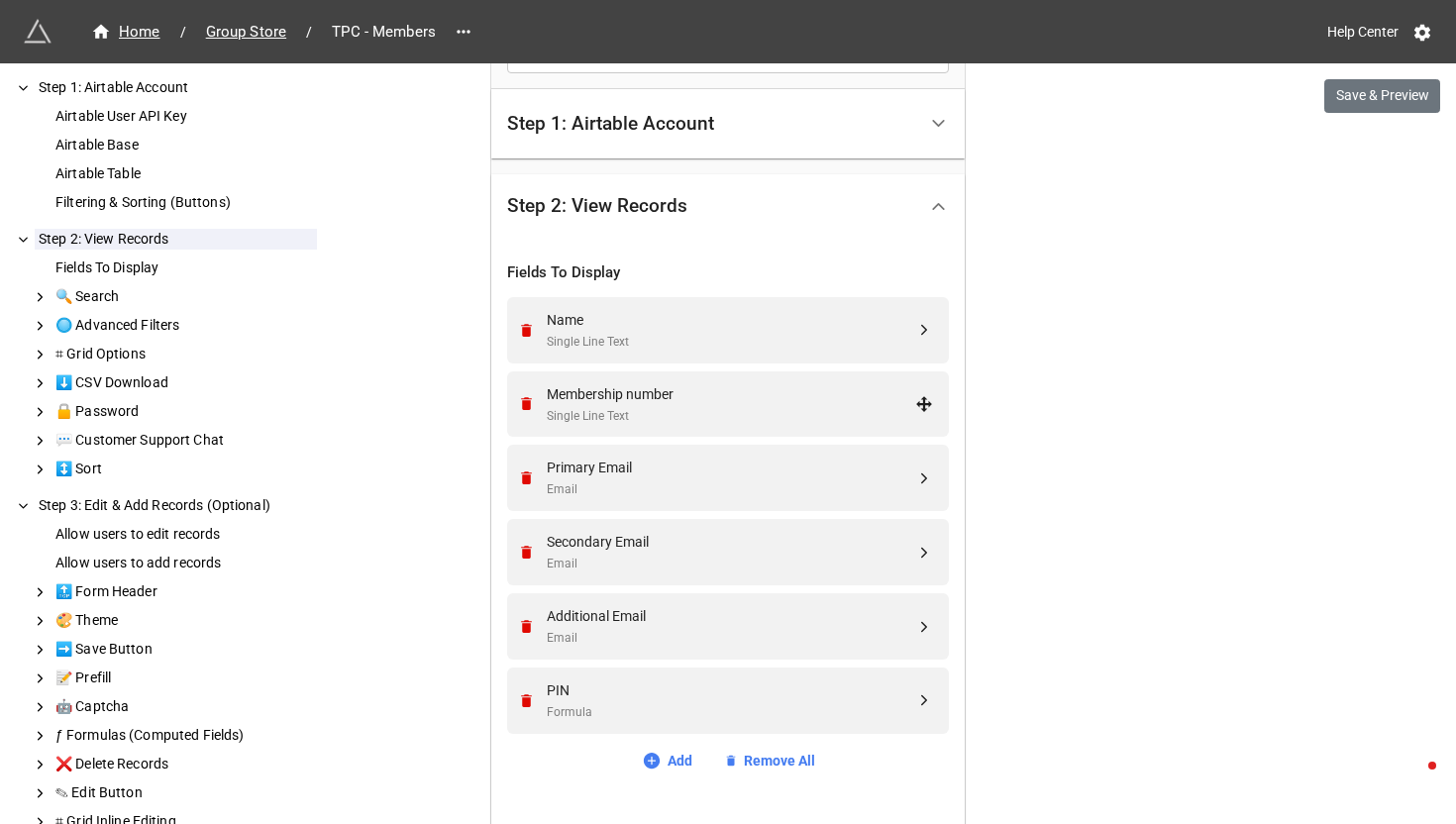 click 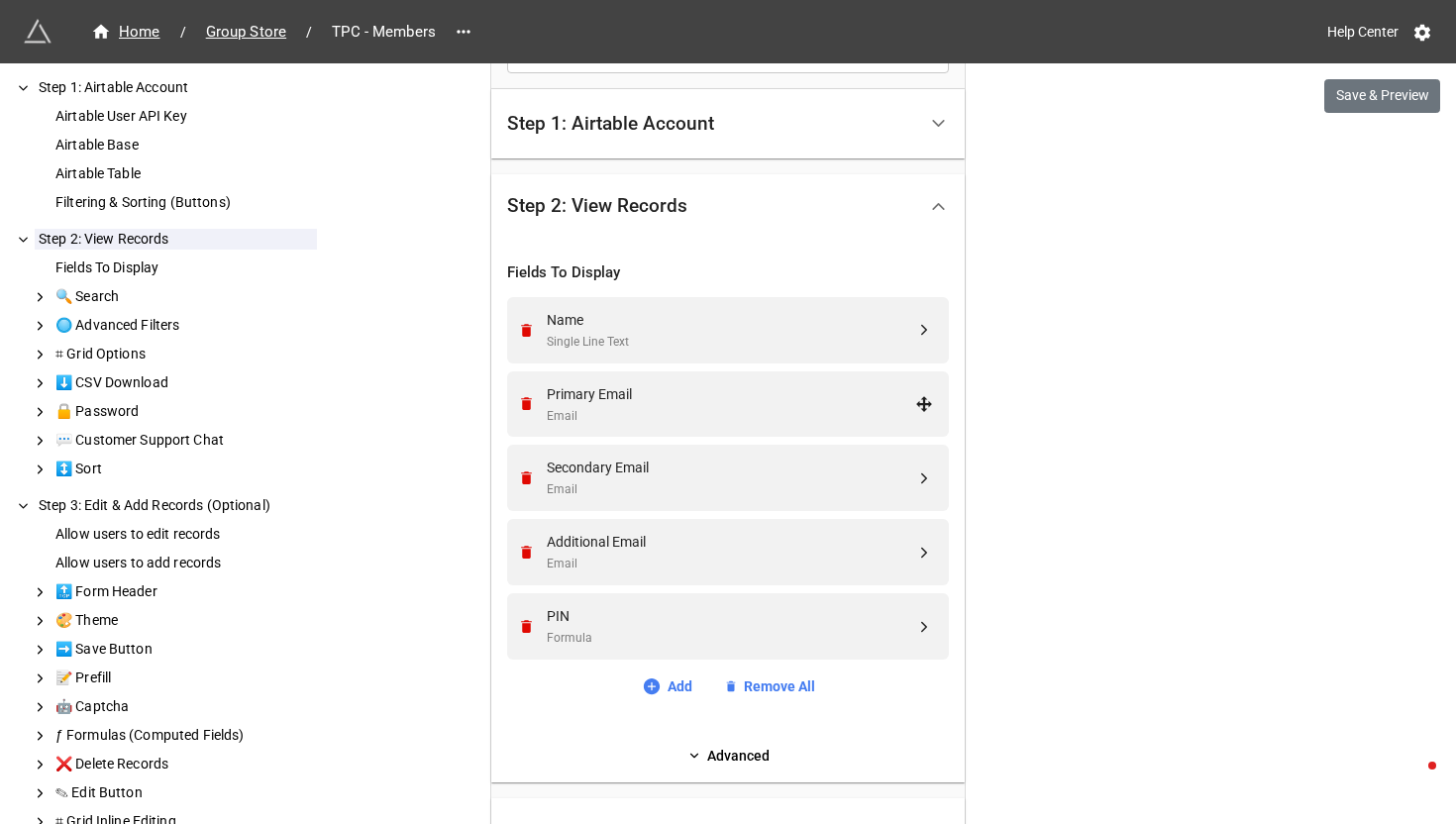 click 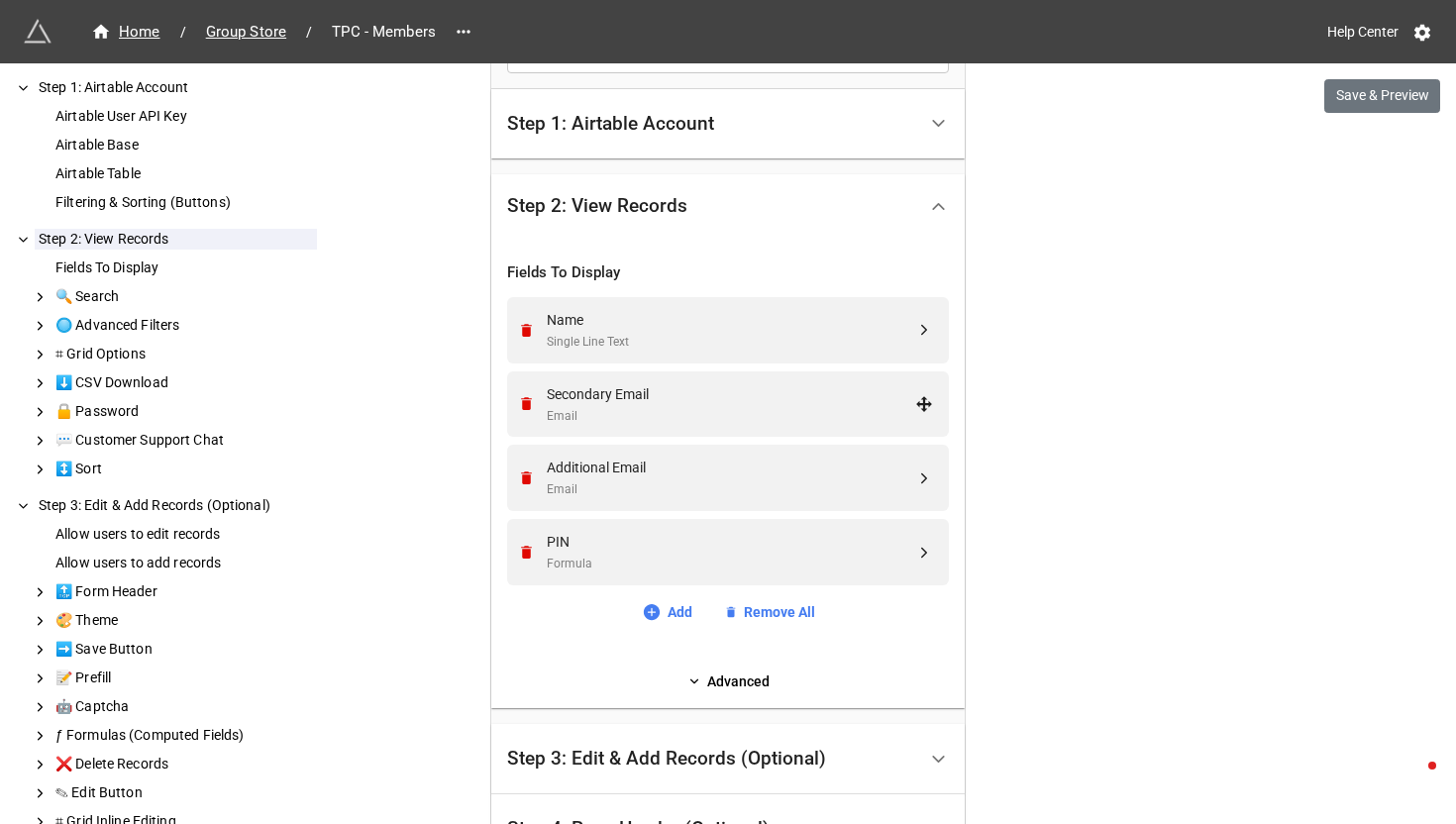 click 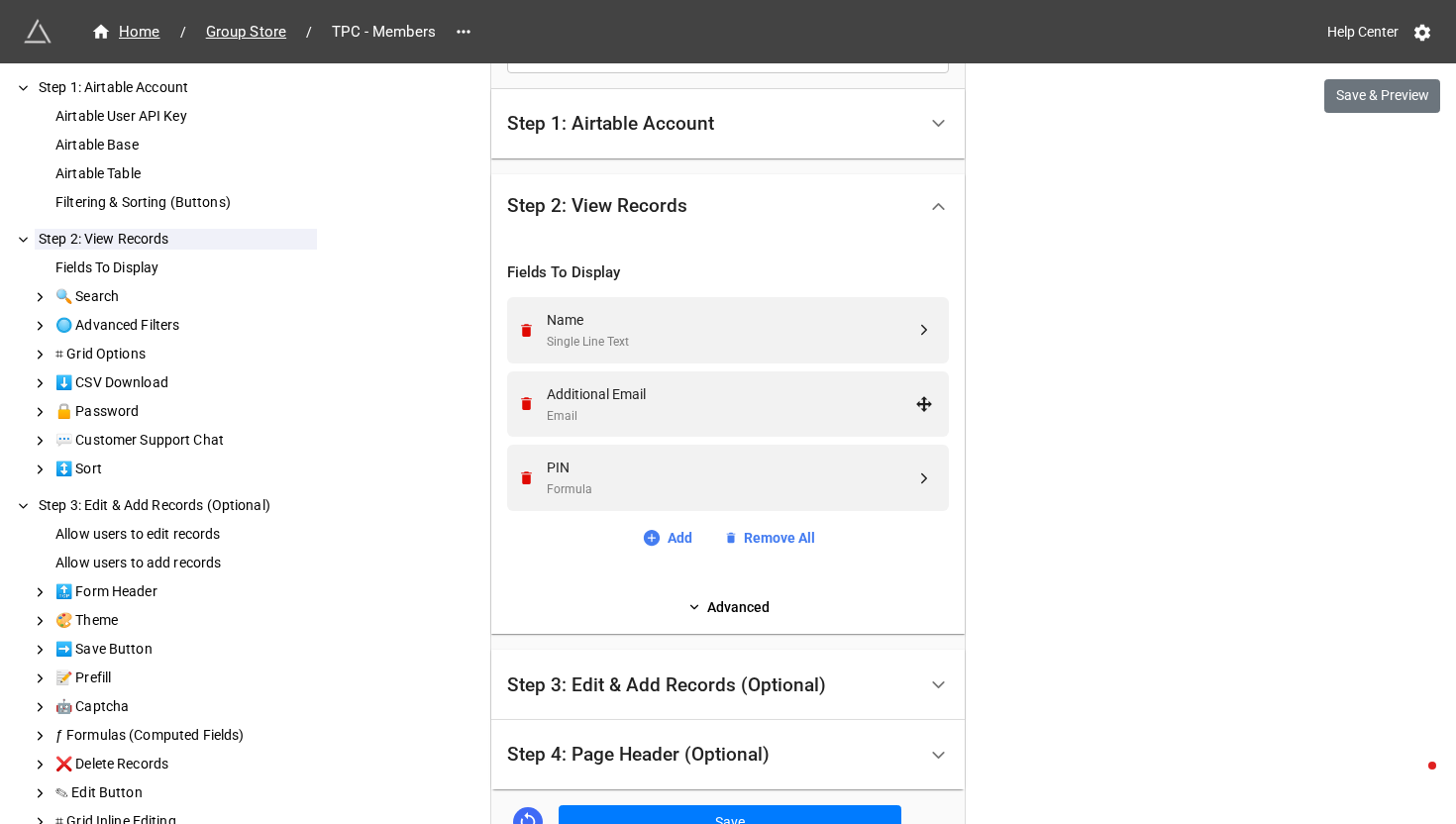 click 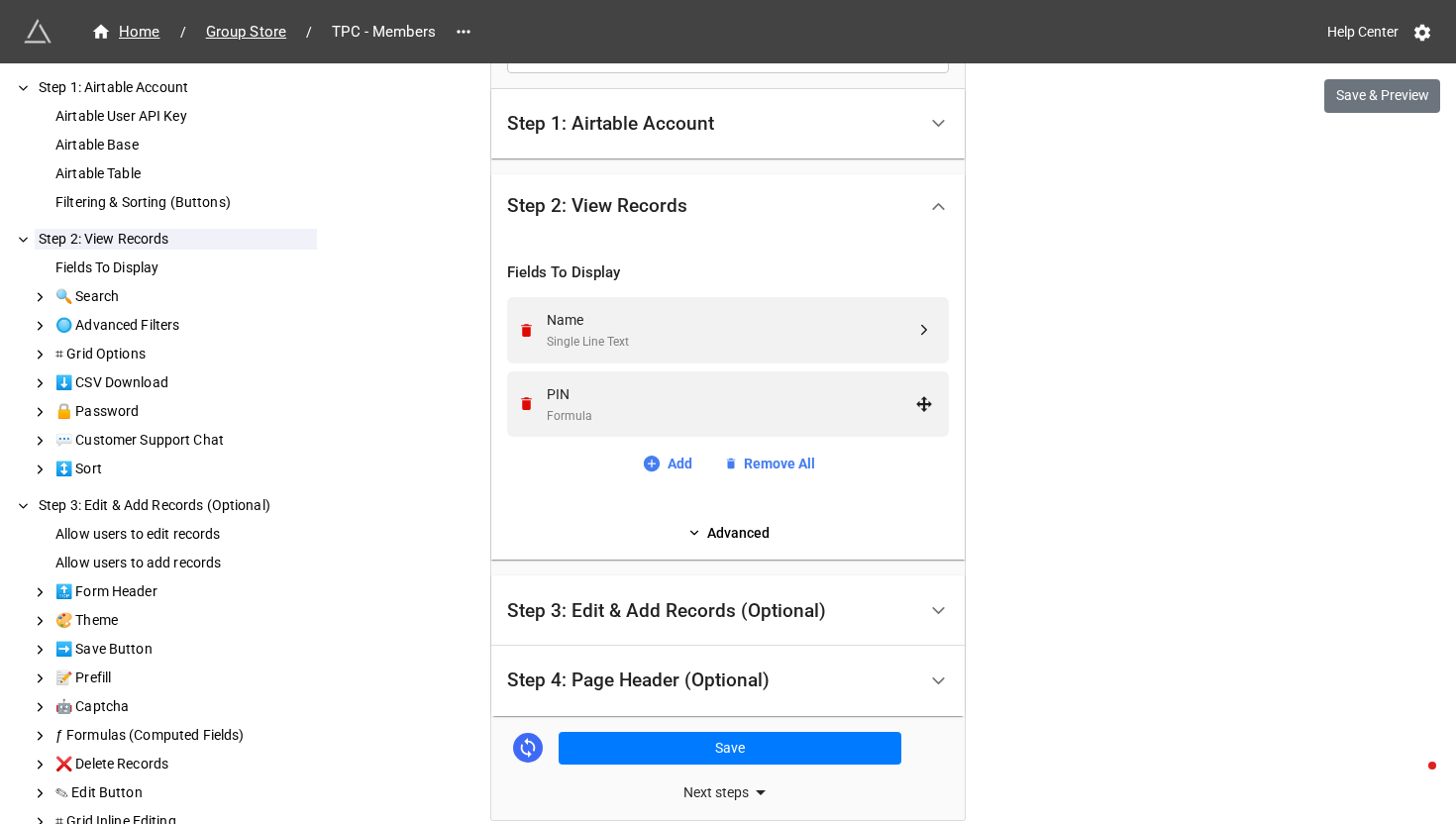click 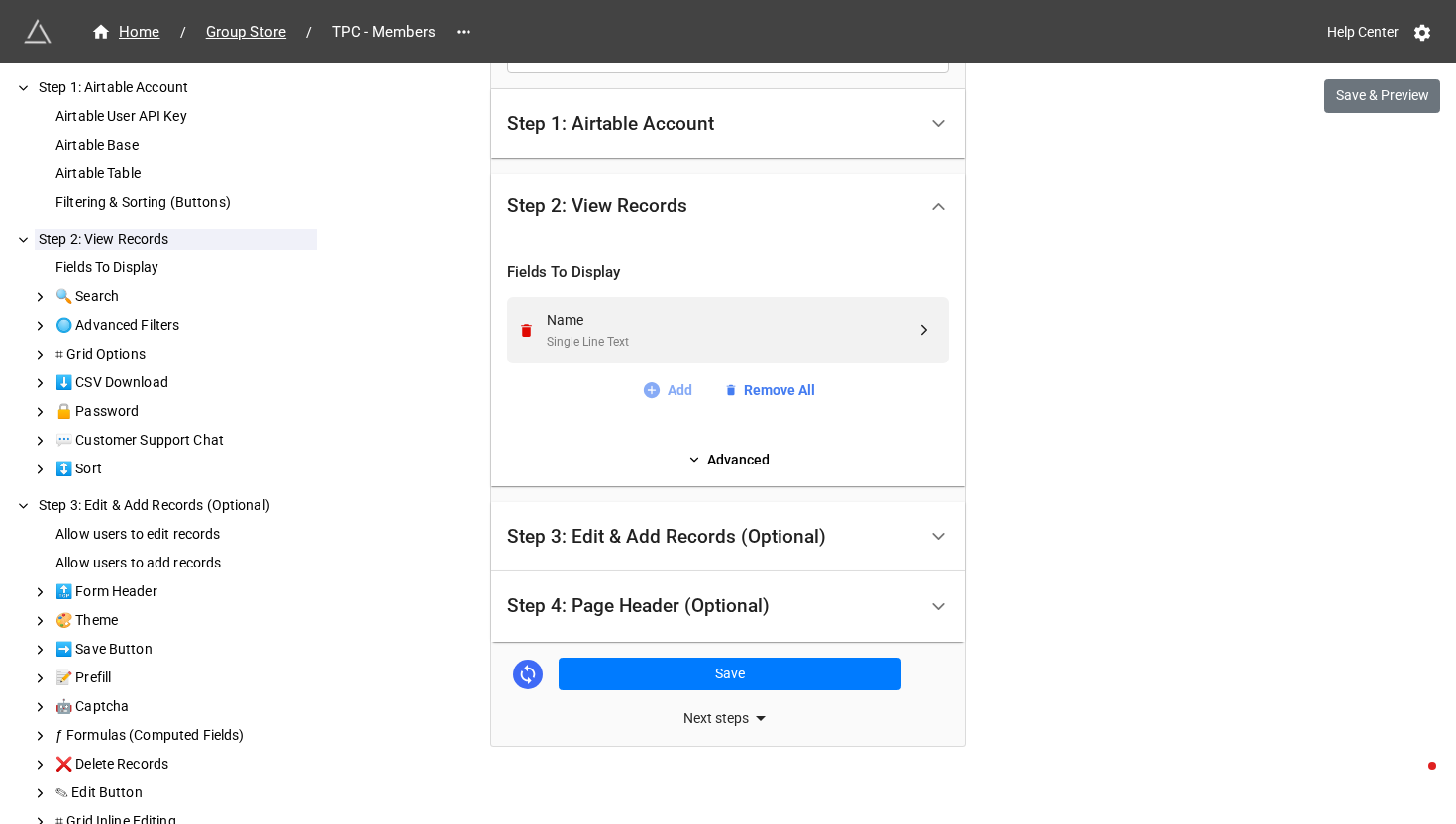 click 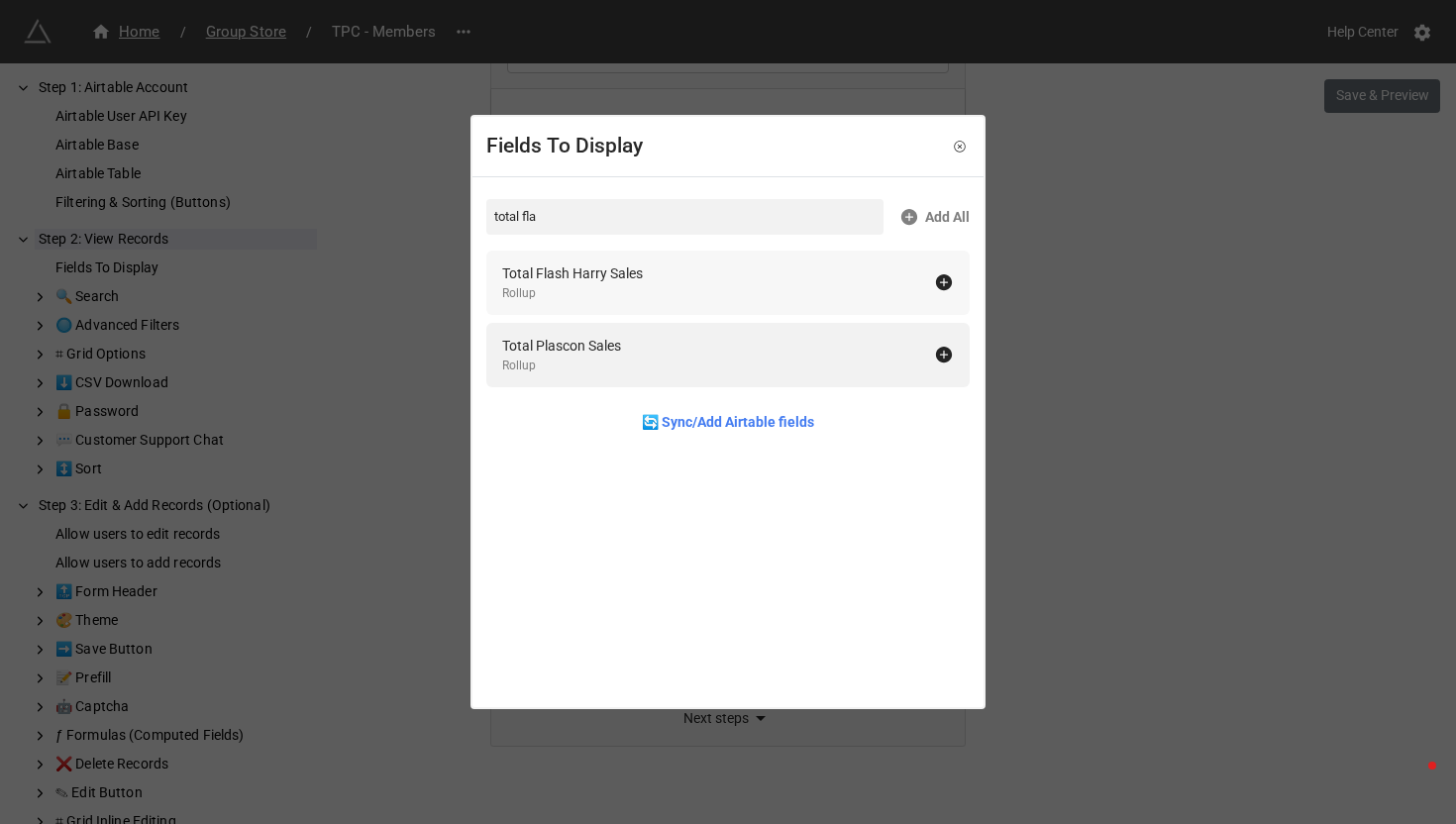 type on "total fla" 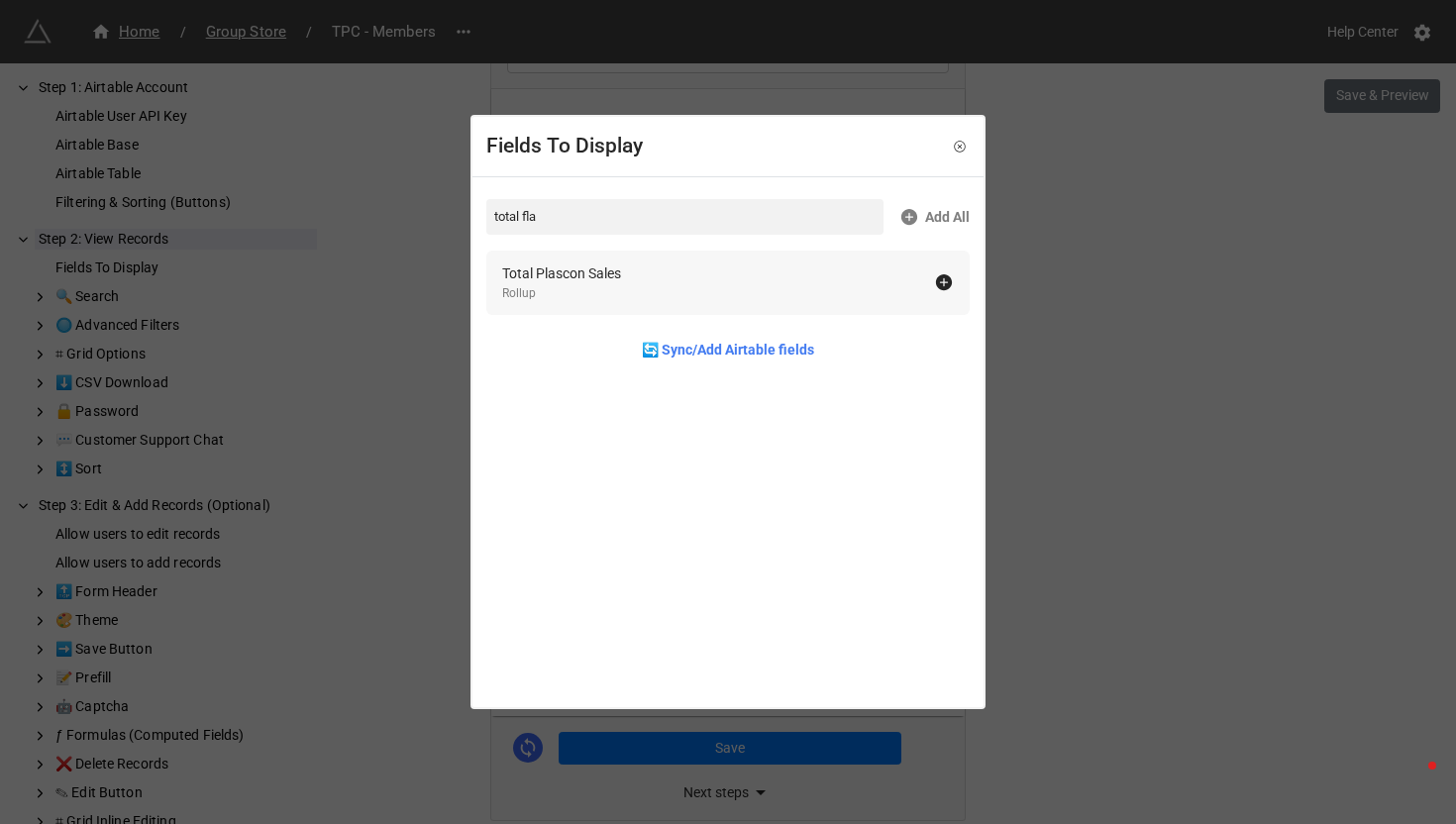 click on "Total Plascon Sales" at bounding box center [562, 273] 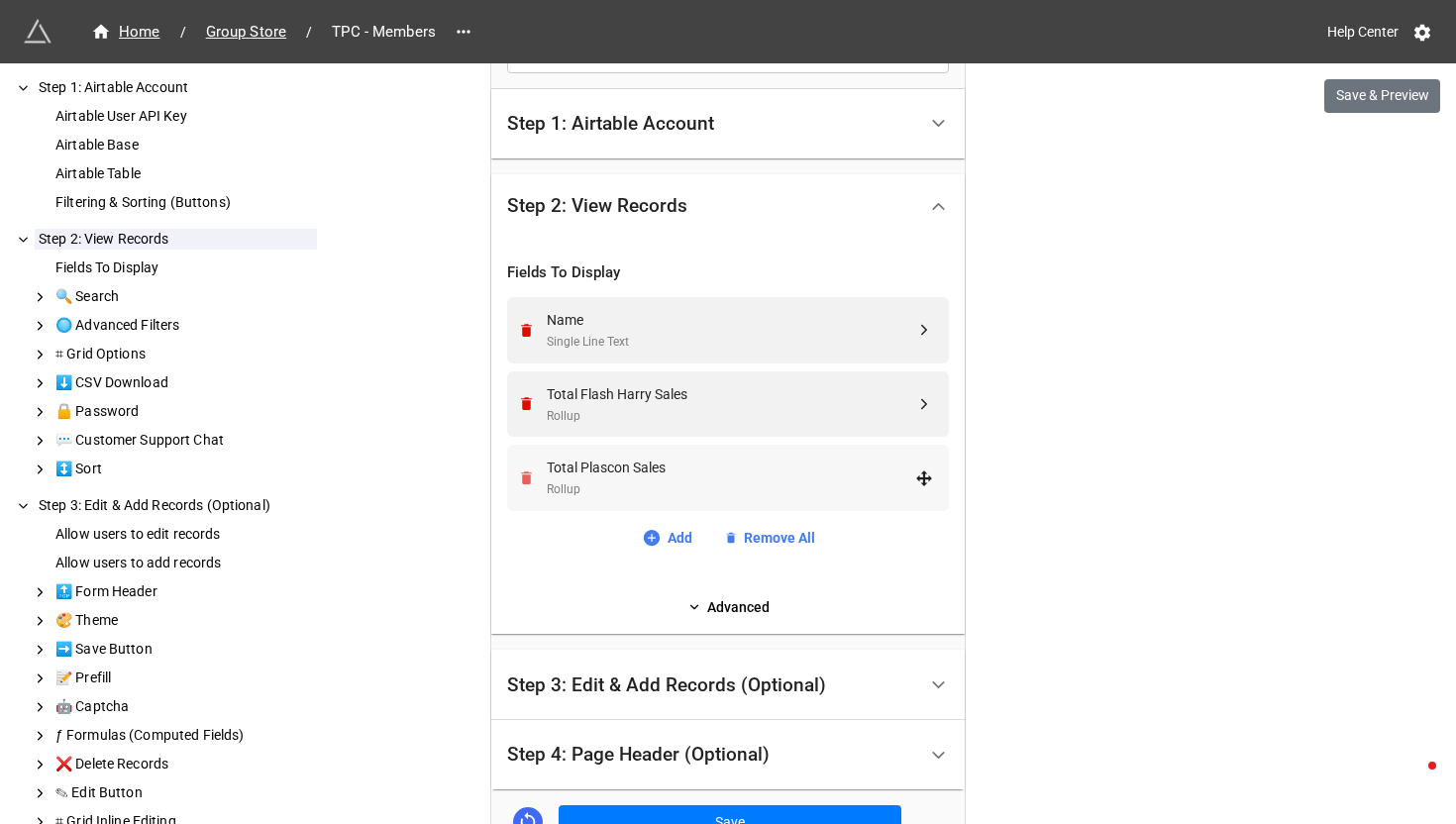 click 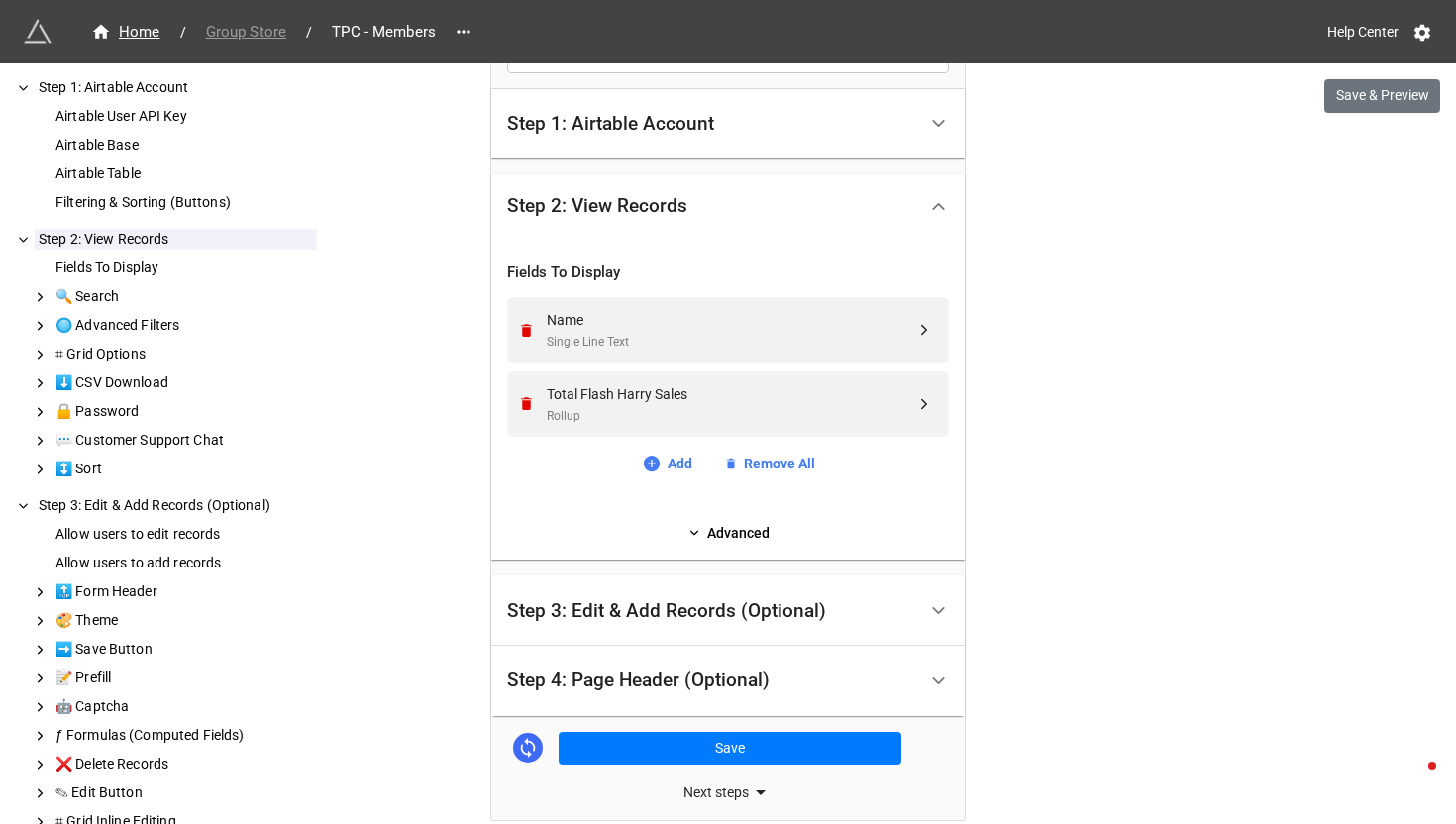 click on "Group Store" at bounding box center (246, 32) 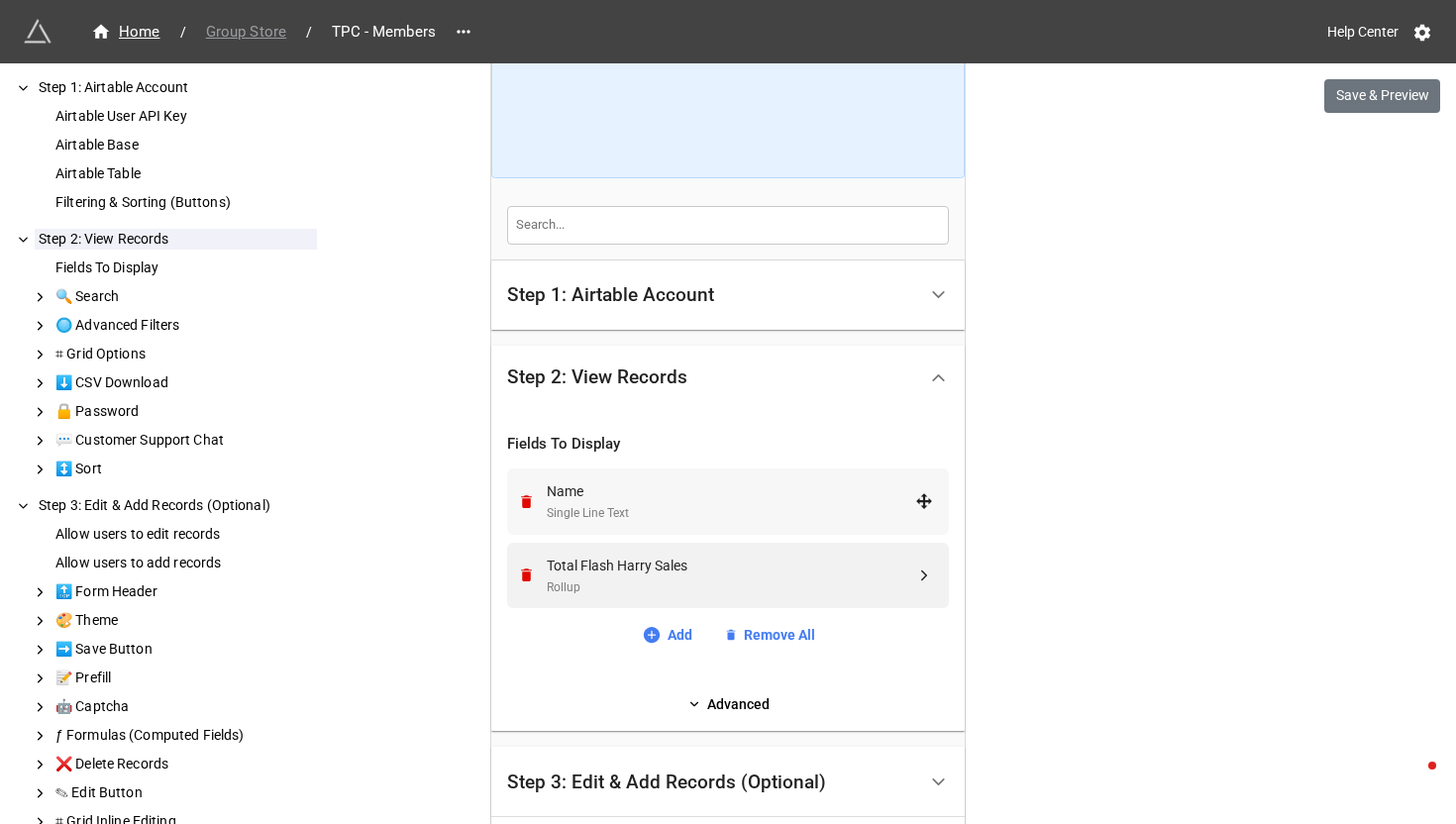 scroll, scrollTop: 174, scrollLeft: 0, axis: vertical 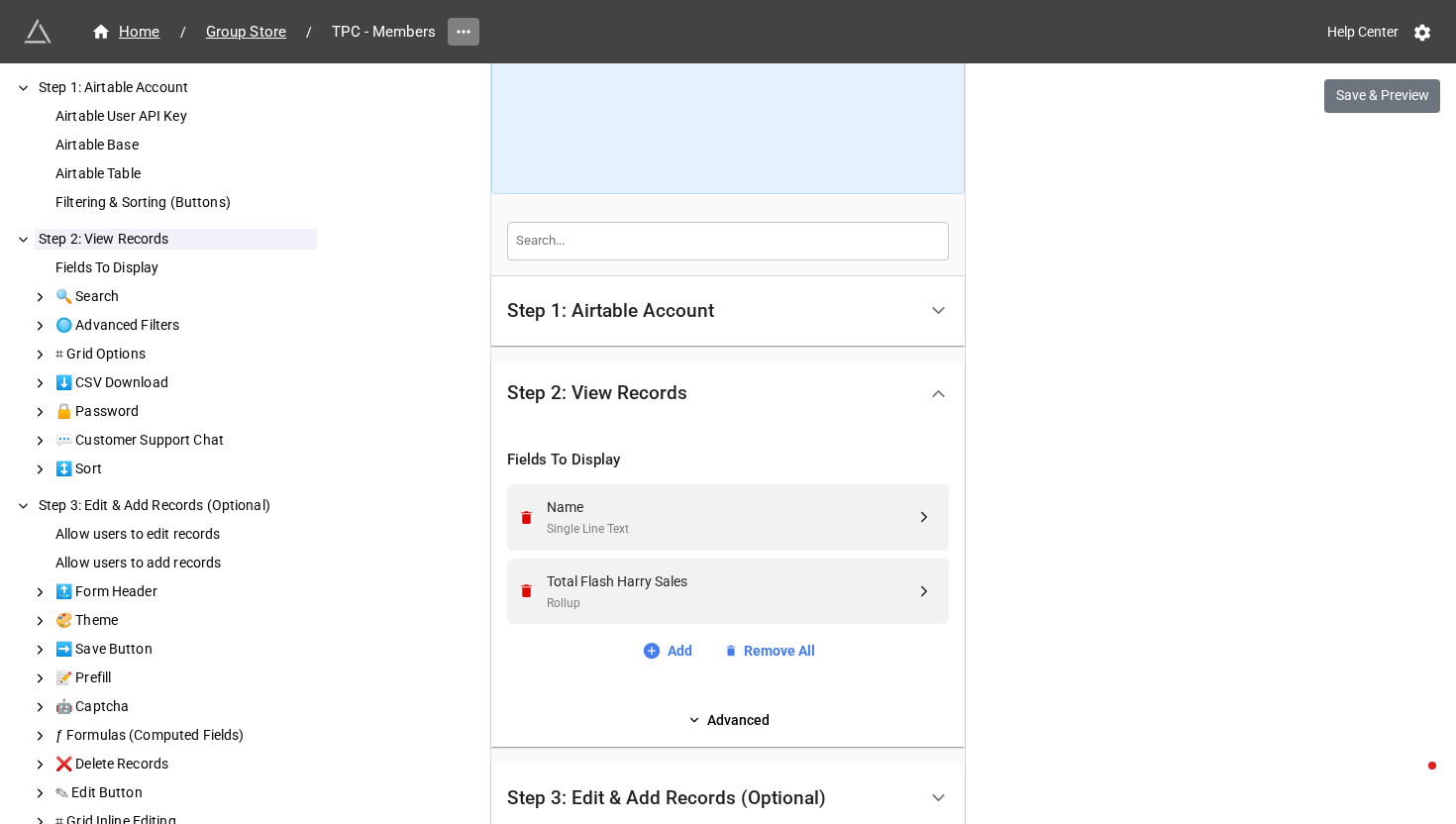 click 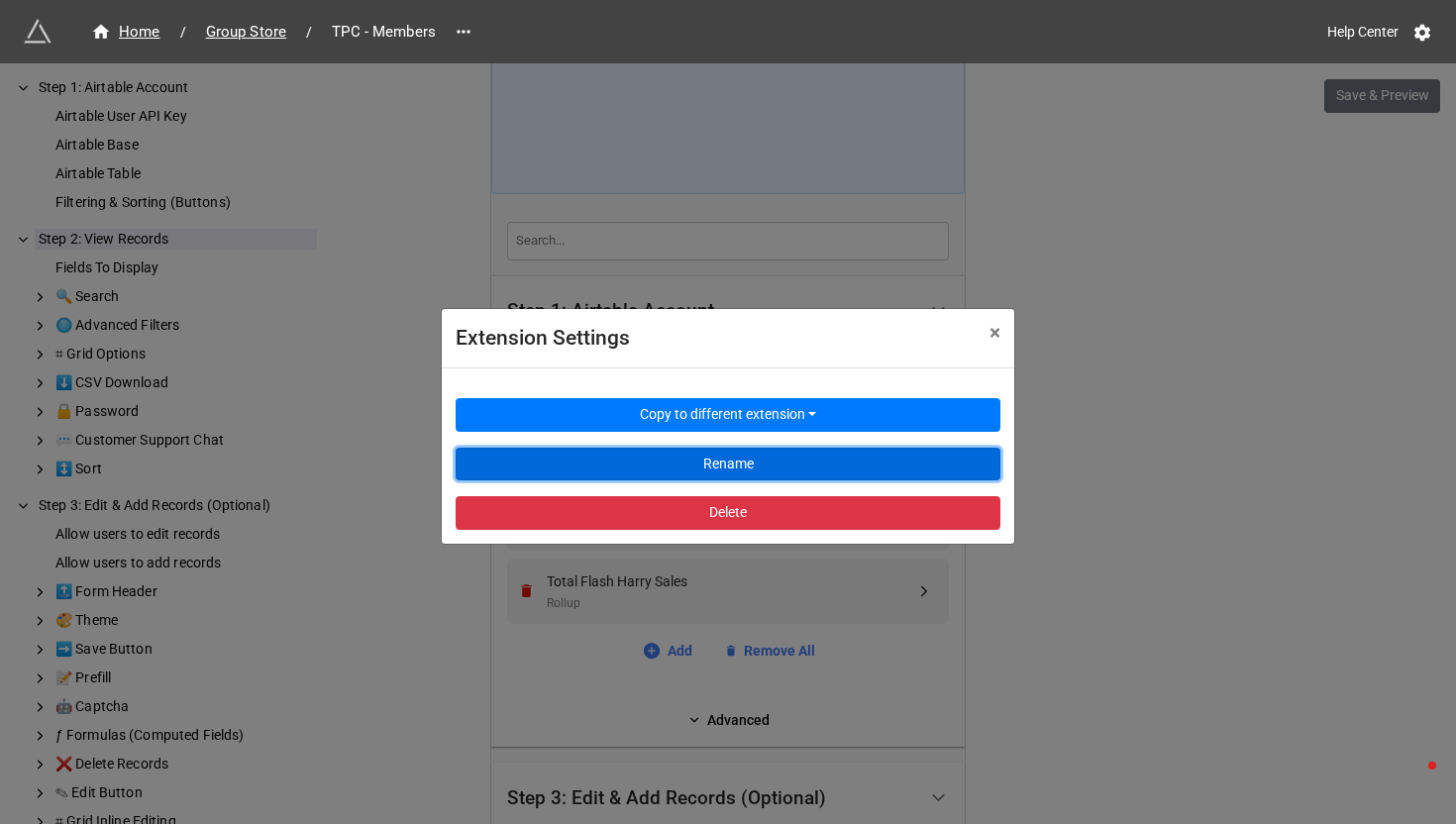 click on "Rename" at bounding box center (728, 464) 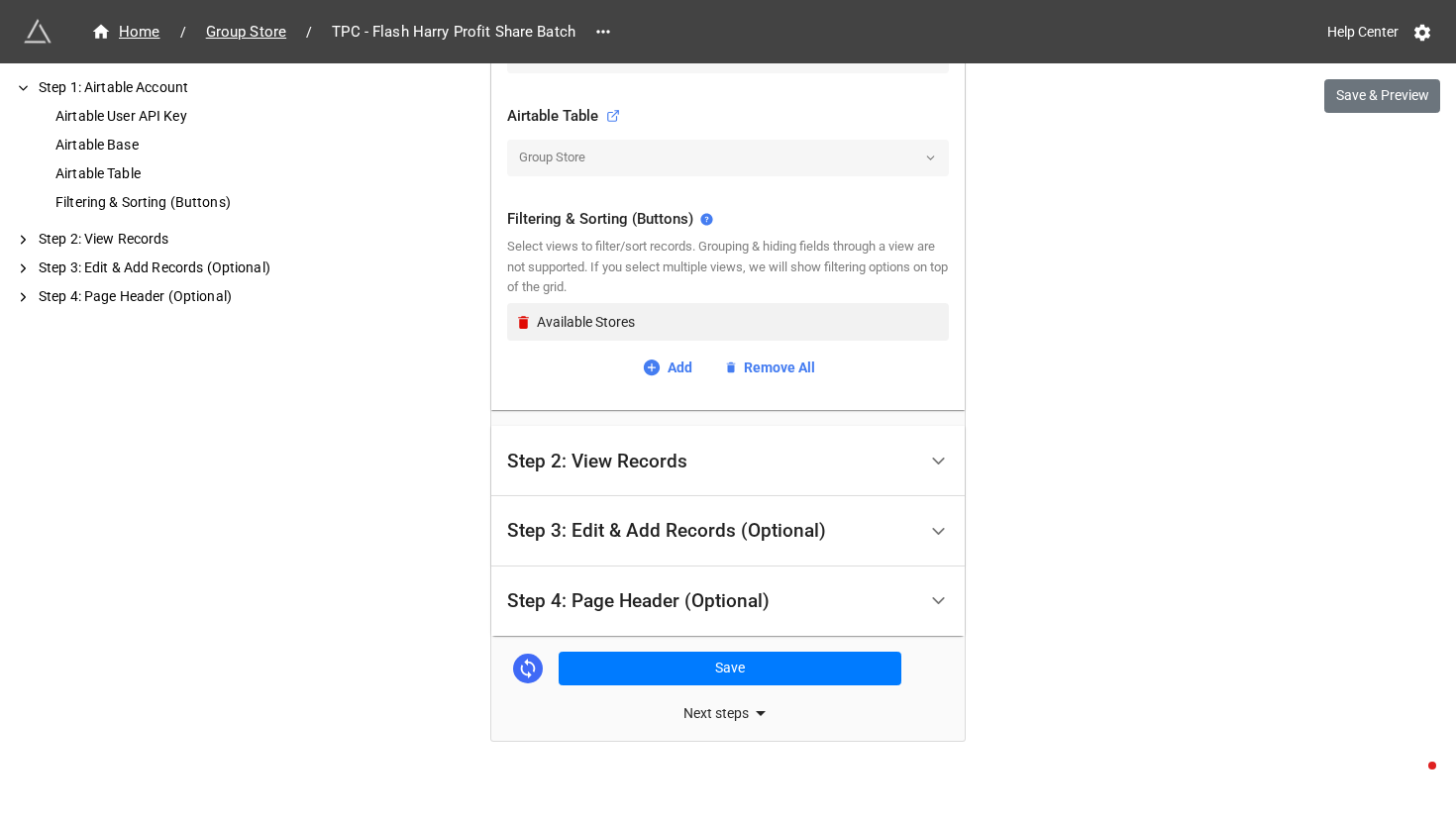 scroll, scrollTop: 658, scrollLeft: 0, axis: vertical 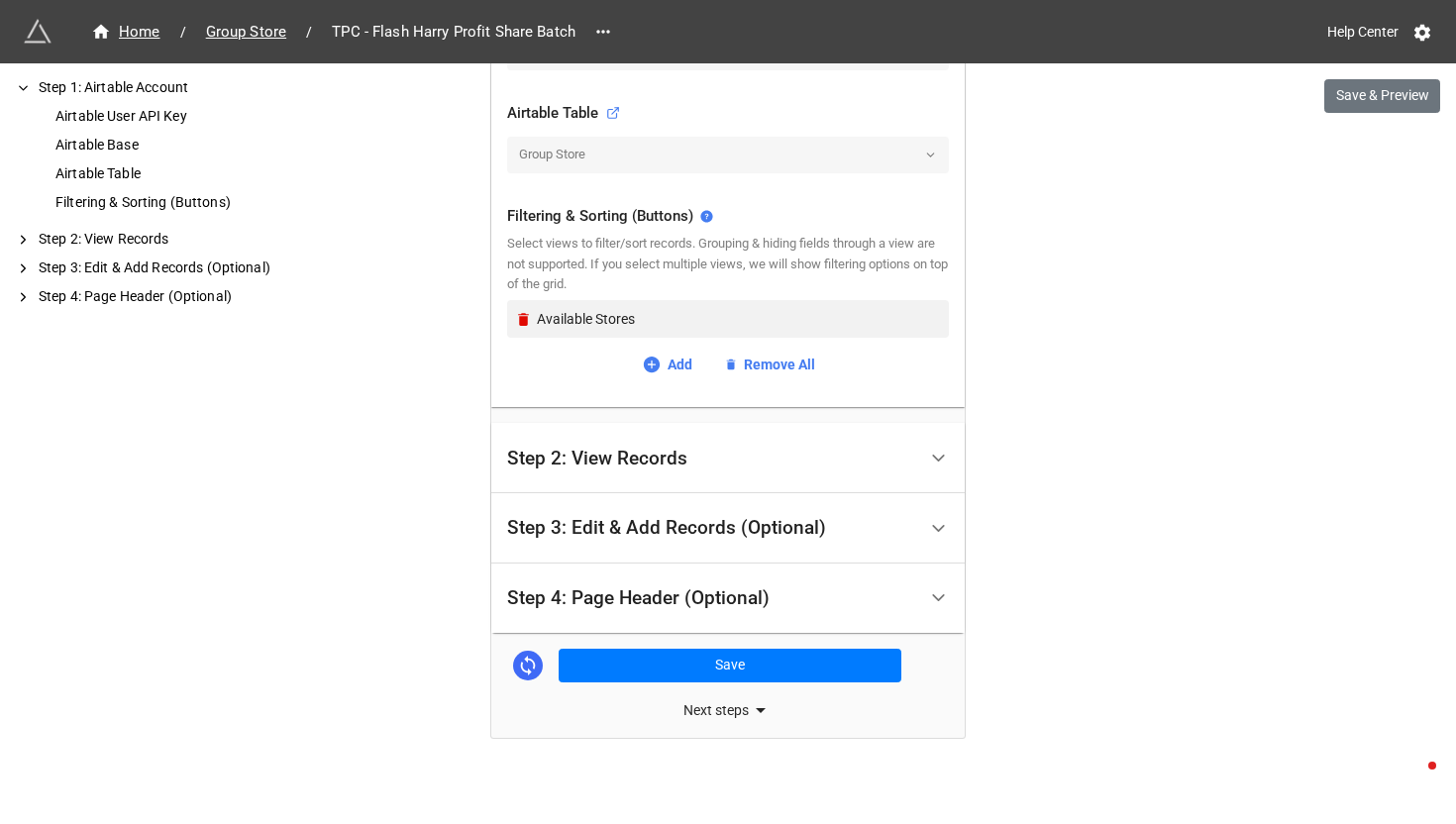 click on "Step 2: View Records" at bounding box center [597, 459] 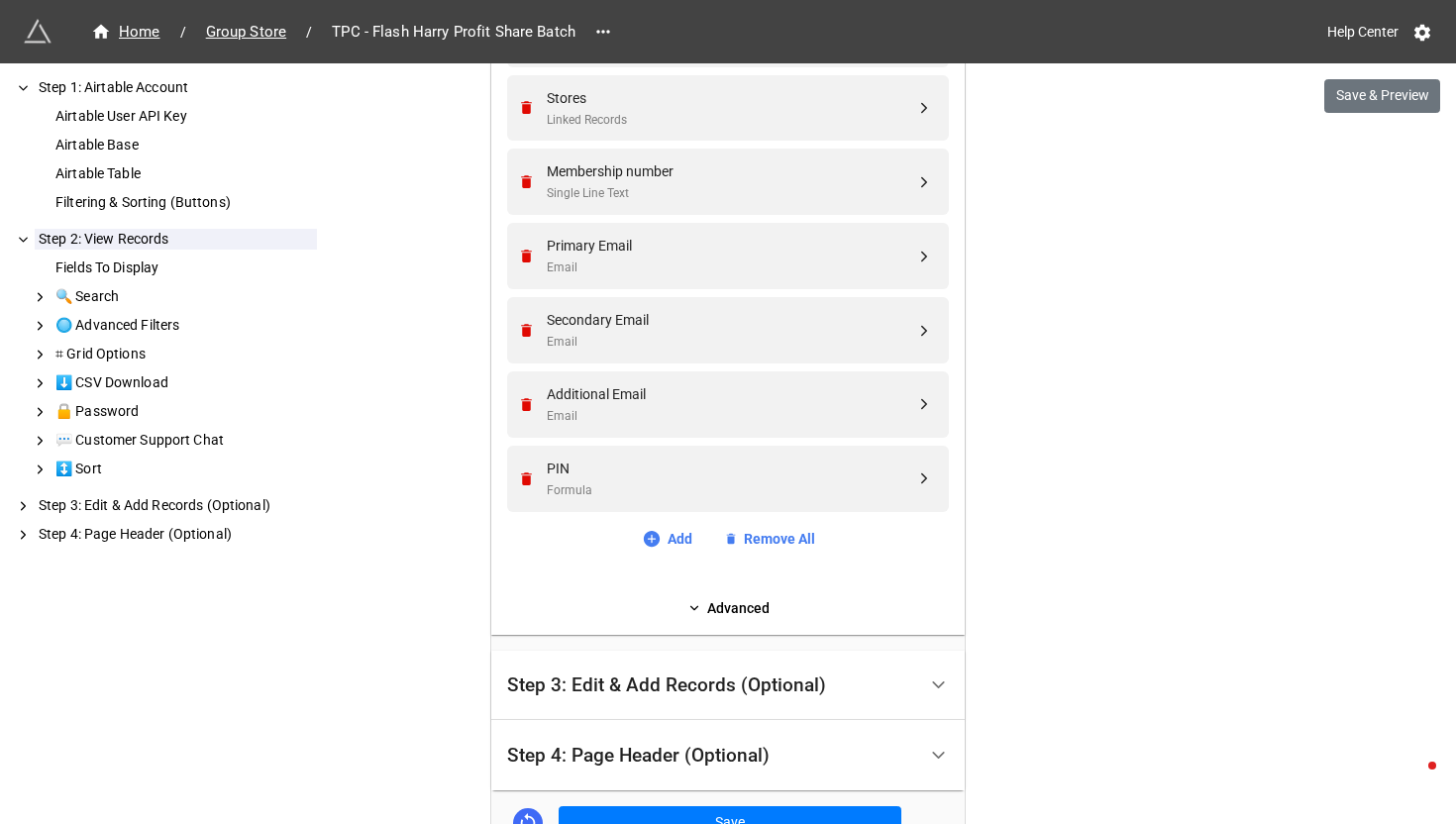 click on "Step 2: View Records" at bounding box center (728, -90) 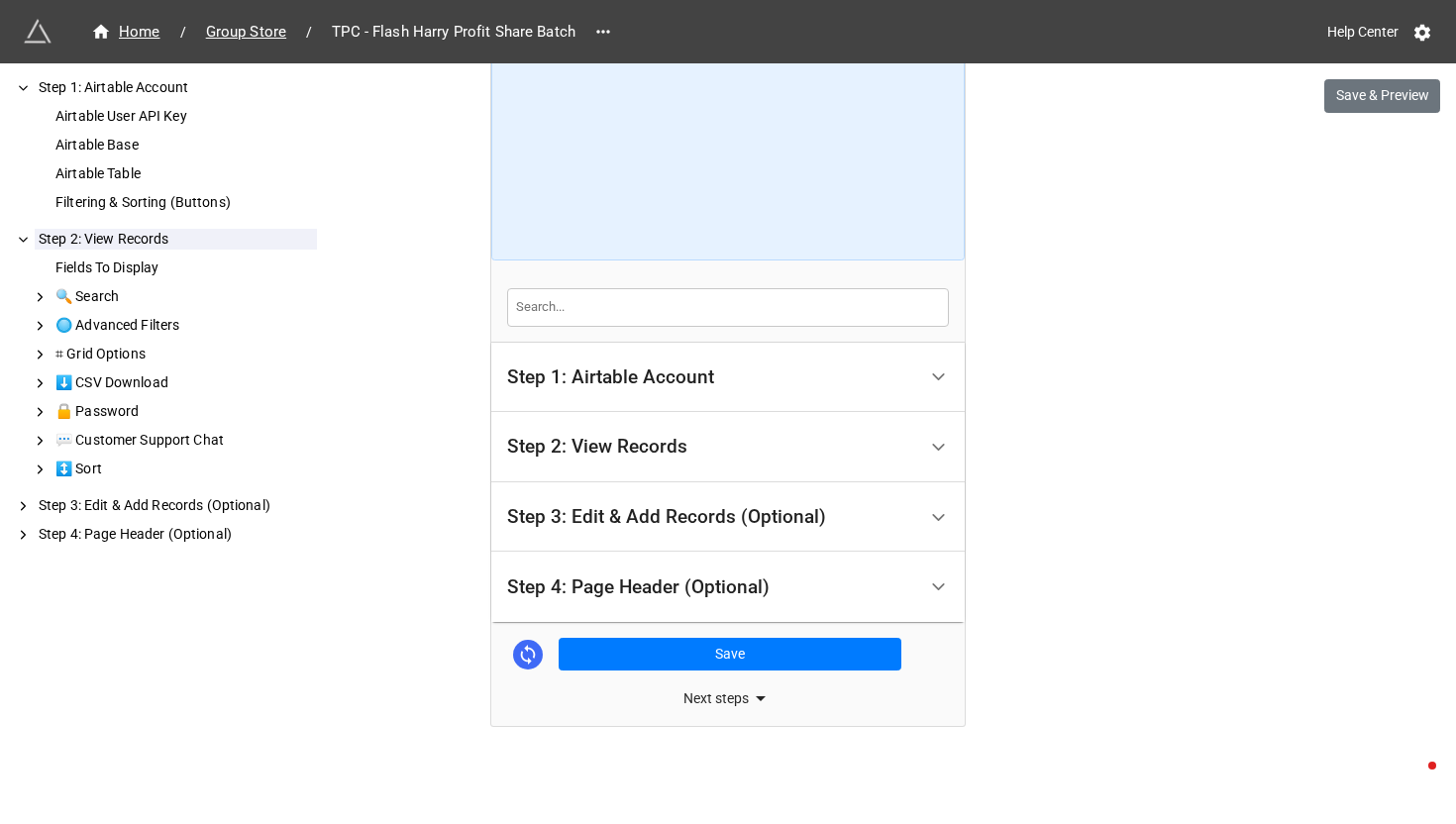 click on "Step 2: View Records" at bounding box center (597, 447) 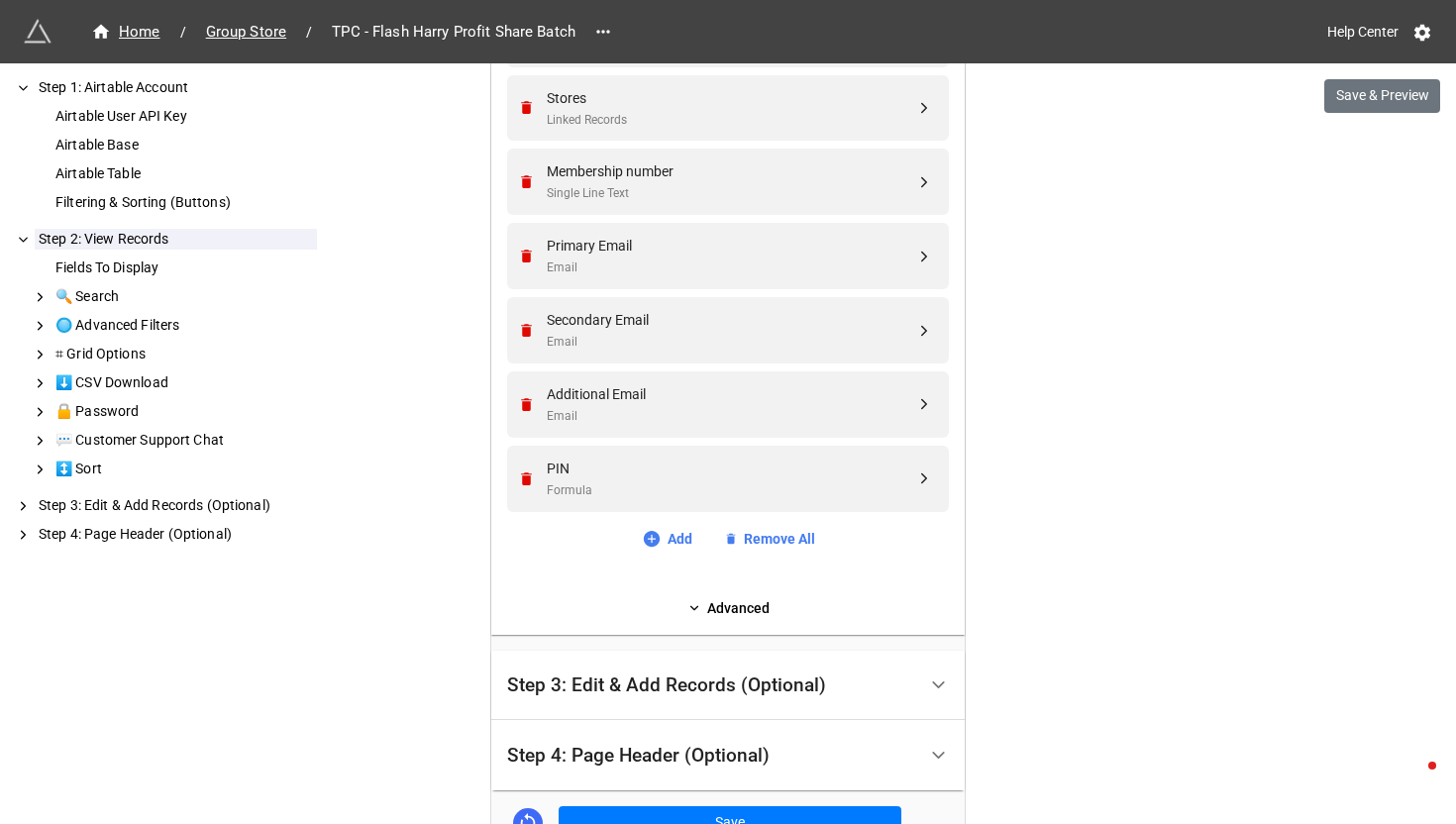 click on "Home / Group Store / TPC - Flash Harry Profit Share Batch Help Center Save & Preview How to Setup Step 1: Airtable Account Airtable User API Key Airtable Base Airtable Table Filtering & Sorting (Buttons) Step 2: View Records Fields To Display 🔍  Search 🔘  Advanced Filters  ⌗   Grid Options ⬇️  CSV Download 🔒  Password 💬  Customer Support Chat  ↕️   Sort Step 3: Edit & Add Records (Optional) Step 4: Page Header (Optional) Step 1: Airtable Account Airtable User API Key Airtable Airtable Base The Paint Club Airtable Table Group Store Filtering & Sorting (Buttons) Select views to filter/sort records. Grouping & hiding fields through a view are not supported. If you select multiple views, we will show filtering options on top of the grid. Available Stores Add Remove All Step 2: View Records Fields To Display Name Single Line Text Stores Linked Records Membership number Single Line Text Primary Email Email Secondary Email Email Additional Email Email PIN Formula Add Remove All Advanced Name" at bounding box center (728, 167) 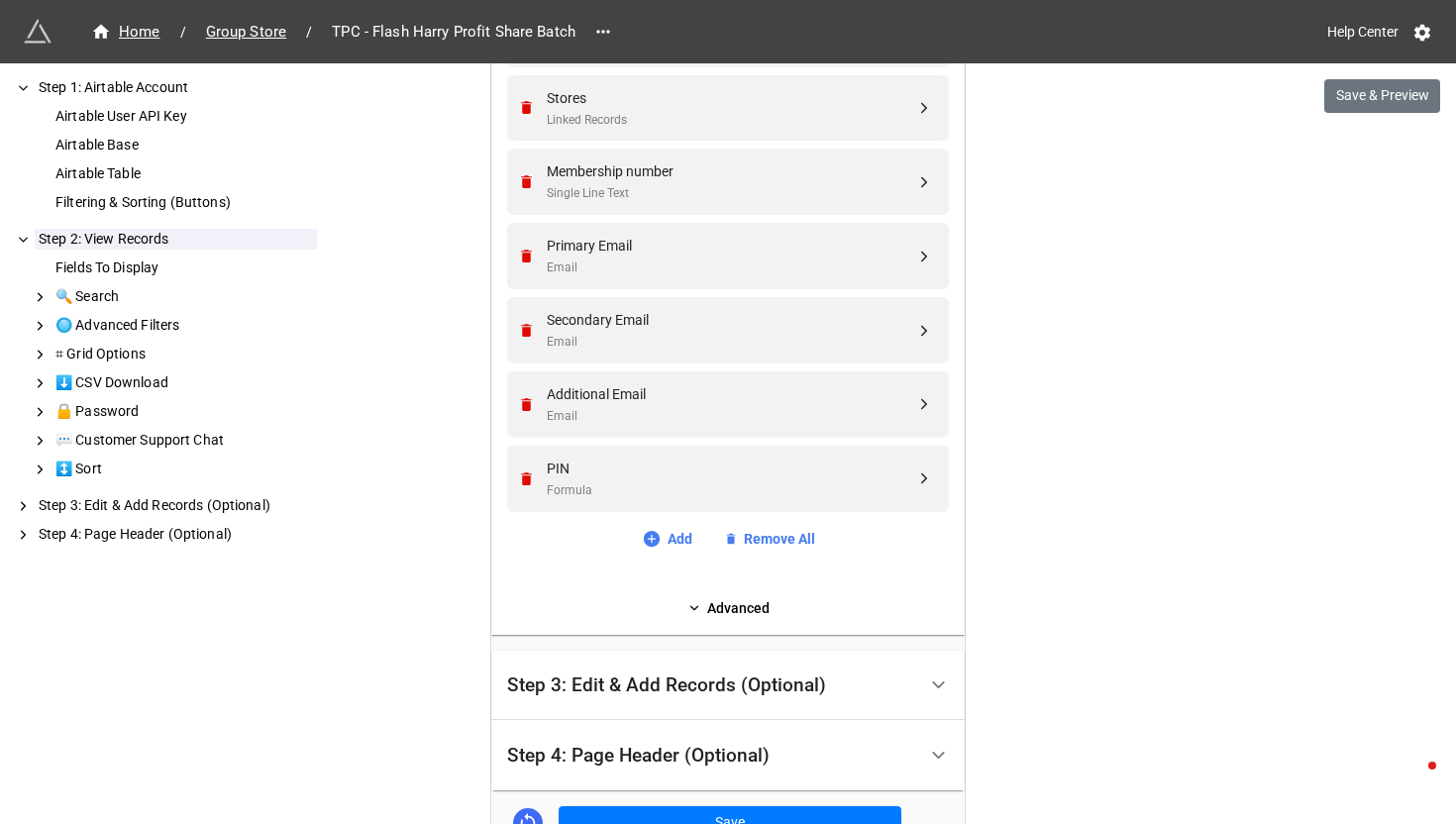 click on "Home / Group Store / TPC - Flash Harry Profit Share Batch Help Center Save & Preview How to Setup Step 1: Airtable Account Airtable User API Key Airtable Base Airtable Table Filtering & Sorting (Buttons) Step 2: View Records Fields To Display 🔍  Search 🔘  Advanced Filters  ⌗   Grid Options ⬇️  CSV Download 🔒  Password 💬  Customer Support Chat  ↕️   Sort Step 3: Edit & Add Records (Optional) Step 4: Page Header (Optional) Step 1: Airtable Account Airtable User API Key Airtable Airtable Base The Paint Club Airtable Table Group Store Filtering & Sorting (Buttons) Select views to filter/sort records. Grouping & hiding fields through a view are not supported. If you select multiple views, we will show filtering options on top of the grid. Available Stores Add Remove All Step 2: View Records Fields To Display Name Single Line Text Stores Linked Records Membership number Single Line Text Primary Email Email Secondary Email Email Additional Email Email PIN Formula Add Remove All Advanced Name" at bounding box center [728, 167] 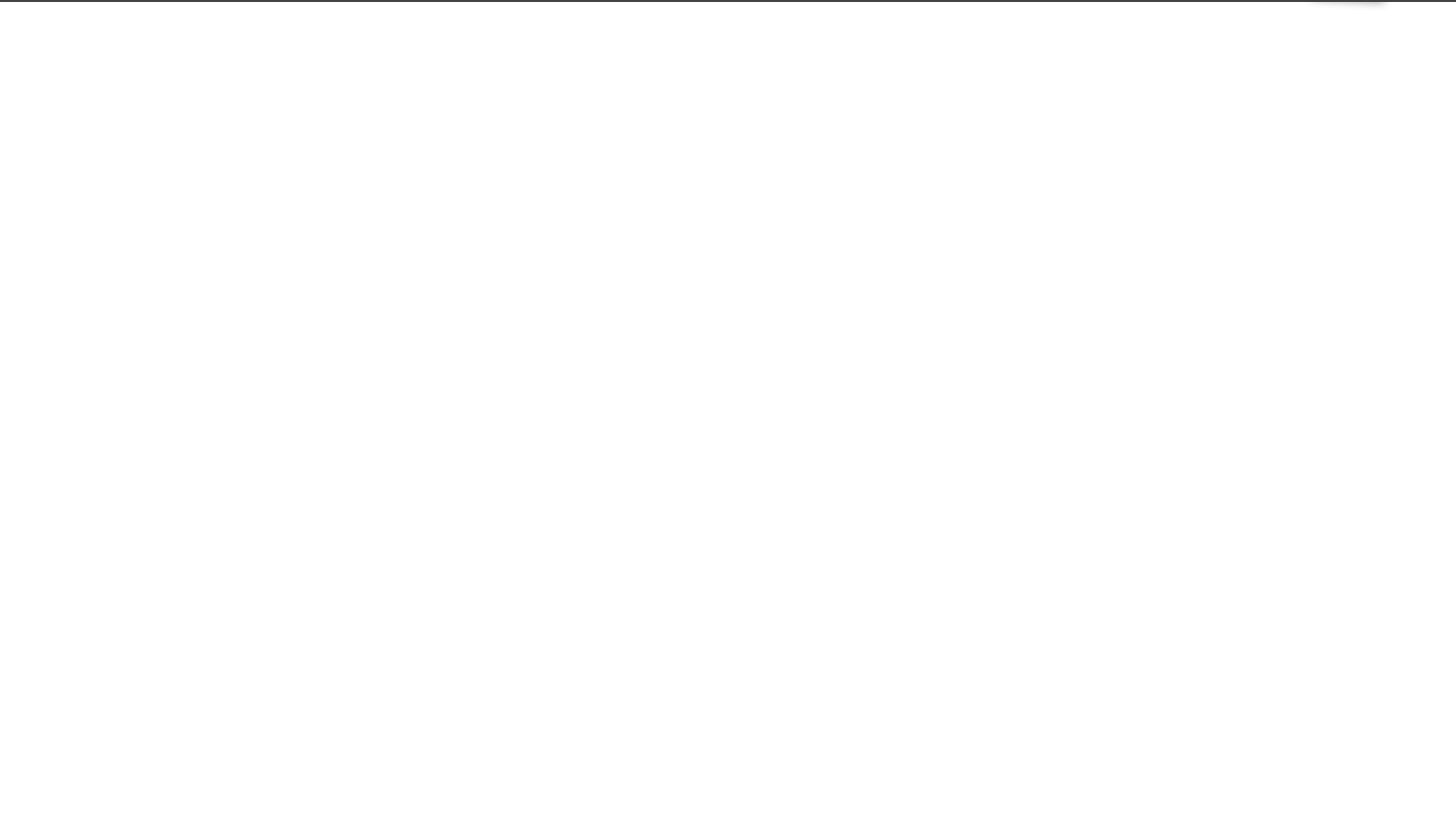 scroll, scrollTop: 0, scrollLeft: 0, axis: both 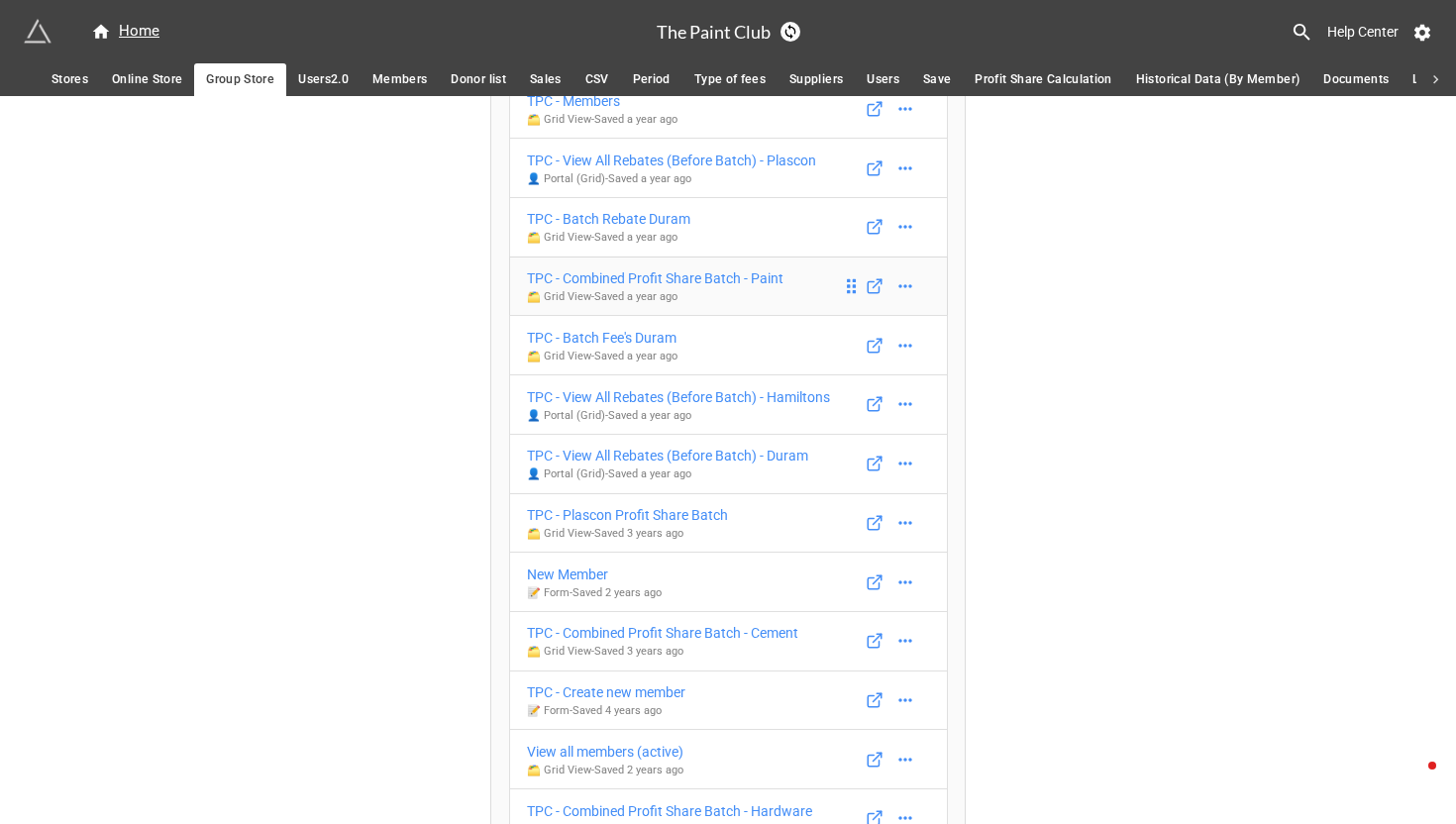 click on "TPC - Combined Profit Share Batch - Paint" at bounding box center [655, 278] 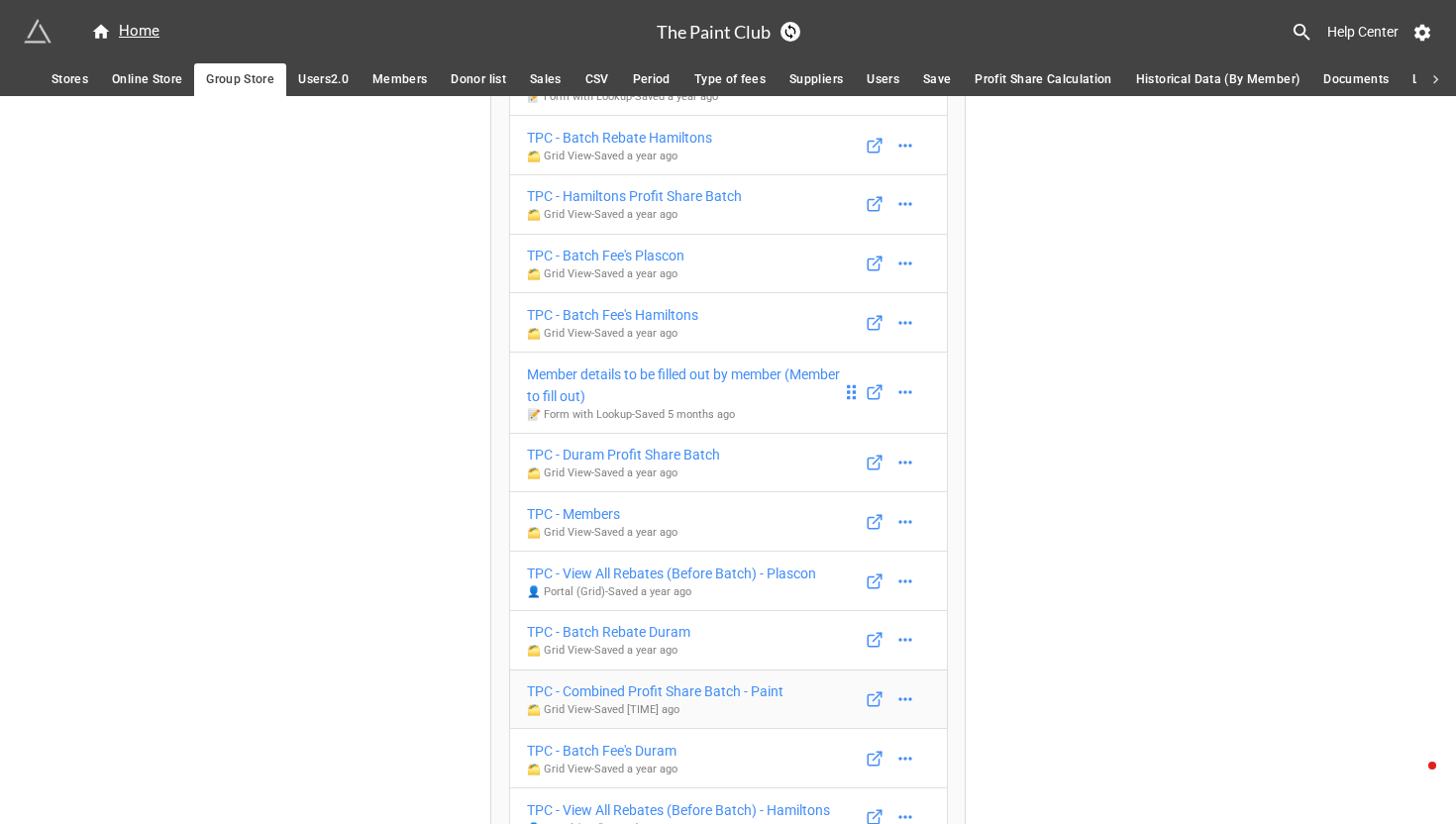 scroll, scrollTop: 15, scrollLeft: 0, axis: vertical 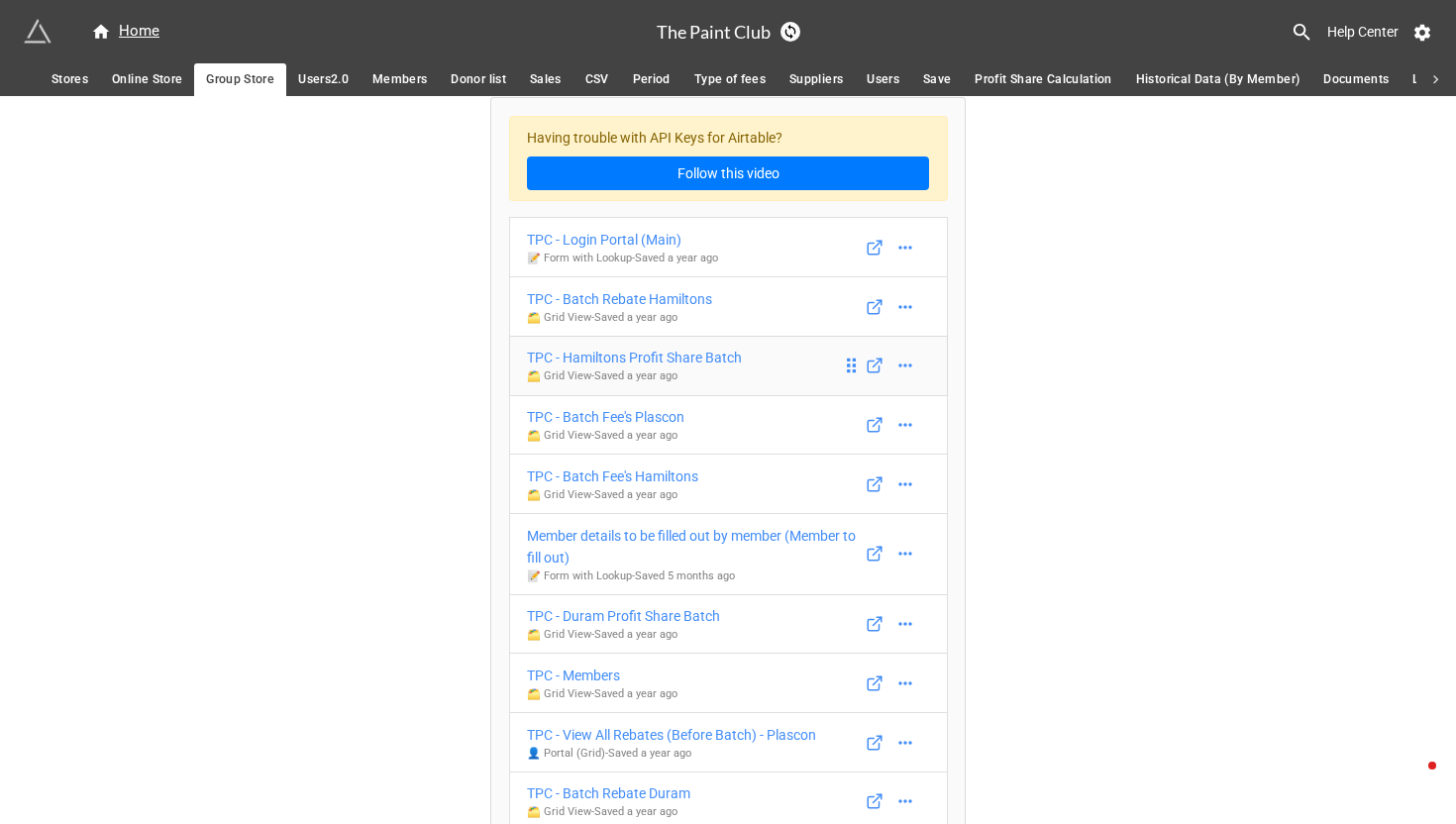 click on "TPC - Hamiltons Profit Share Batch" at bounding box center (634, 358) 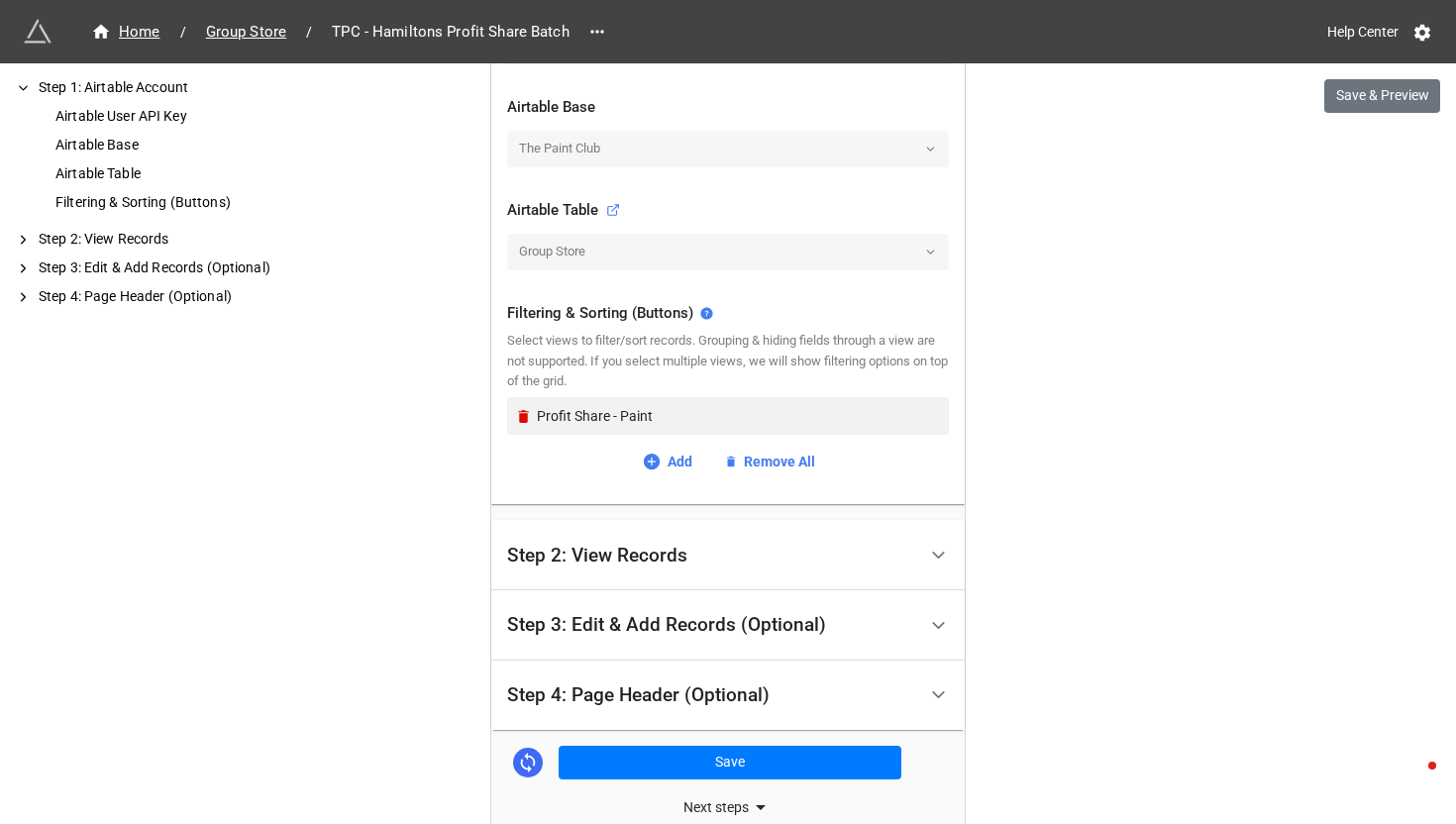 scroll, scrollTop: 566, scrollLeft: 0, axis: vertical 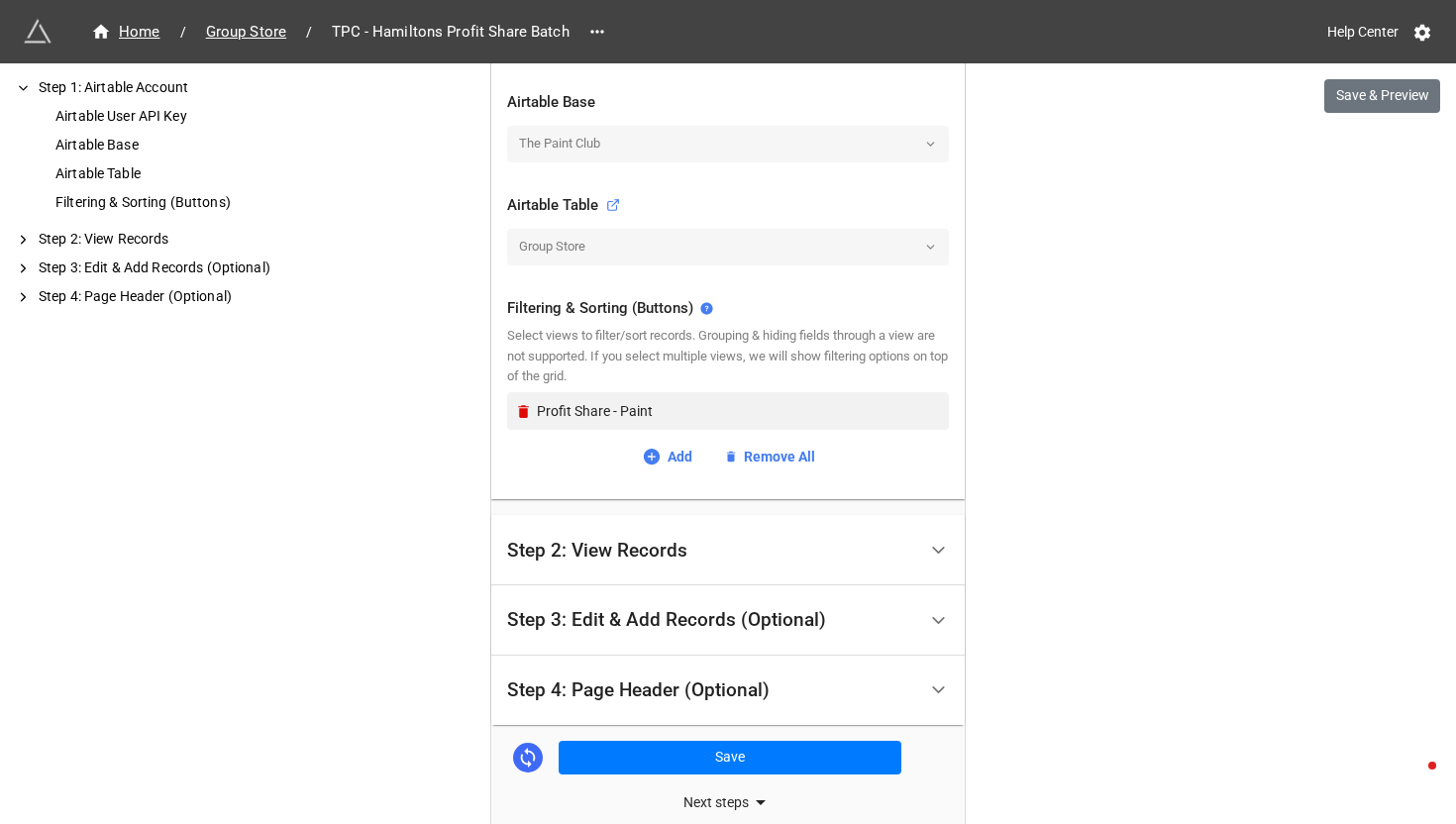 click on "Step 2: View Records" at bounding box center (597, 551) 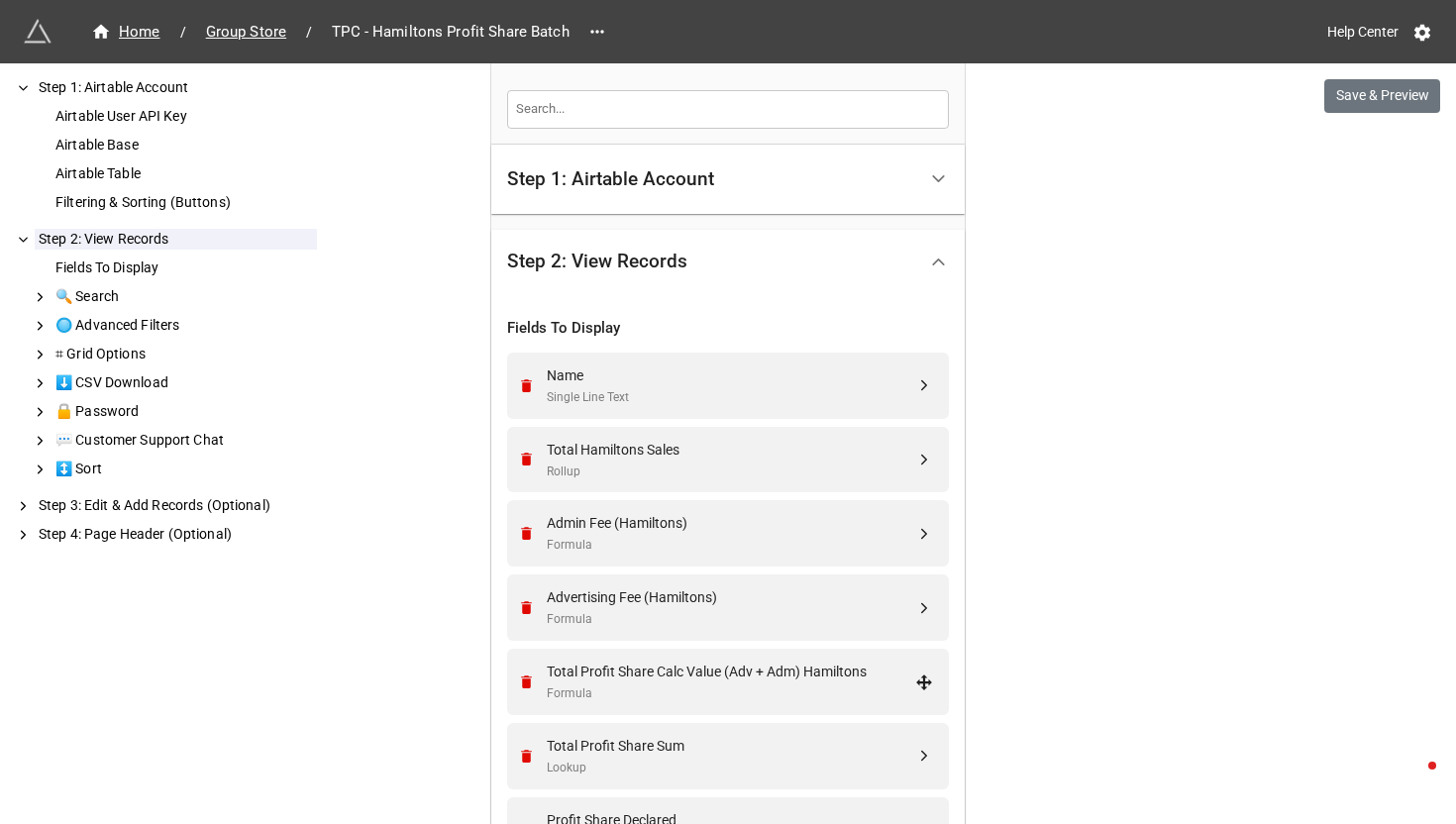scroll, scrollTop: 222, scrollLeft: 0, axis: vertical 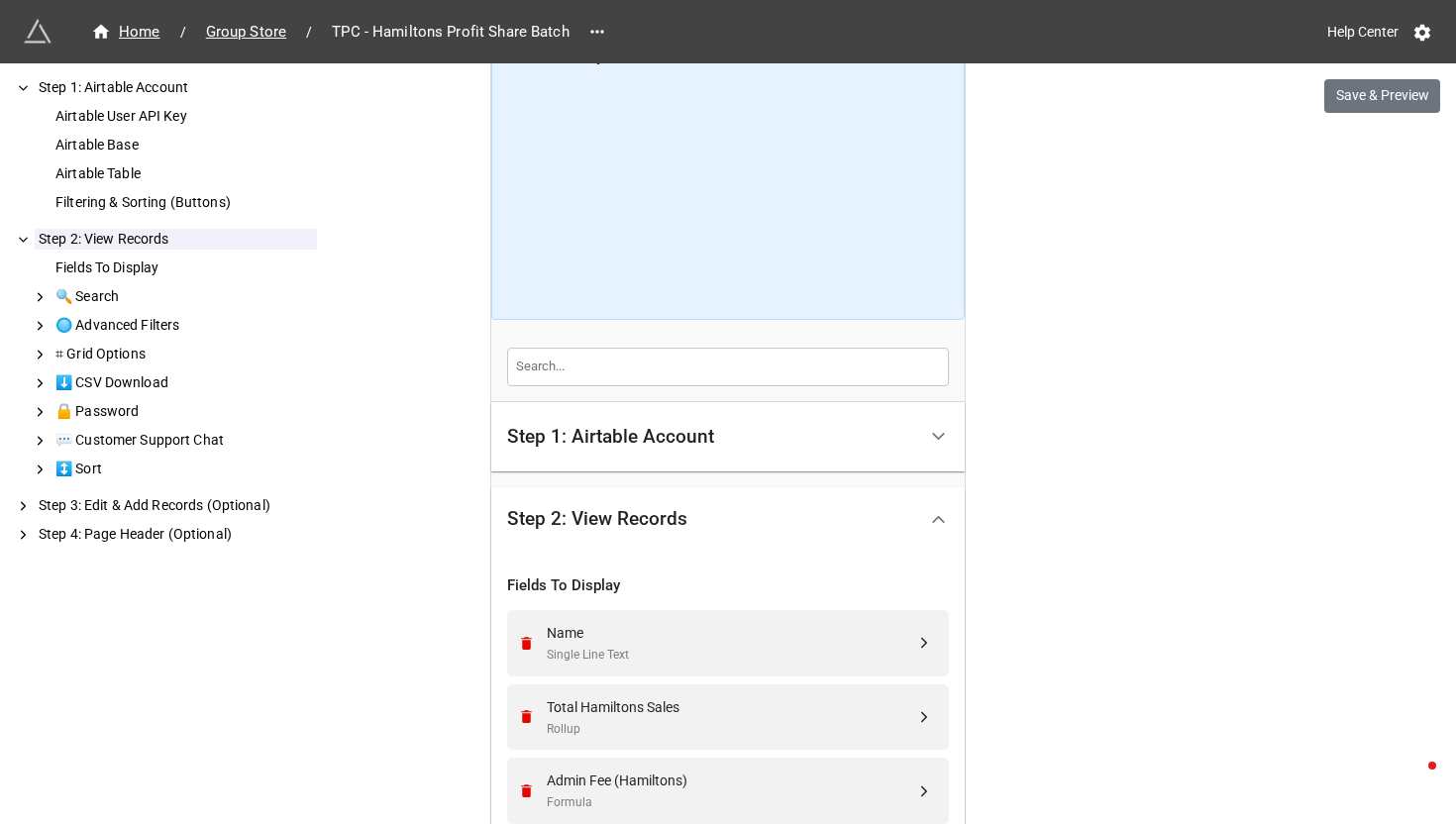 click on "Step 2: View Records" at bounding box center [711, 519] 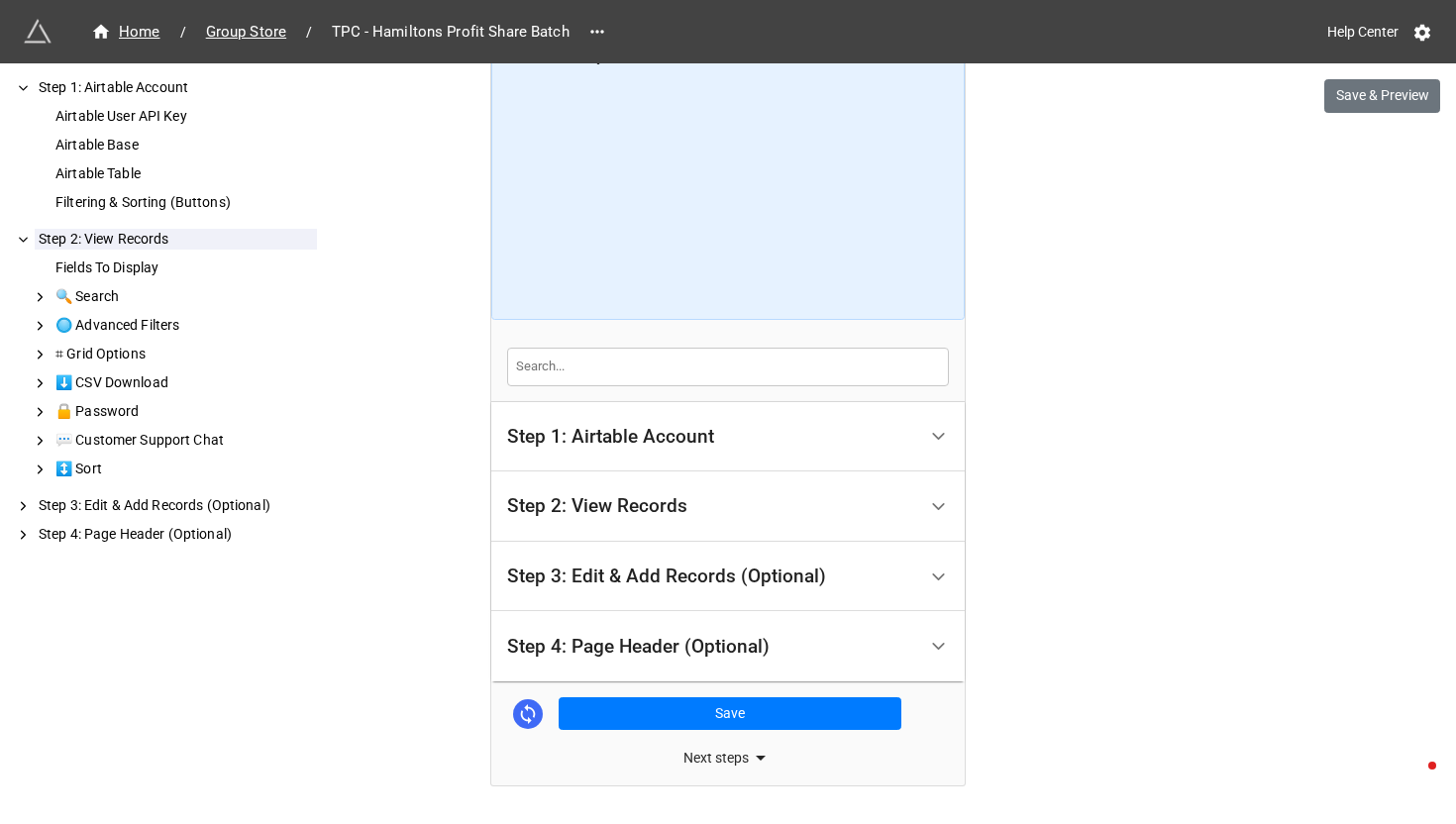 click on "Step 3: Edit & Add Records (Optional)" at bounding box center (667, 576) 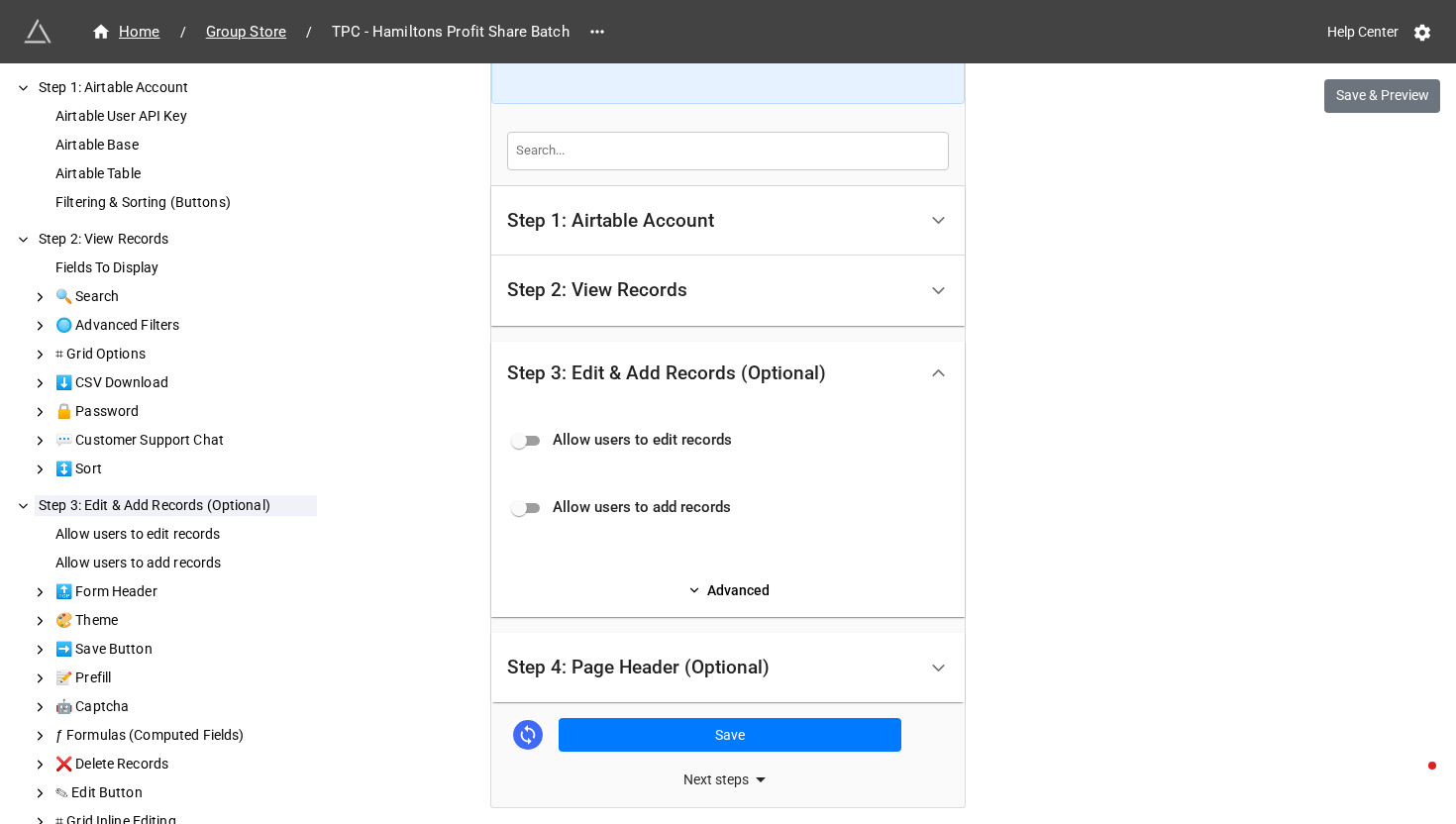 scroll, scrollTop: 0, scrollLeft: 0, axis: both 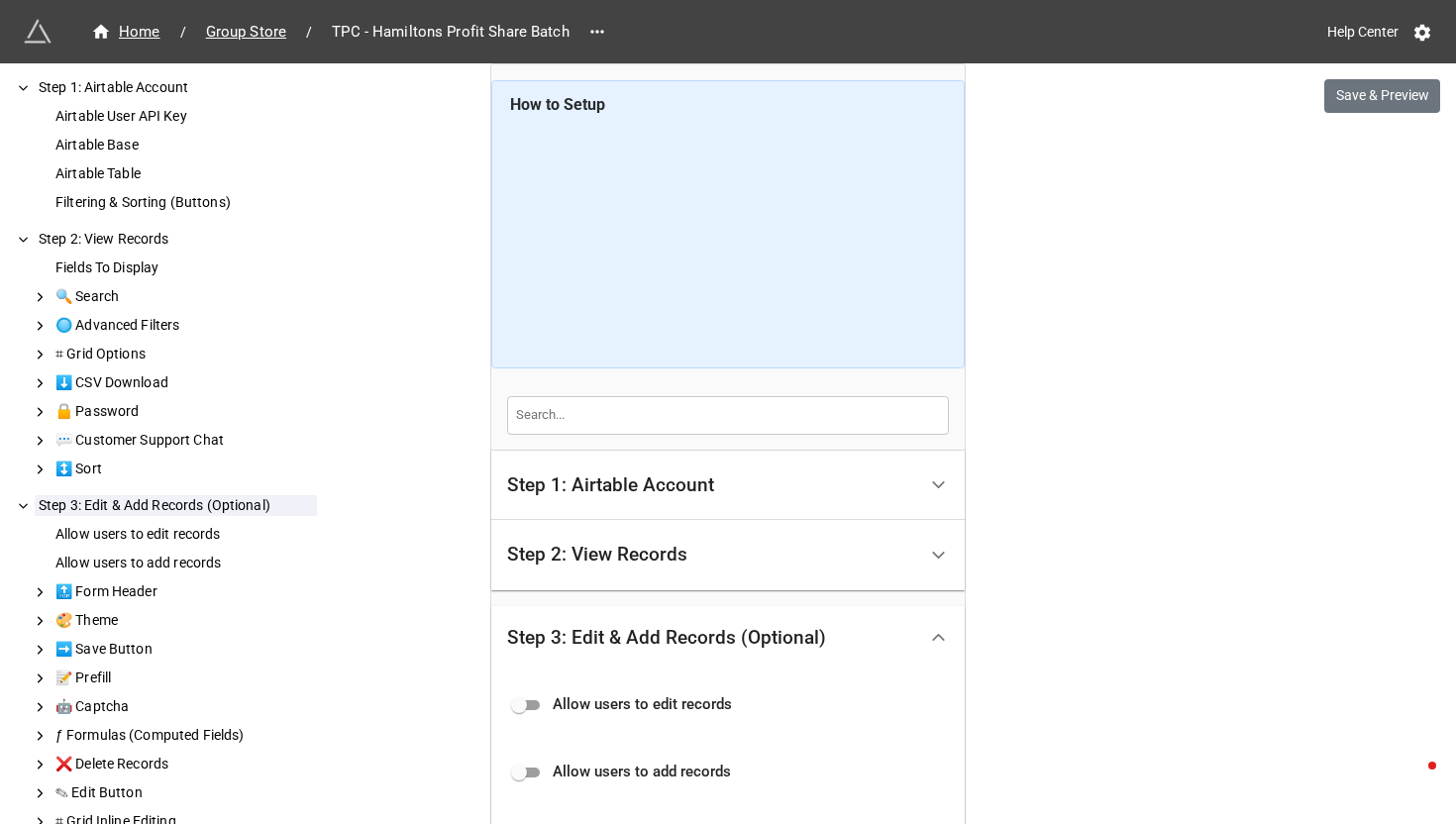 click on "Step 2: View Records" at bounding box center [711, 555] 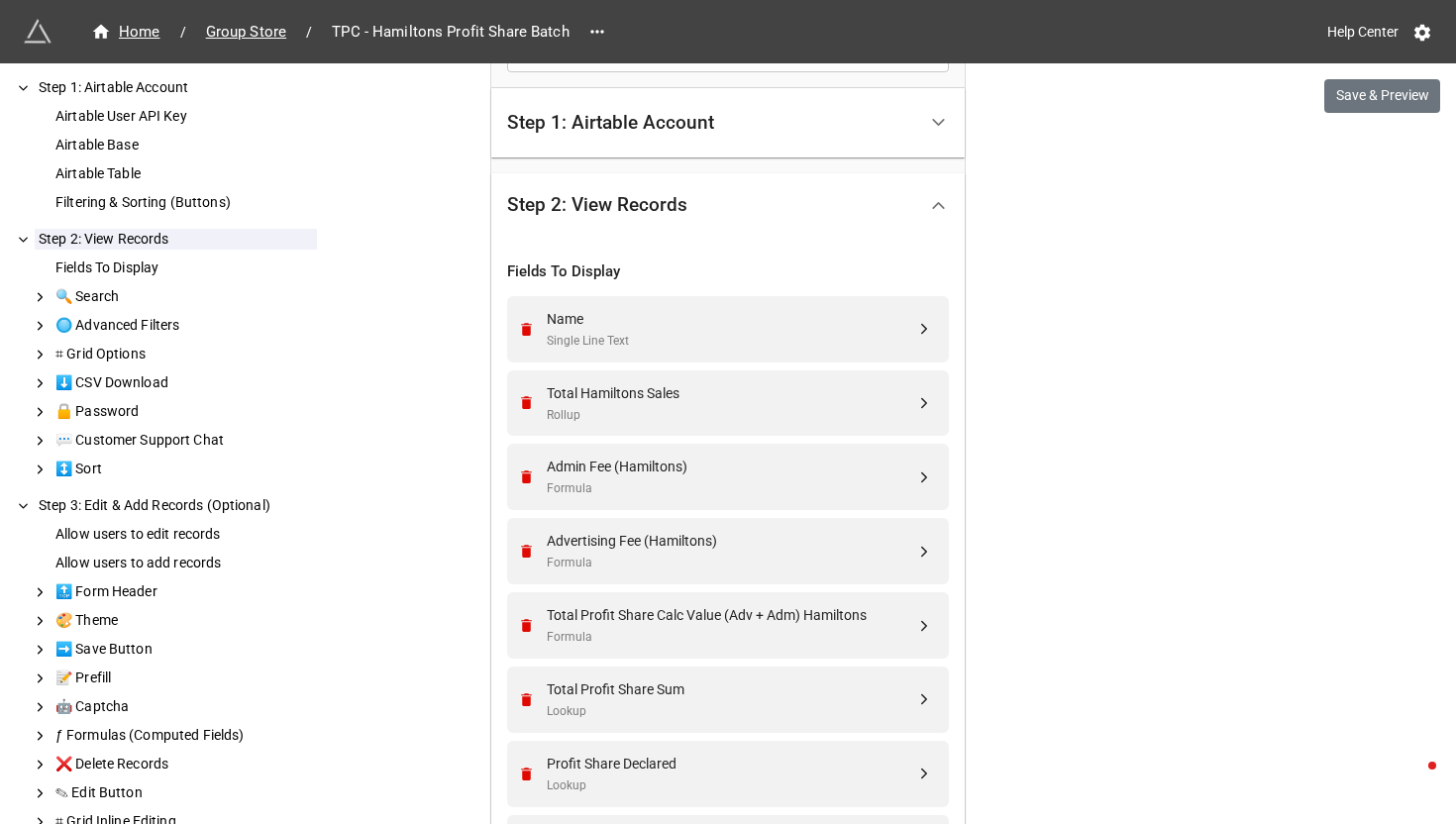scroll, scrollTop: 383, scrollLeft: 0, axis: vertical 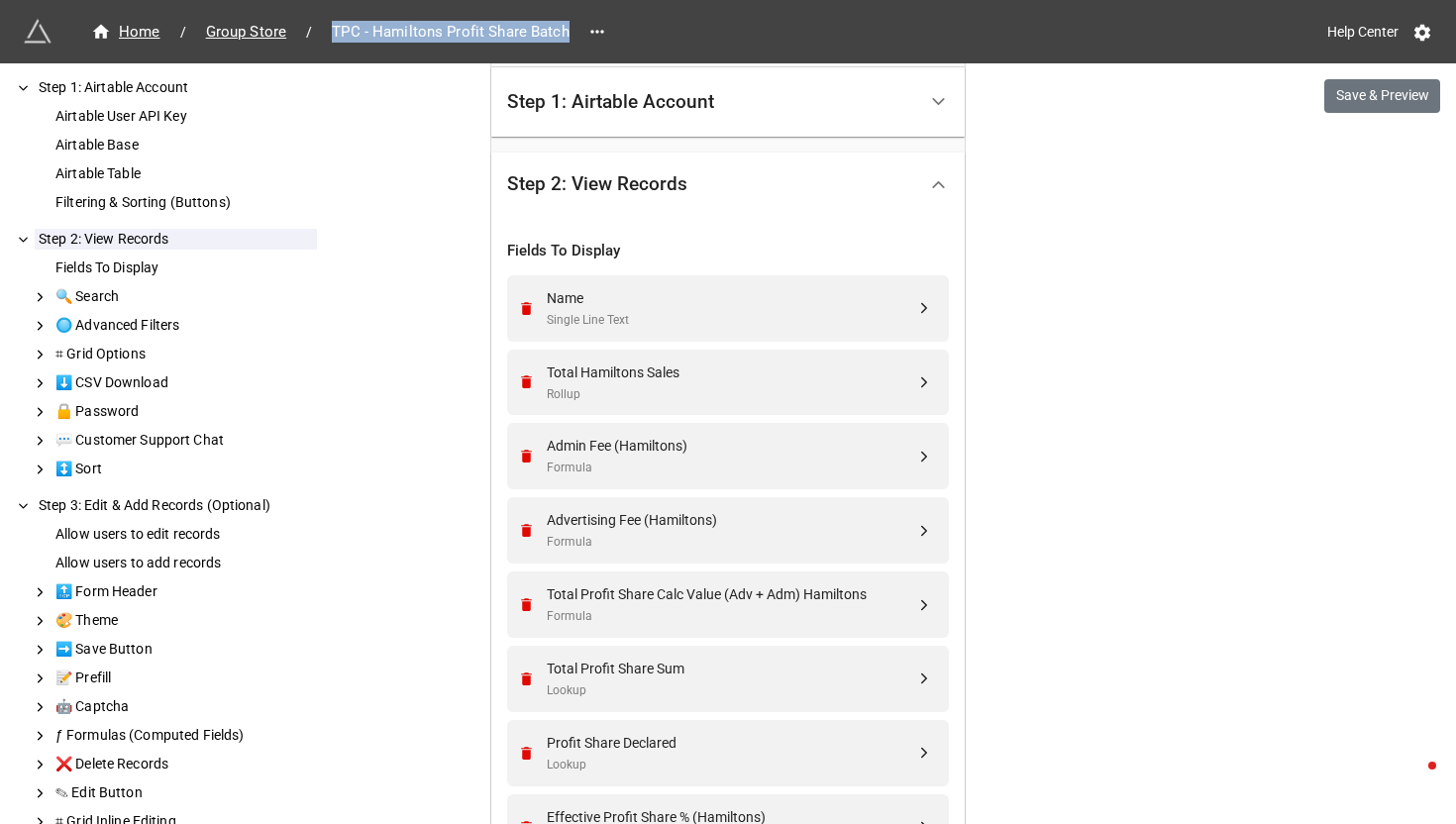 drag, startPoint x: 564, startPoint y: 35, endPoint x: 323, endPoint y: 31, distance: 241.03319 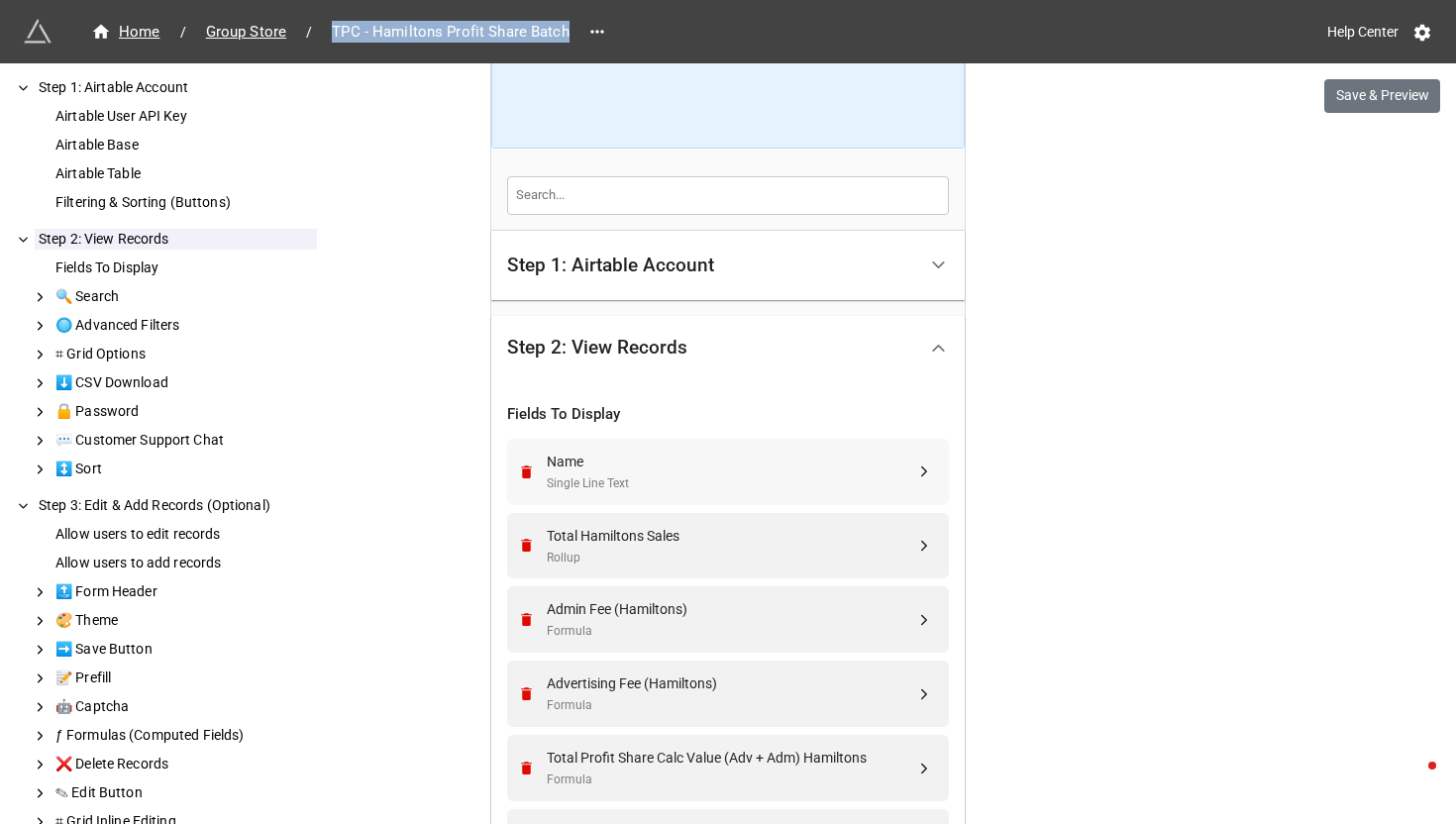 scroll, scrollTop: 245, scrollLeft: 0, axis: vertical 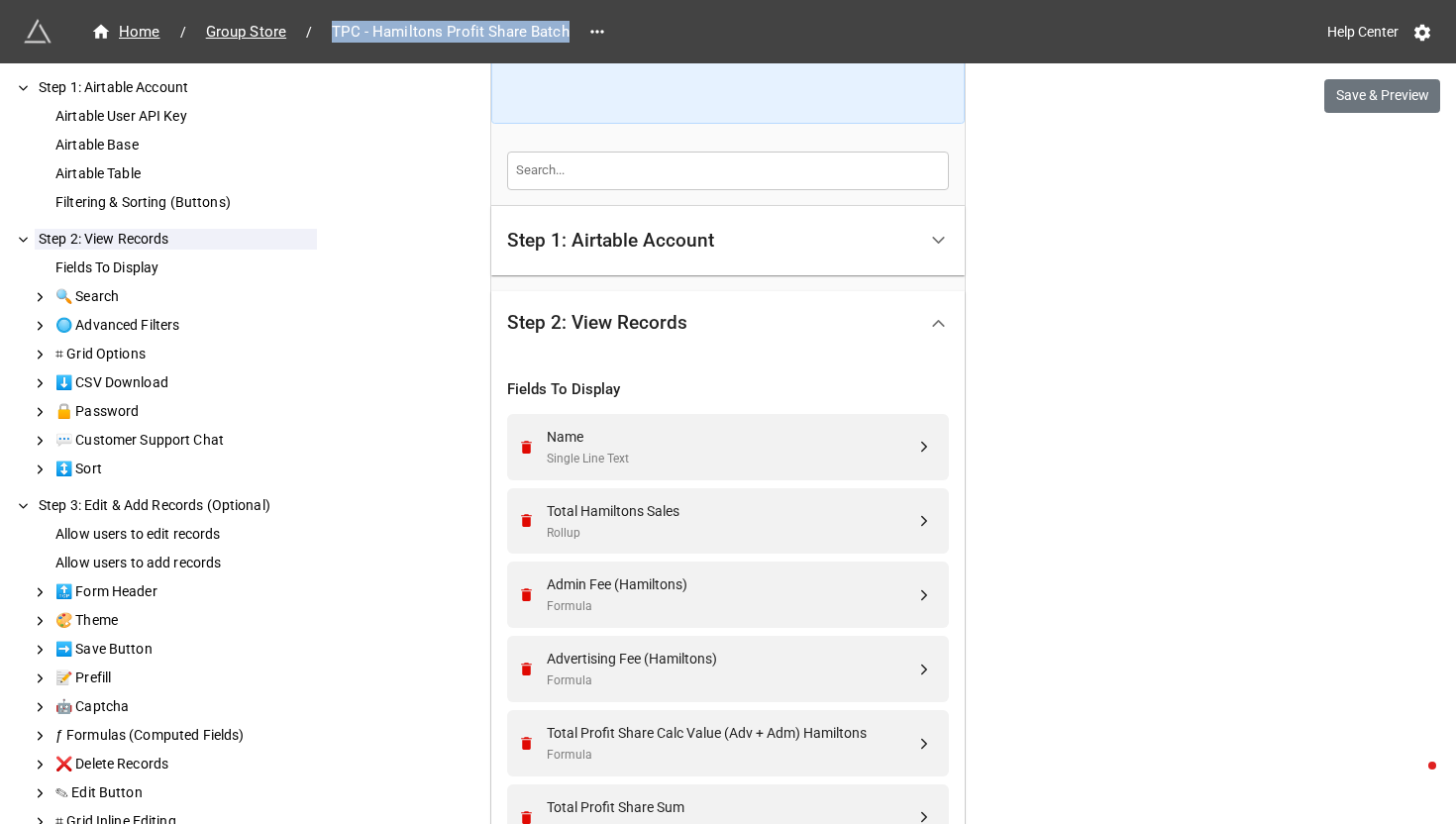 click on "Step 1: Airtable Account" at bounding box center [610, 241] 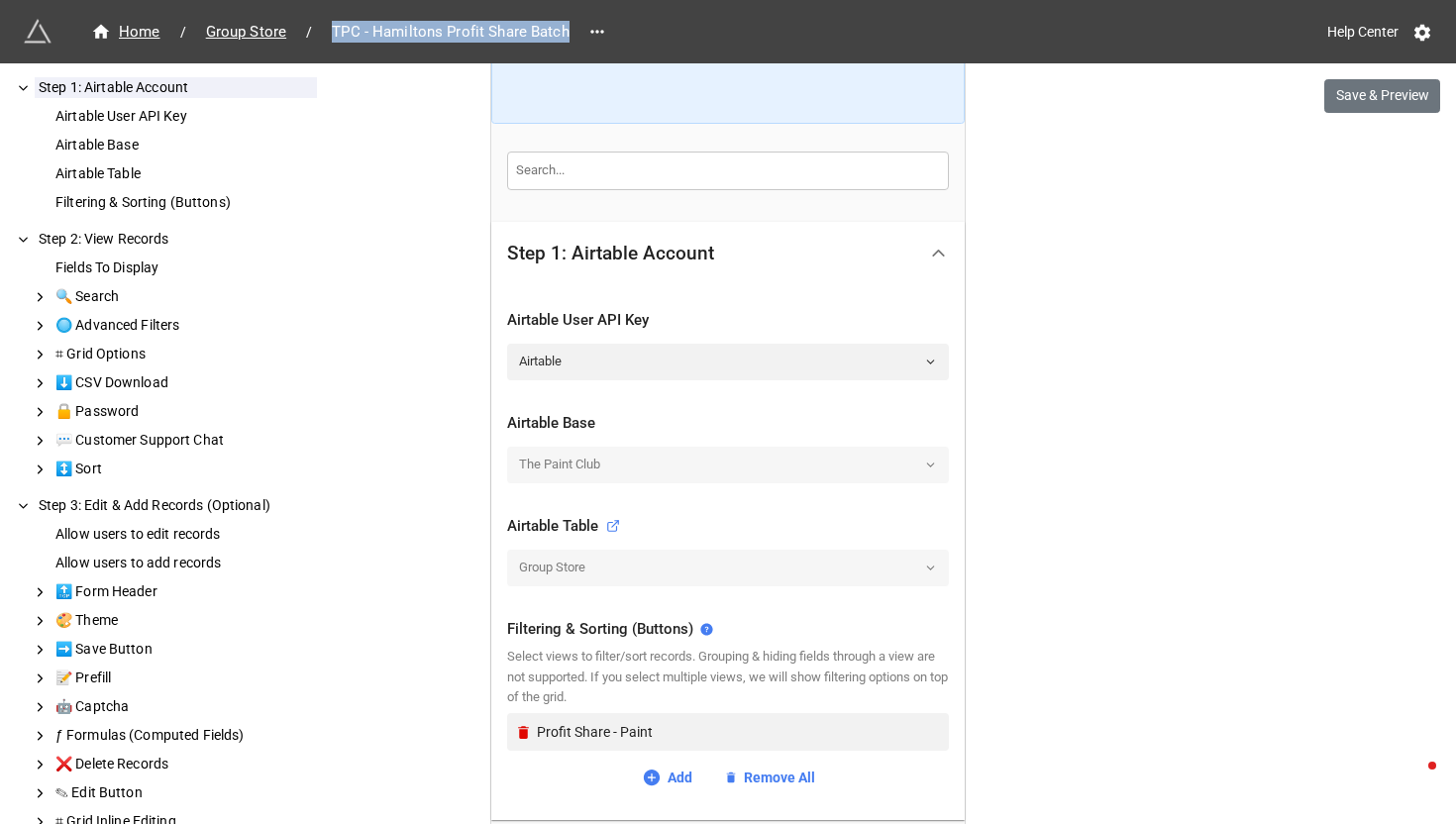 scroll, scrollTop: 387, scrollLeft: 0, axis: vertical 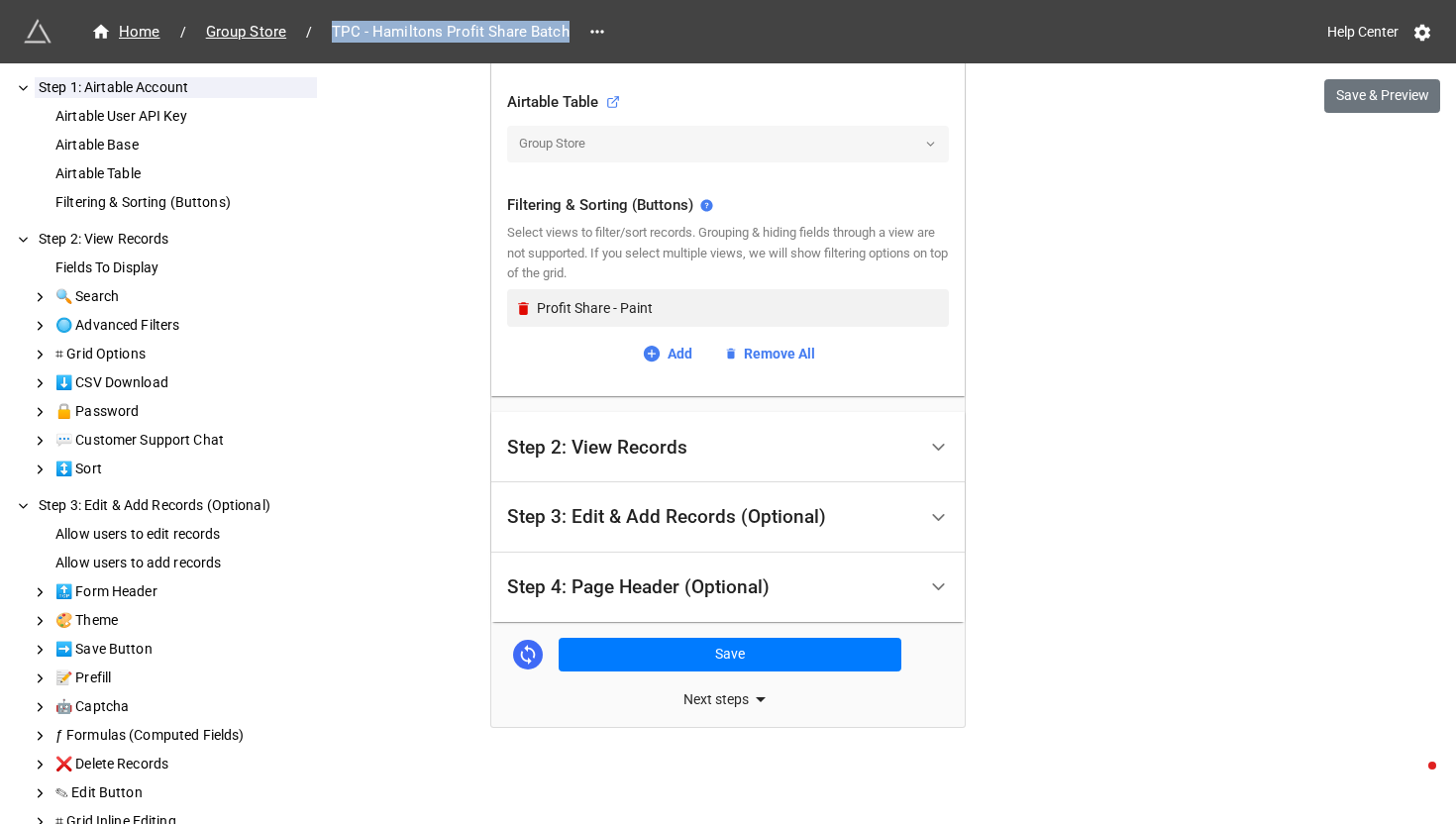 click on "Step 2: View Records" at bounding box center (597, 448) 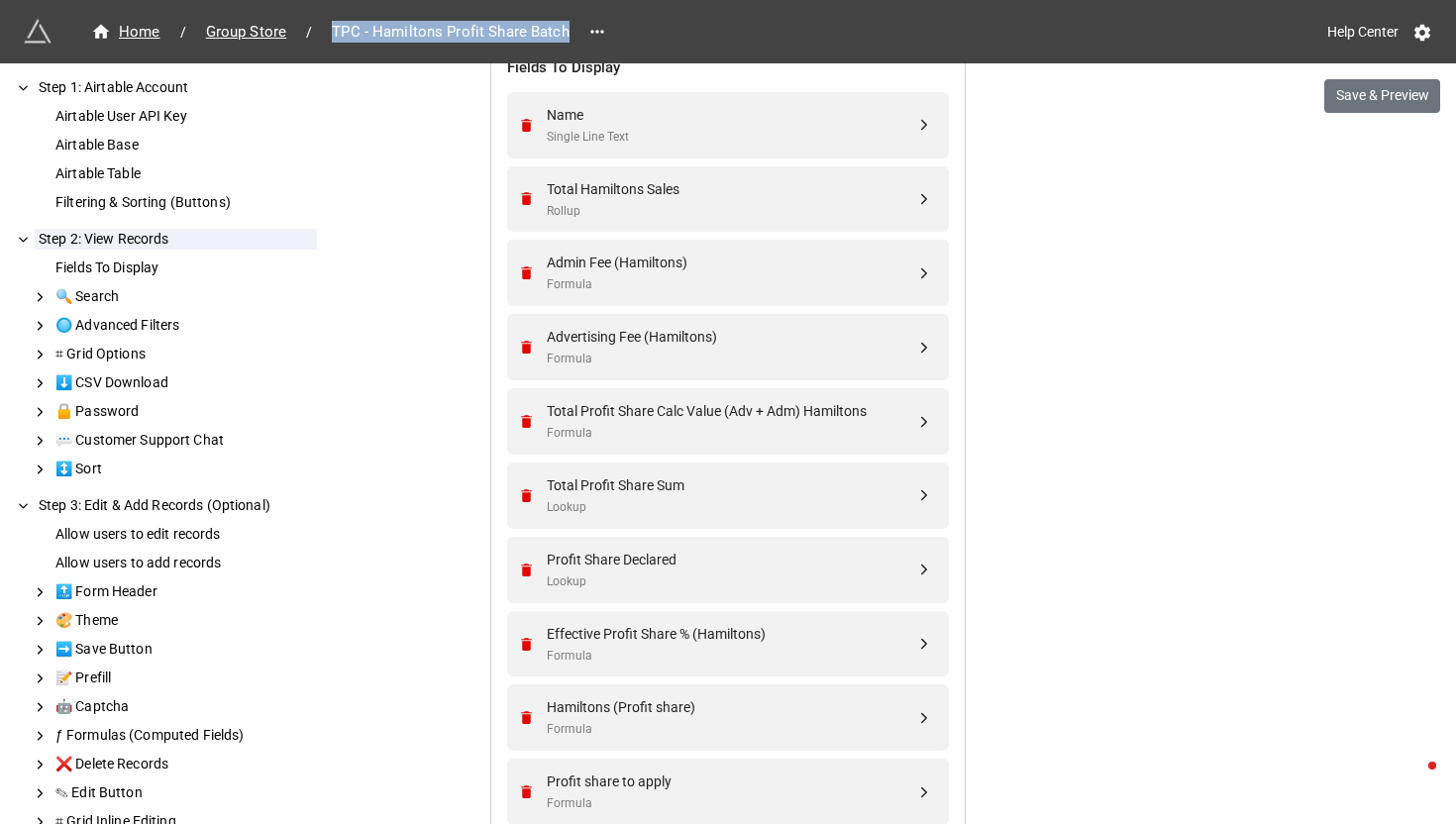 scroll, scrollTop: 566, scrollLeft: 0, axis: vertical 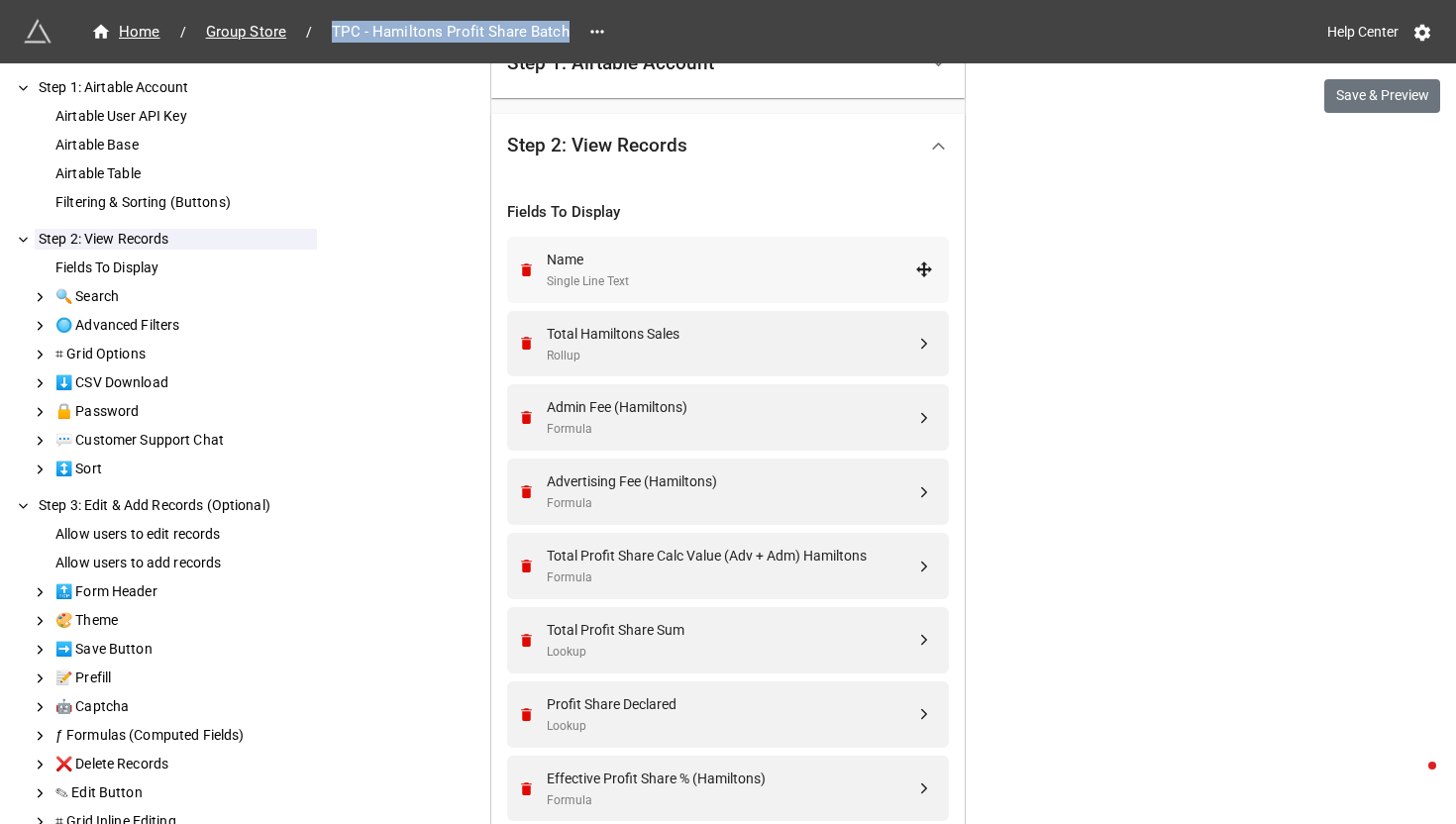 click on "Name" at bounding box center [731, 259] 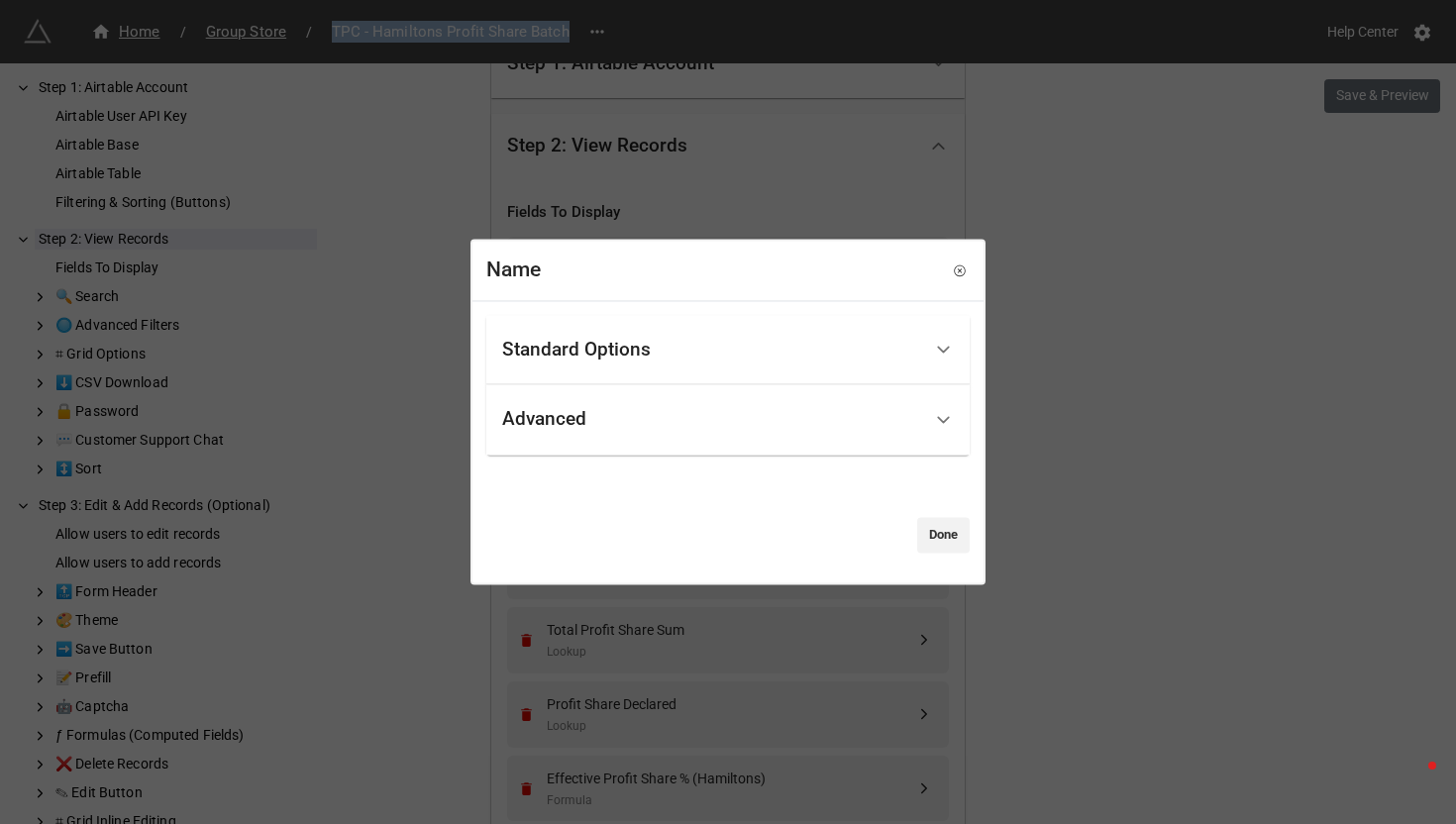 click on "Standard Options" at bounding box center (576, 350) 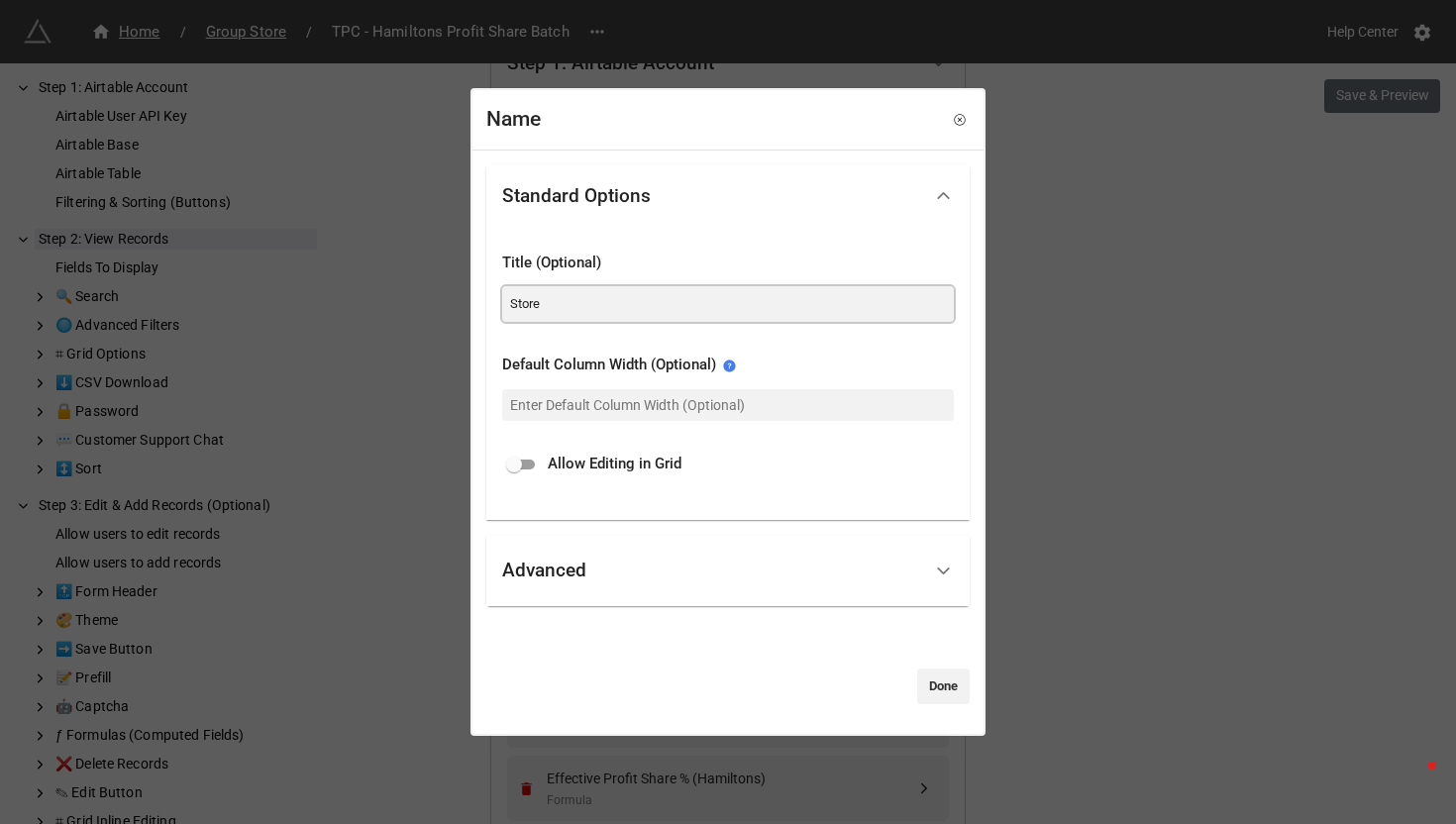 click on "Store" at bounding box center (728, 304) 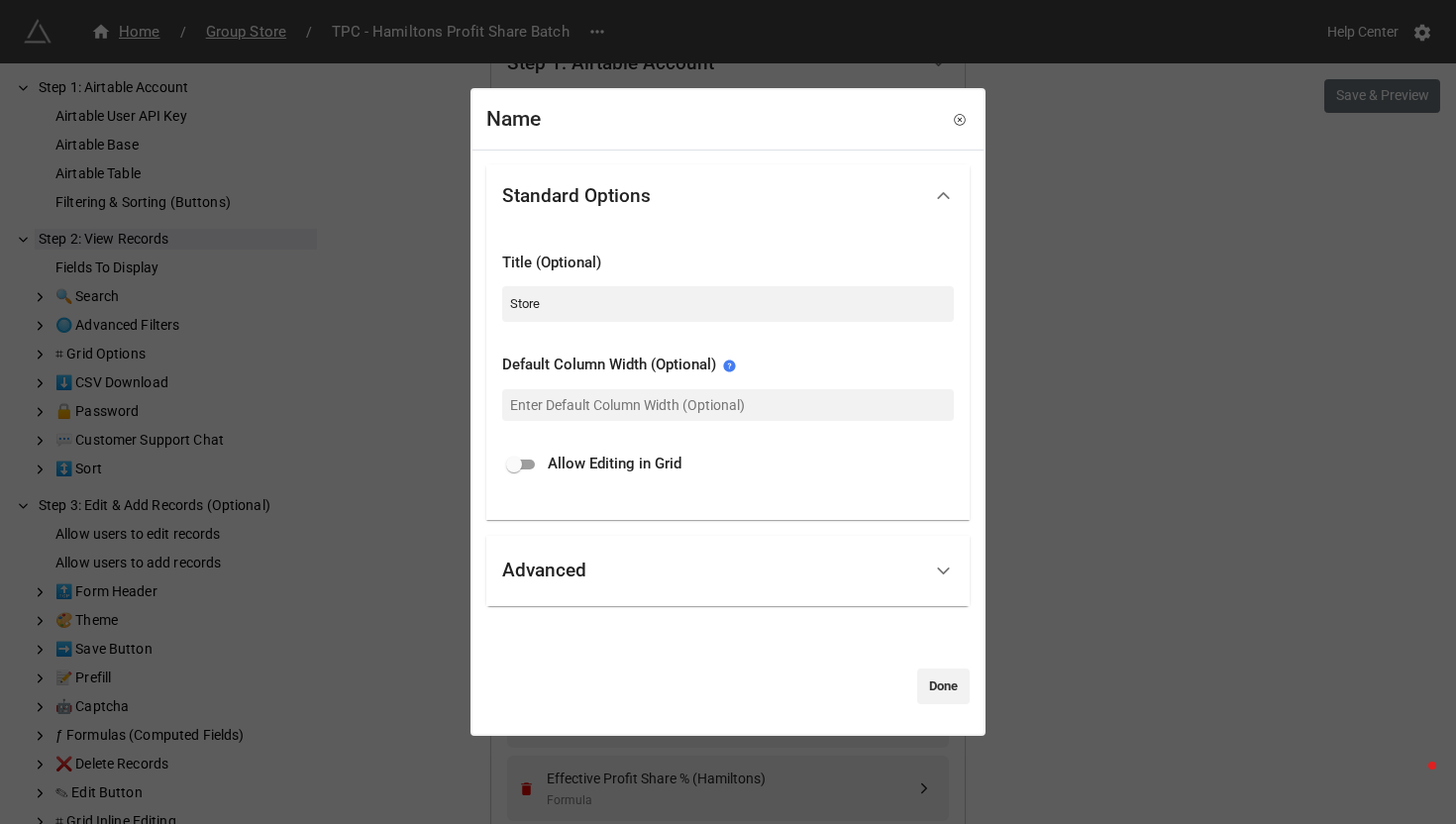 click on "Name Standard Options Title (Optional) Store Default Column Width (Optional) Allow Editing in Grid Advanced Mask field as password If enabled, the value will not be always visible on the screen. The user can still click on the password to see it. Done" at bounding box center [728, 412] 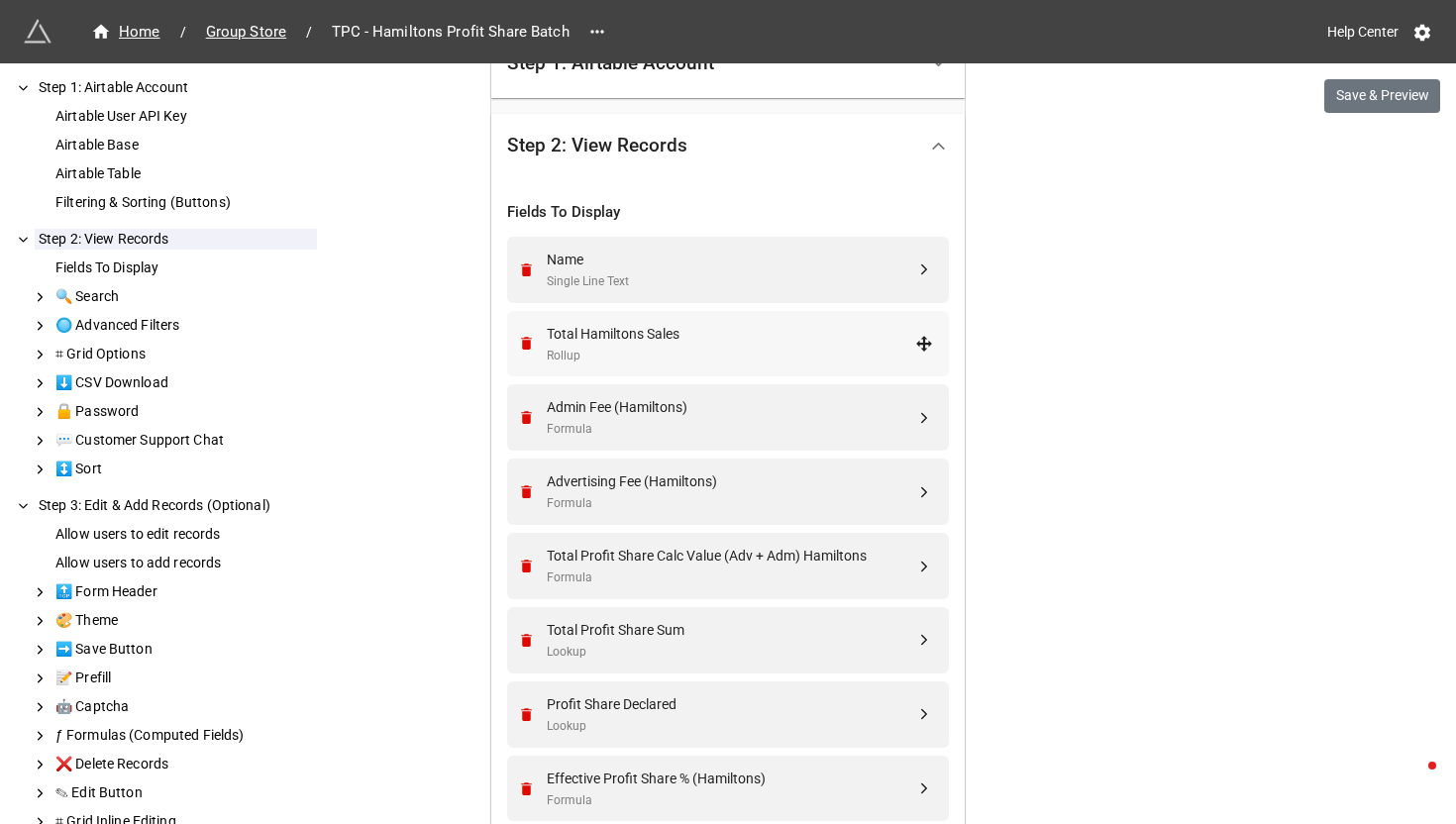 click on "Rollup" at bounding box center [731, 356] 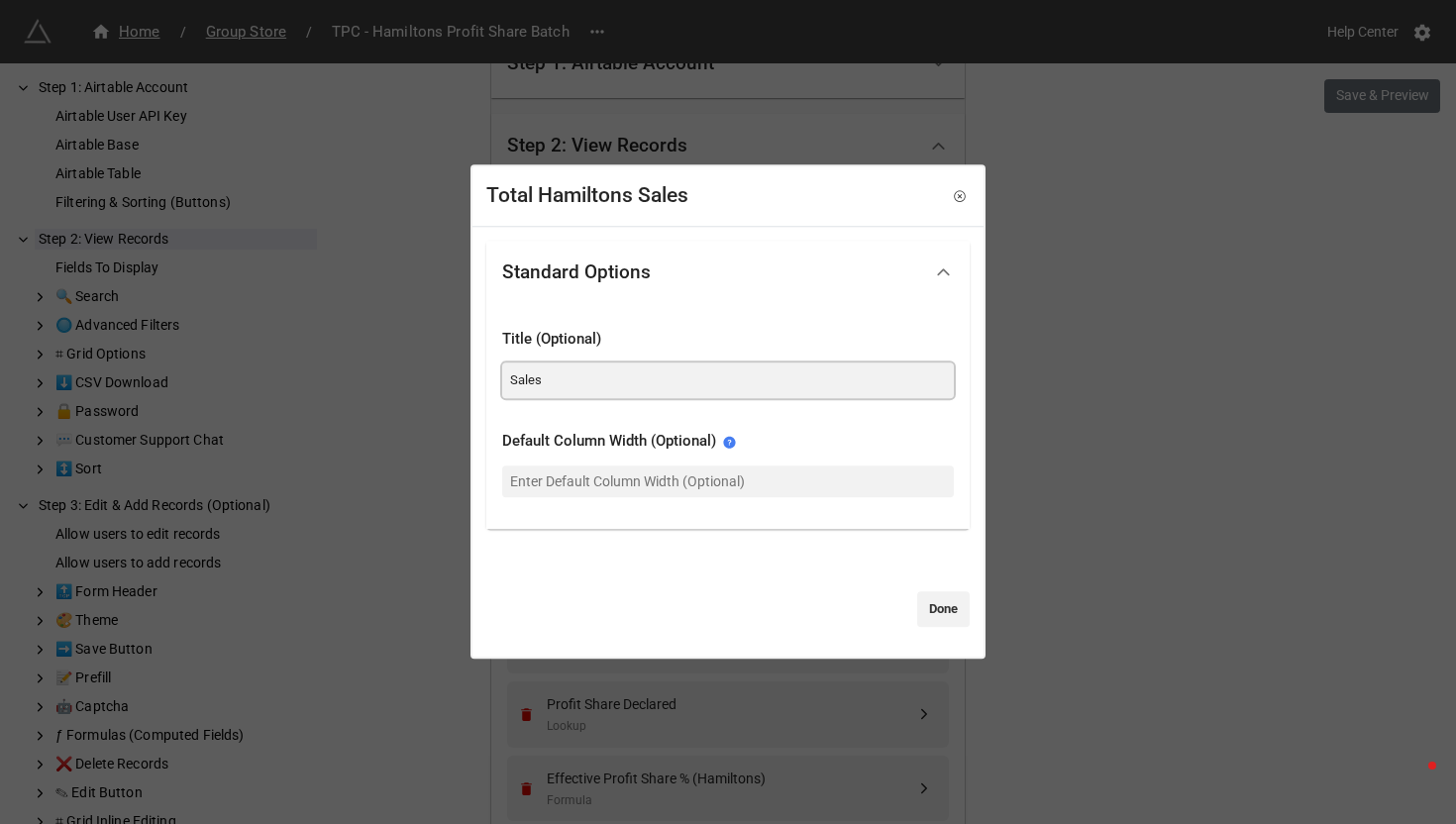 click on "Sales" at bounding box center (728, 380) 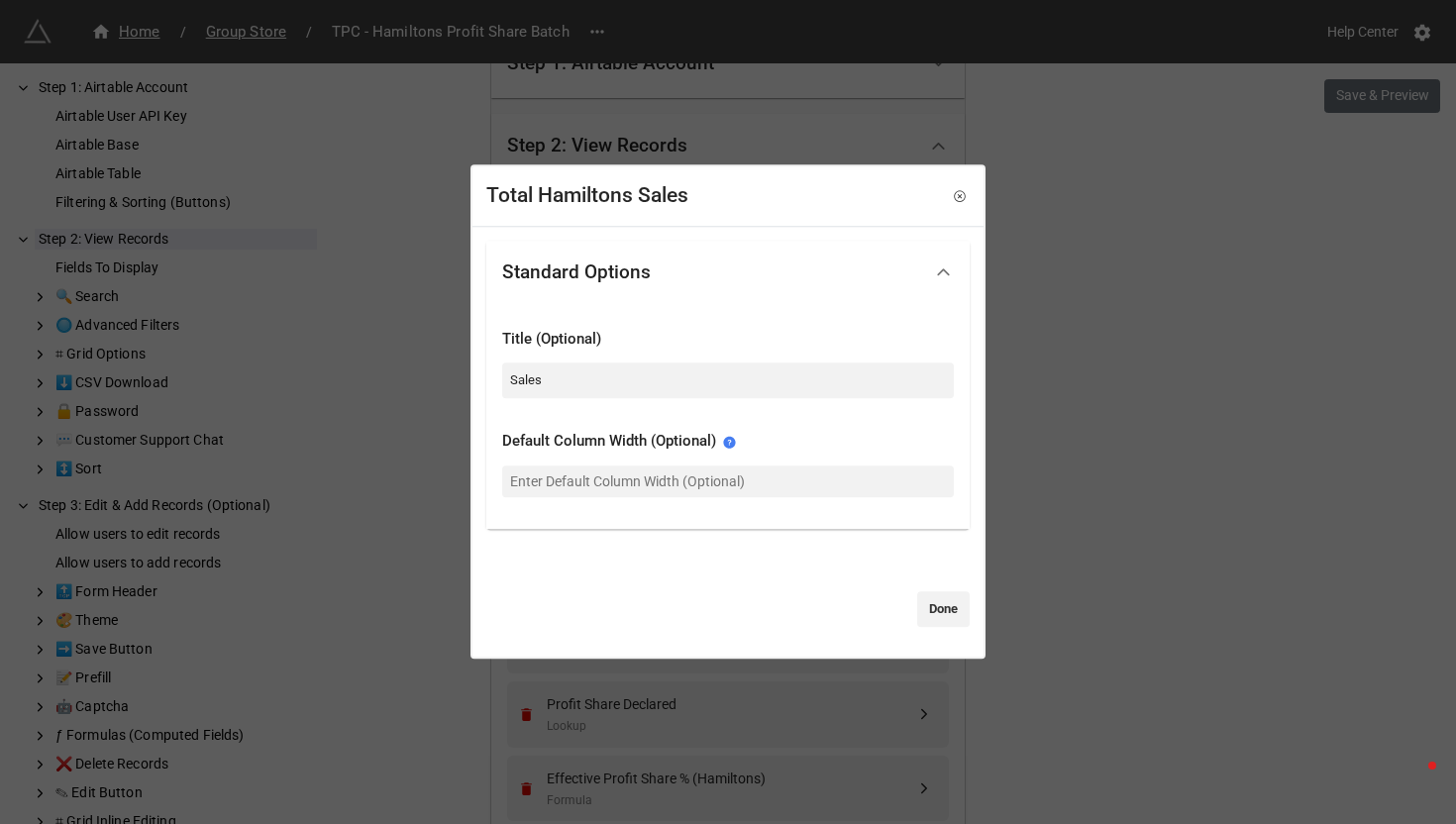 click on "Total Hamiltons Sales Standard Options Title (Optional) Sales Default Column Width (Optional) Done" at bounding box center (728, 412) 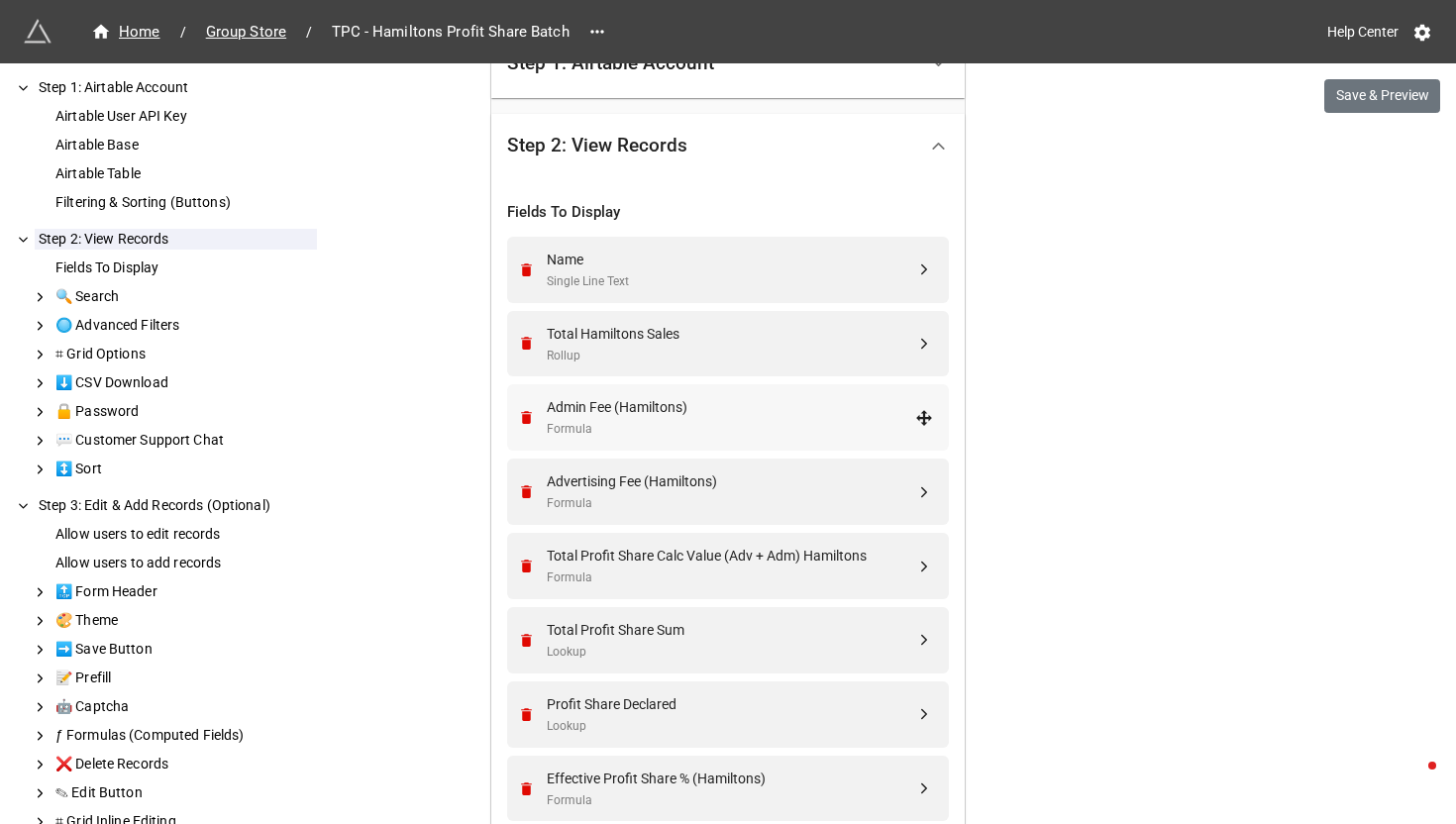 click on "Admin Fee (Hamiltons)" at bounding box center (731, 407) 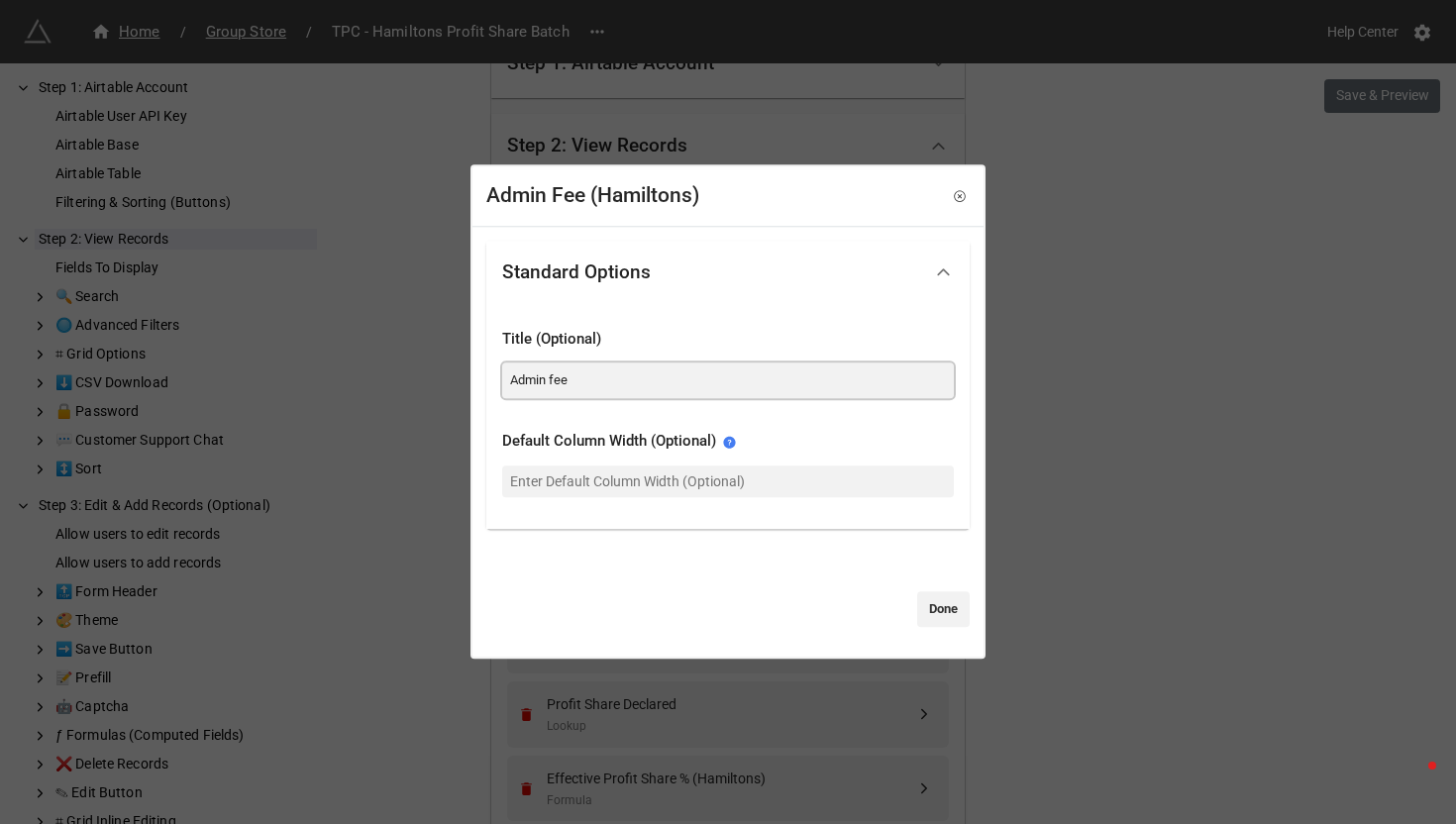 click on "Admin fee" at bounding box center (728, 380) 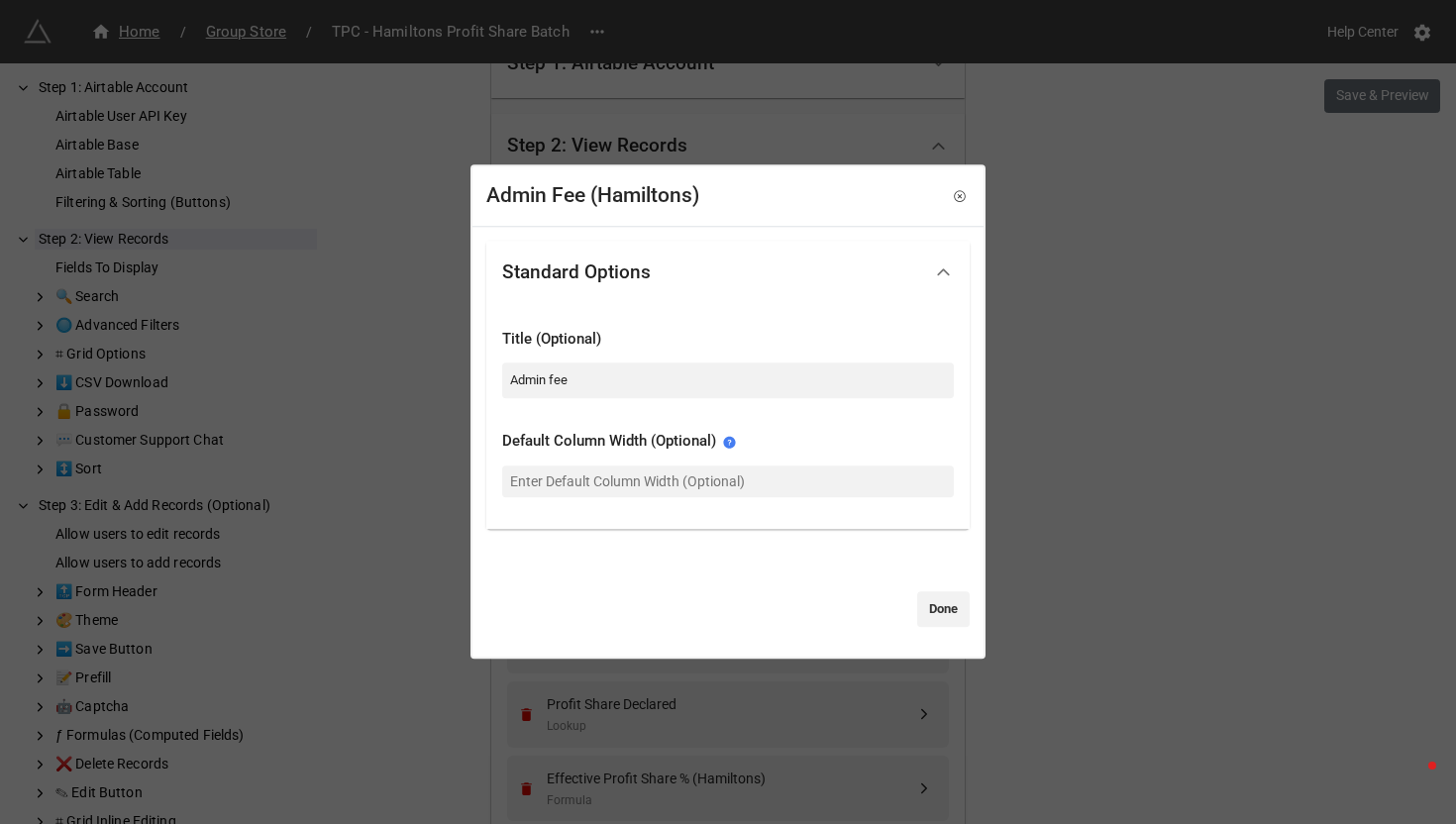 click on "Admin Fee (Hamiltons) Standard Options Title (Optional) Admin fee Default Column Width (Optional) Done" at bounding box center (728, 412) 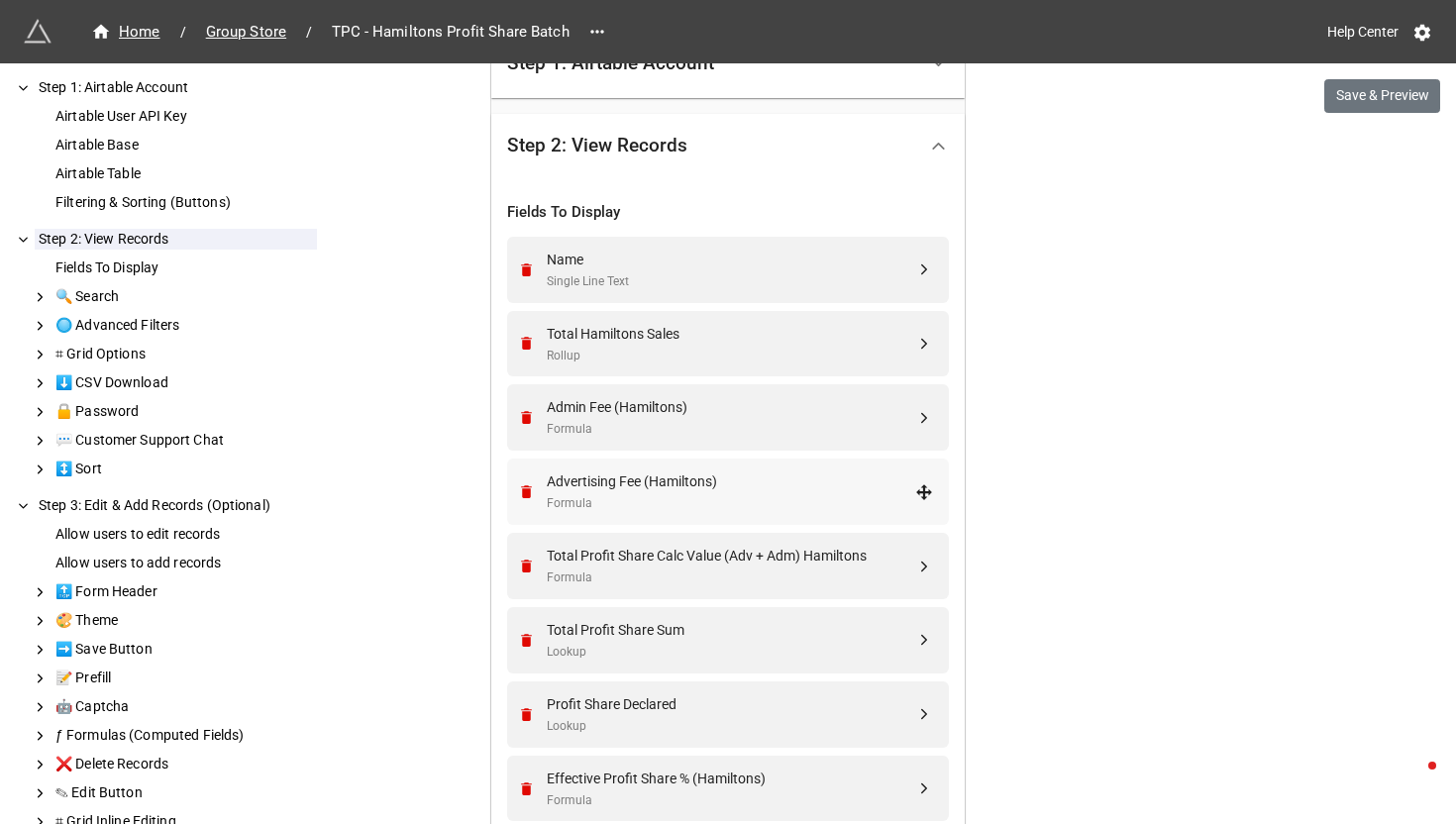 click on "Advertising Fee (Hamiltons)" at bounding box center (731, 481) 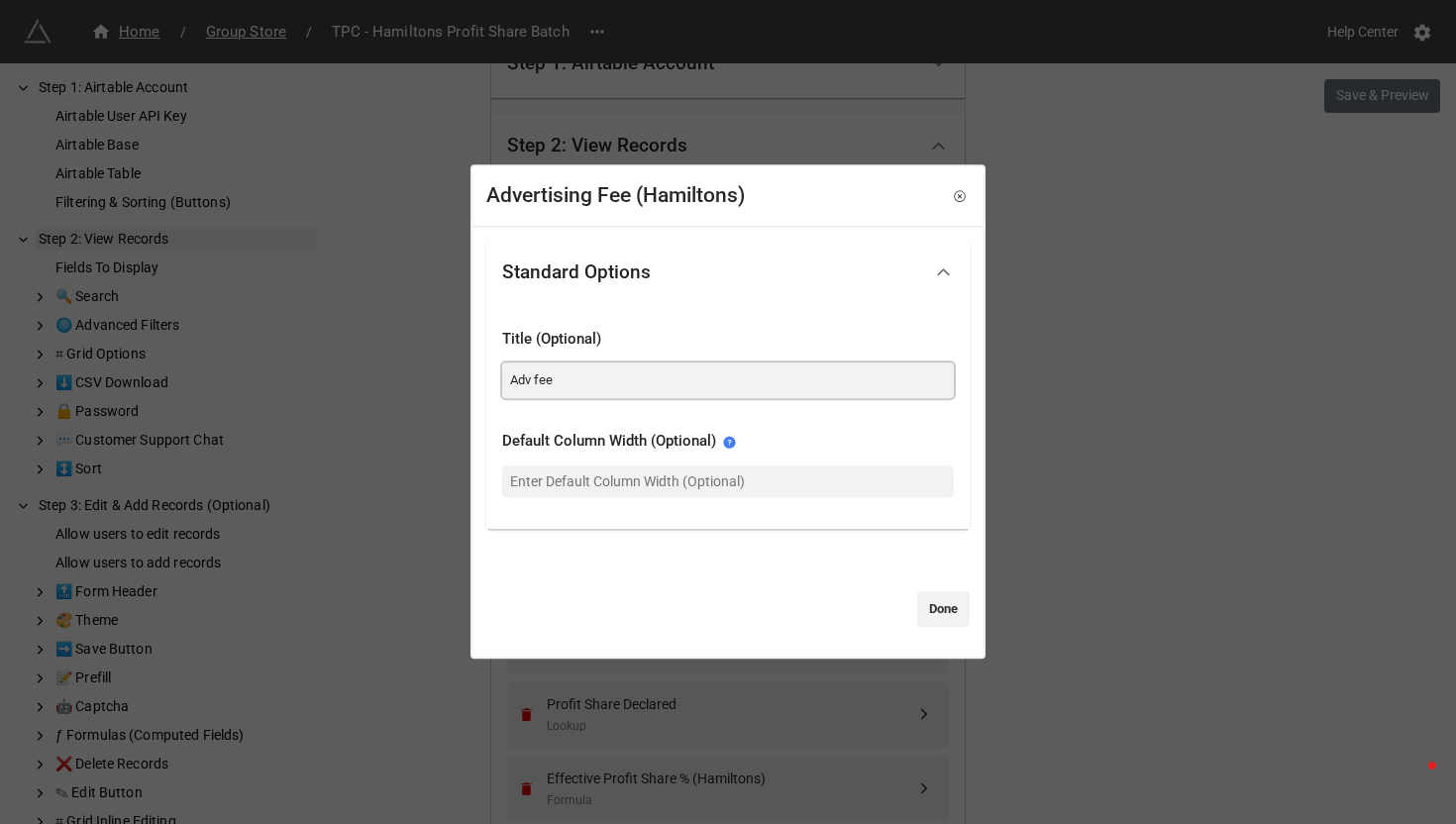 click on "Adv fee" at bounding box center [728, 380] 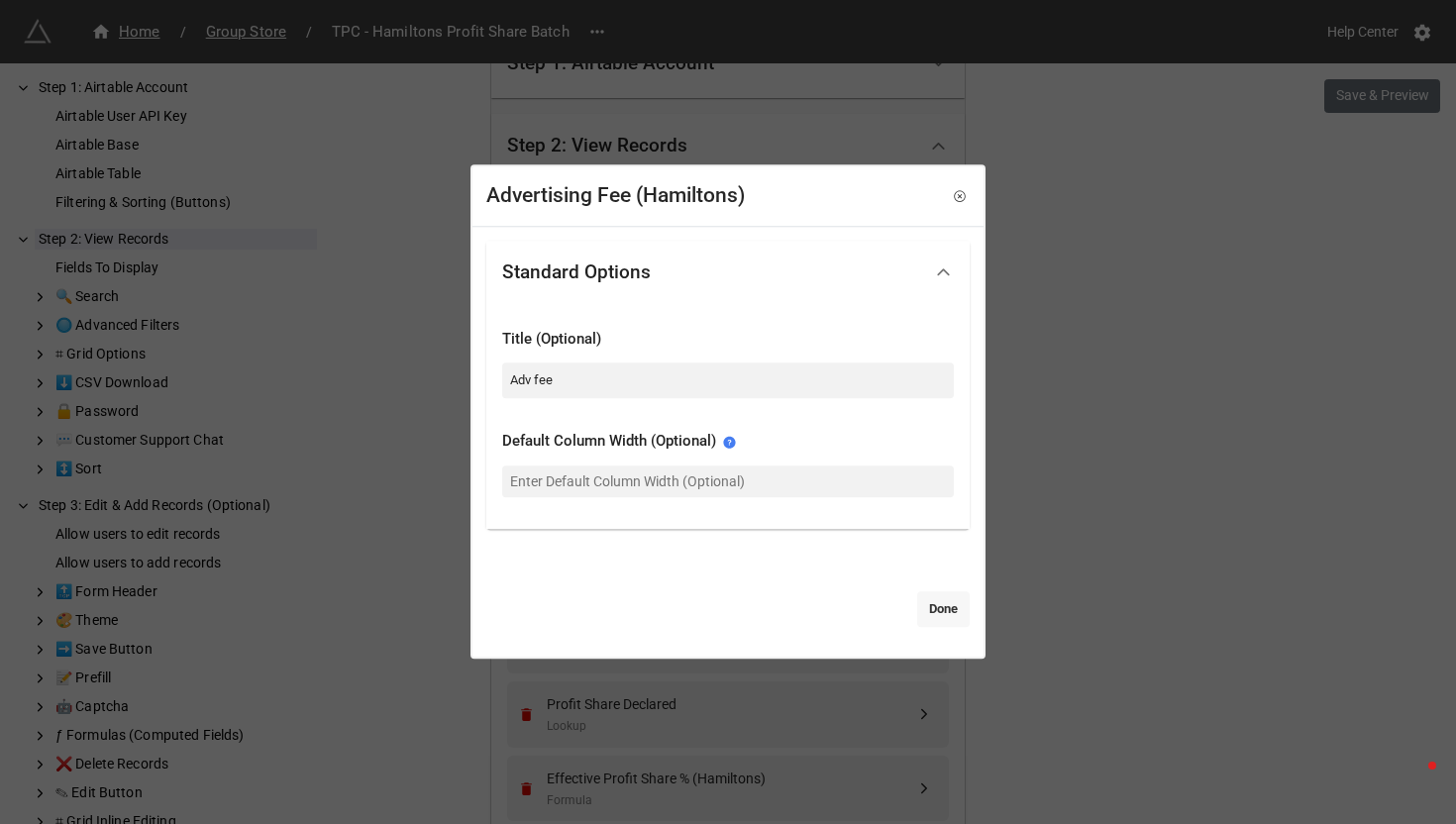 click on "Done" at bounding box center (943, 609) 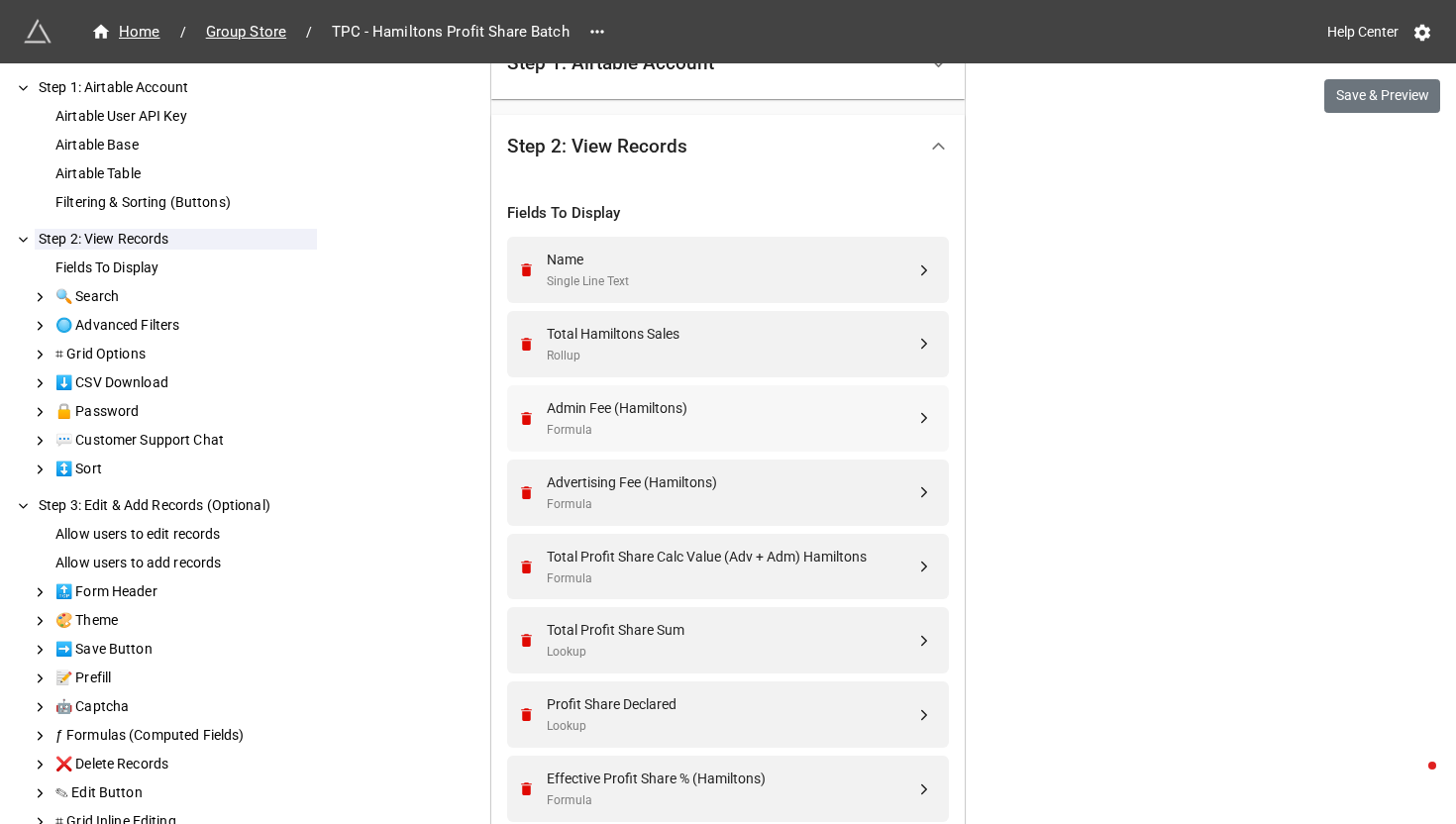 scroll, scrollTop: 799, scrollLeft: 0, axis: vertical 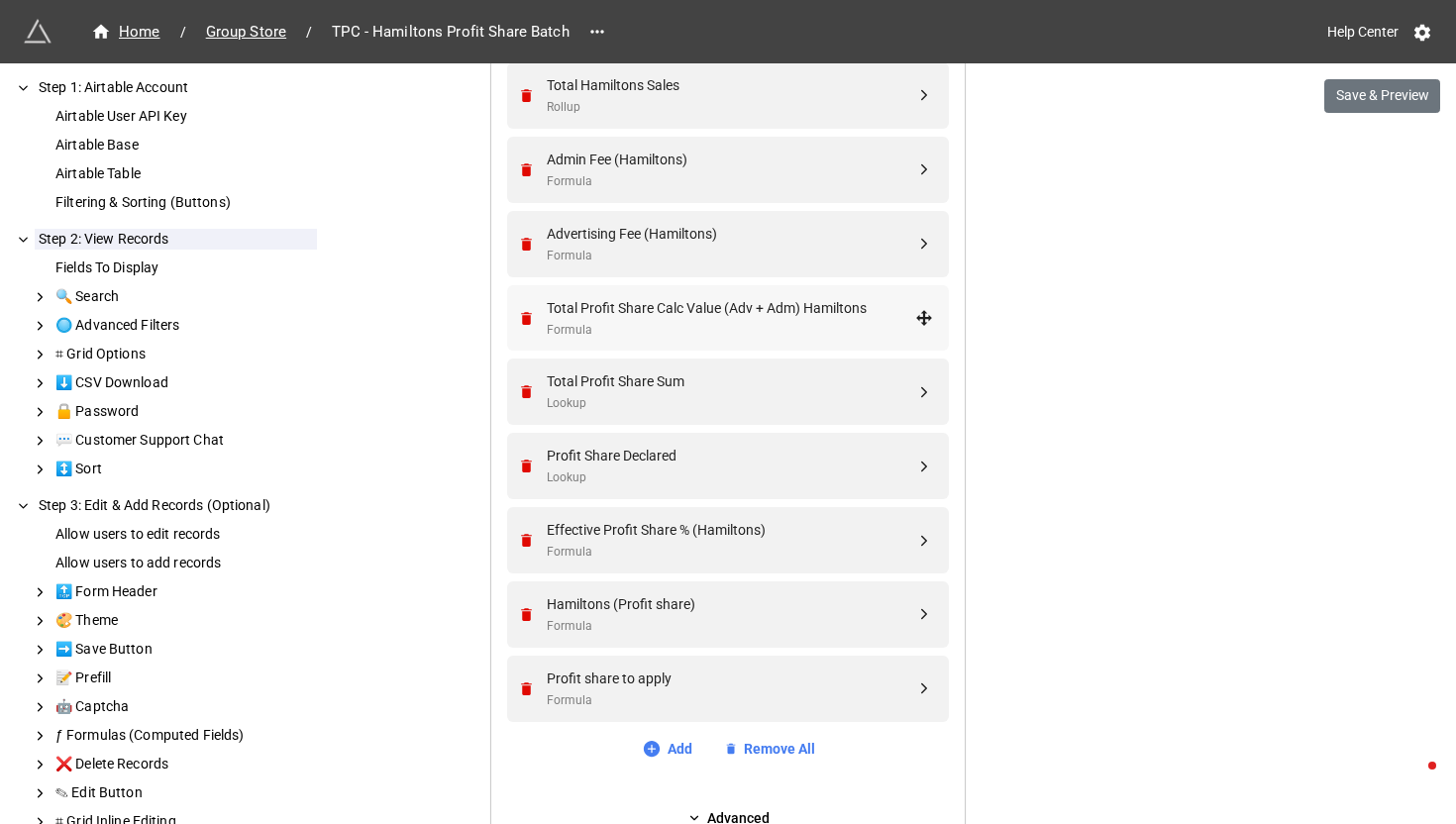 click on "Total Profit Share Calc Value (Adv + Adm) Hamiltons Formula" at bounding box center (725, 318) 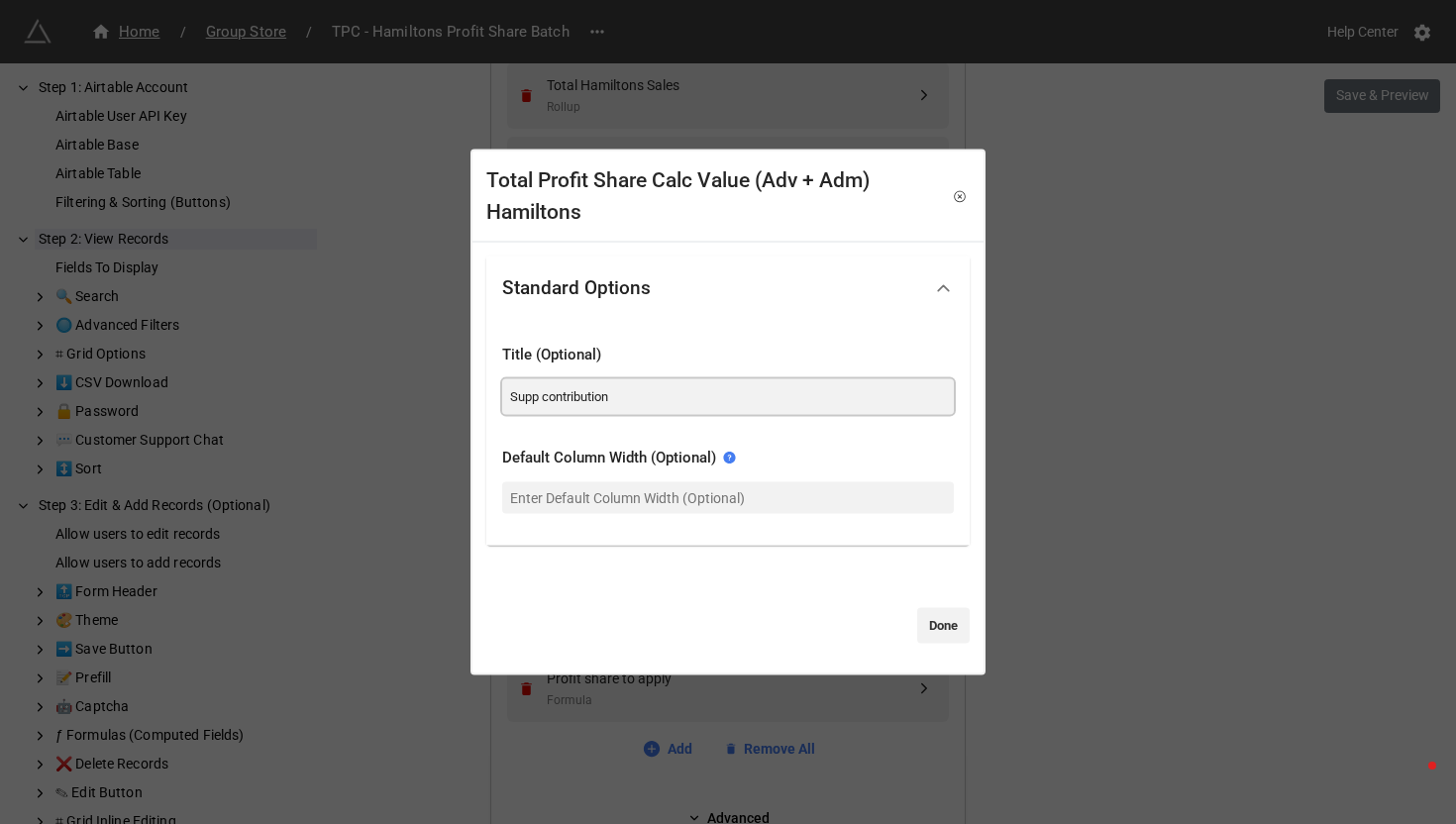 click on "Supp contribution" at bounding box center (728, 396) 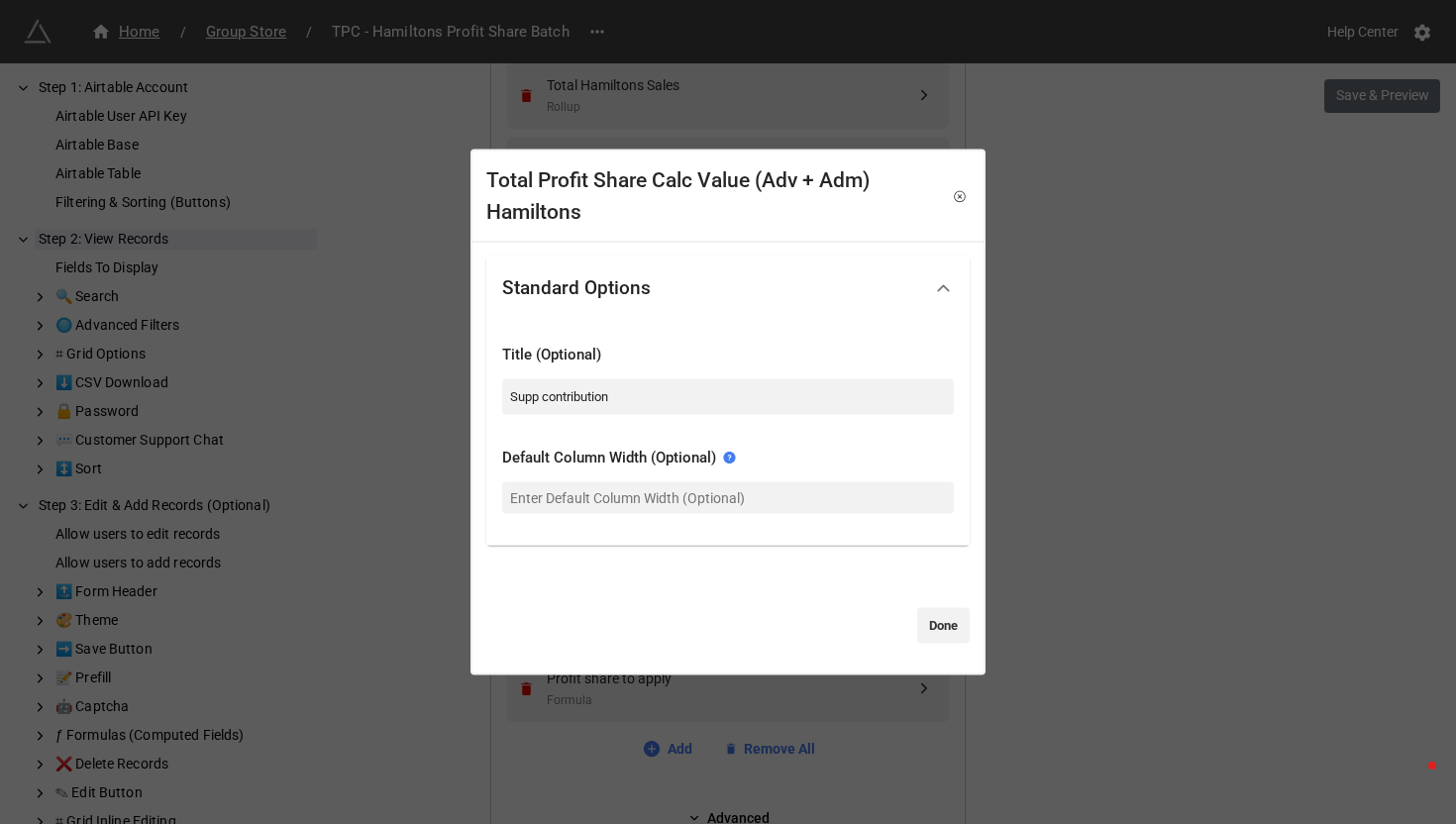 click on "Total Profit Share Calc Value (Adv + Adm) Hamiltons Standard Options Title (Optional) Supp contribution Default Column Width (Optional) Done" at bounding box center (728, 412) 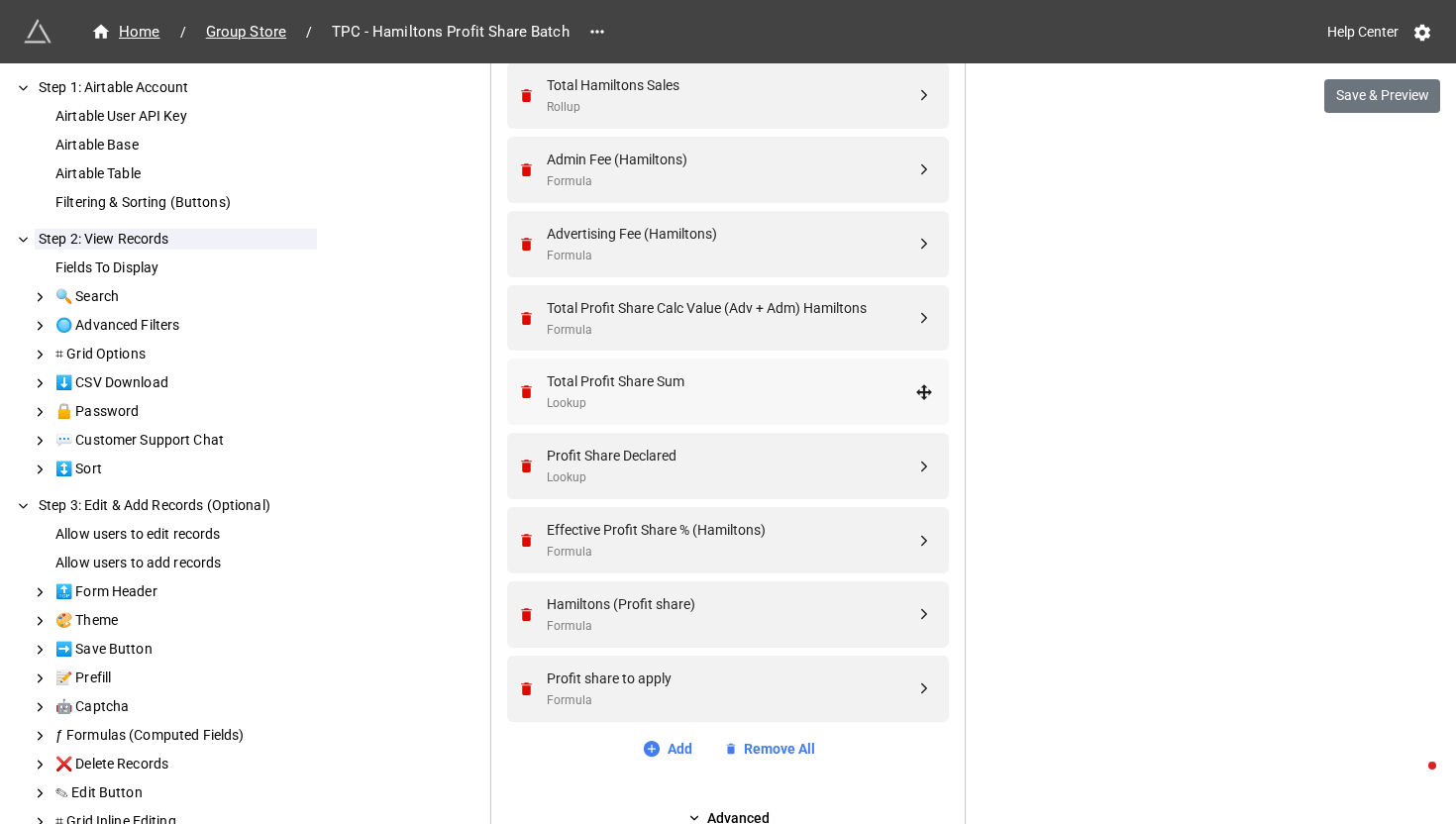 click on "Total Profit Share Sum Lookup" at bounding box center [725, 391] 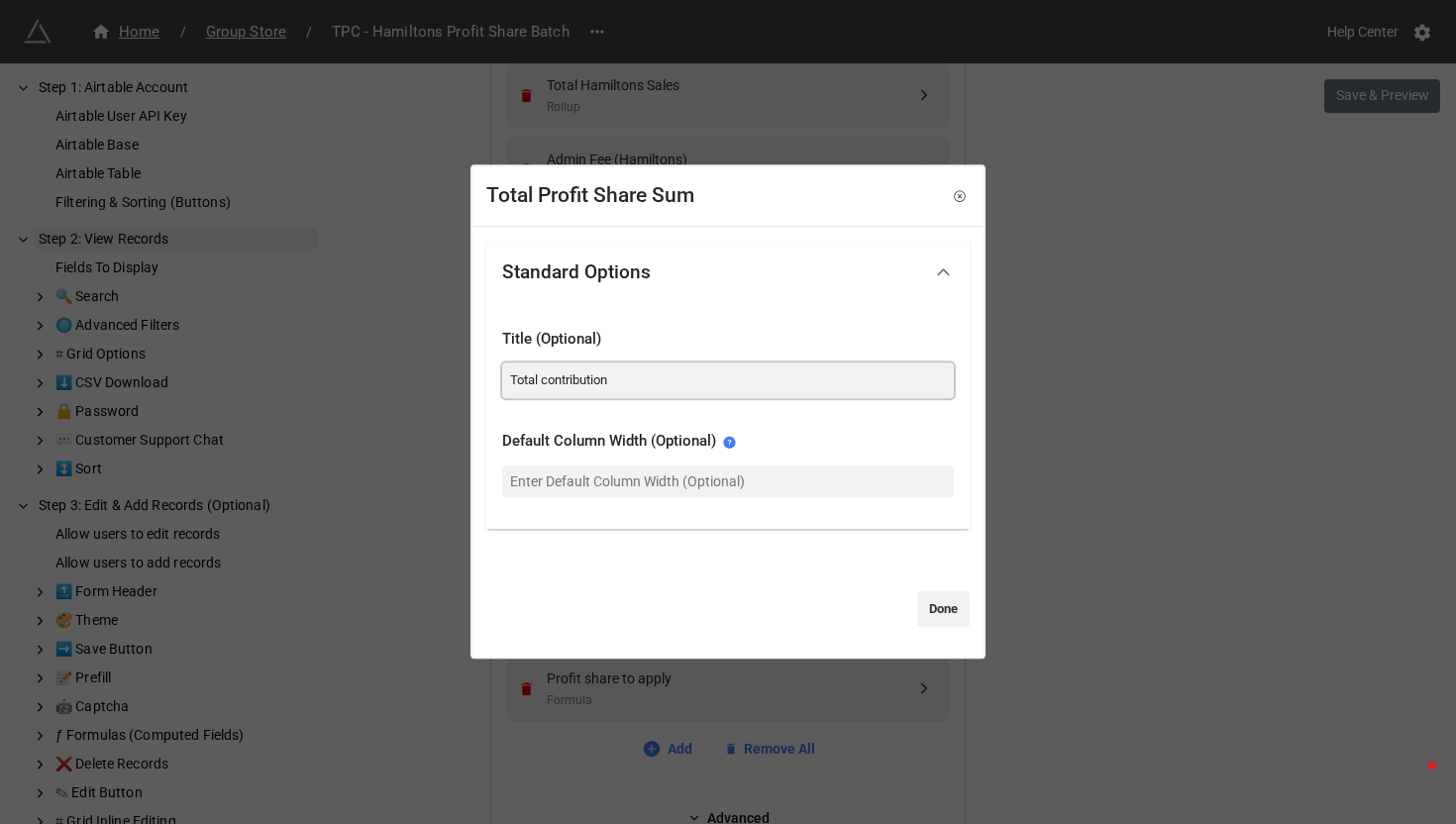 click on "Total contribution" at bounding box center (728, 380) 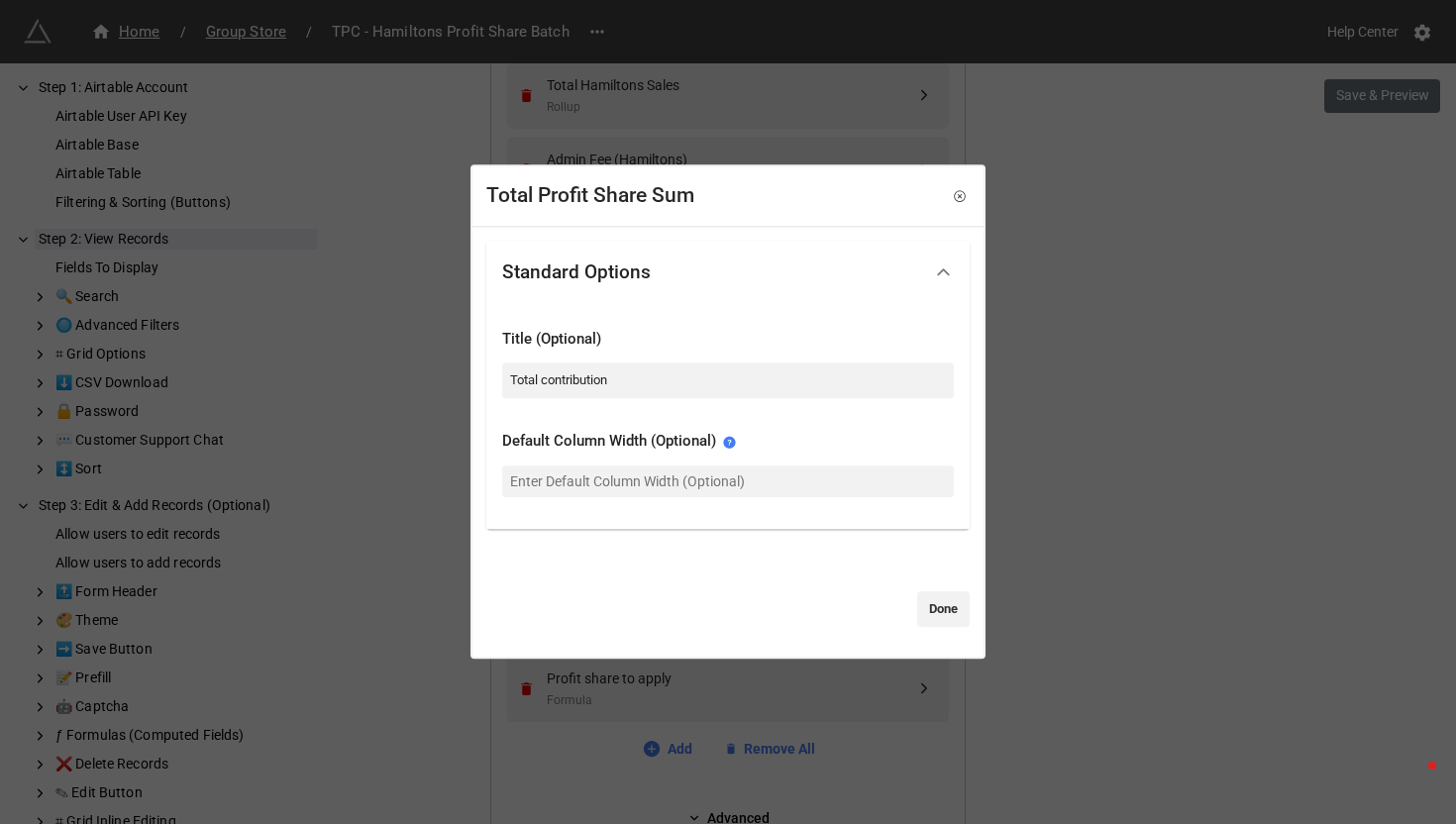 click on "Total Profit Share Sum Standard Options Title (Optional) Total contribution Default Column Width (Optional) Done" at bounding box center [728, 412] 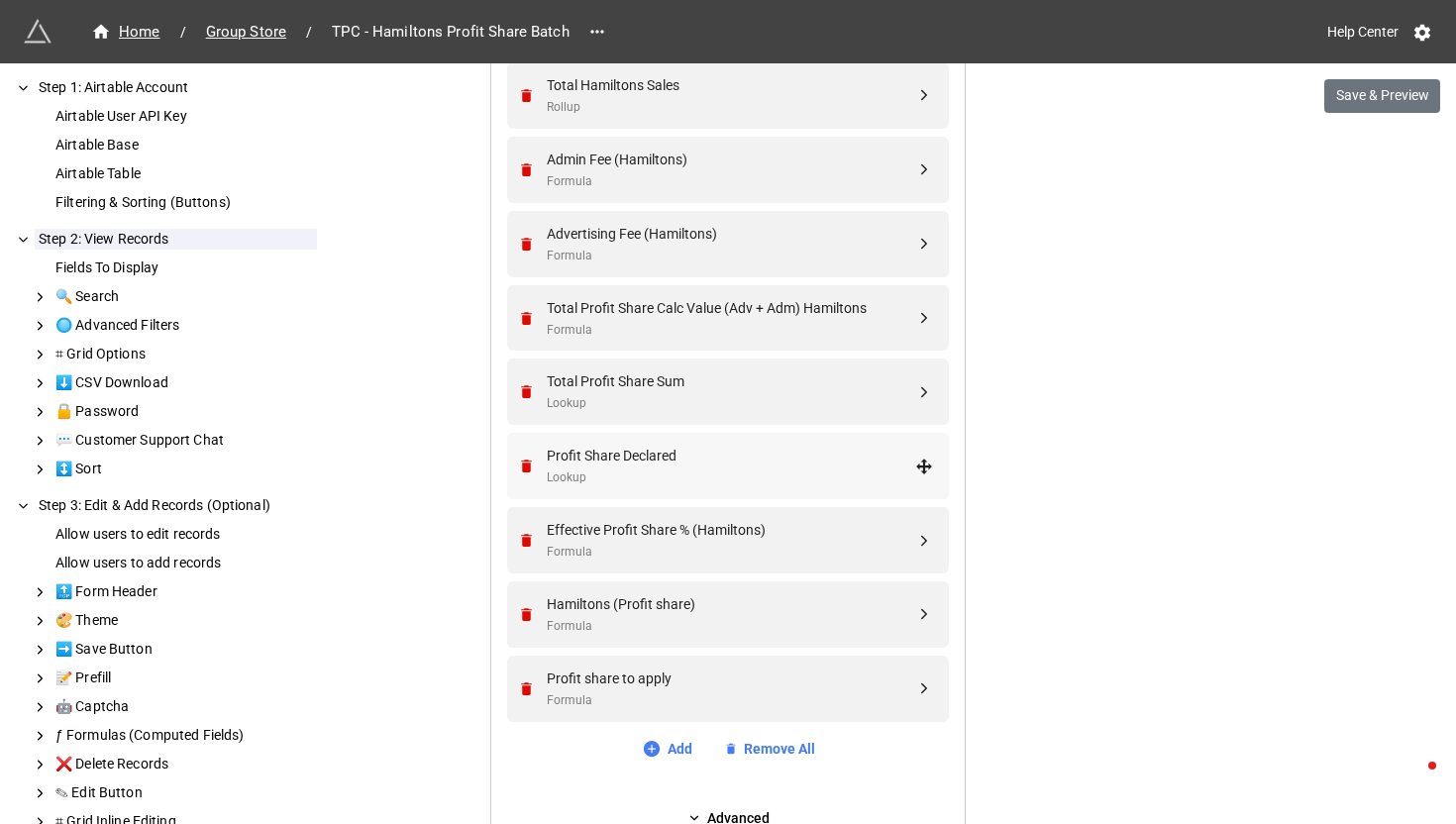 click on "Profit Share Declared" at bounding box center (731, 456) 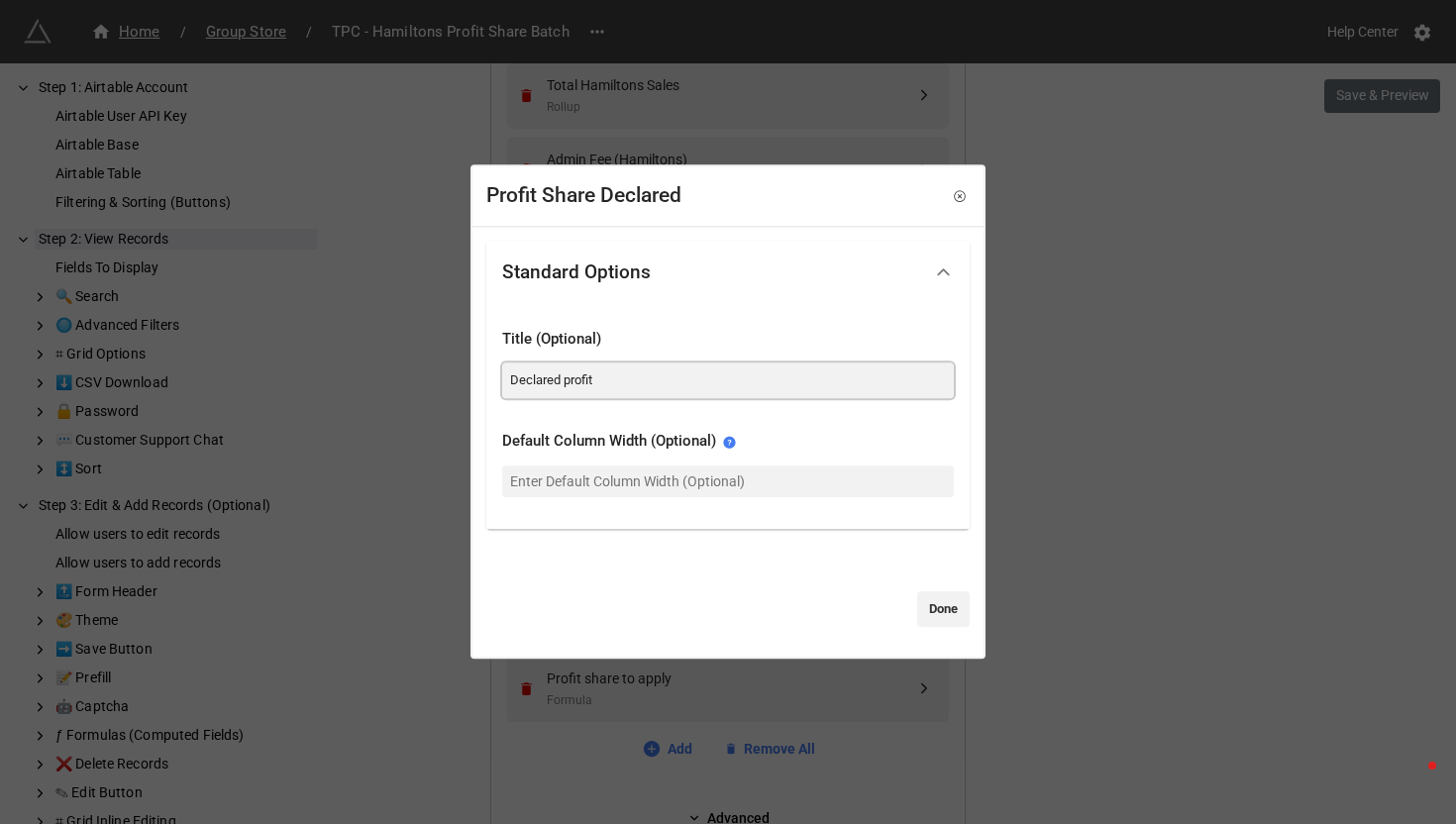 click on "Declared profit" at bounding box center (728, 380) 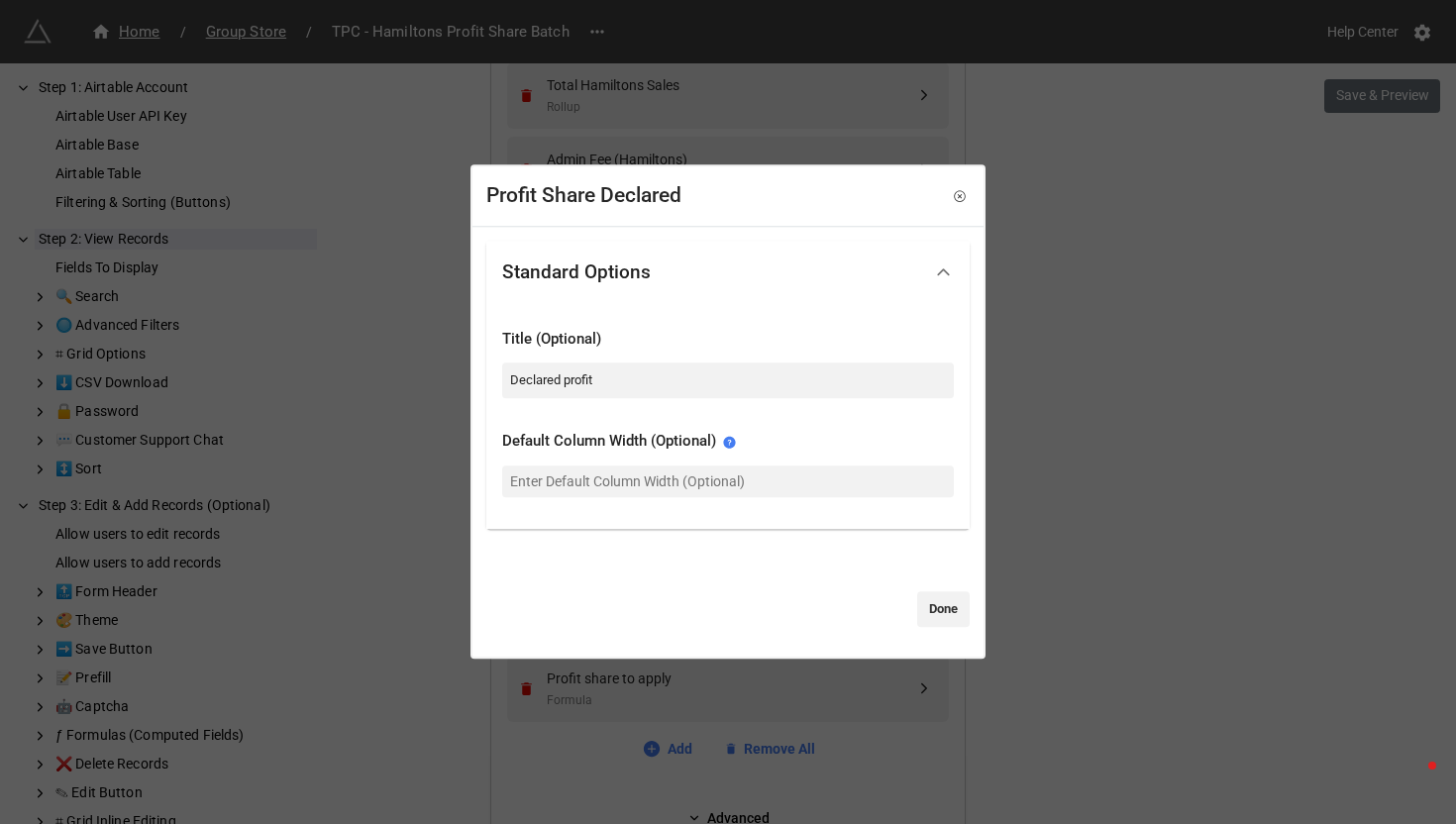 click on "Profit Share Declared Standard Options Title (Optional) Declared profit Default Column Width (Optional) Done" at bounding box center [728, 412] 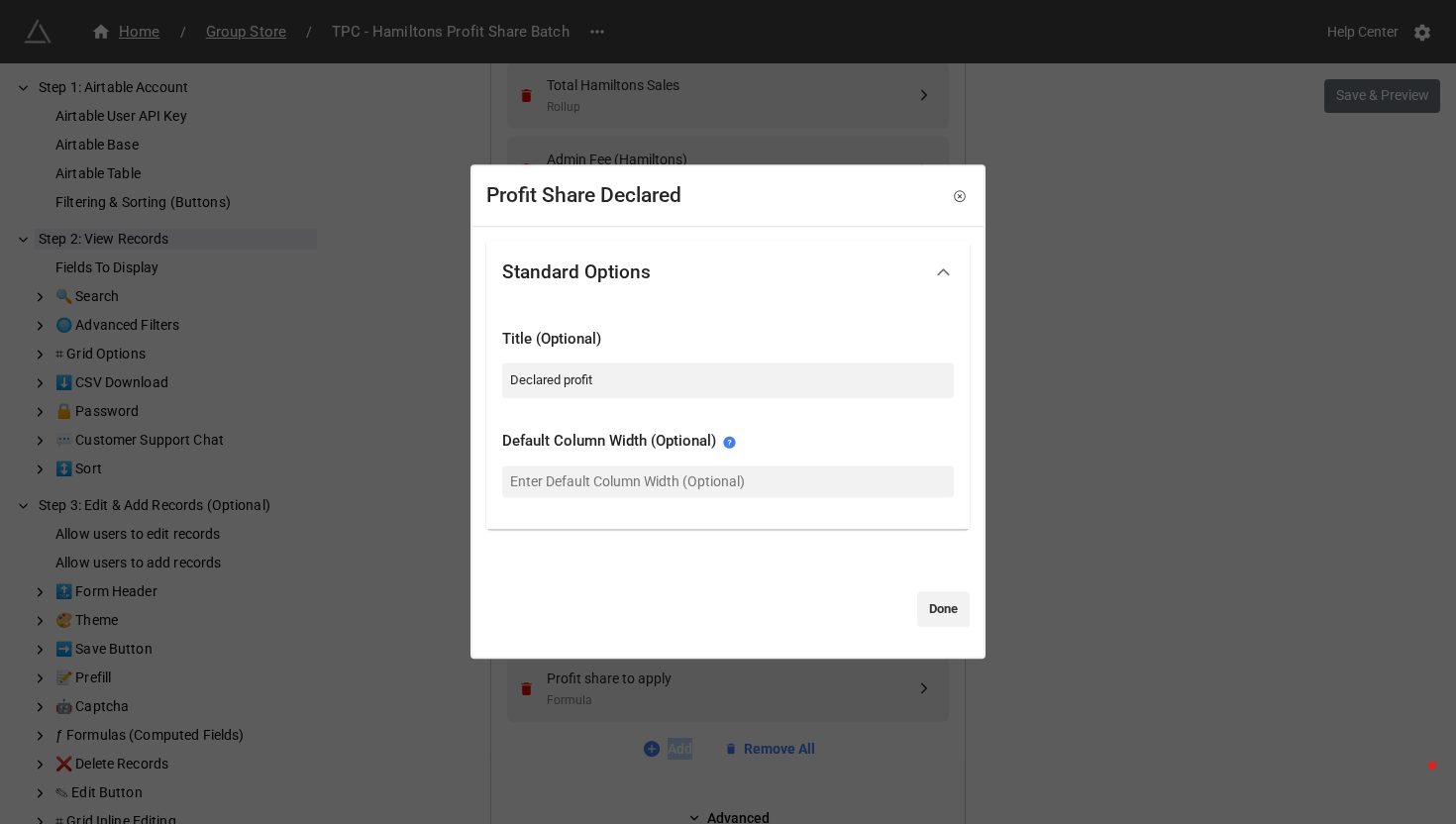 click on "Data on this page is out of date. Please refresh the page to get the latest data. If you save, you will override data that has already been saved. Refresh Page Home / Group Store / TPC - Hamiltons Profit Share Batch Help Center Save & Preview How to Setup Step 1: Airtable Account Airtable User API Key Airtable Base Airtable Table Filtering & Sorting (Buttons) Step 2: View Records Fields To Display 🔍  Search 🔘  Advanced Filters  ⌗   Grid Options ⬇️  CSV Download 🔒  Password 💬  Customer Support Chat  ↕️   Sort Step 3: Edit & Add Records (Optional) Allow users to edit records Allow users to add records 🔝  Form Header 🎨  Theme ➡️  Save Button 📝  Prefill 🤖  Captcha  ƒ   Formulas (Computed Fields) ❌  Delete Records ✎   Edit Button  ⌗   Grid Inline Editing 📍  Location & IP Address 🛑  Disable Form Step 4: Page Header (Optional) Step 1: Airtable Account Airtable User API Key Airtable Airtable Base The Paint Club Airtable Table Group Store Filtering & Sorting (Buttons)" at bounding box center (728, 201) 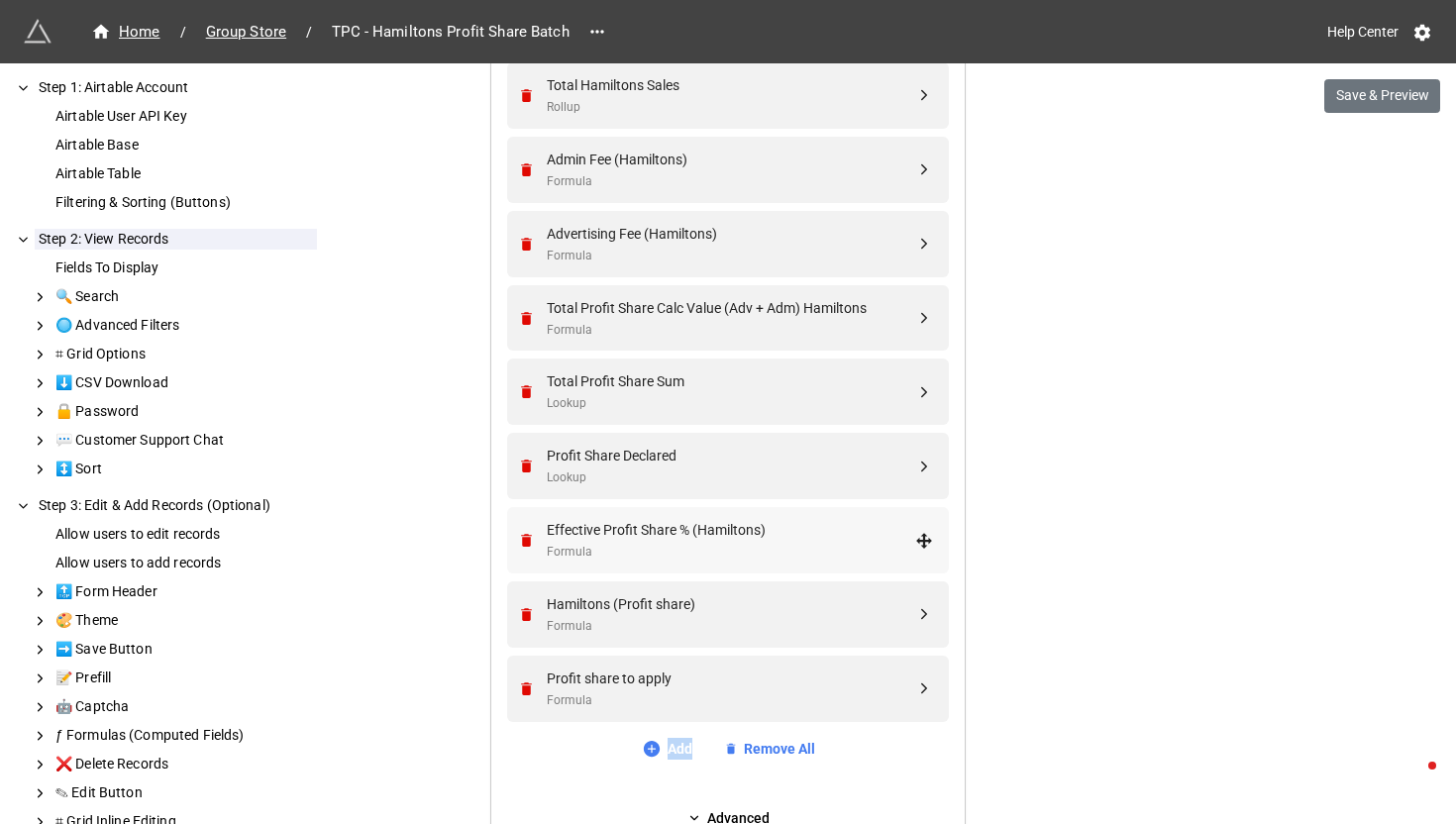 click on "Effective Profit Share % (Hamiltons)" at bounding box center (731, 530) 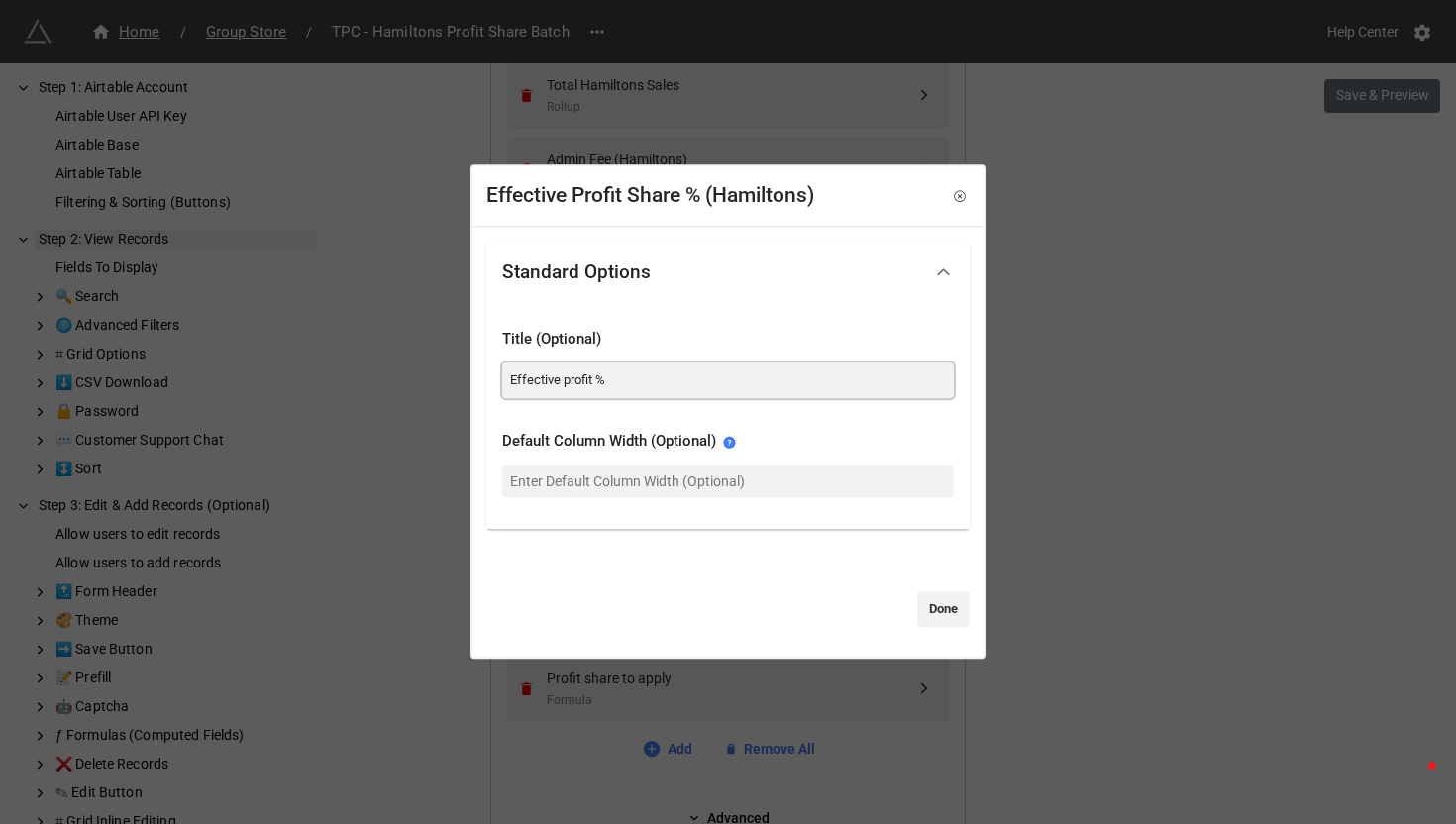 click on "Effective profit %" at bounding box center [728, 380] 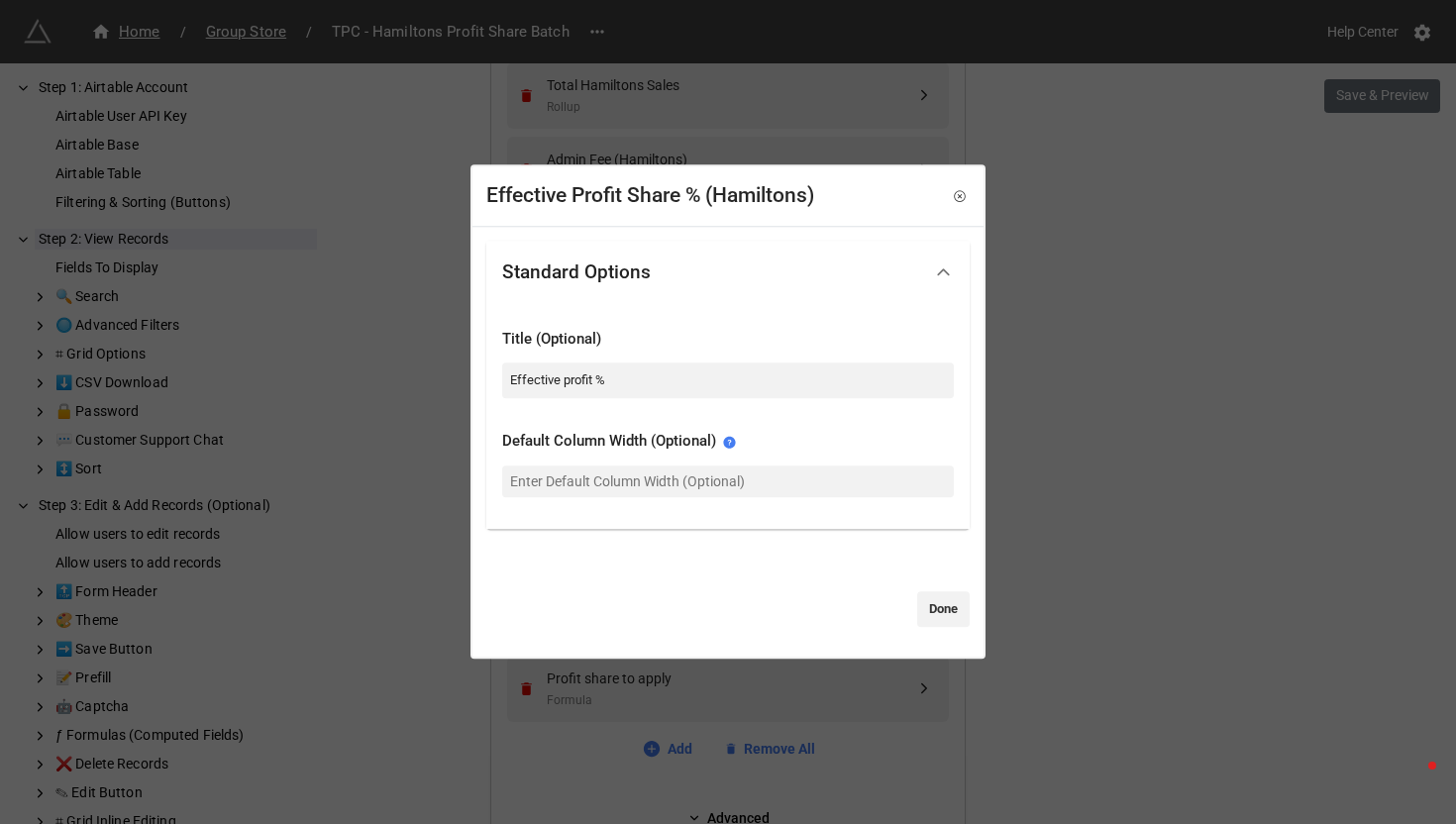 click on "Effective Profit Share % (Hamiltons) Standard Options Title (Optional) Effective profit % Default Column Width (Optional) Done" at bounding box center (728, 412) 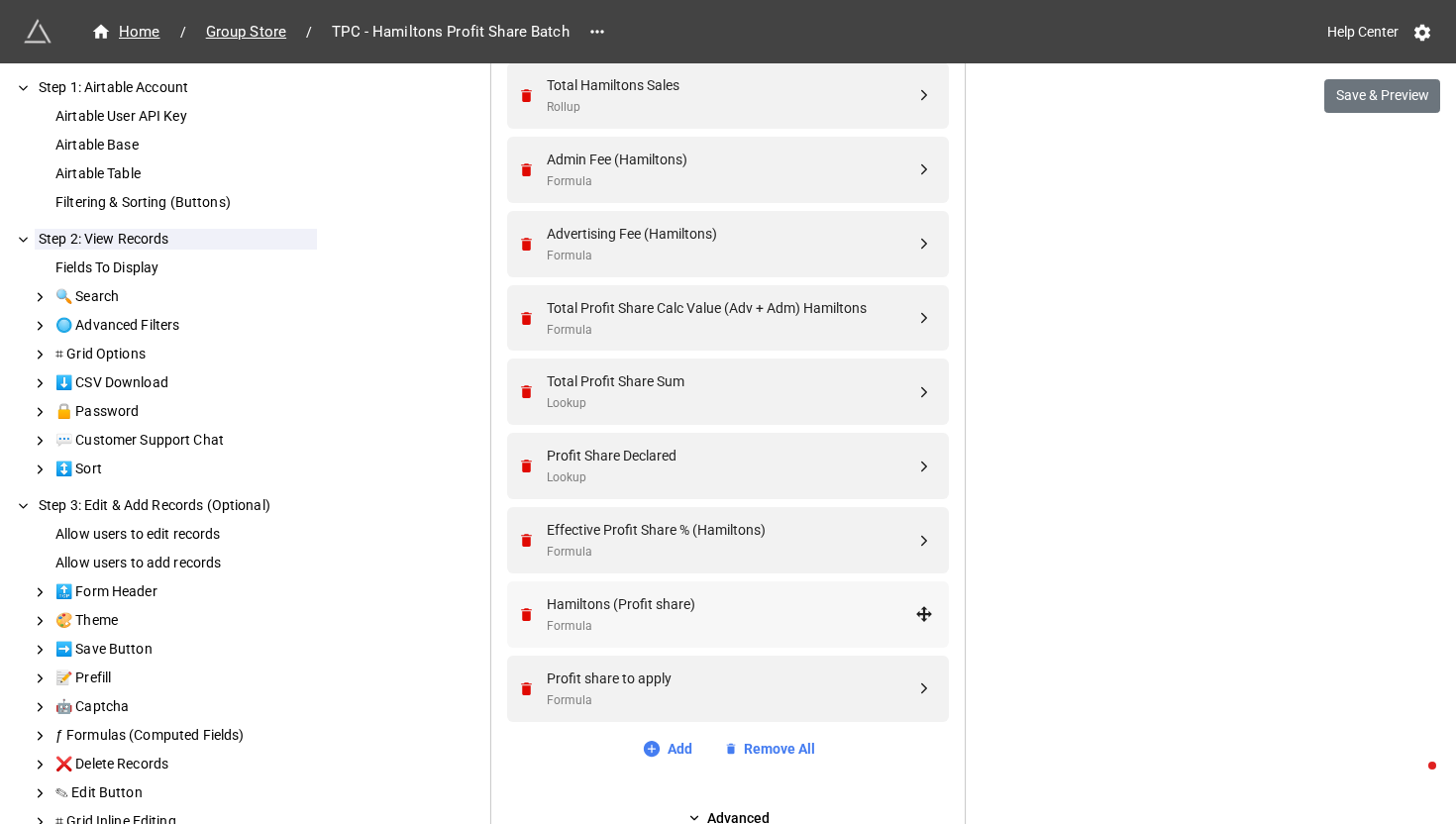 click on "Hamiltons (Profit share) Formula" at bounding box center (725, 614) 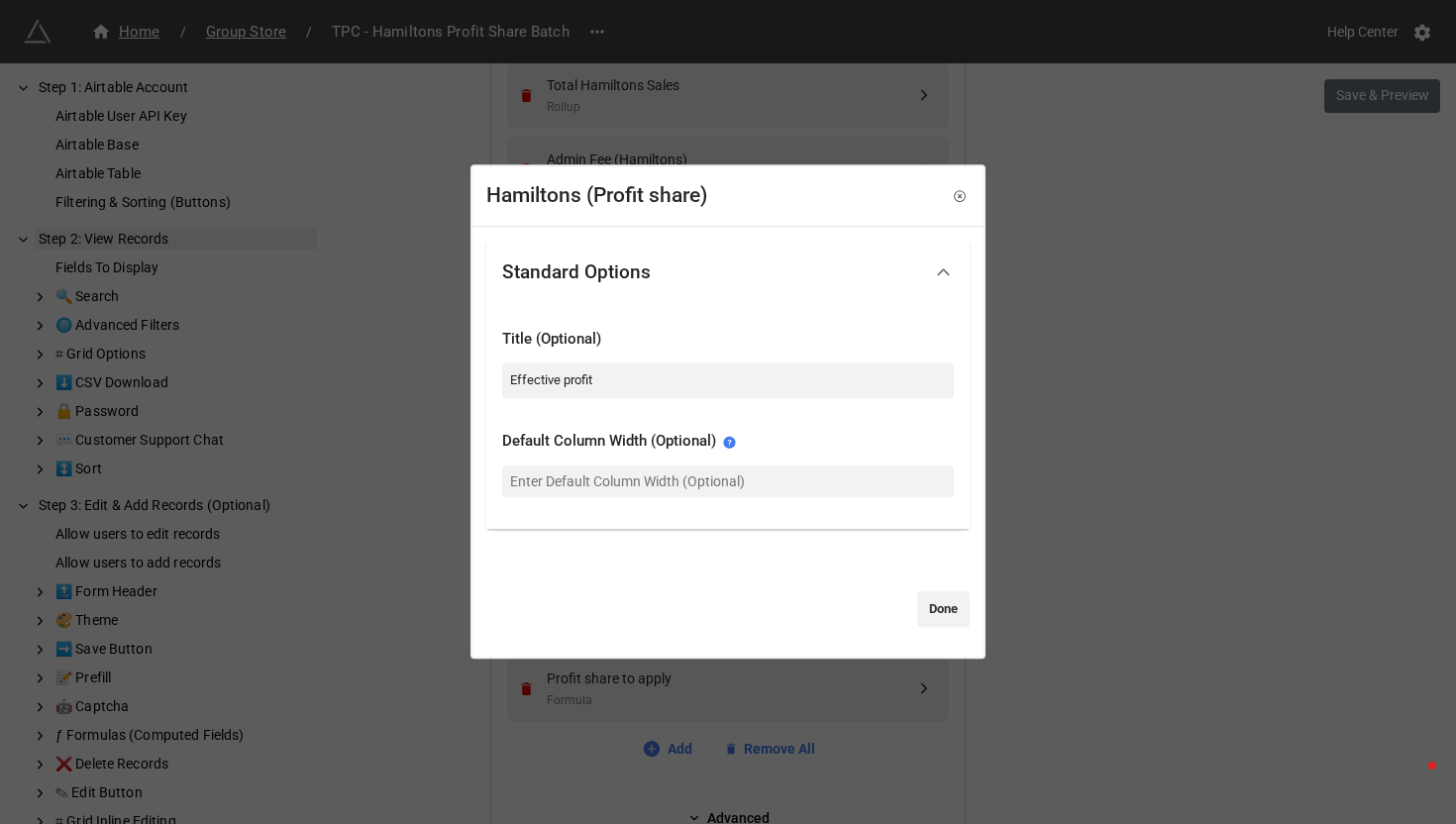 click on "Title (Optional) Effective profit" at bounding box center (728, 363) 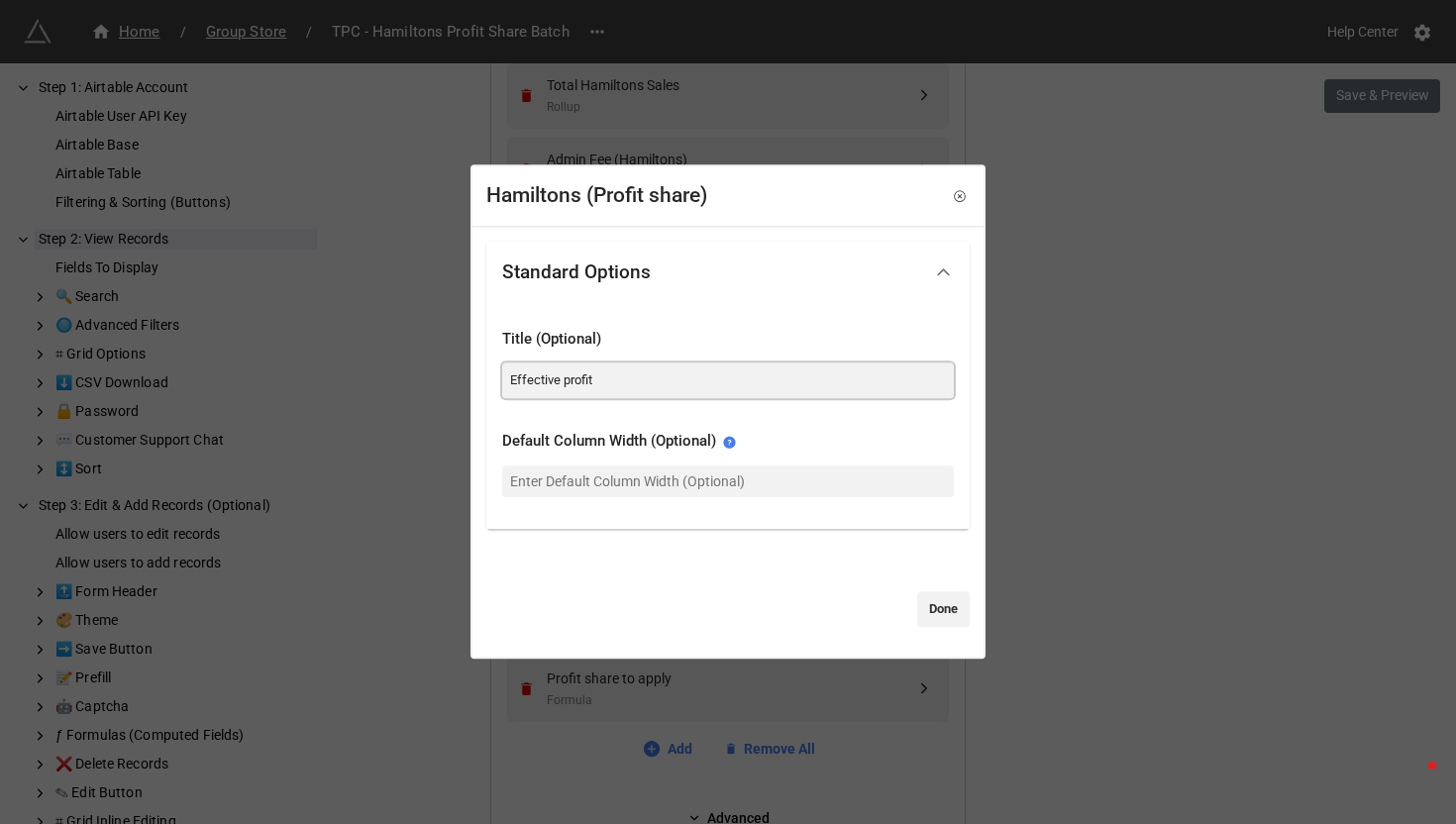 click on "Effective profit" at bounding box center (728, 380) 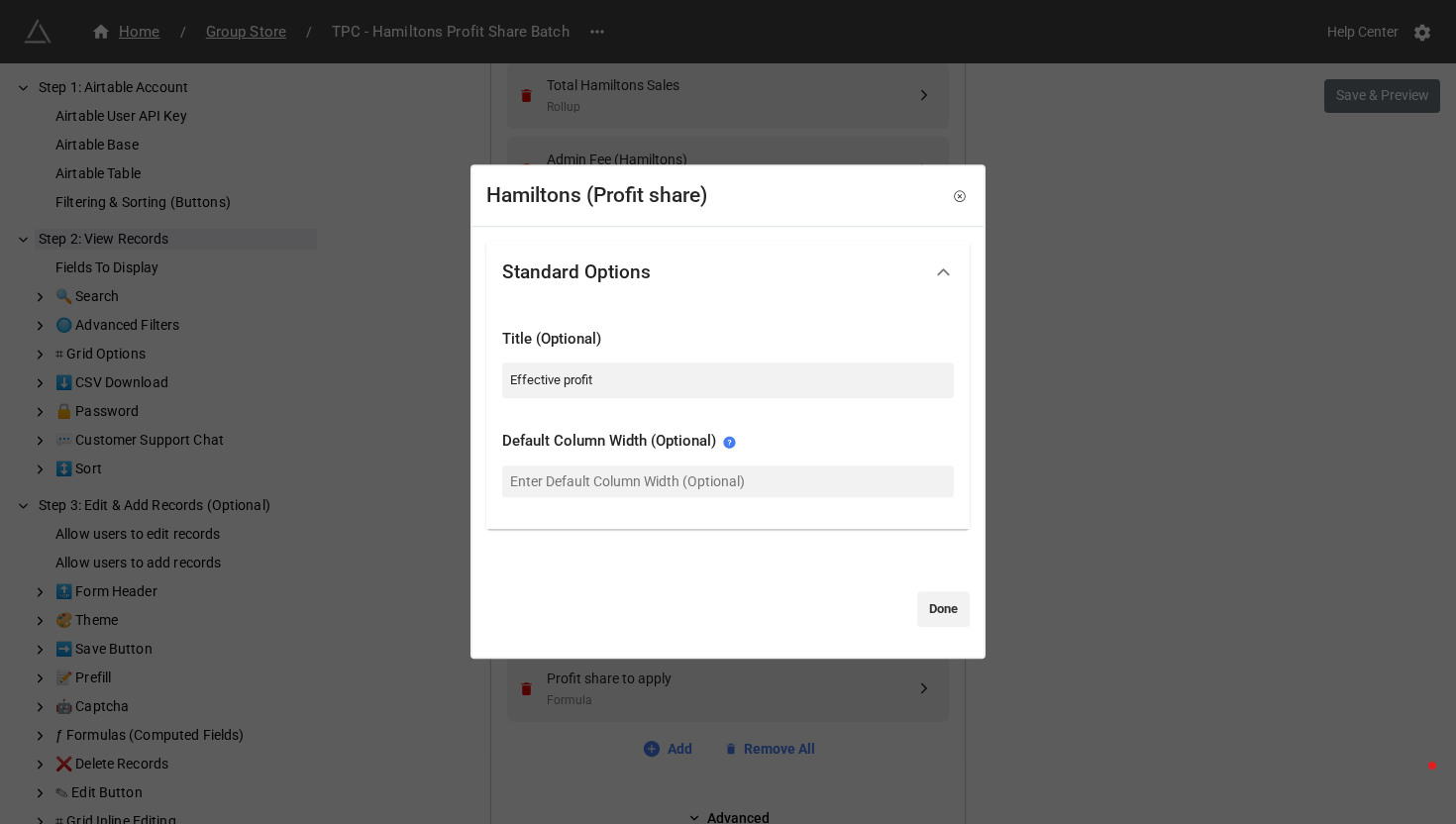 click on "Hamiltons (Profit share) Standard Options Title (Optional) Effective profit Default Column Width (Optional) Done" at bounding box center (728, 412) 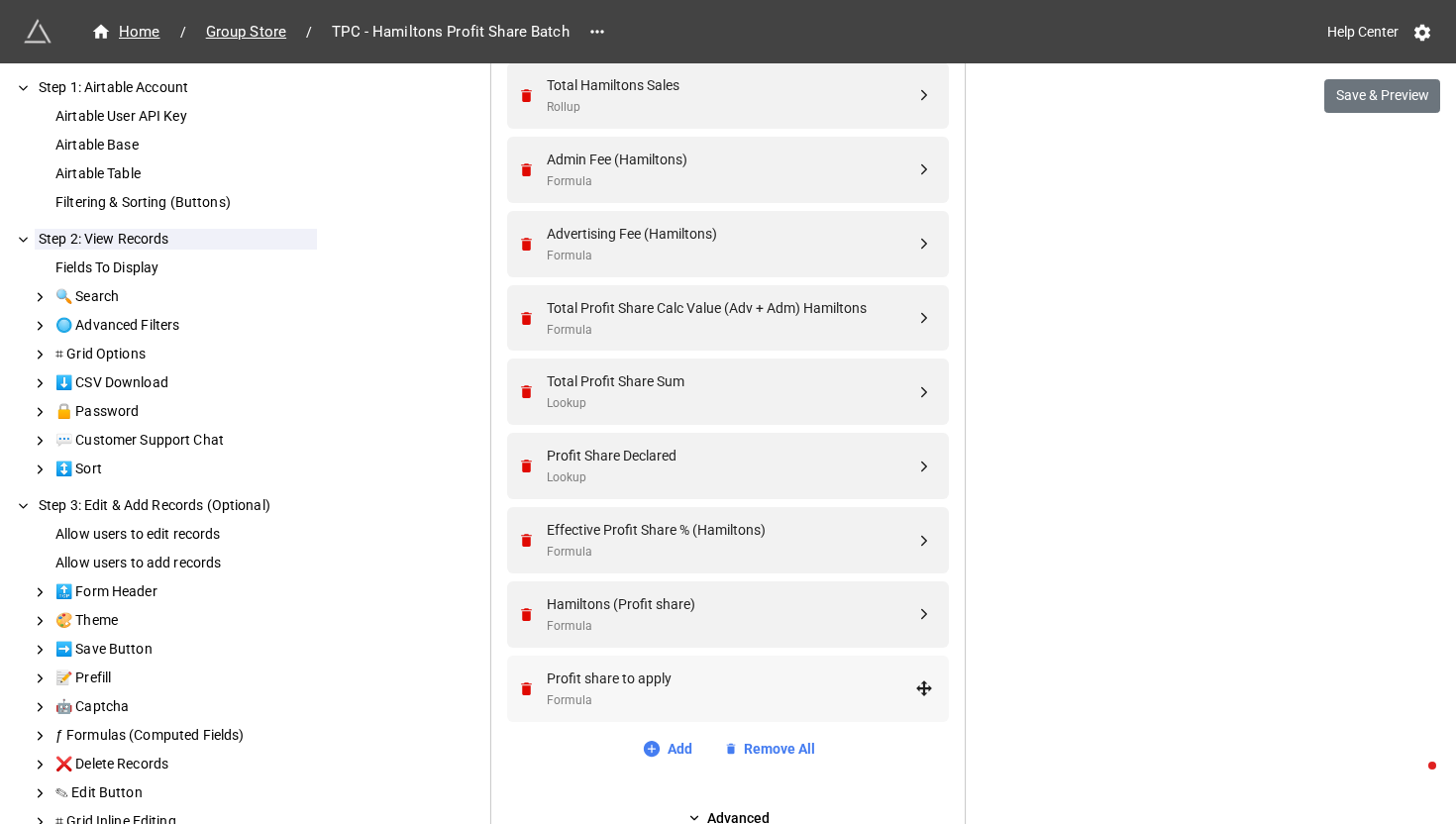 click on "Profit share to apply" at bounding box center [731, 678] 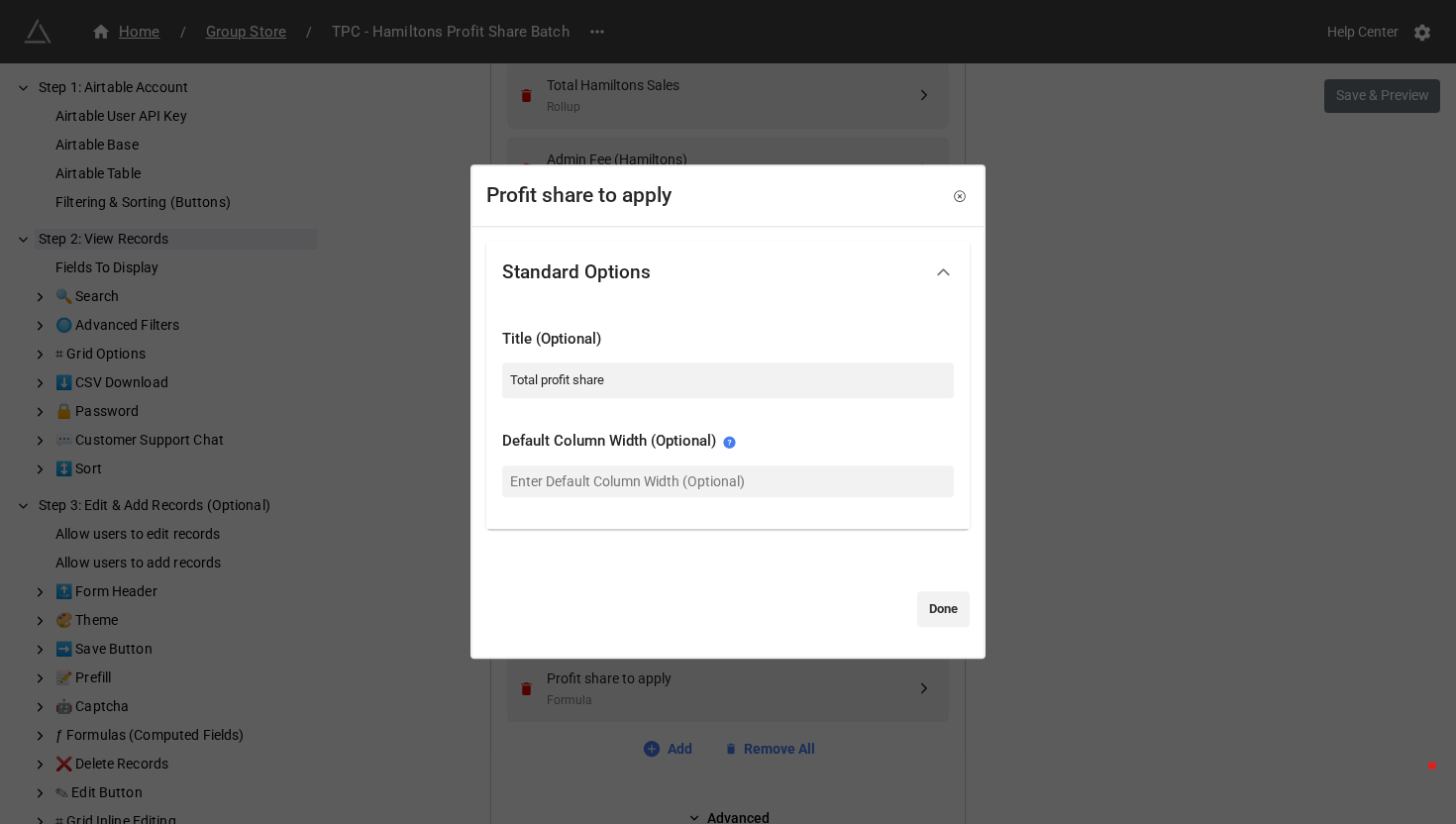 click on "Title (Optional) Total profit share" at bounding box center [728, 363] 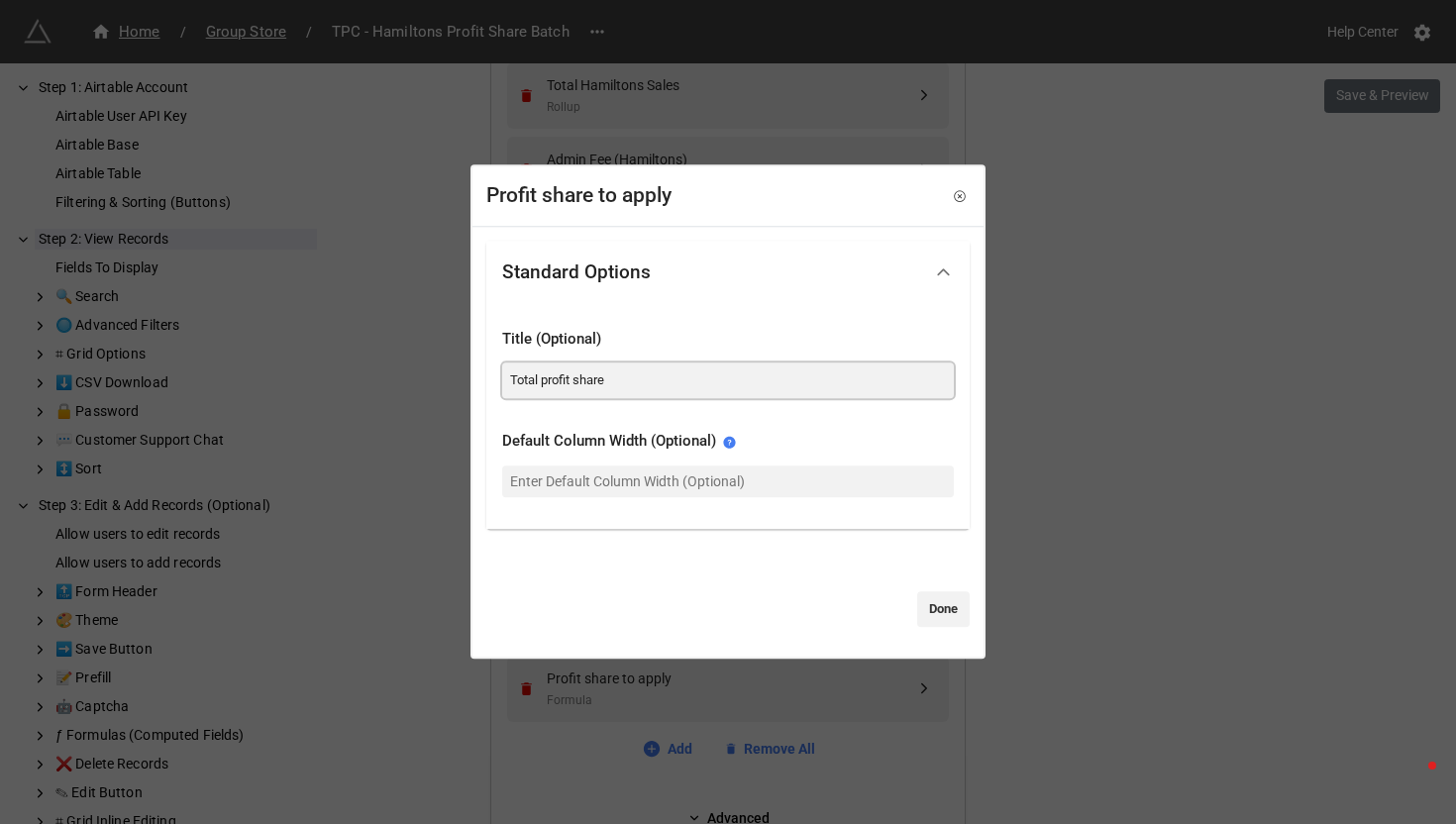 click on "Total profit share" at bounding box center (728, 380) 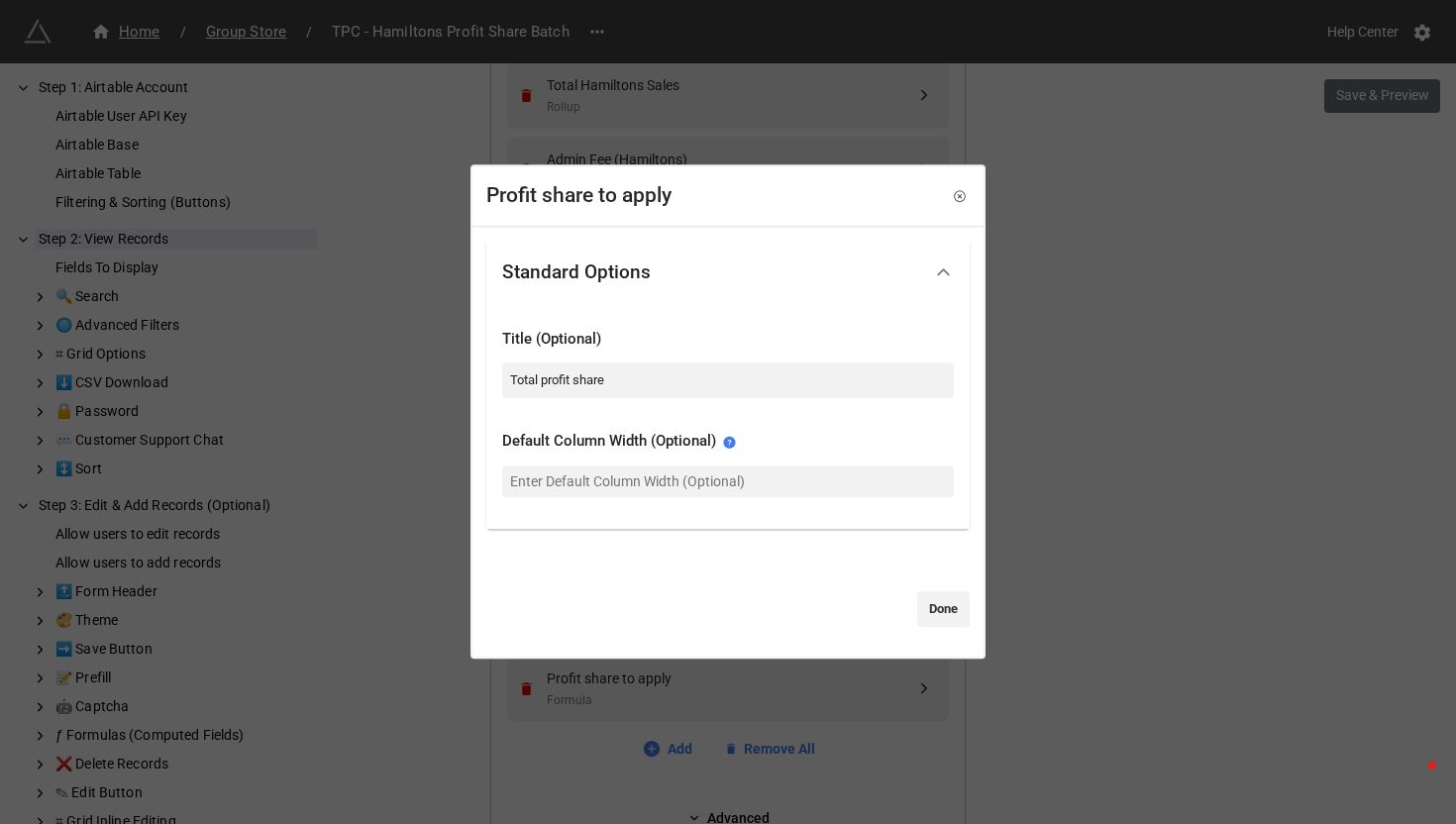 click on "Profit share to apply Standard Options Title (Optional) Total profit share Default Column Width (Optional) Done" at bounding box center (728, 412) 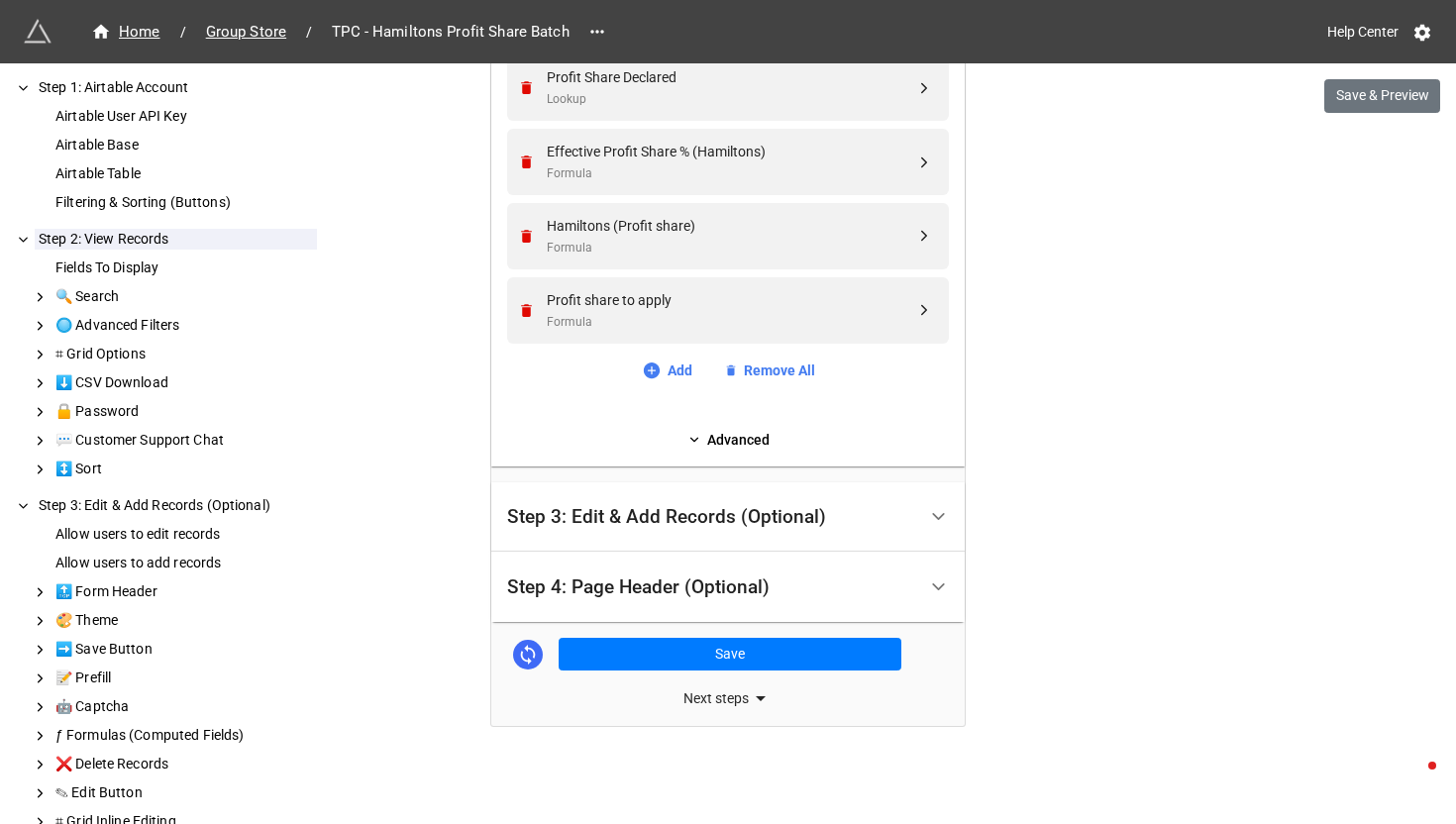 click on "Step 4: Page Header (Optional)" at bounding box center [638, 587] 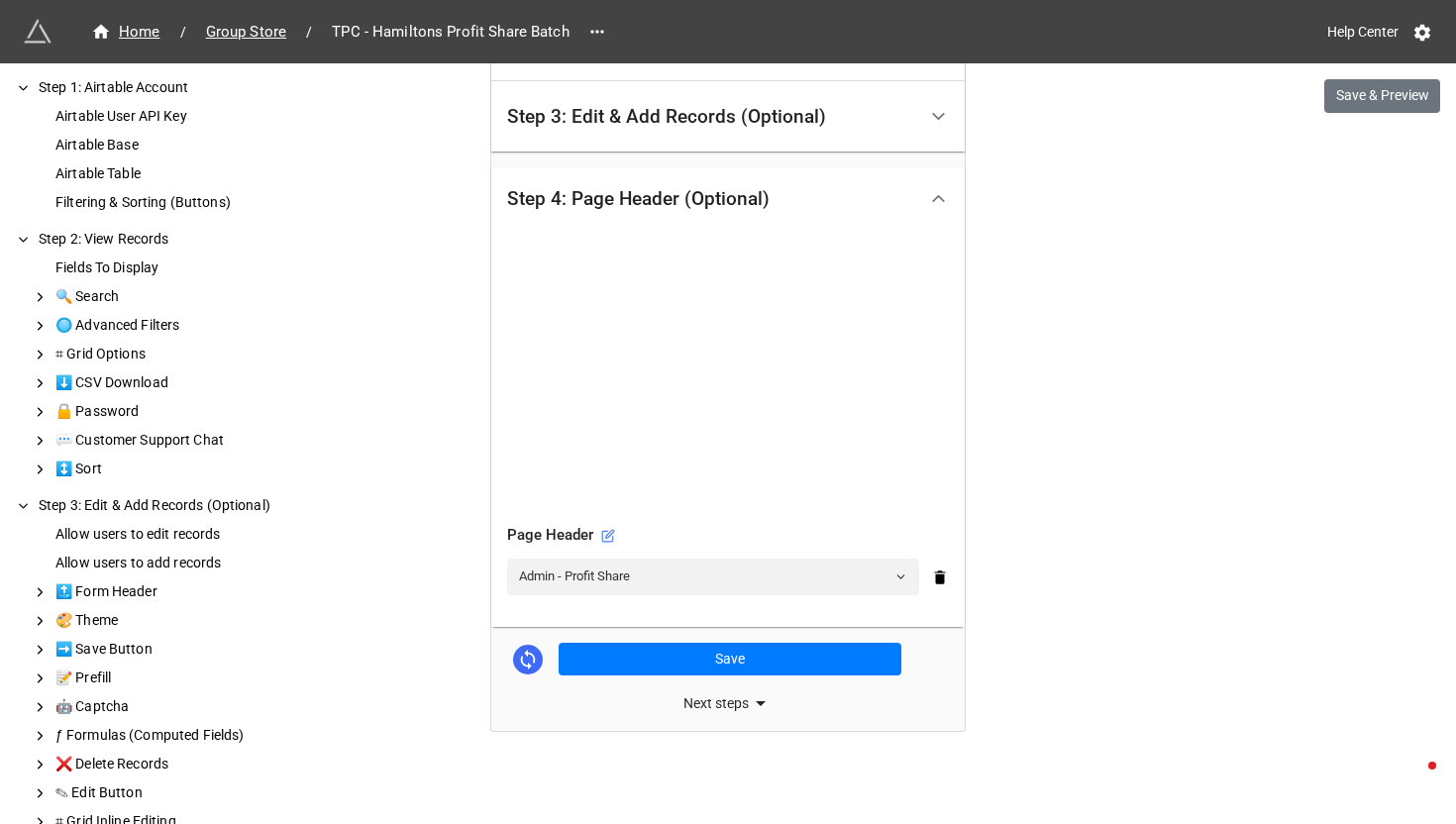 scroll, scrollTop: 643, scrollLeft: 0, axis: vertical 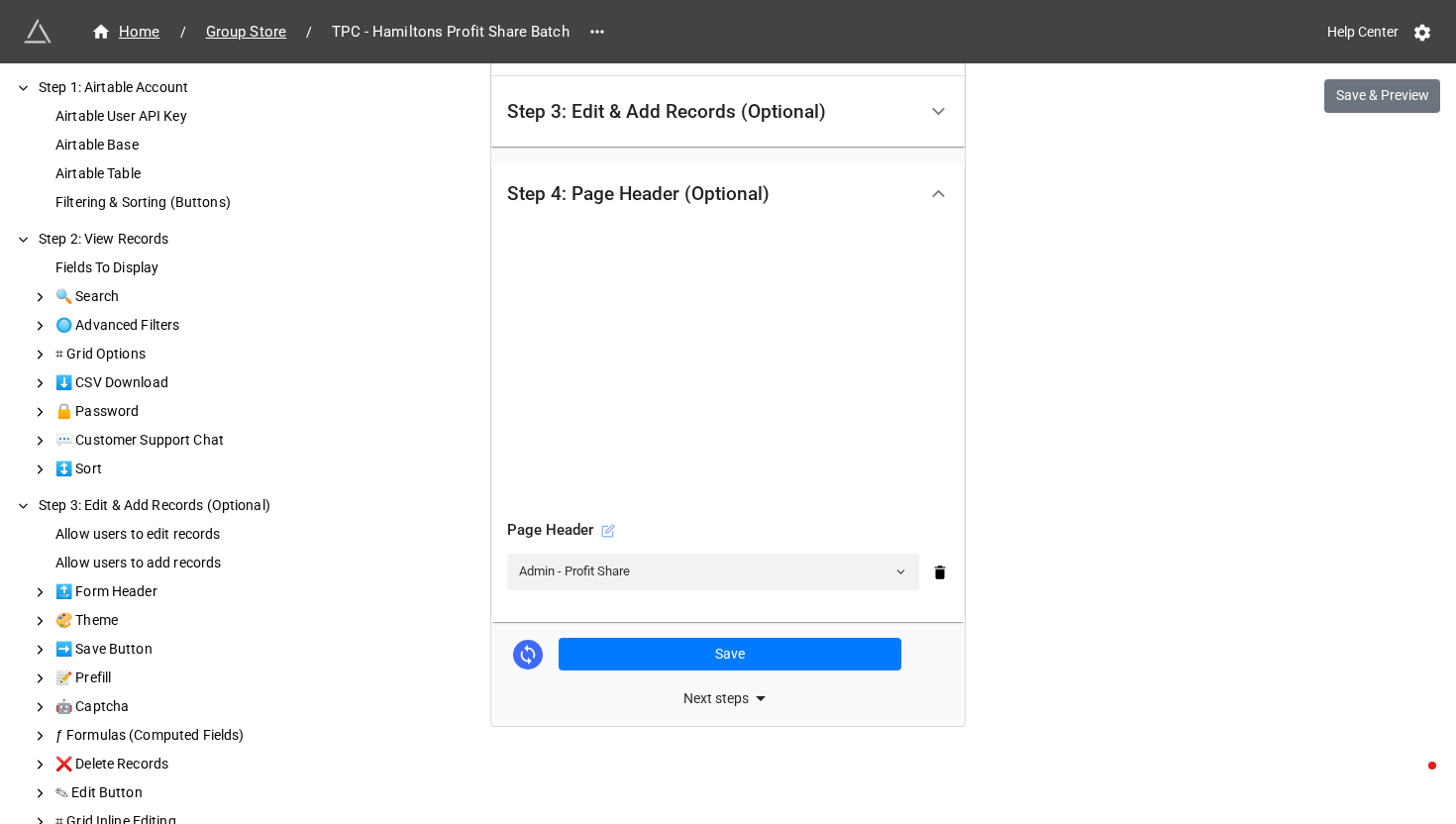 click 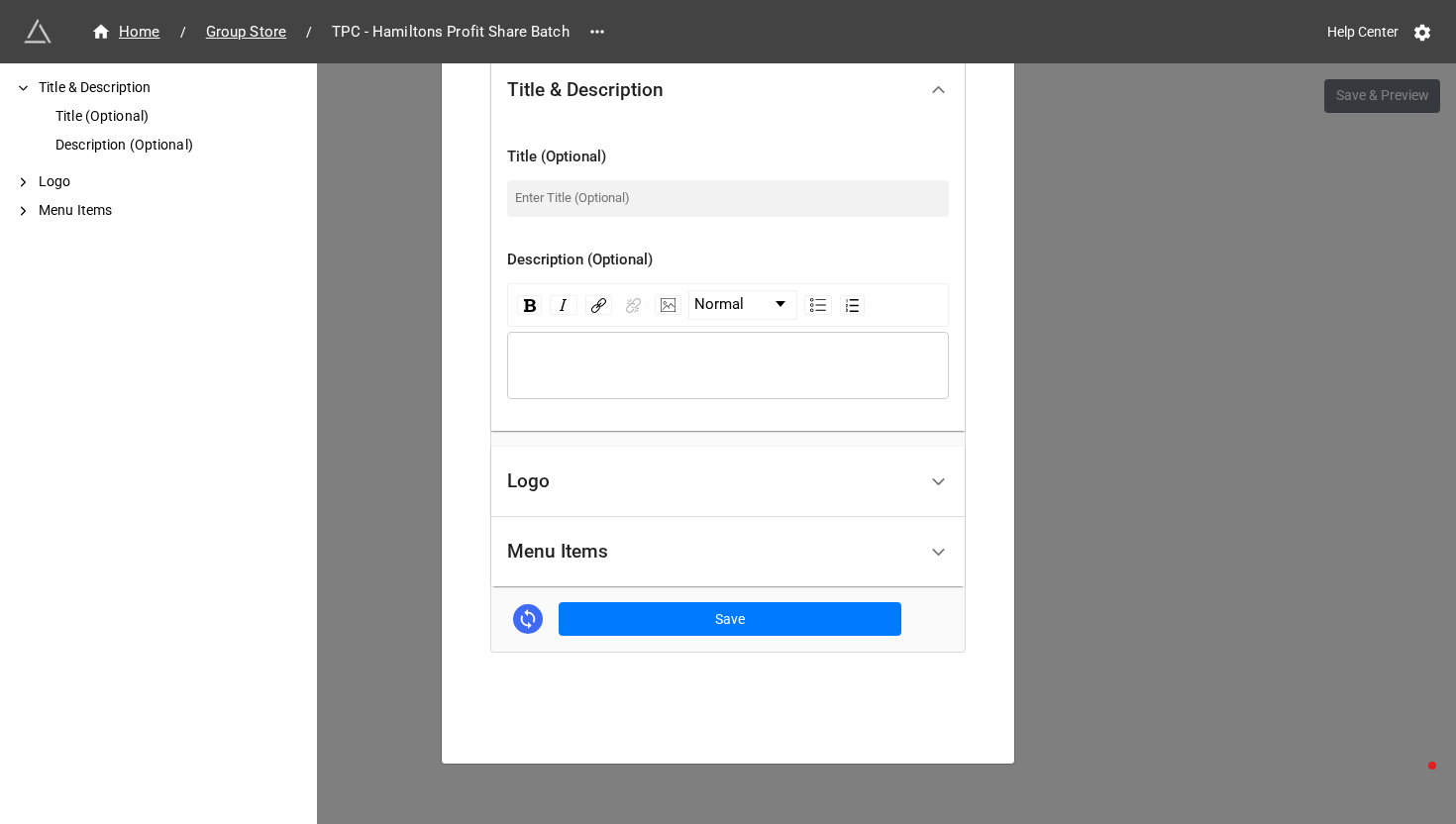 click on "Menu Items" at bounding box center [558, 552] 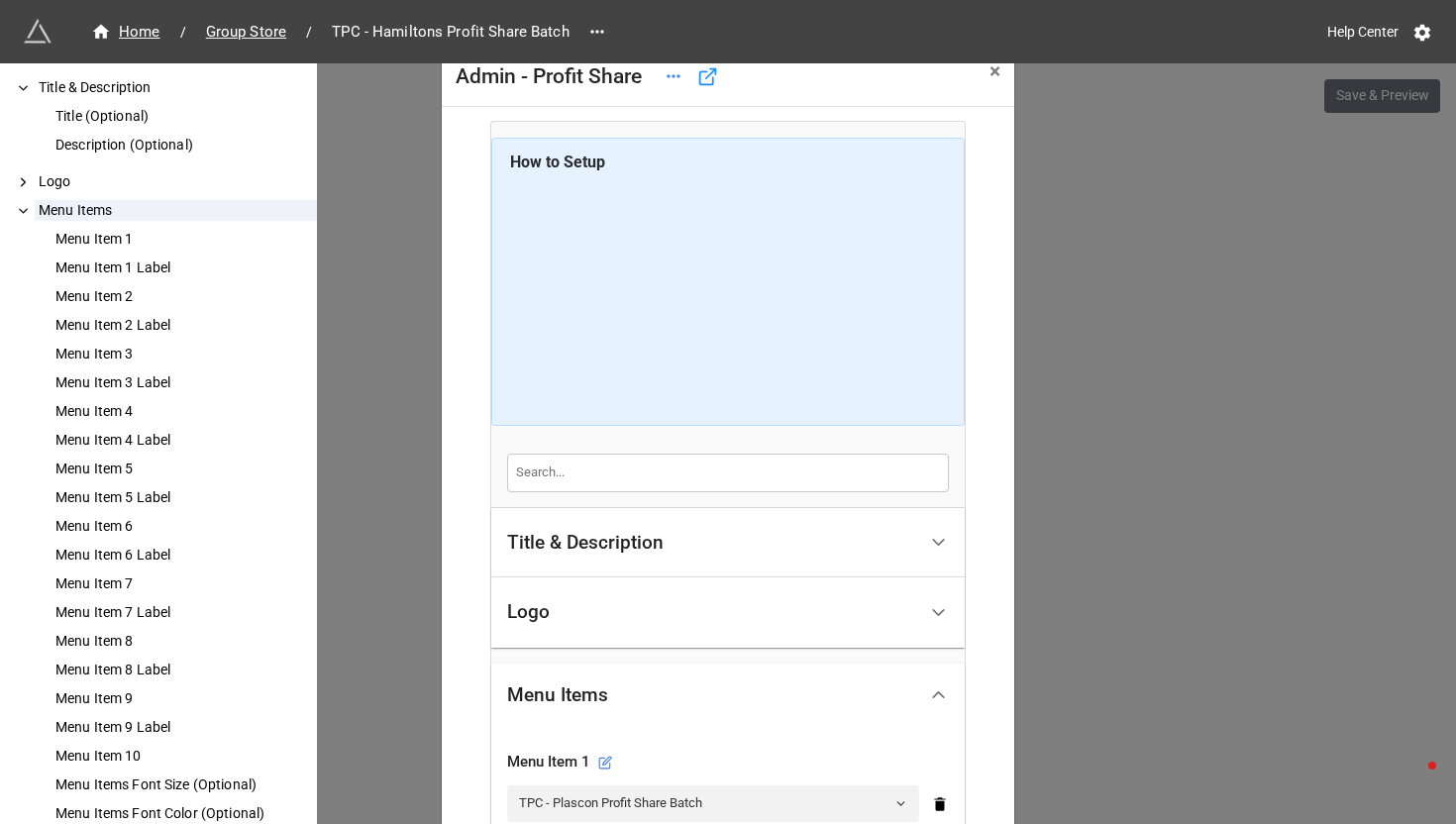 scroll, scrollTop: 0, scrollLeft: 0, axis: both 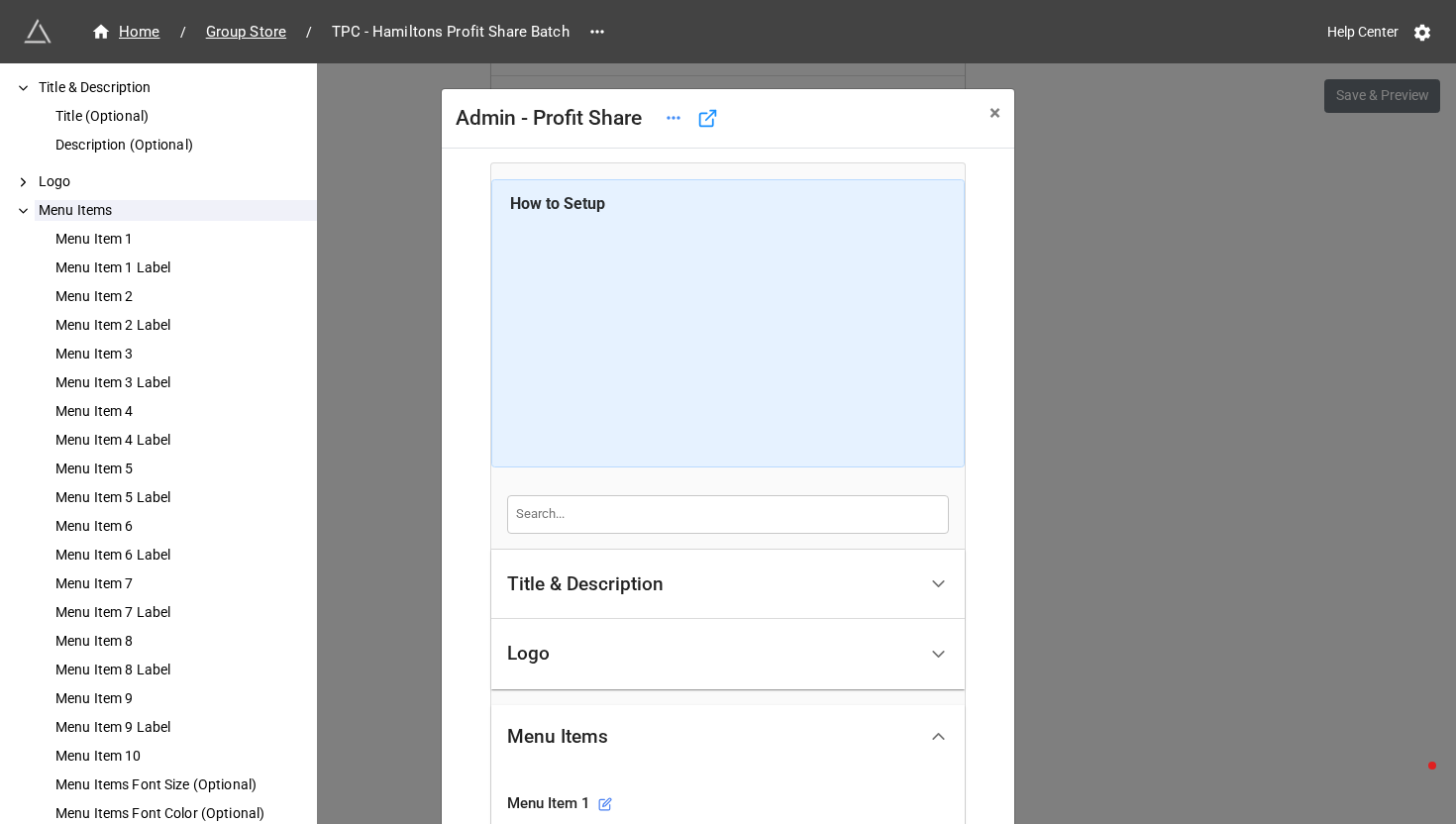 click on "Admin - Profit Share × Close How to Setup Title & Description Title (Optional) Description (Optional) Logo Menu Items Menu Item 1 Menu Item 1 Label Menu Item 2 Menu Item 2 Label Menu Item 3 Menu Item 3 Label Menu Item 4 Menu Item 4 Label Menu Item 5 Menu Item 5 Label Menu Item 6 Menu Item 6 Label Menu Item 7 Menu Item 7 Label Menu Item 8 Menu Item 8 Label Menu Item 9 Menu Item 9 Label Menu Item 10 Menu Items Font Size (Optional) Menu Items Font Color (Optional) Title & Description Title (Optional) Description (Optional) Normal Logo Logo URL (Optional) You can use the  File Uploader  and then paste the URL here. Menu Items Menu Item 1 TPC - Plascon Profit Share Batch Menu Item 1 Label Plascon Menu Item 2 TPC - Duram Profit Share Batch Menu Item 2 Label Duram Menu Item 3 TPC - Hamiltons Profit Share Batch Menu Item 3 Label Hamiltons Menu Item 4 TPC - Flash Harry Profit Share Batch Menu Item 4 Label Flash Harry Menu Item 5 TPC - Combined Profit Share Batch - Paint Menu Item 5 Label Paint Menu Item 6 Cement Run" at bounding box center [728, 475] 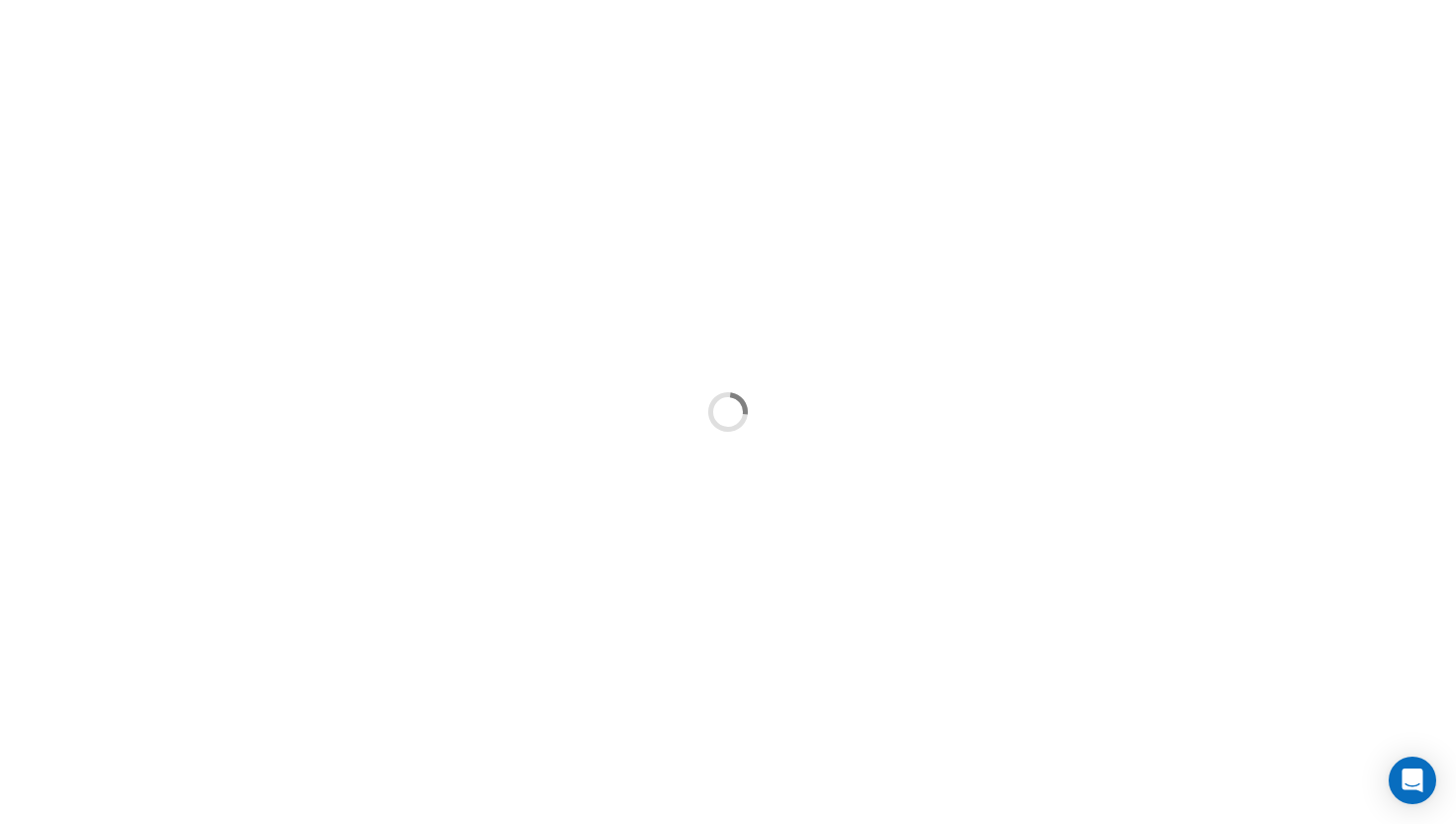 scroll, scrollTop: 0, scrollLeft: 0, axis: both 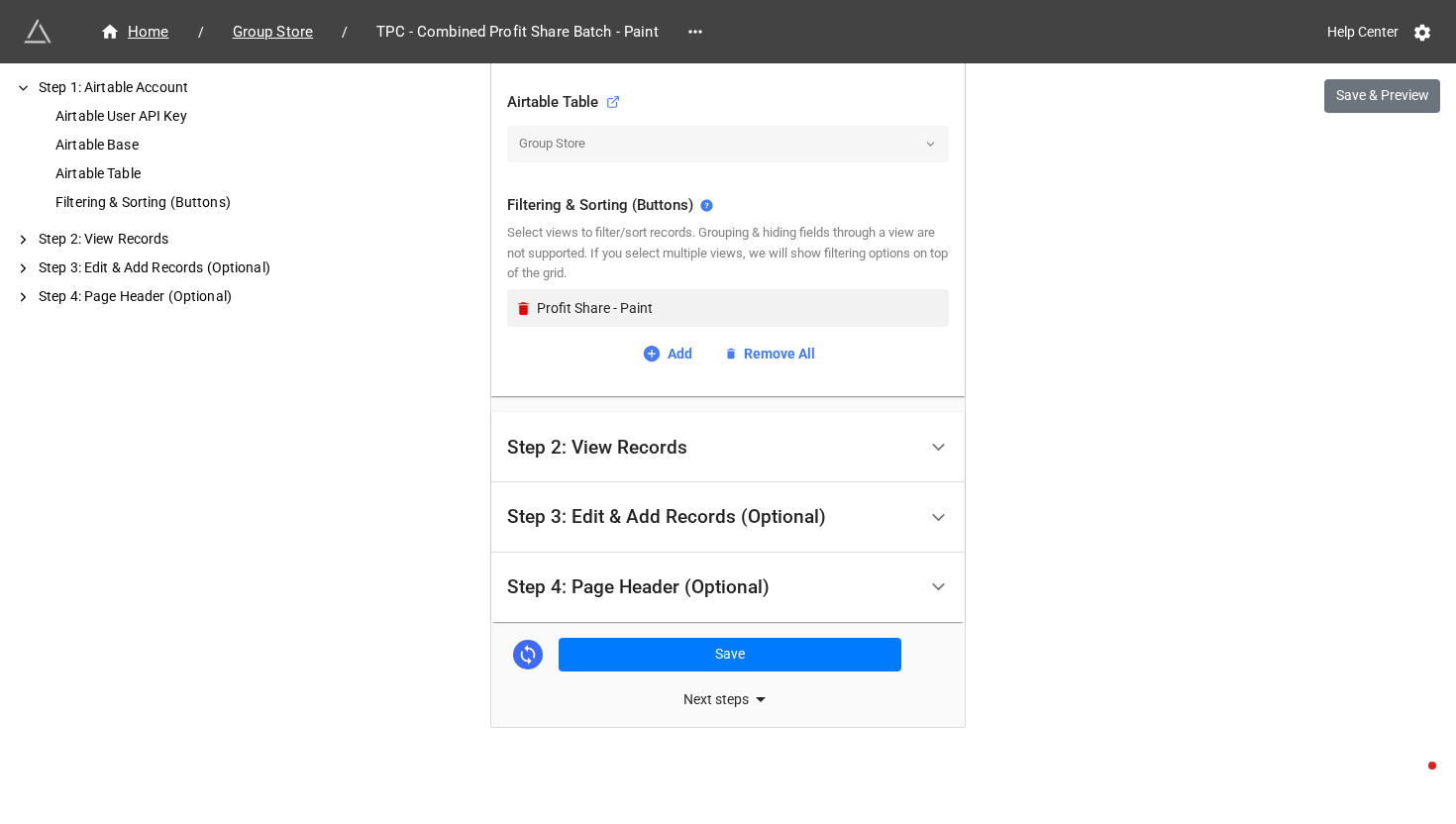 click on "Step 2: View Records" at bounding box center (597, 448) 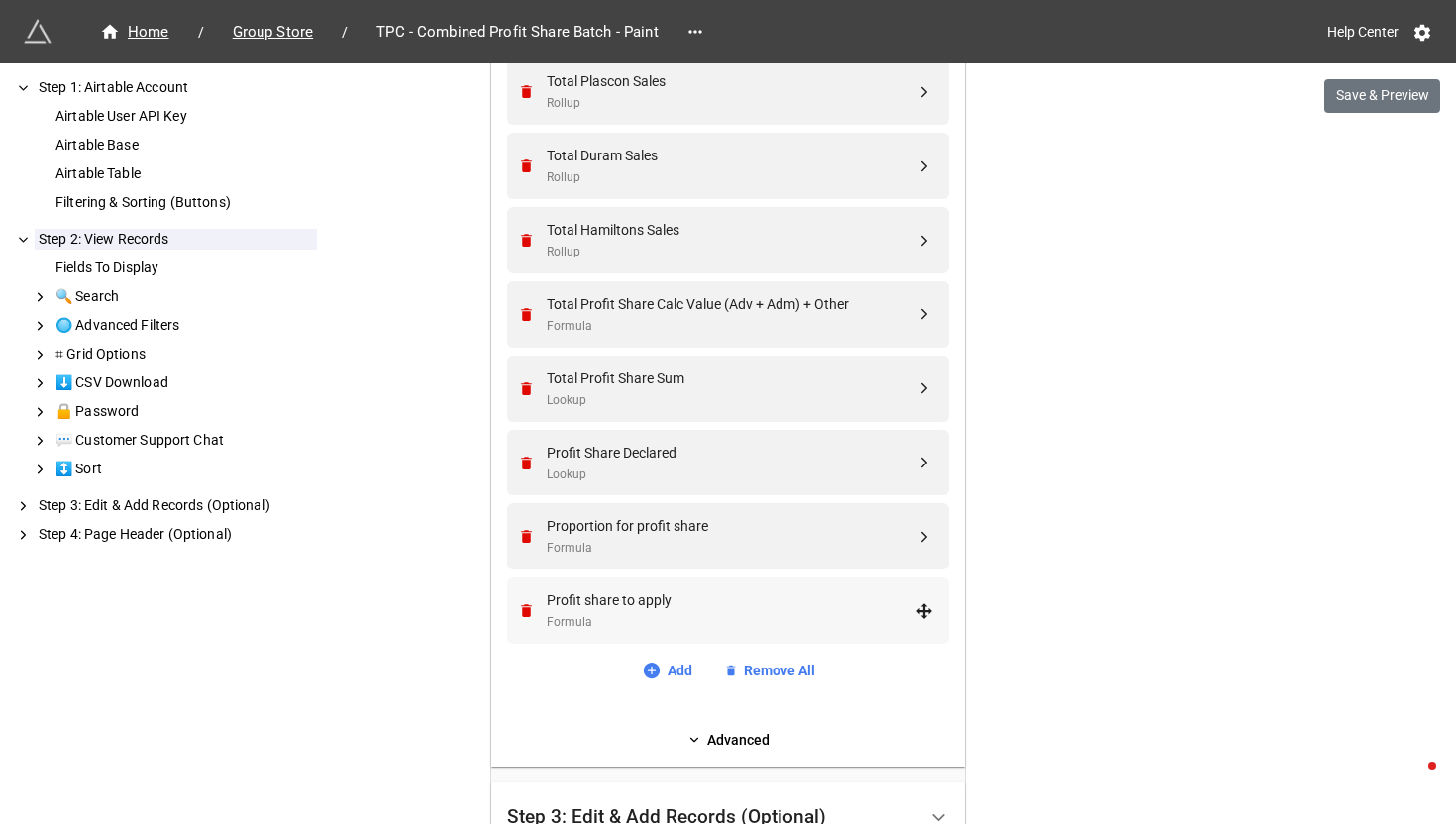 scroll, scrollTop: 747, scrollLeft: 0, axis: vertical 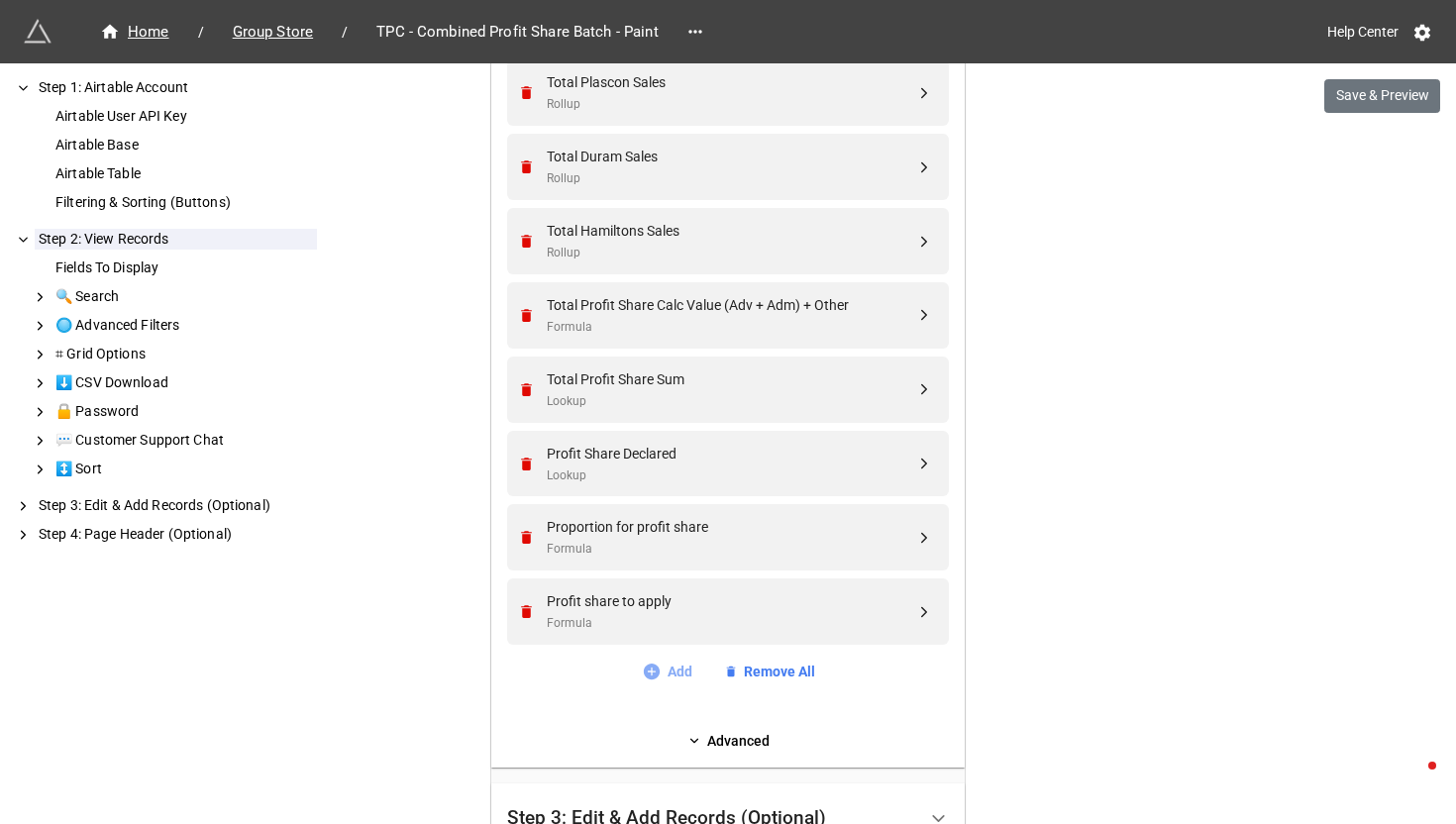 click on "Add" at bounding box center (667, 671) 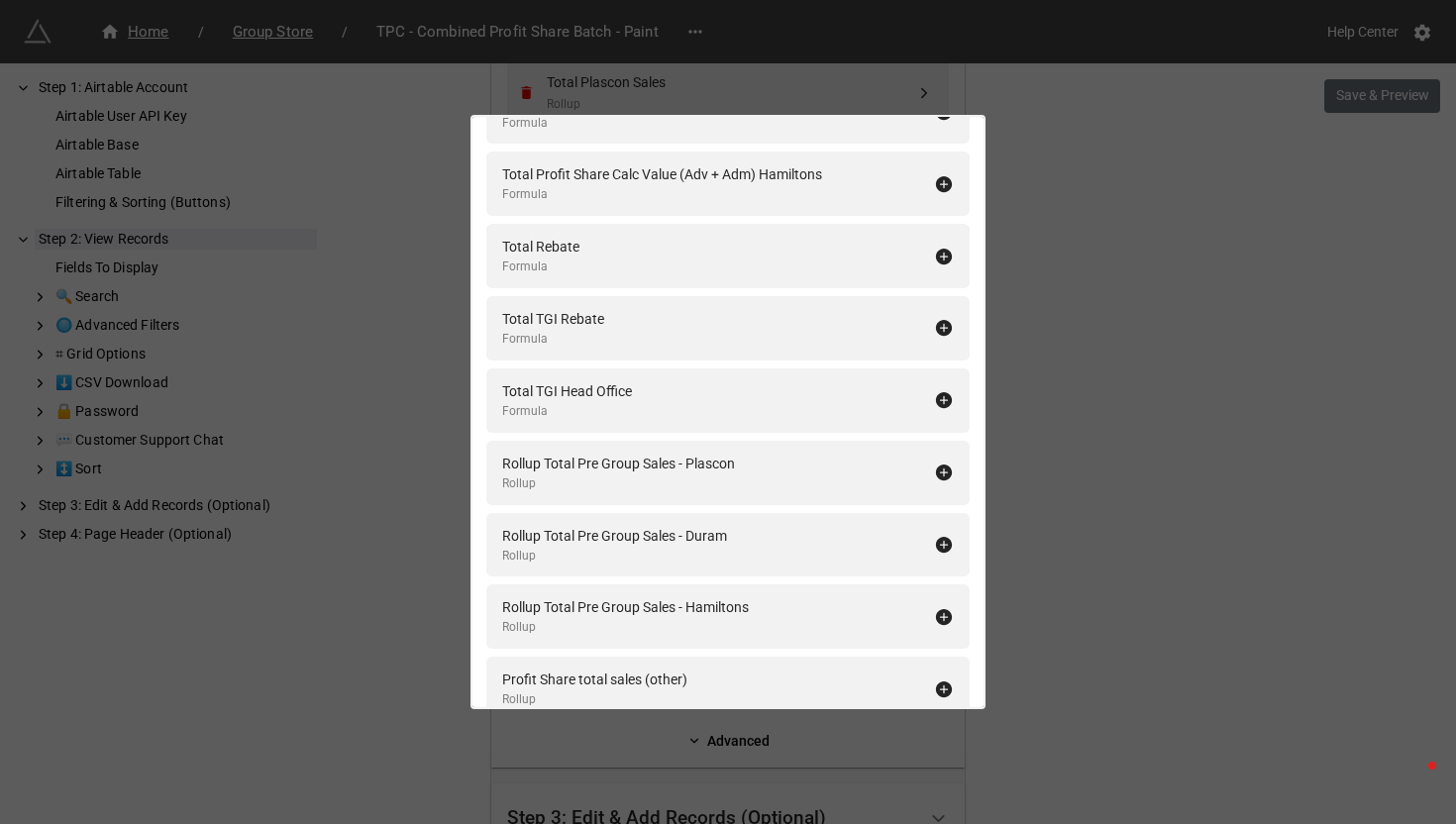 scroll, scrollTop: 905, scrollLeft: 0, axis: vertical 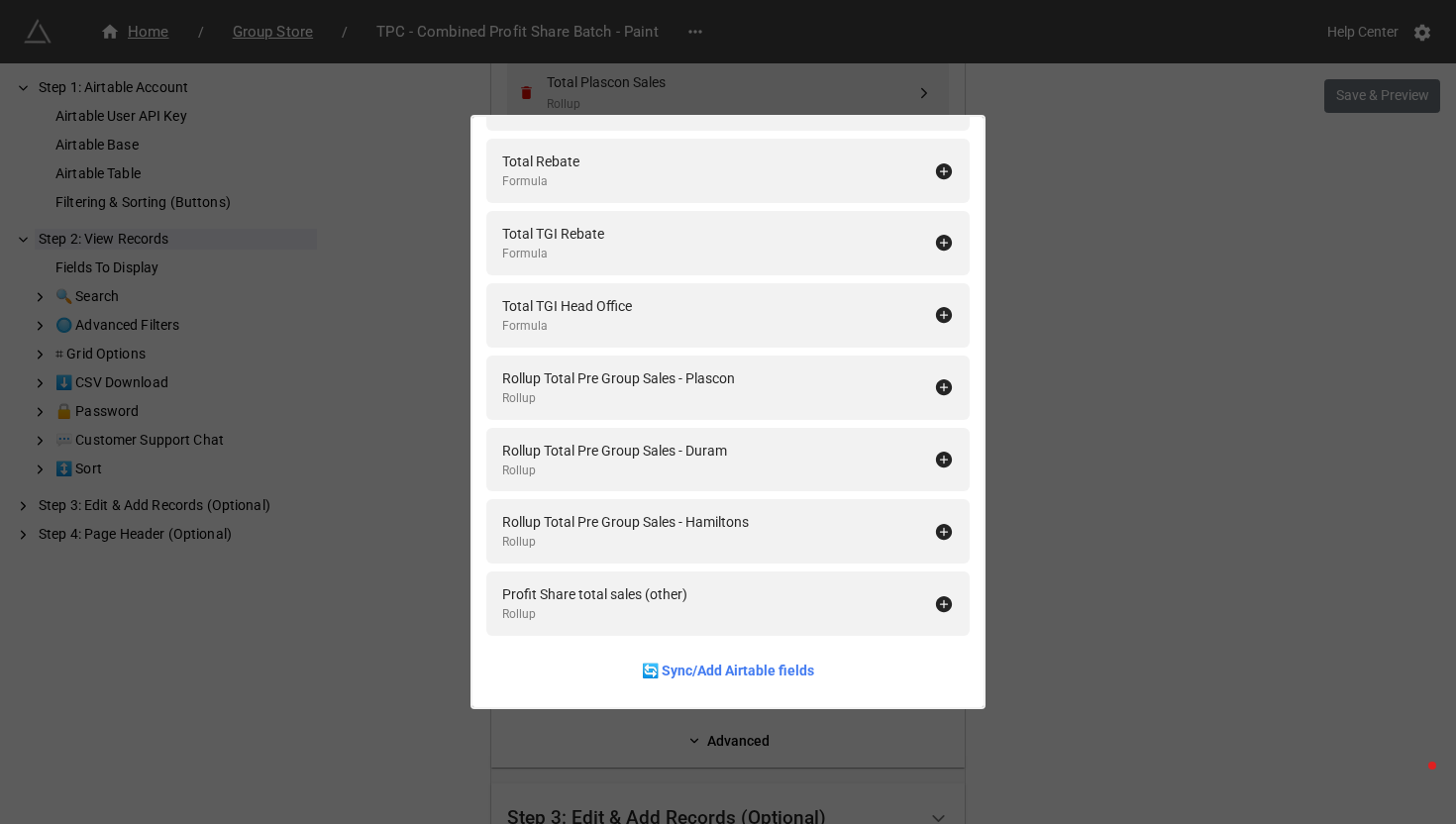 type on "total" 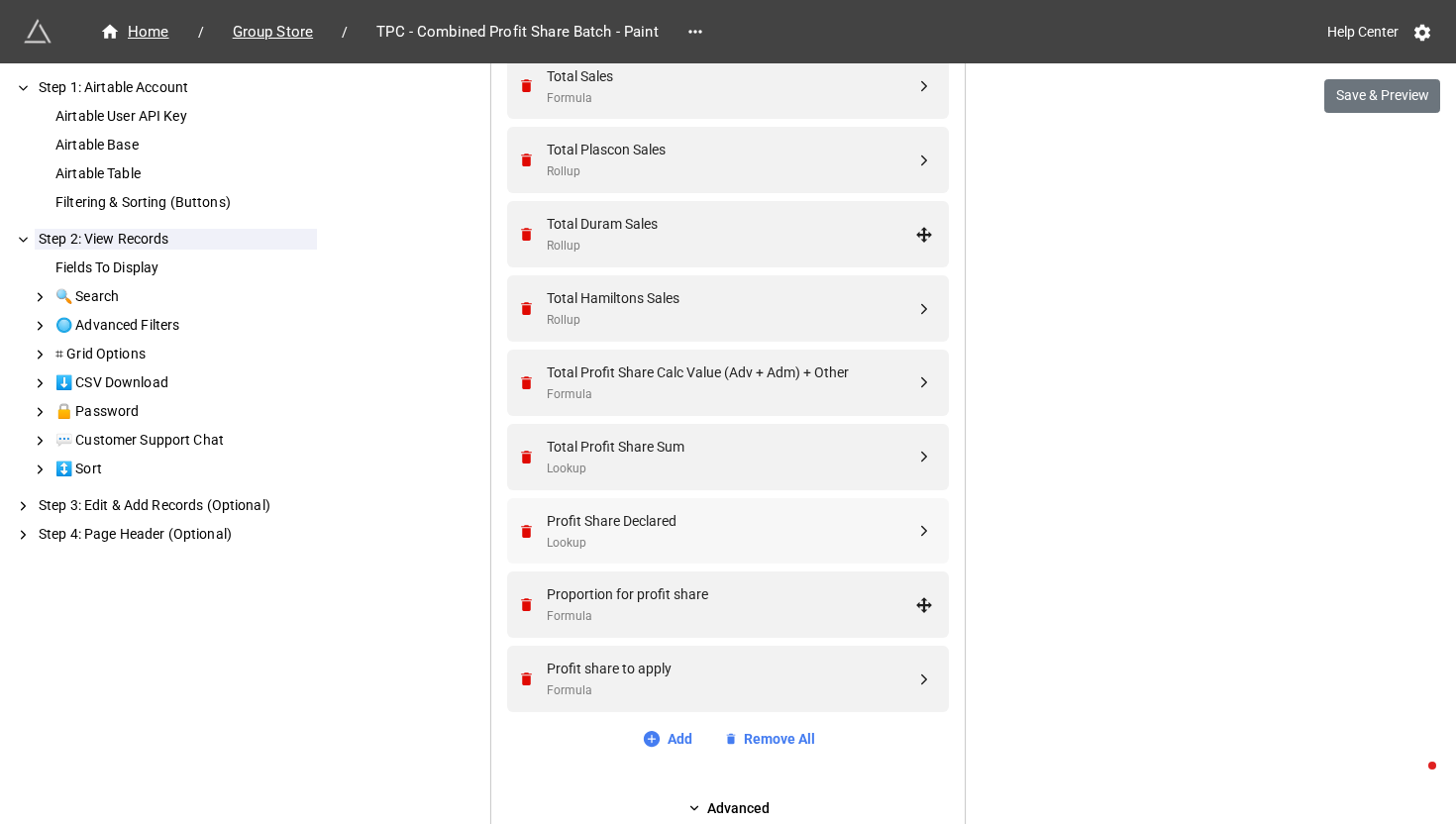 scroll, scrollTop: 811, scrollLeft: 0, axis: vertical 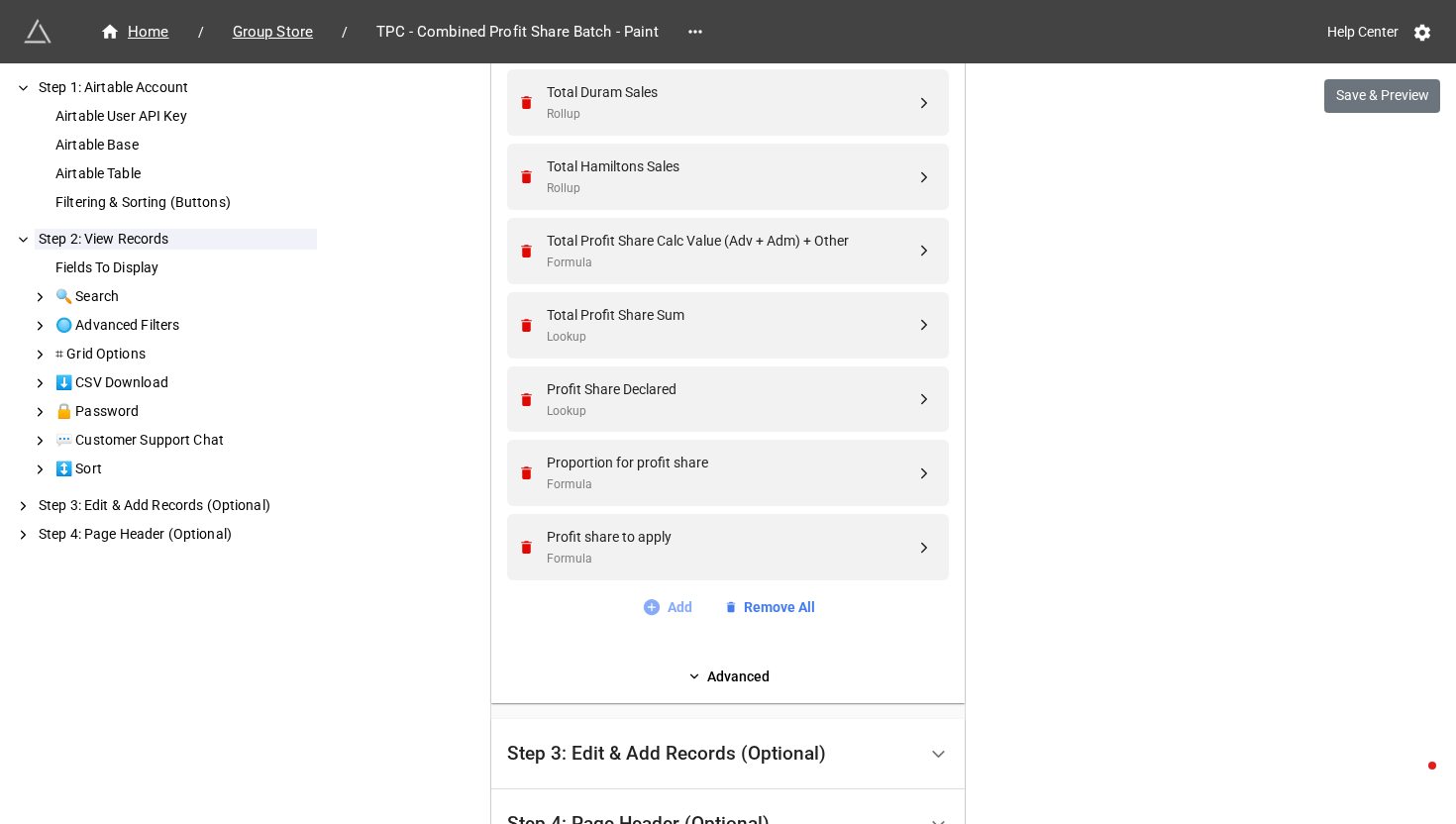 click on "Add" at bounding box center [667, 607] 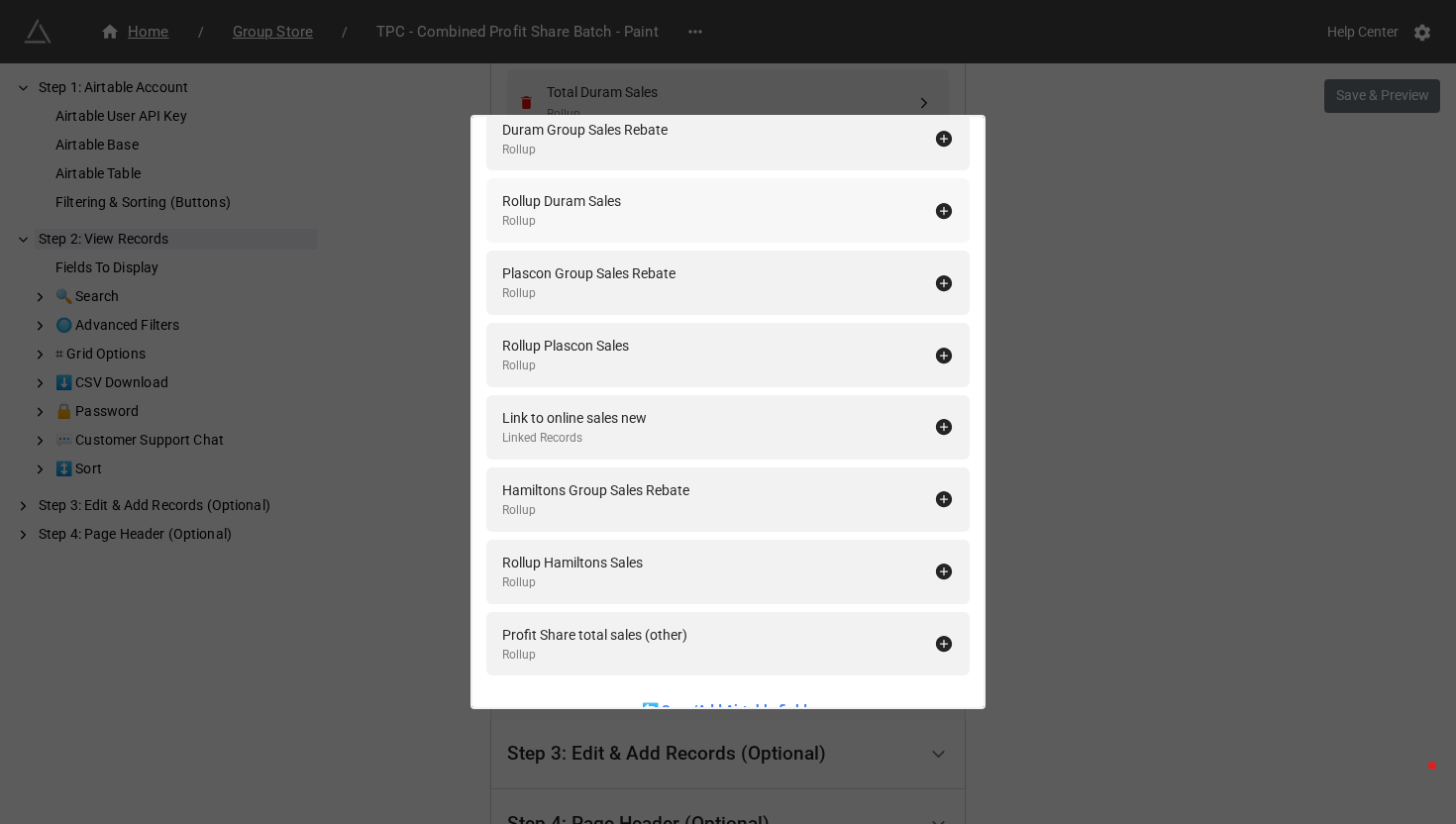 scroll, scrollTop: 328, scrollLeft: 0, axis: vertical 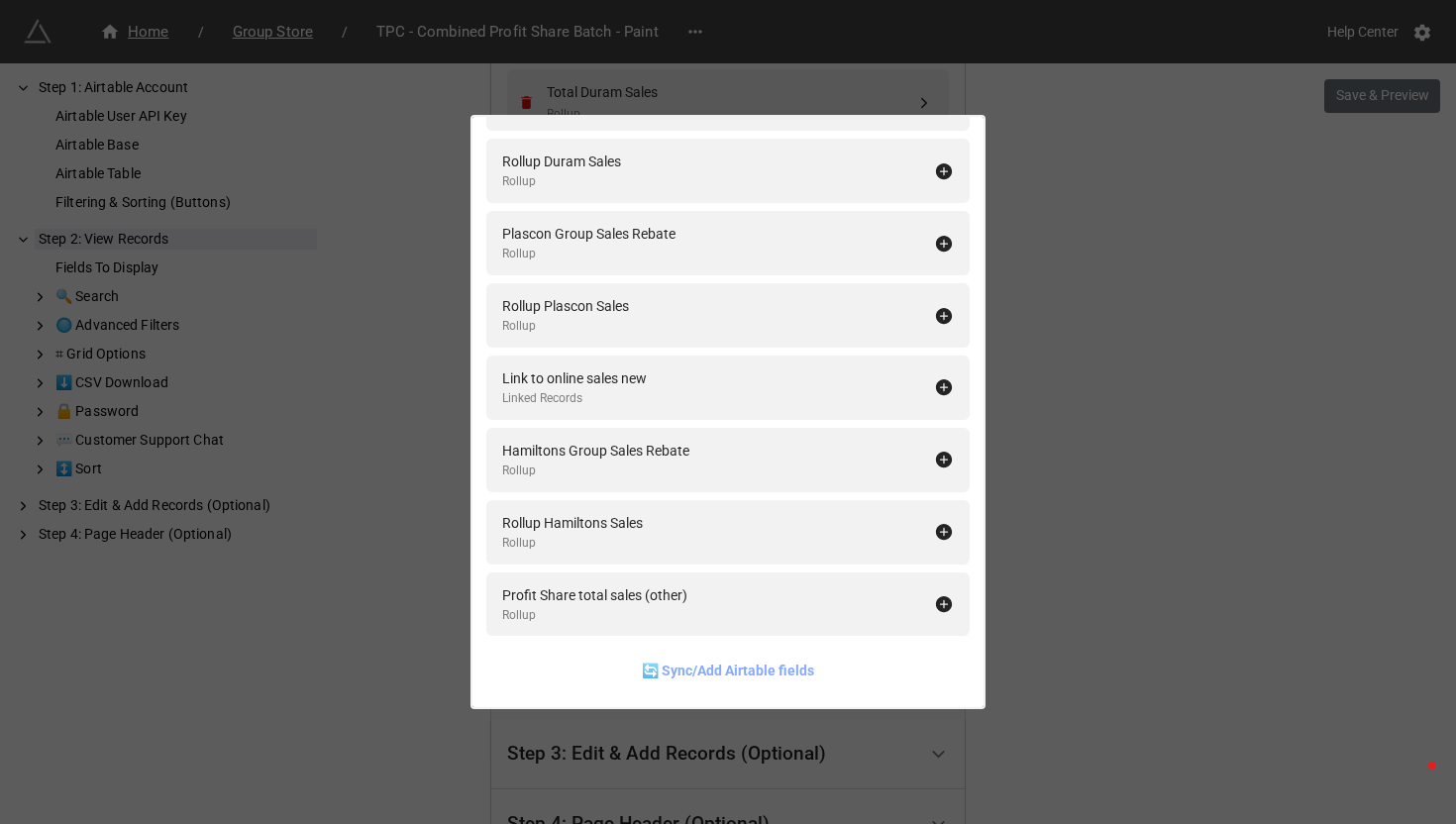 type on "sales" 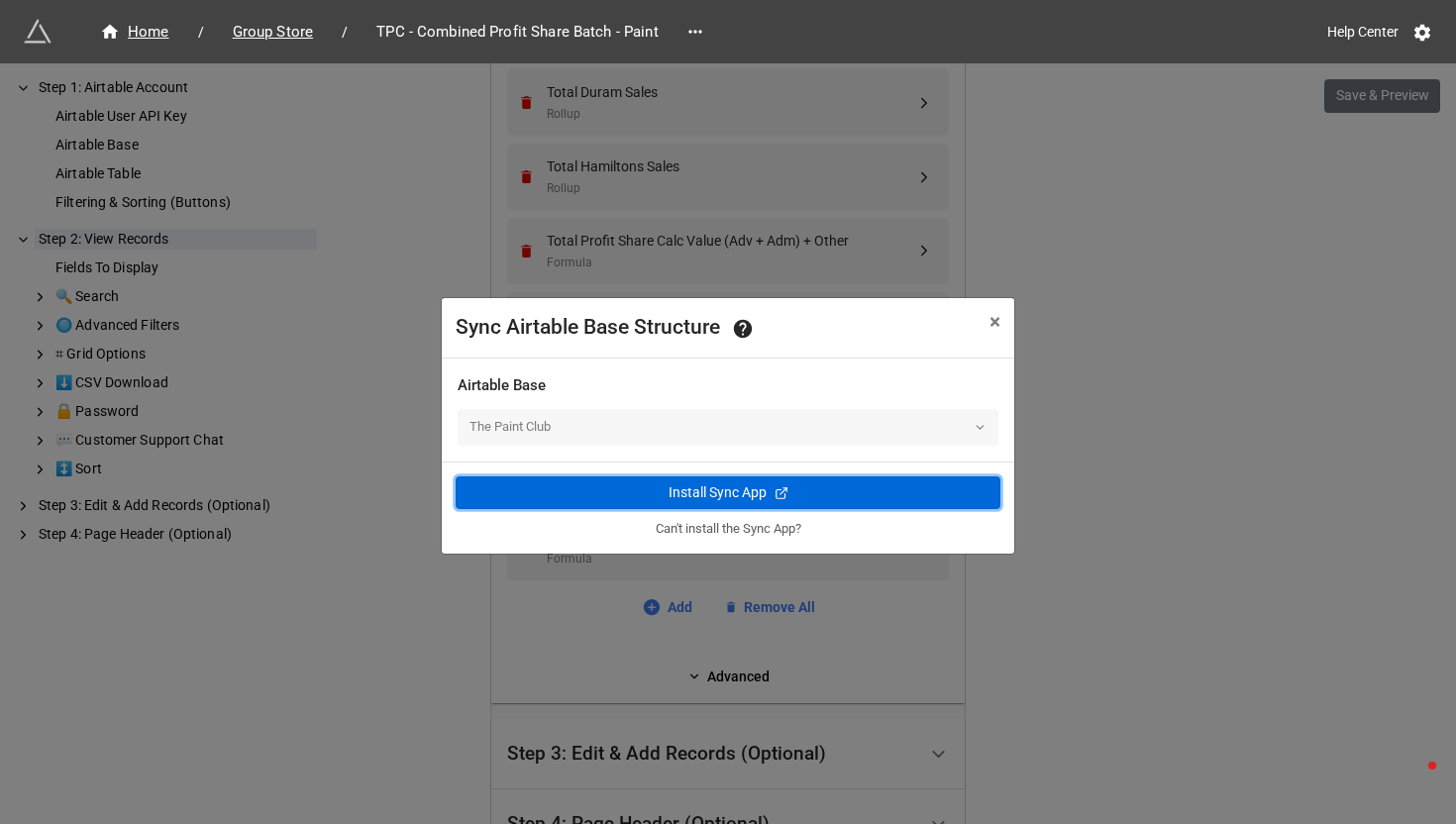 click on "Install Sync App" at bounding box center (717, 492) 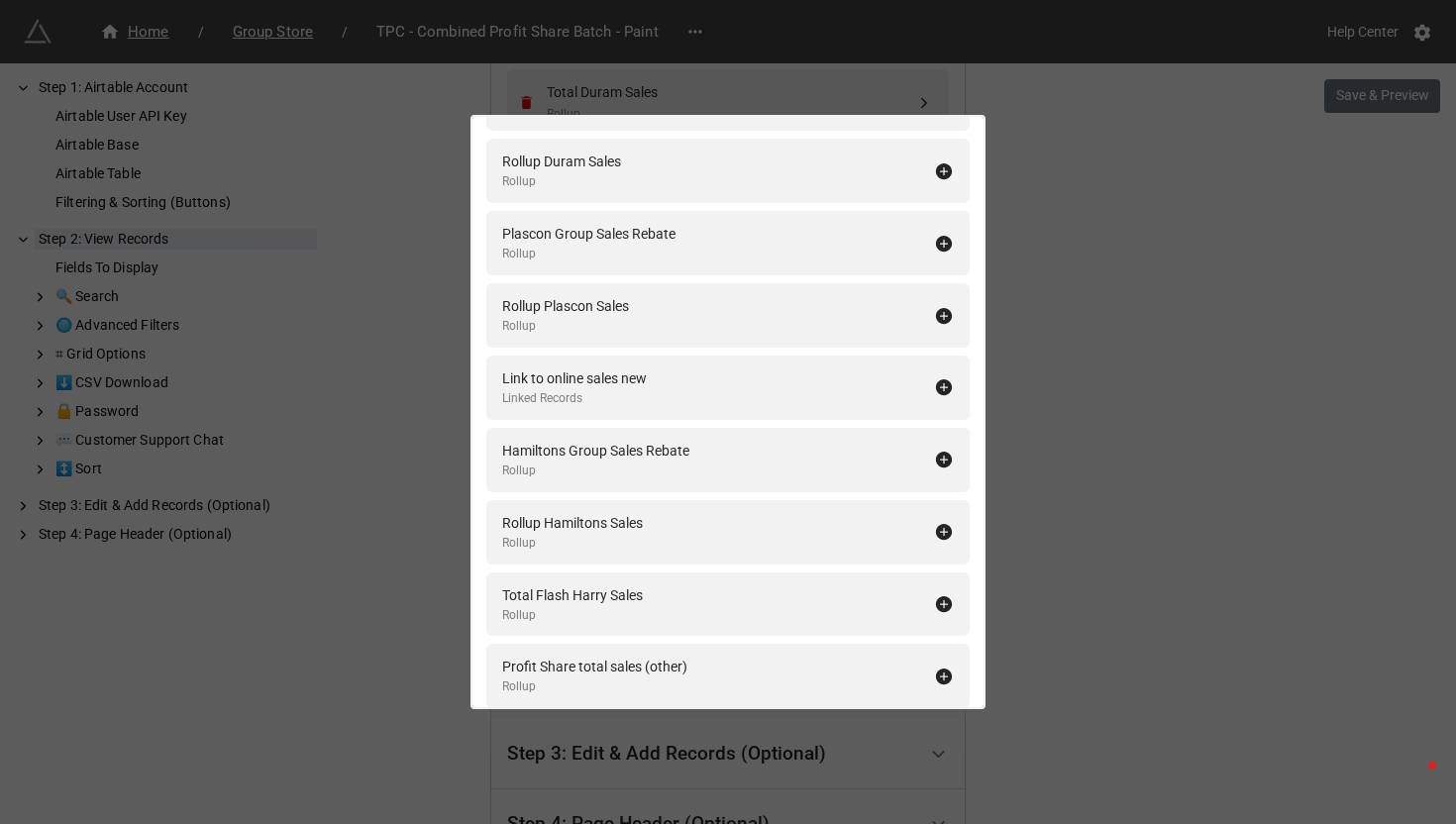 click on "Fields To Display sales Add All Online Sales Single Line Text Online Sales 2 Linked Records Duram Group Sales Rebate Rollup Rollup Duram Sales Rollup Plascon Group Sales Rebate Rollup Rollup Plascon Sales Rollup Link to online sales new Linked Records Hamiltons Group Sales Rebate Rollup Rollup Hamiltons Sales Rollup Total Flash Harry Sales Rollup Profit Share total sales (other) Rollup 🔄 Sync/Add Airtable fields" at bounding box center (728, 412) 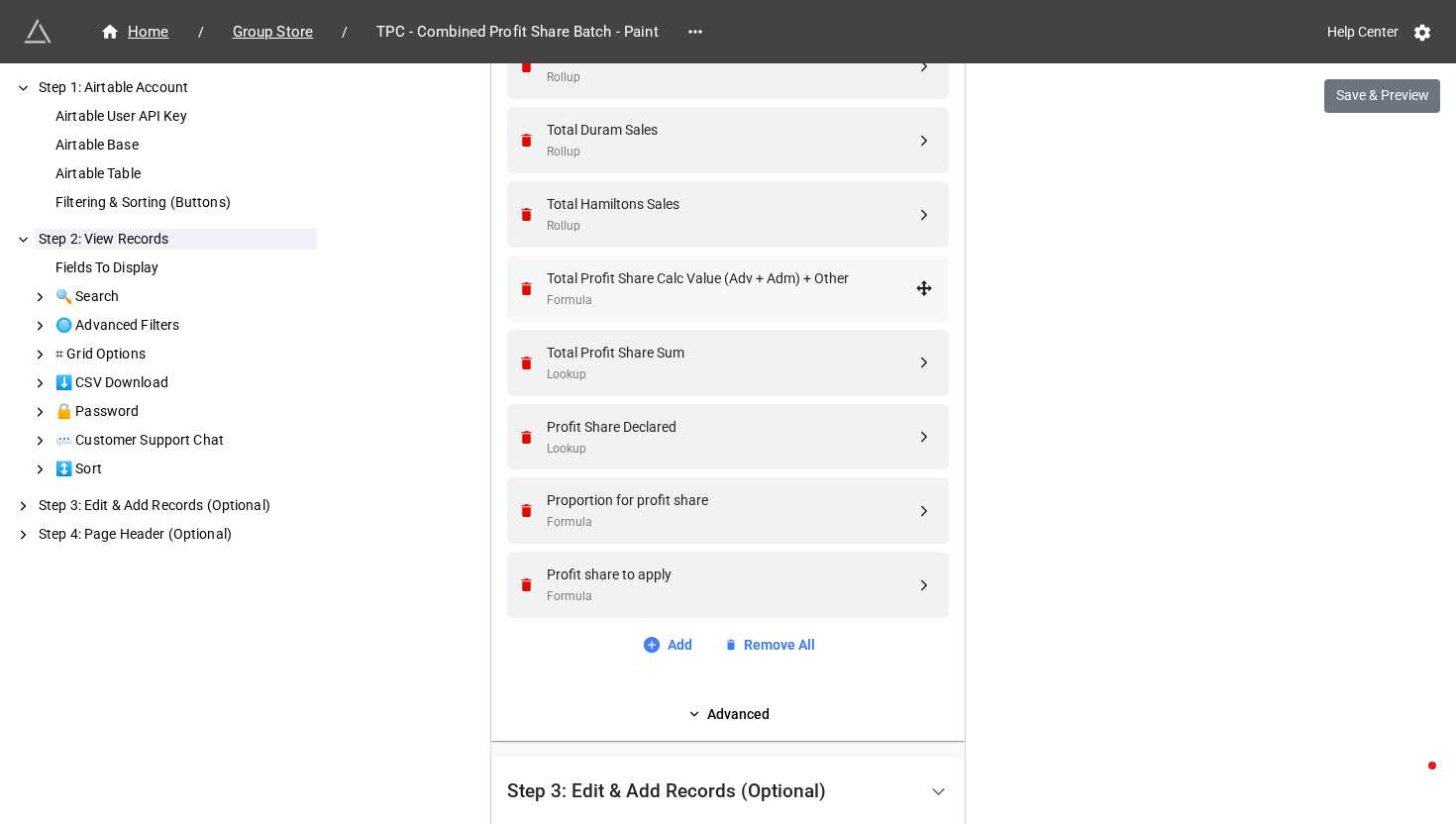 scroll, scrollTop: 769, scrollLeft: 0, axis: vertical 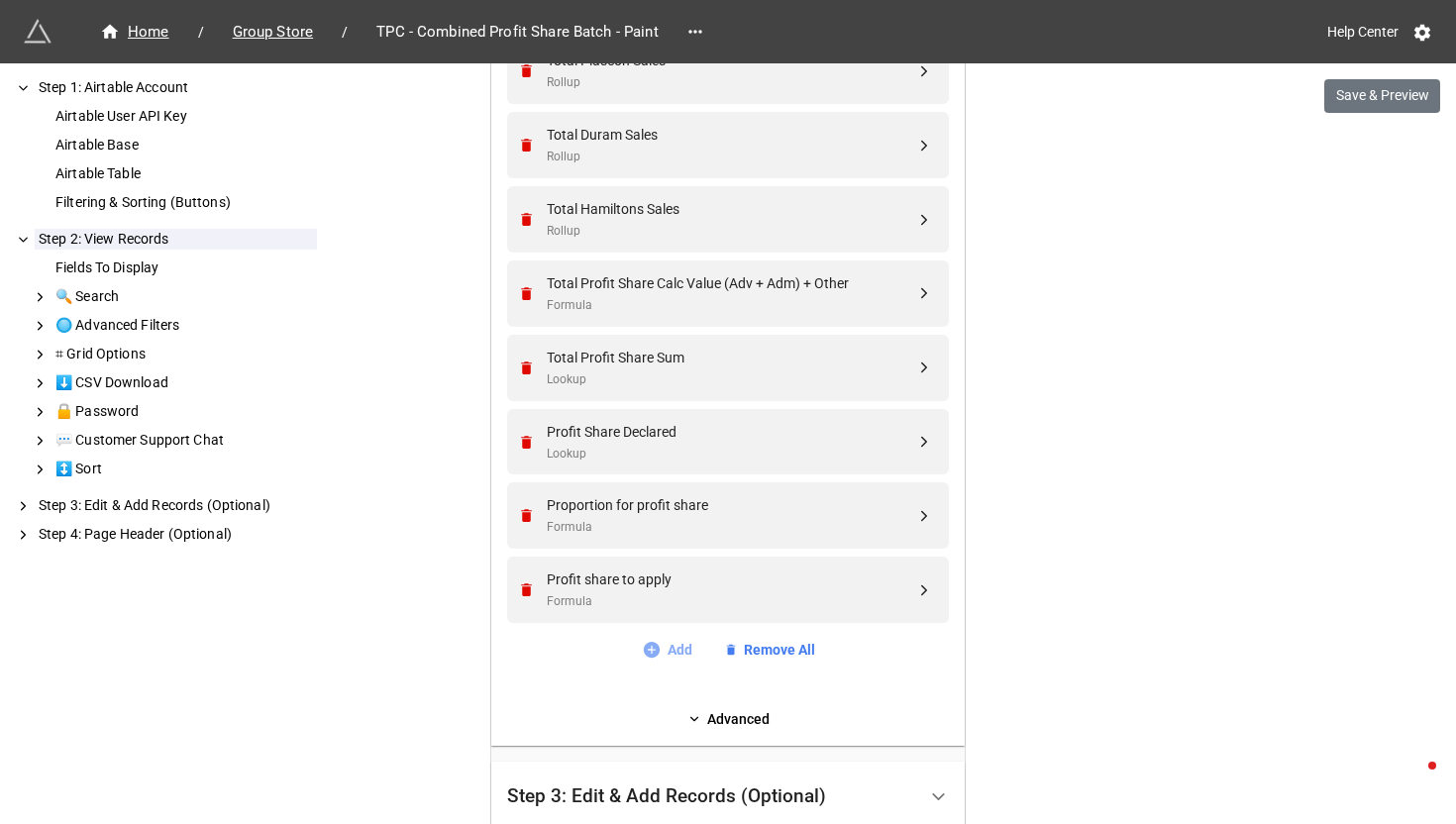 click on "Add" at bounding box center [667, 650] 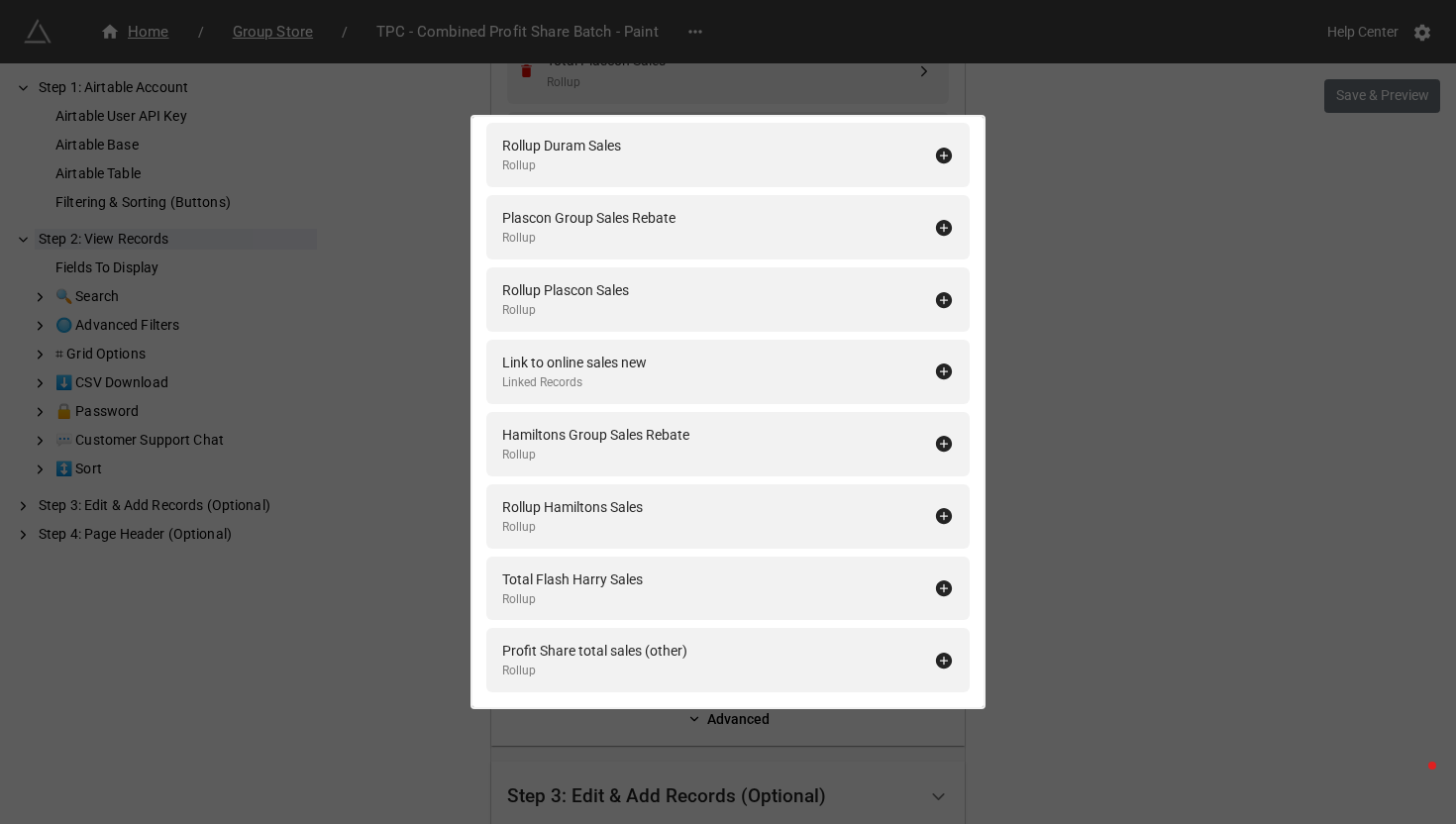 scroll, scrollTop: 346, scrollLeft: 0, axis: vertical 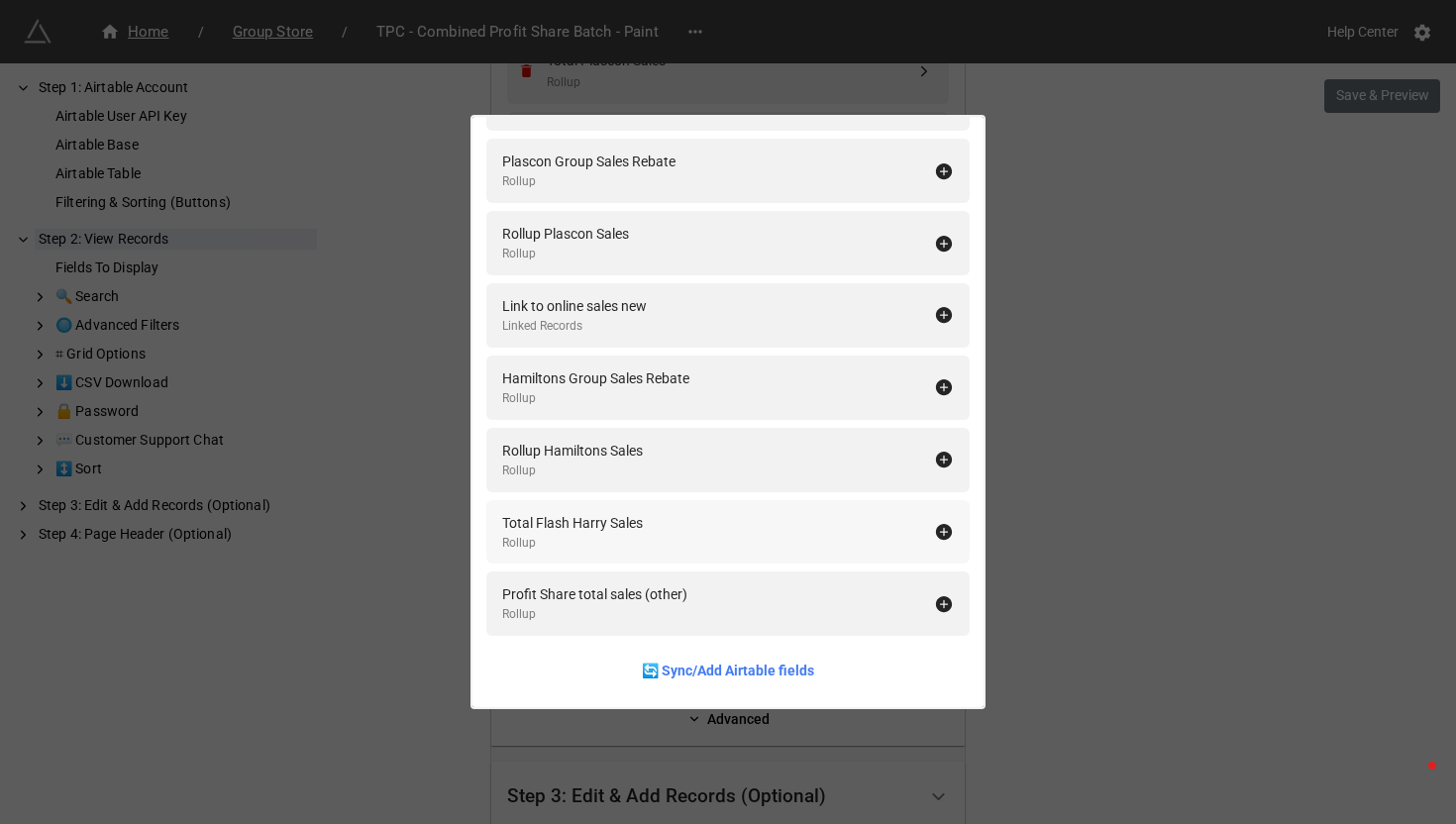 type on "sales" 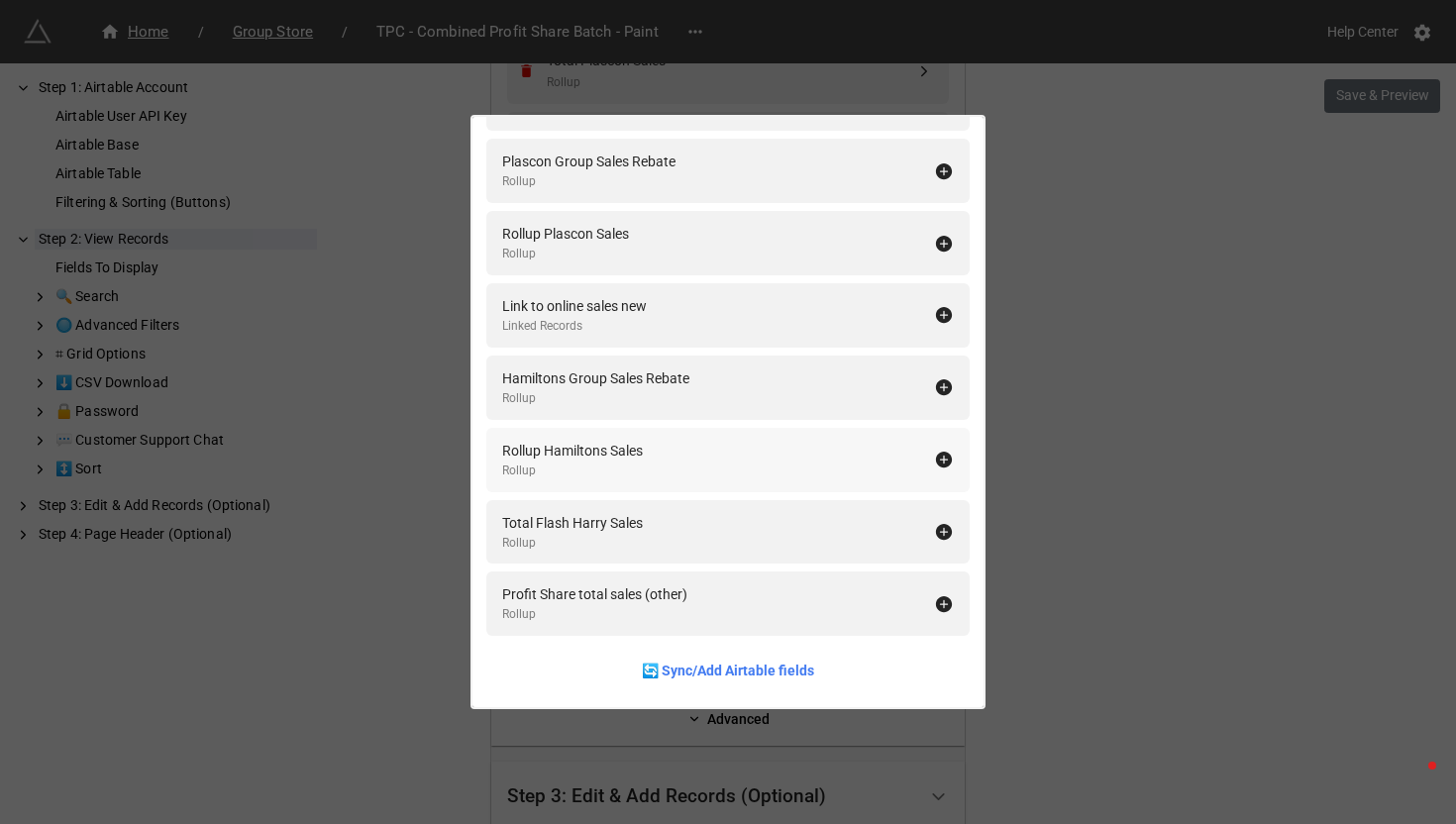 scroll, scrollTop: 328, scrollLeft: 0, axis: vertical 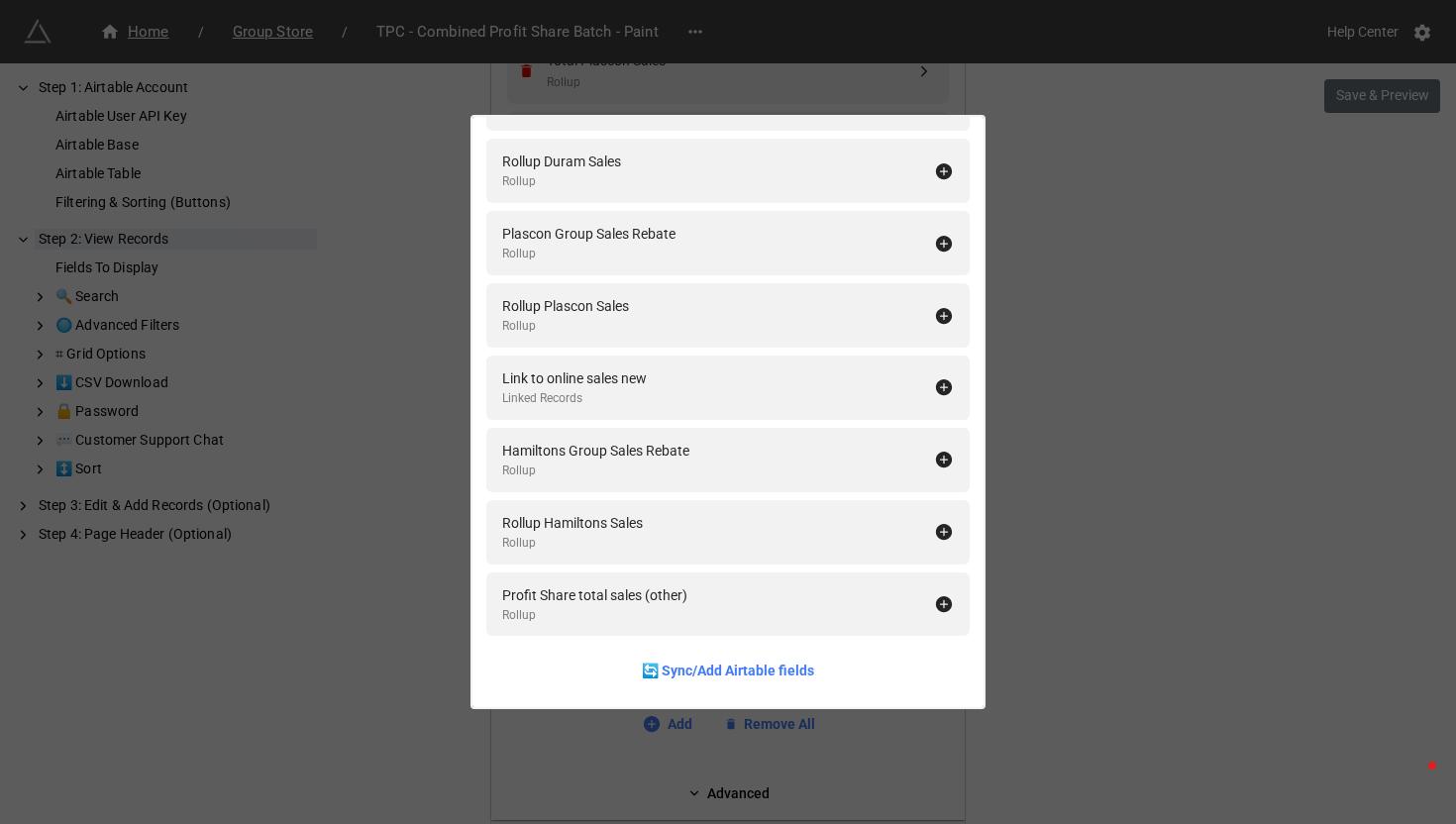 click on "Fields To Display sales Add All Online Sales Single Line Text Online Sales 2 Linked Records Duram Group Sales Rebate Rollup Rollup Duram Sales Rollup Plascon Group Sales Rebate Rollup Rollup Plascon Sales Rollup Link to online sales new Linked Records Hamiltons Group Sales Rebate Rollup Rollup Hamiltons Sales Rollup Profit Share total sales (other) Rollup 🔄 Sync/Add Airtable fields" at bounding box center (728, 412) 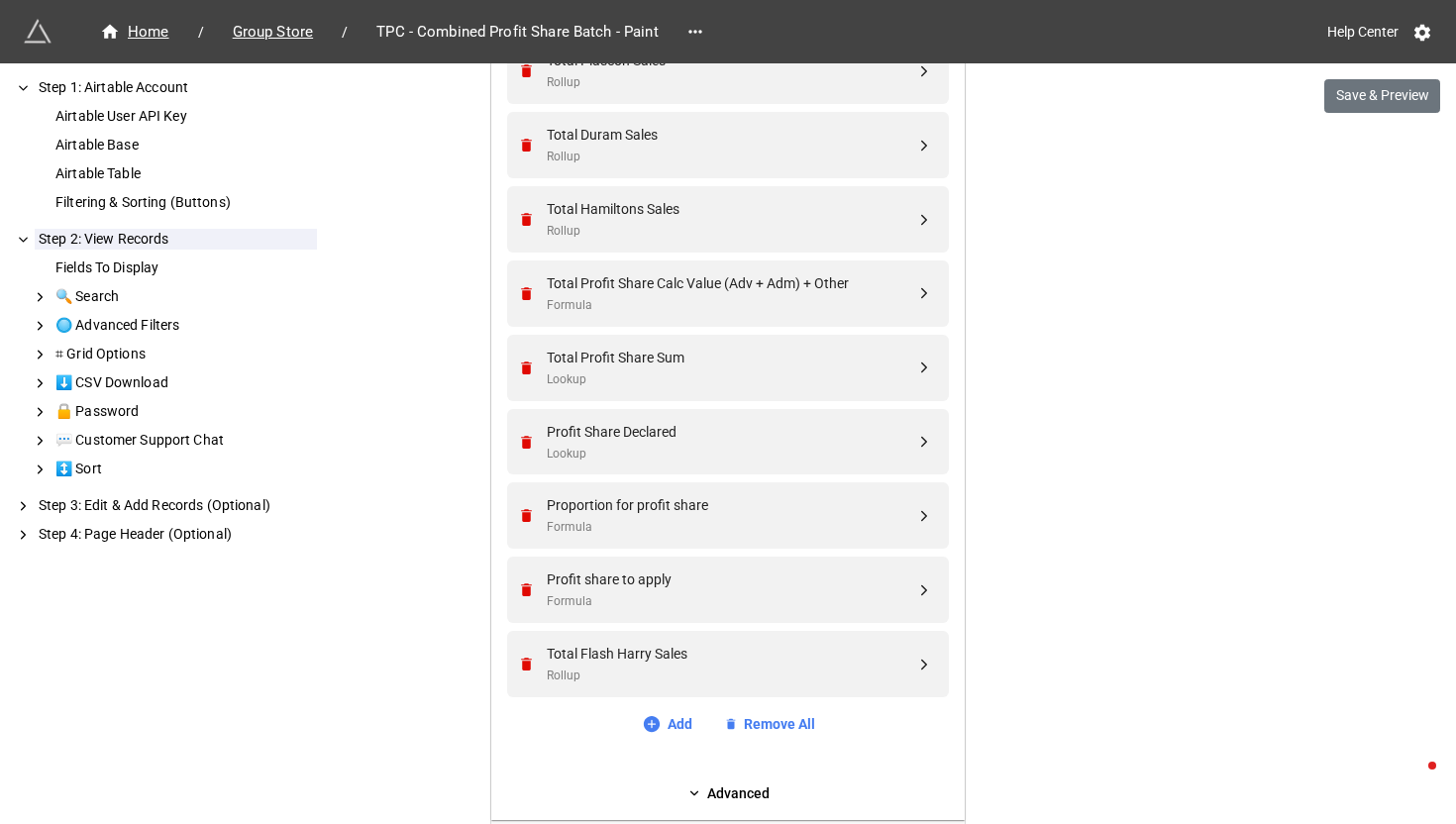 drag, startPoint x: 627, startPoint y: 664, endPoint x: 653, endPoint y: 328, distance: 337.00445 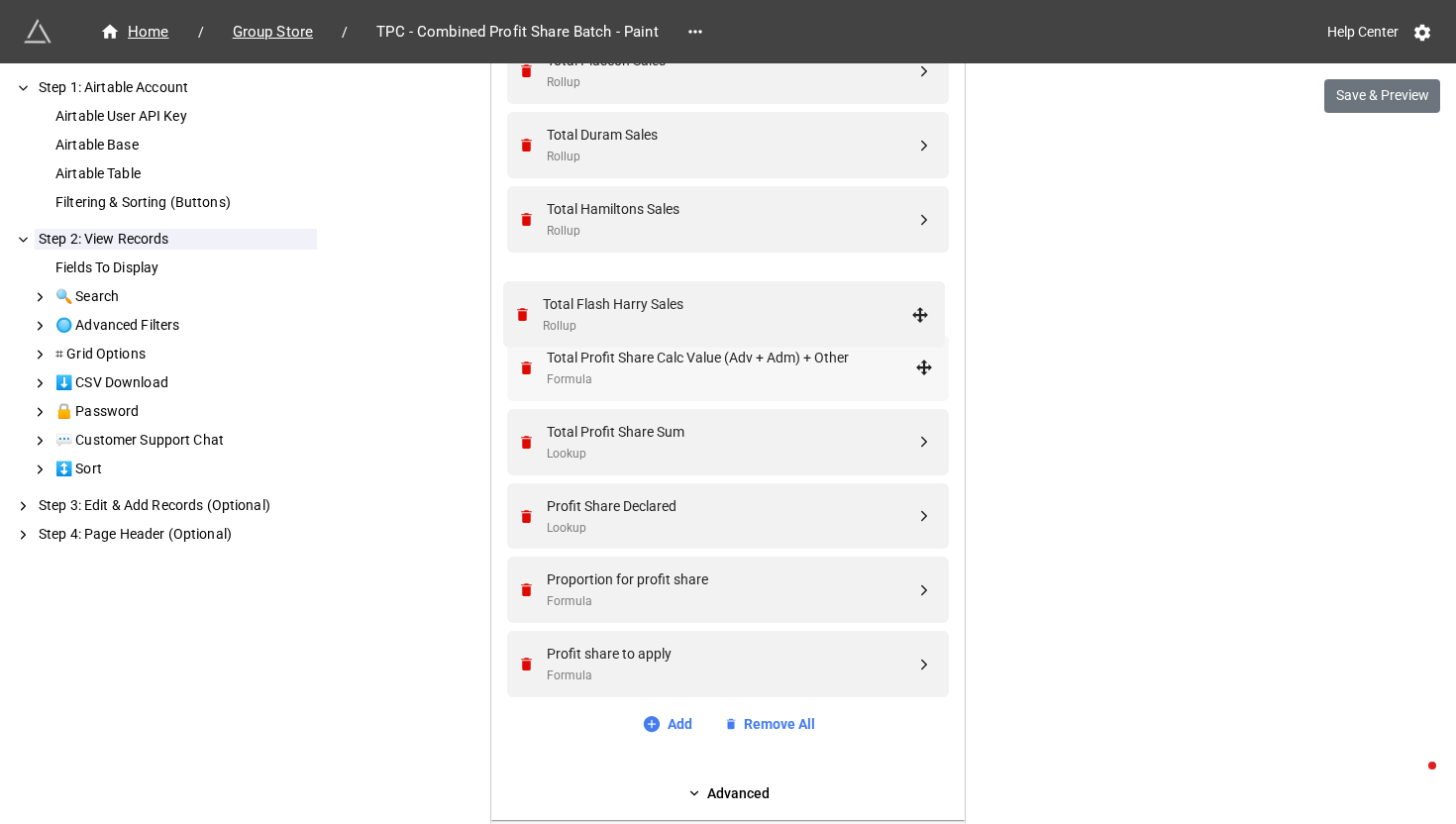 drag, startPoint x: 917, startPoint y: 660, endPoint x: 918, endPoint y: 309, distance: 351.0014 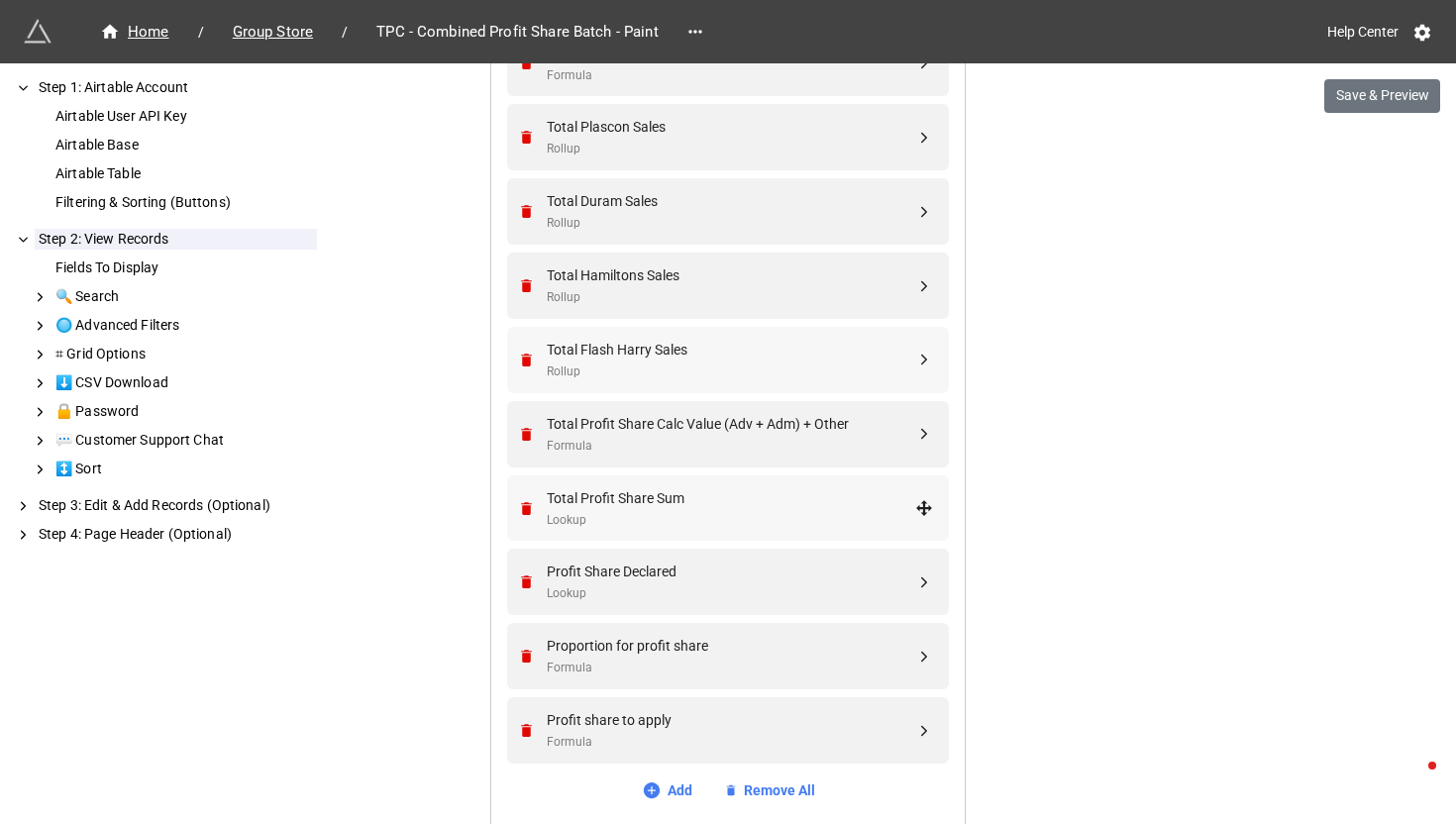 scroll, scrollTop: 718, scrollLeft: 0, axis: vertical 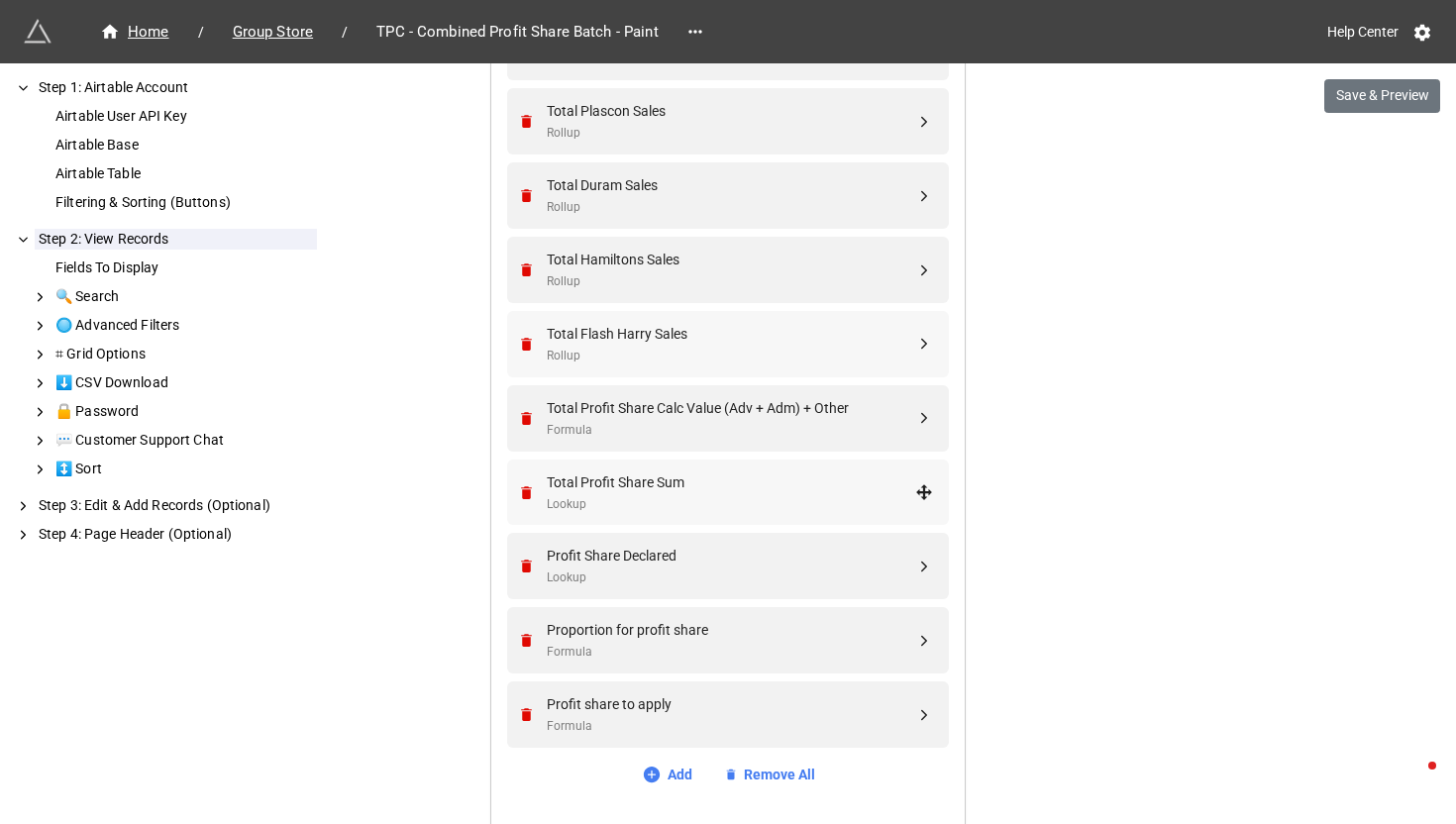 click on "Total Profit Share Sum" at bounding box center (731, 482) 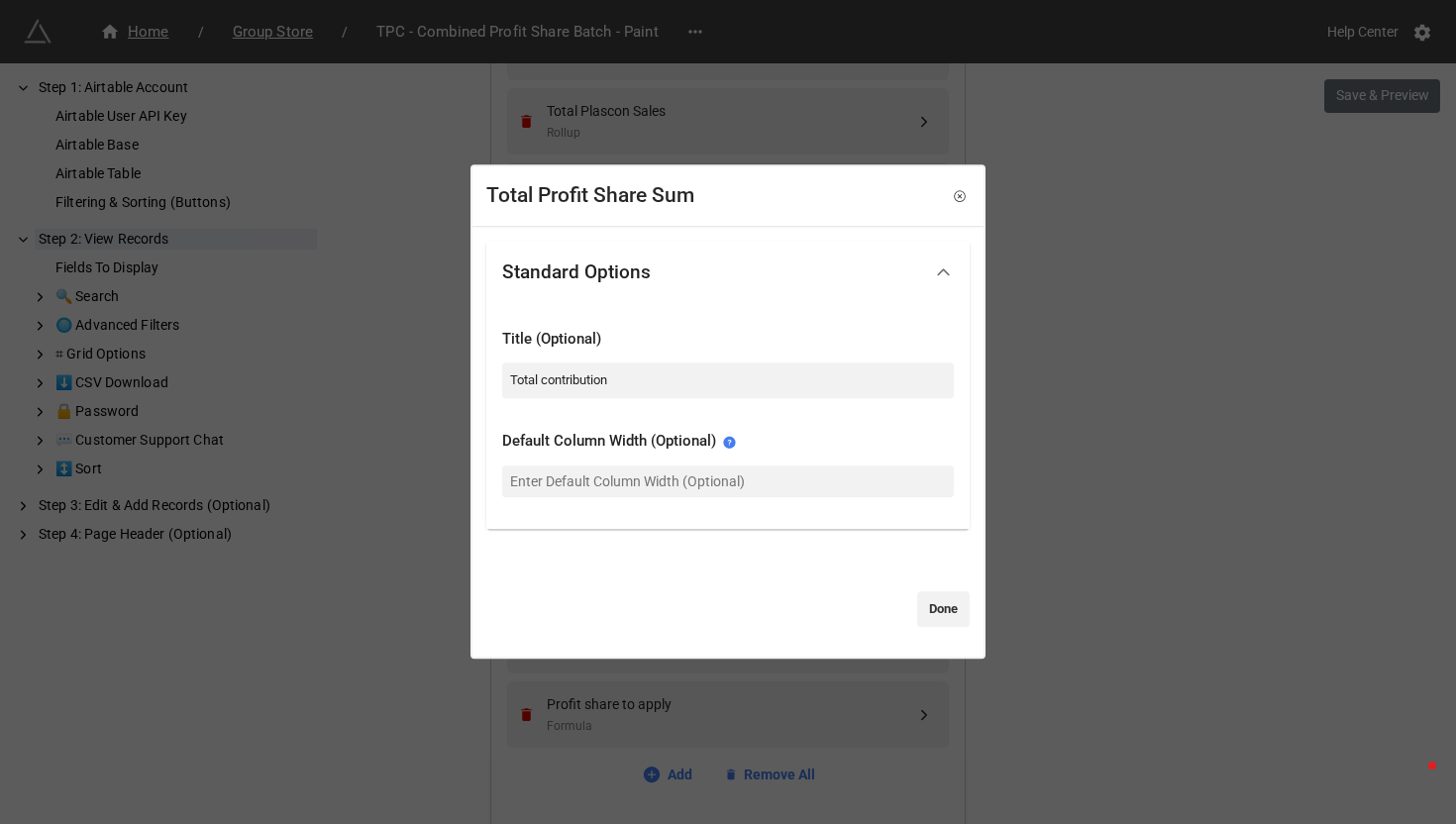 click on "Total Profit Share Sum Standard Options Title (Optional) Total contribution Default Column Width (Optional) Done" at bounding box center [728, 412] 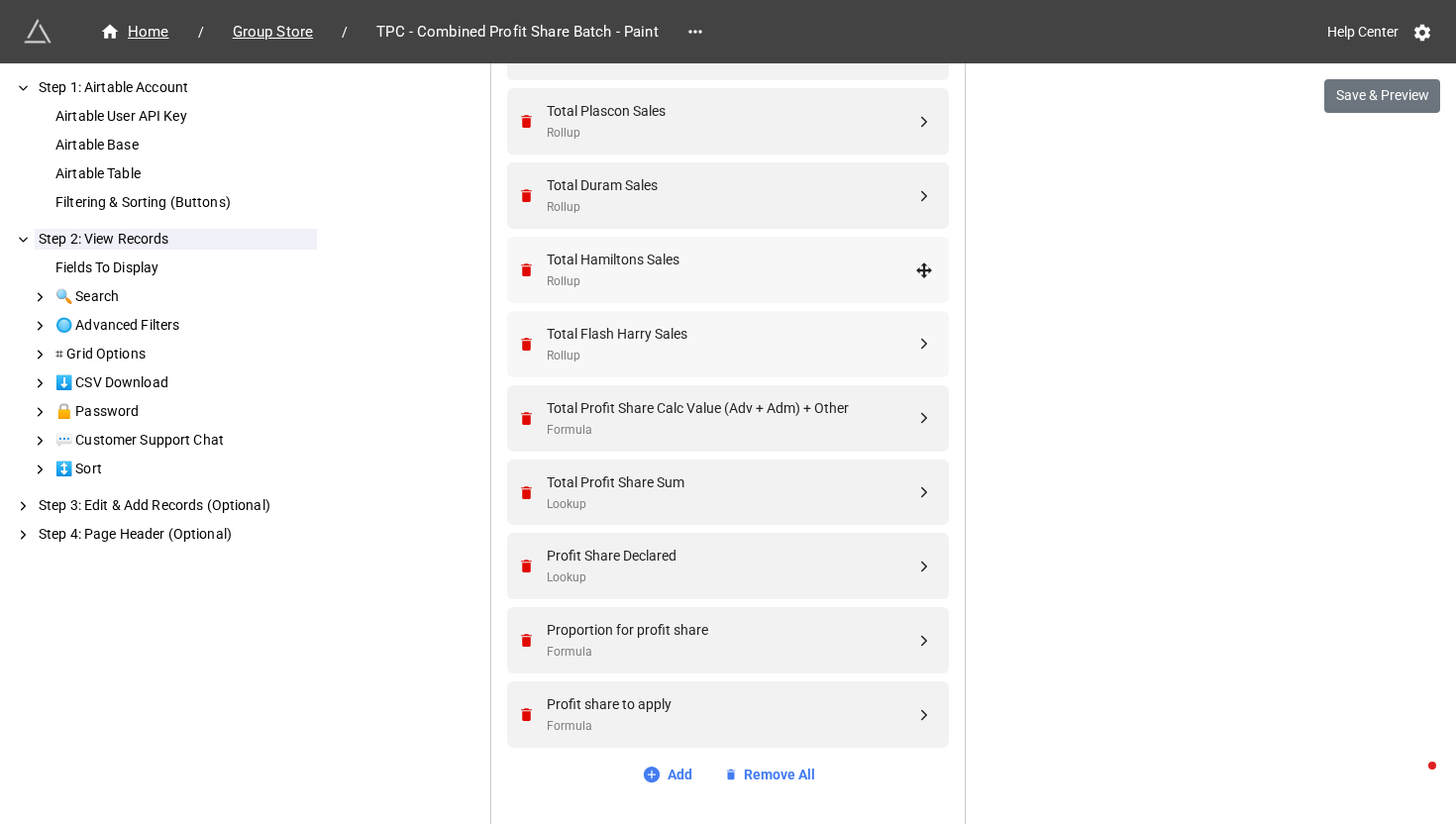 click on "Total Hamiltons Sales" at bounding box center (731, 259) 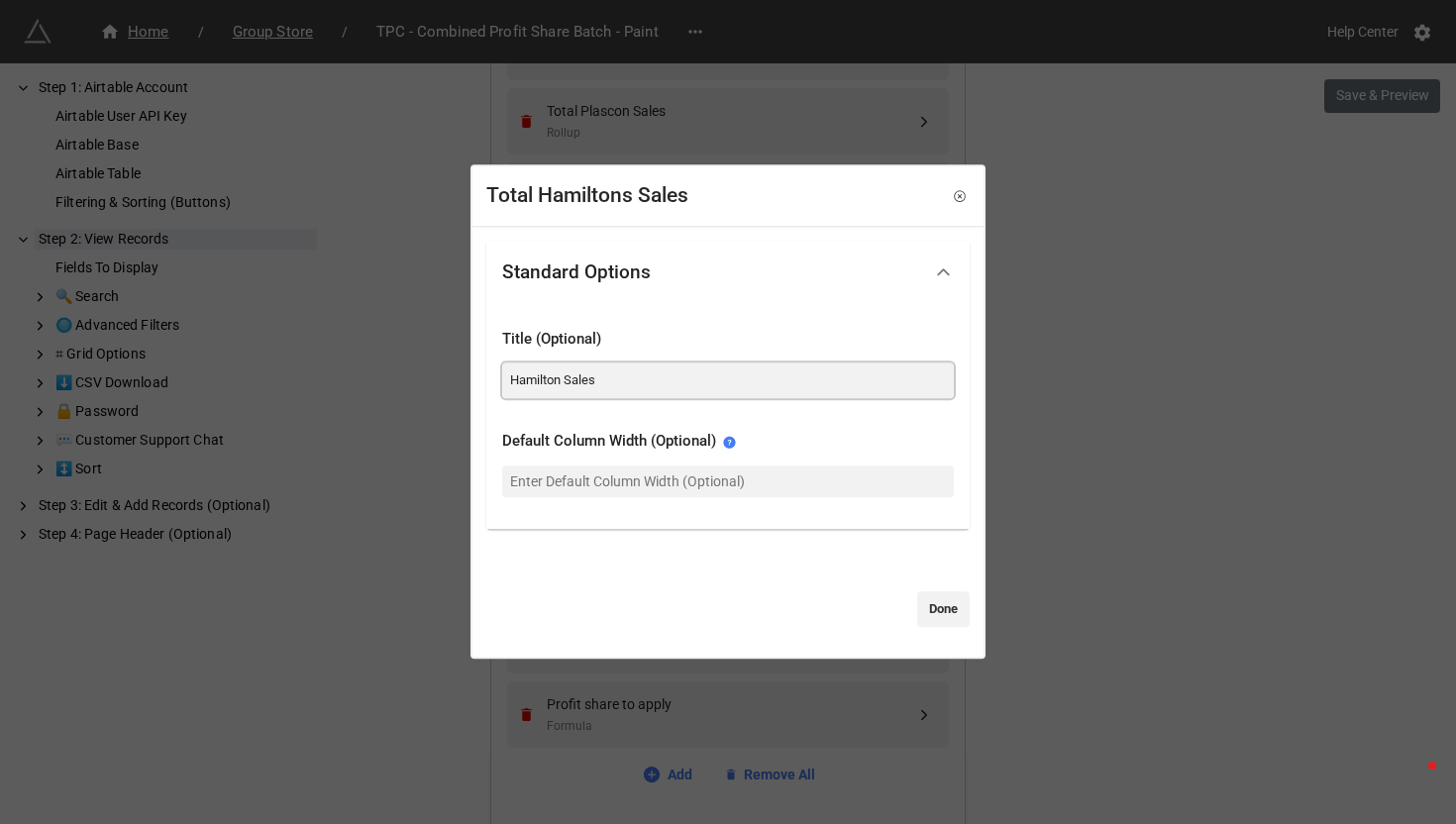 click on "Hamilton Sales" at bounding box center [728, 380] 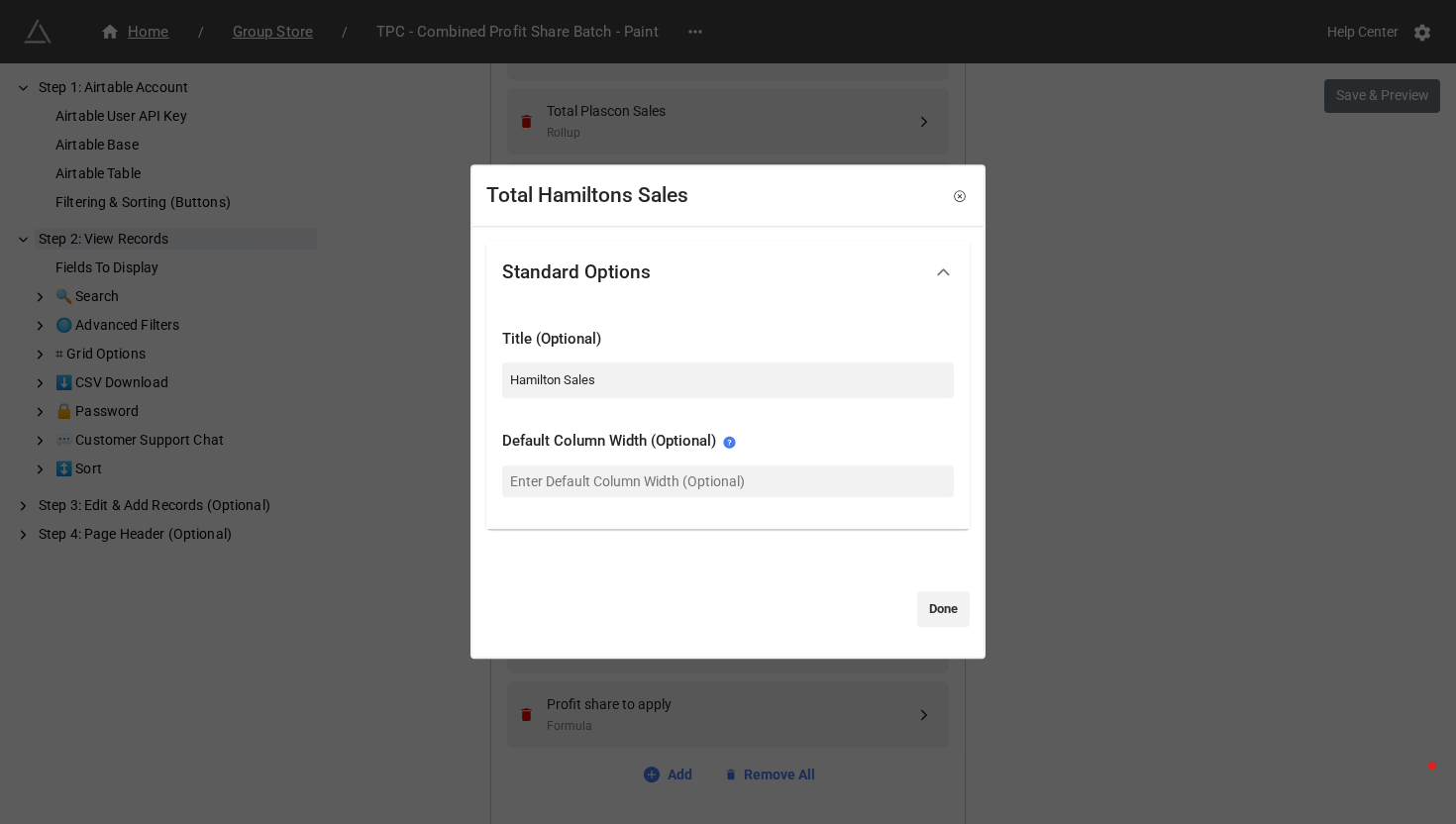 click on "Total Hamiltons Sales Standard Options Title (Optional) Hamilton Sales Default Column Width (Optional) Done" at bounding box center (728, 412) 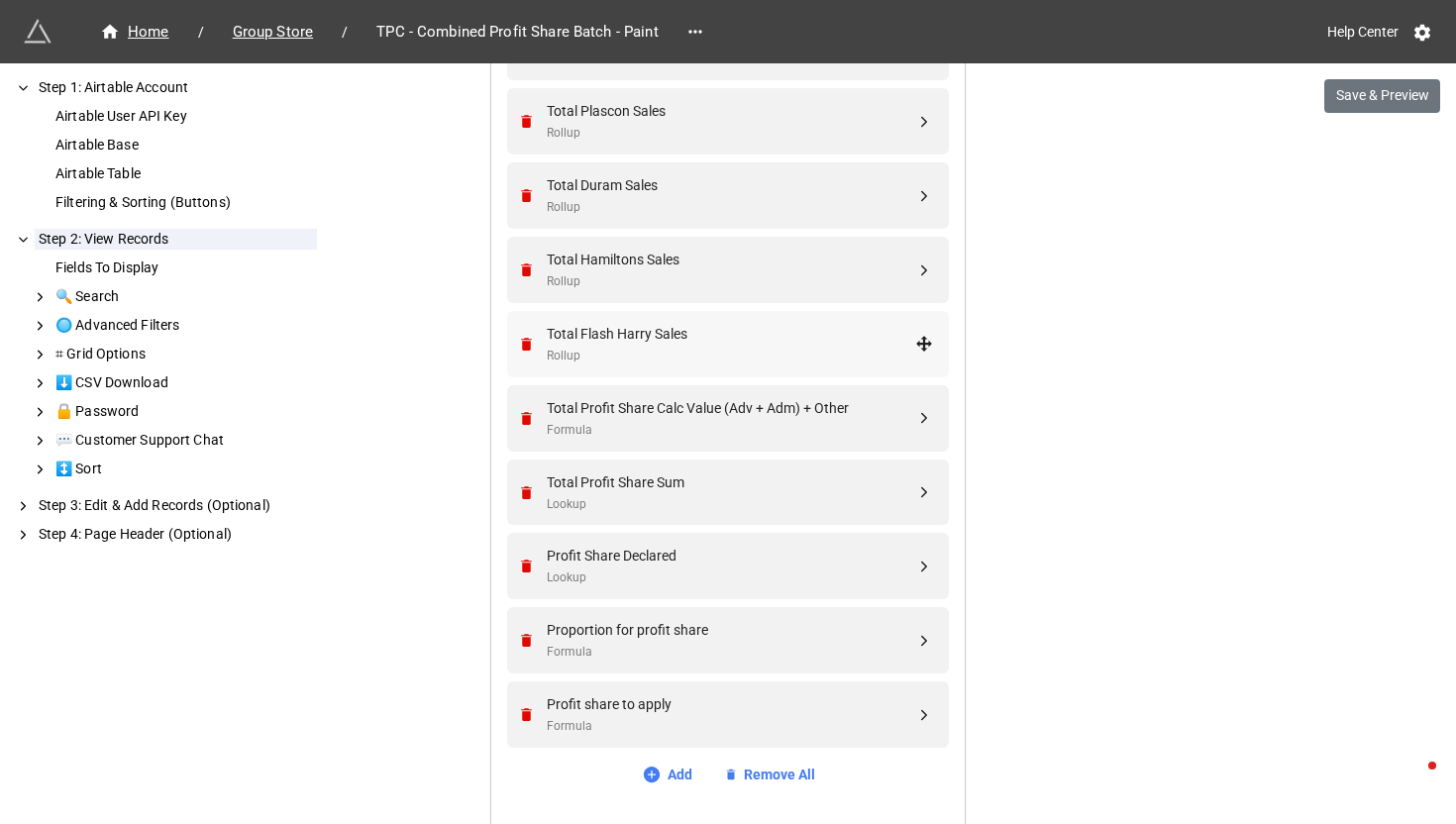 click on "Total Flash Harry Sales" at bounding box center [731, 334] 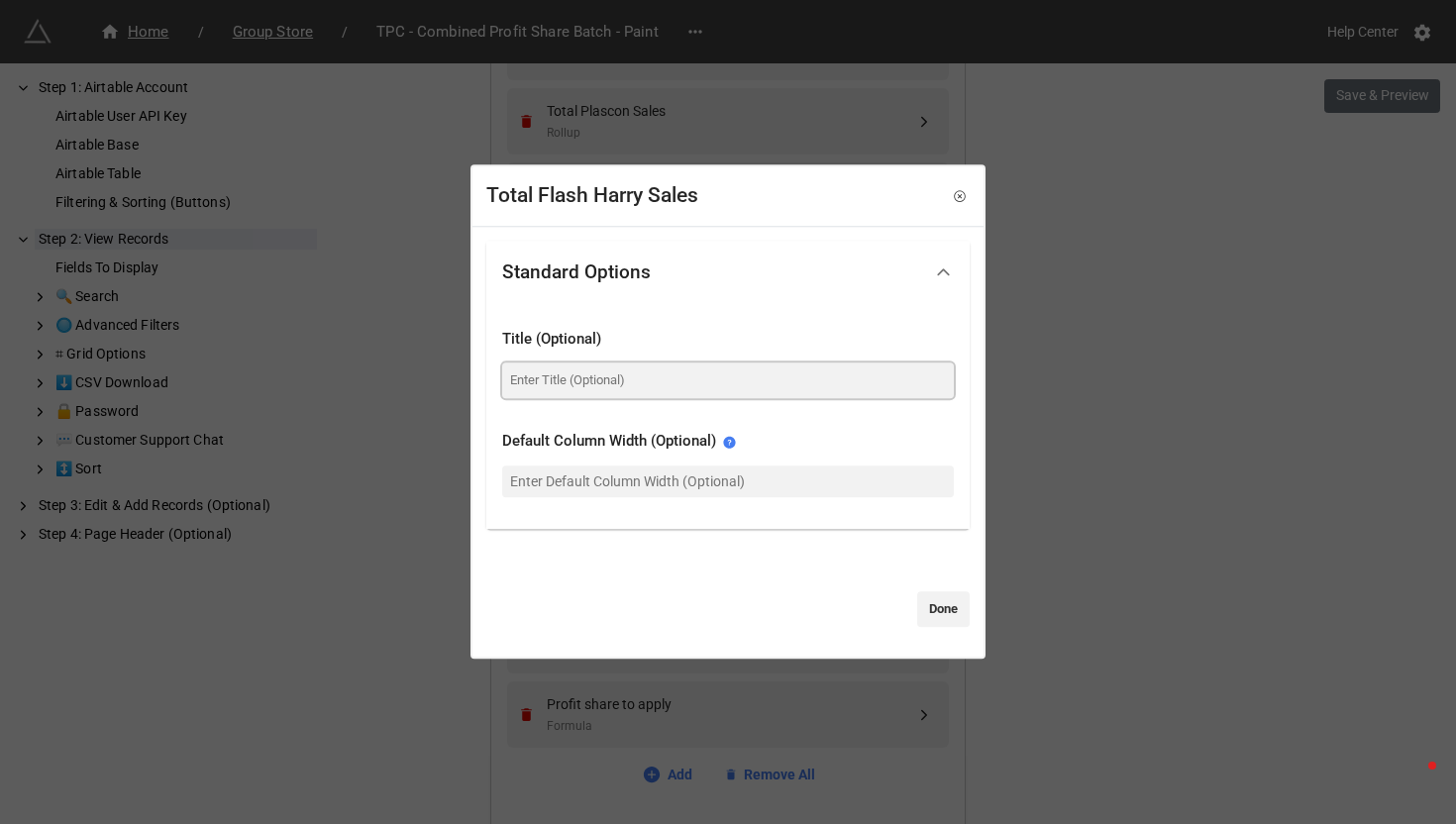 click at bounding box center [728, 380] 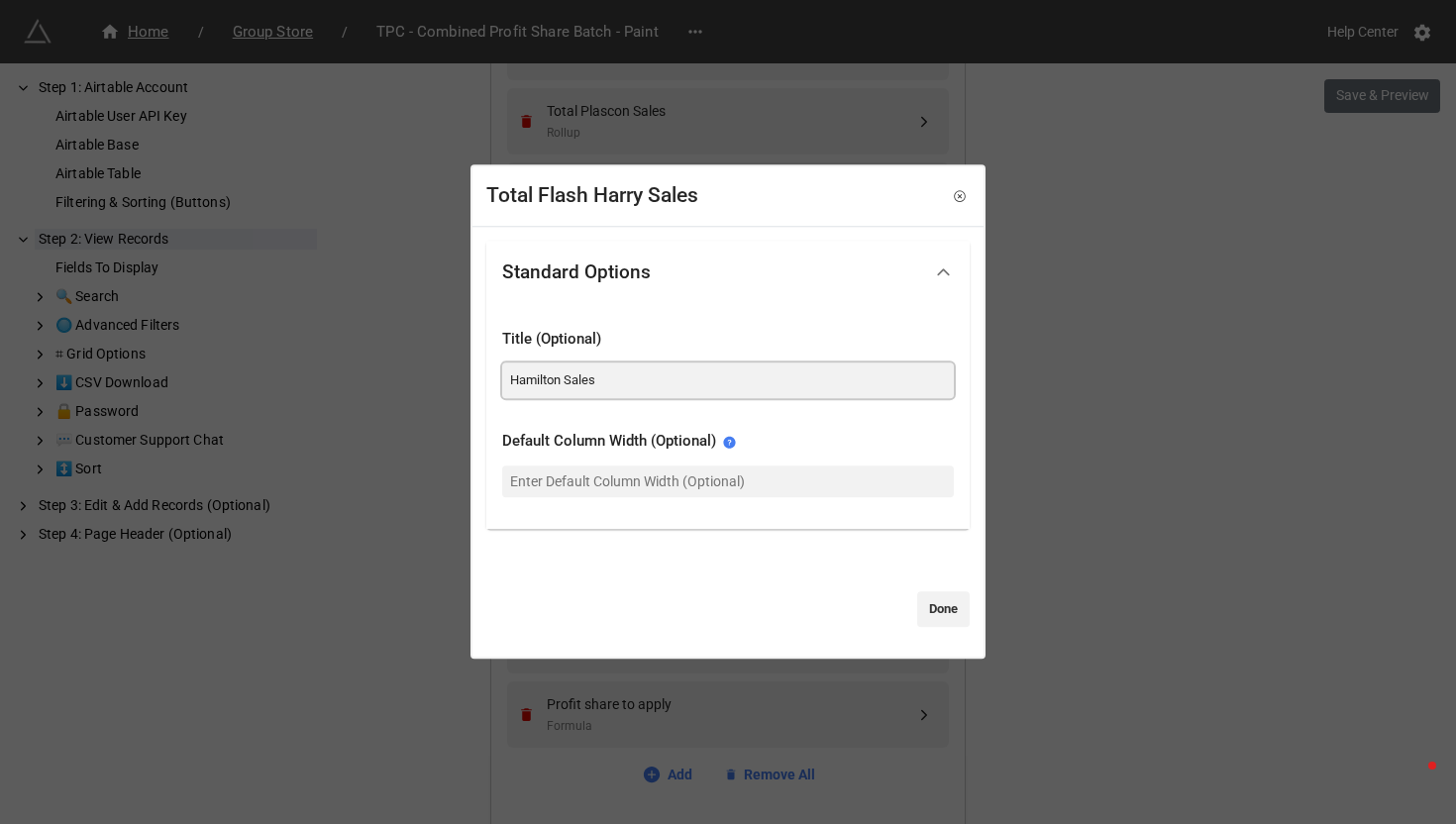 click on "Hamilton Sales" at bounding box center [728, 380] 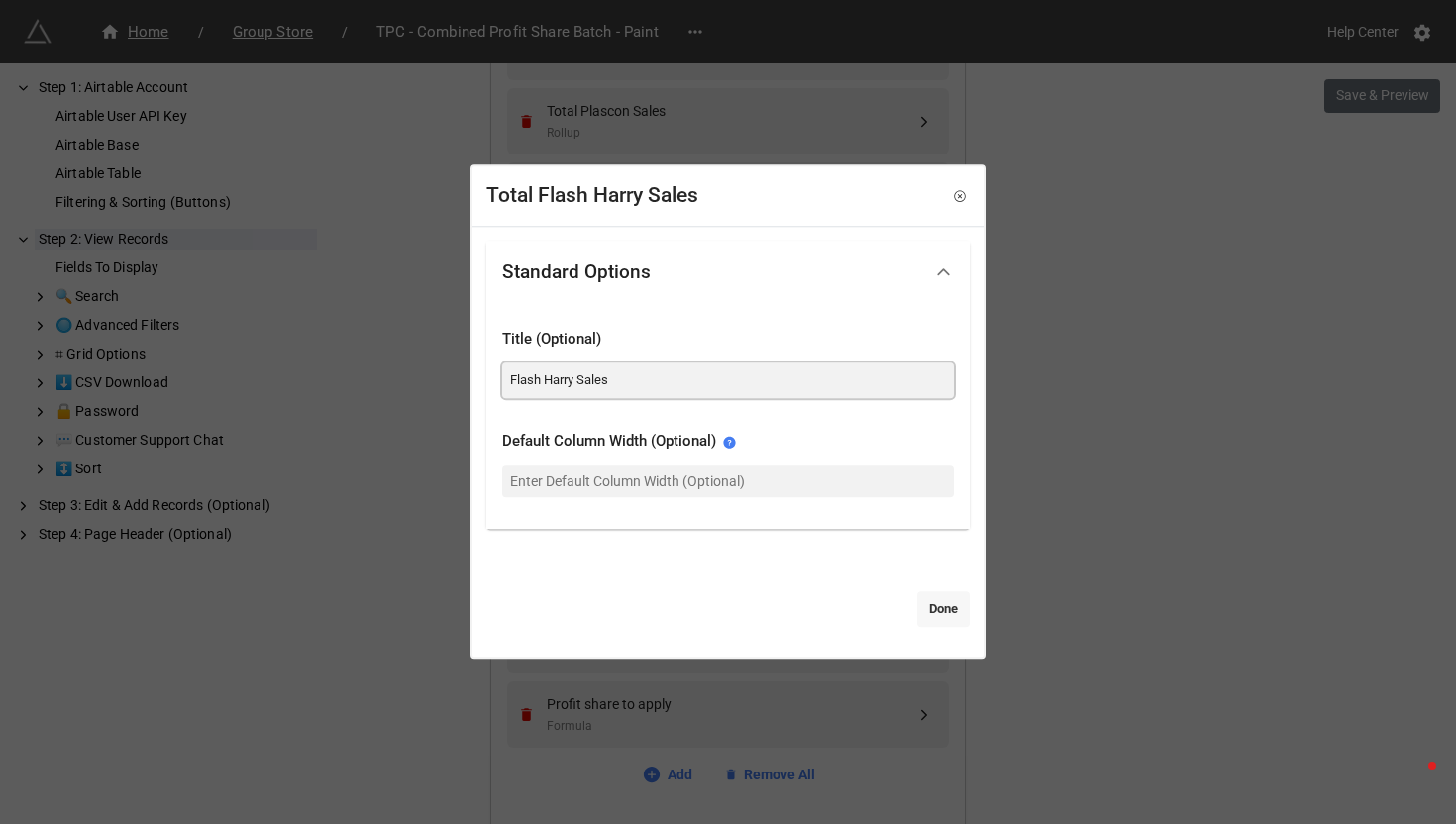 type on "Flash Harry Sales" 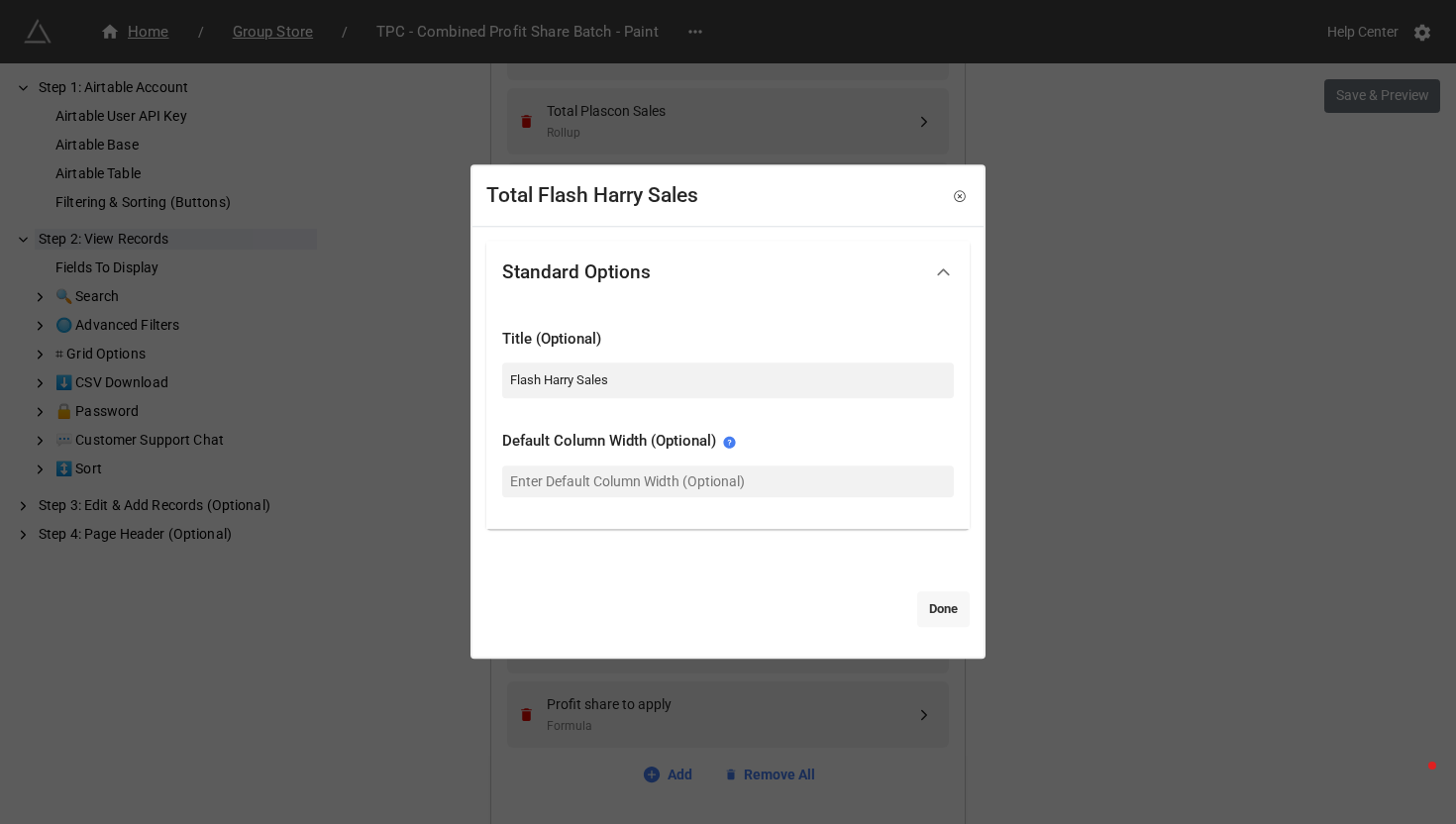 click on "Done" at bounding box center [943, 609] 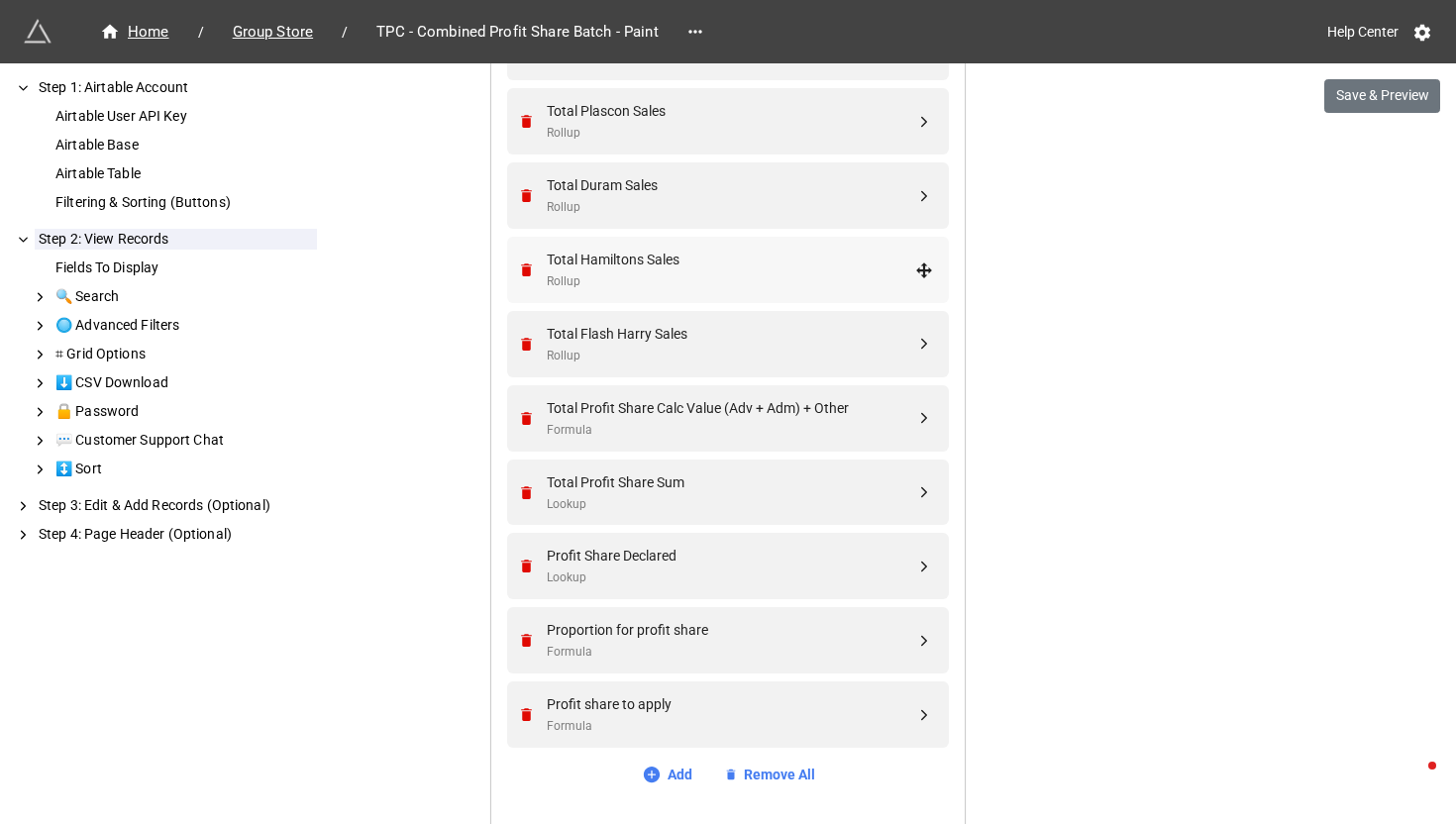 click on "Total Hamiltons Sales Rollup" at bounding box center [725, 269] 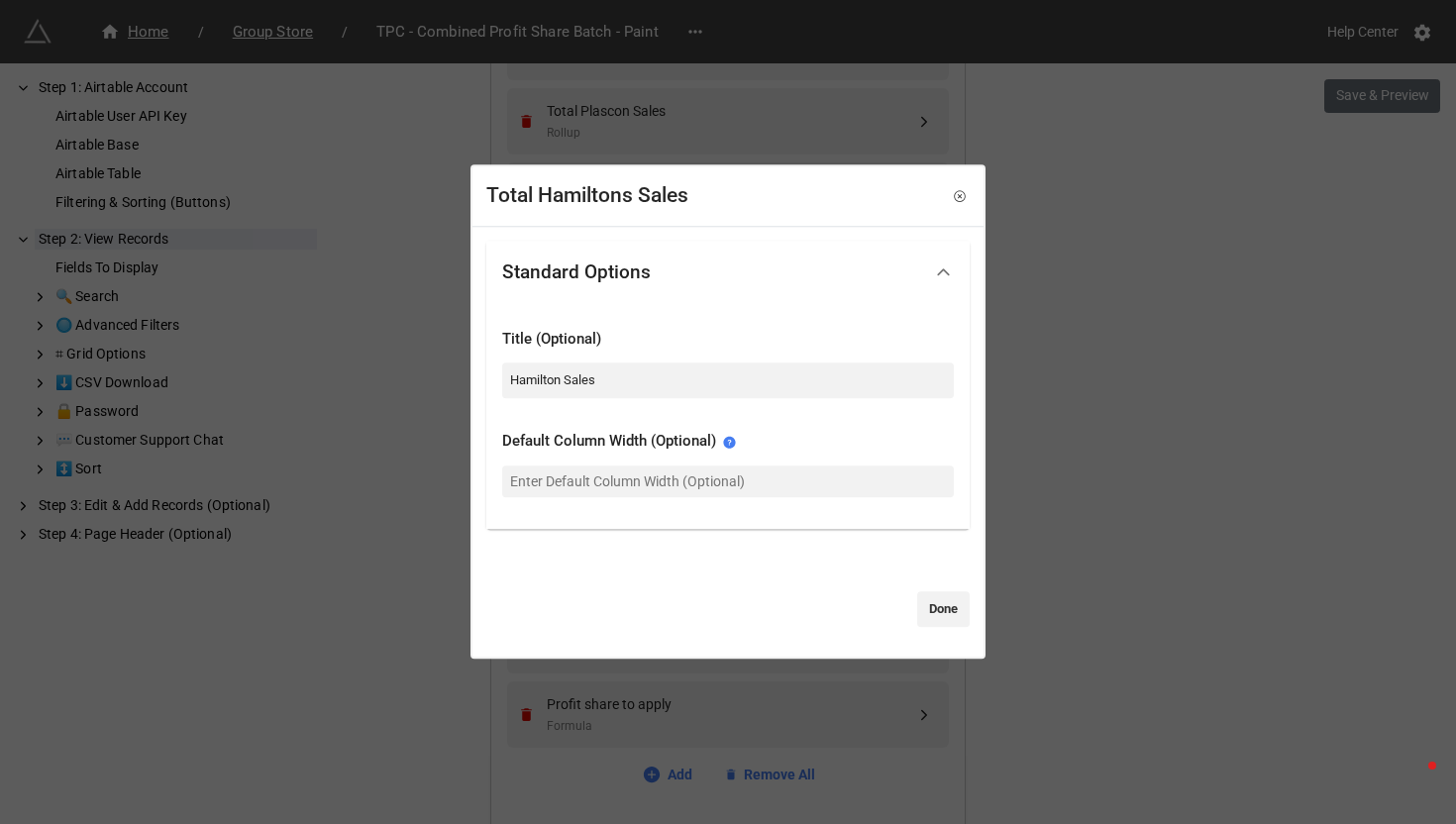 click on "Total Hamiltons Sales Standard Options Title (Optional) Hamilton Sales Default Column Width (Optional) Done" at bounding box center [728, 412] 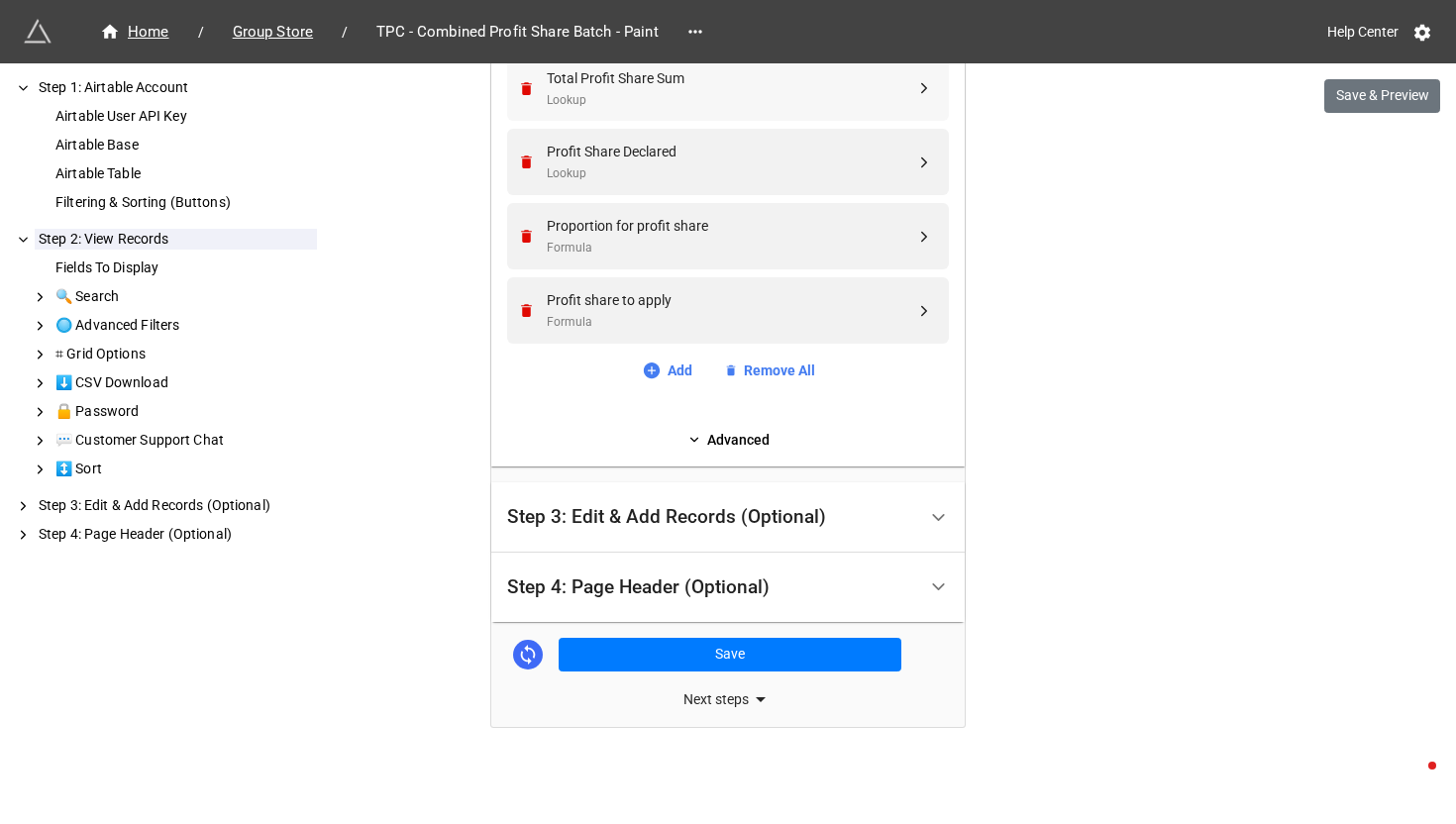 scroll, scrollTop: 1123, scrollLeft: 0, axis: vertical 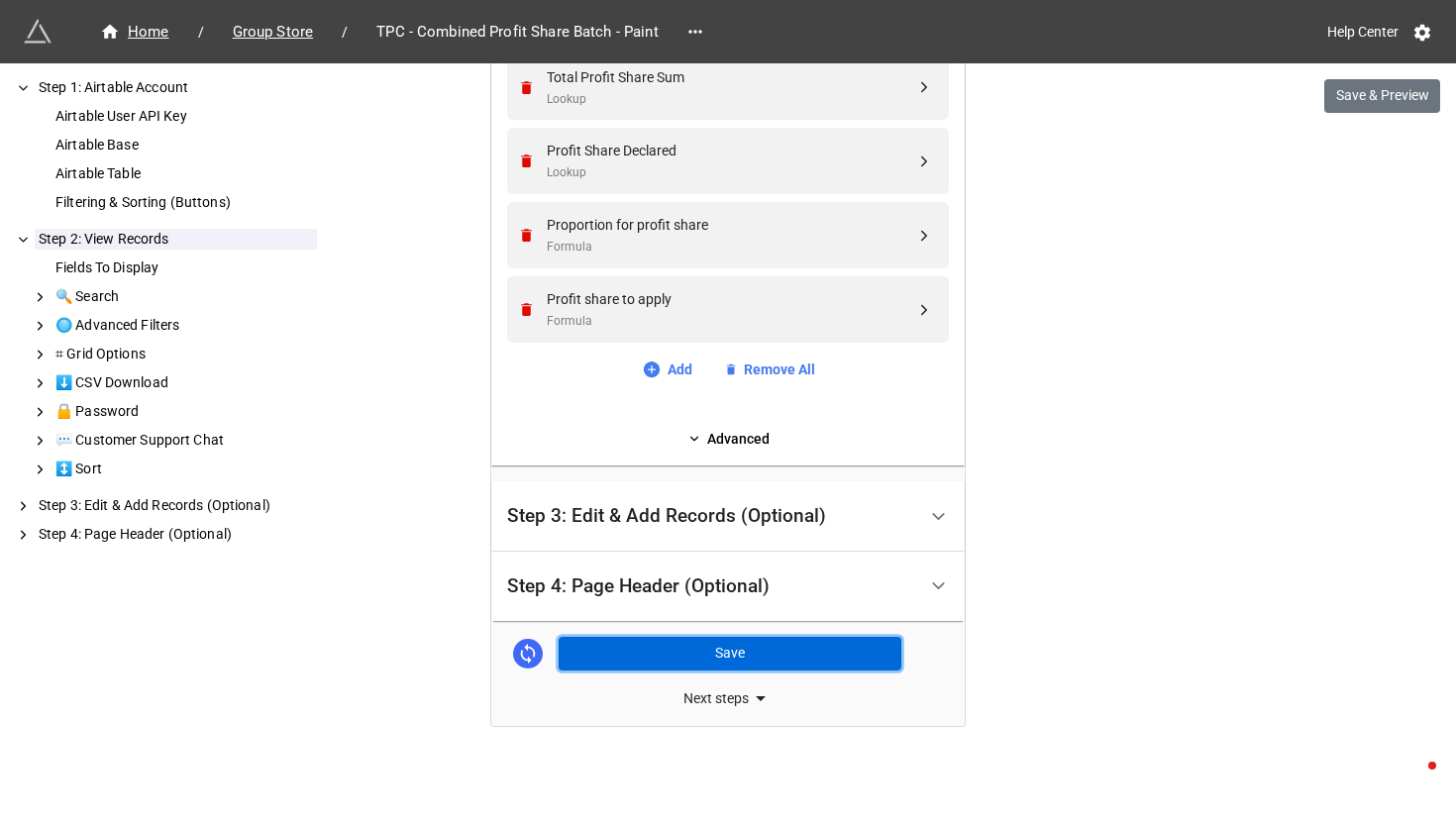 click on "Save" at bounding box center (730, 654) 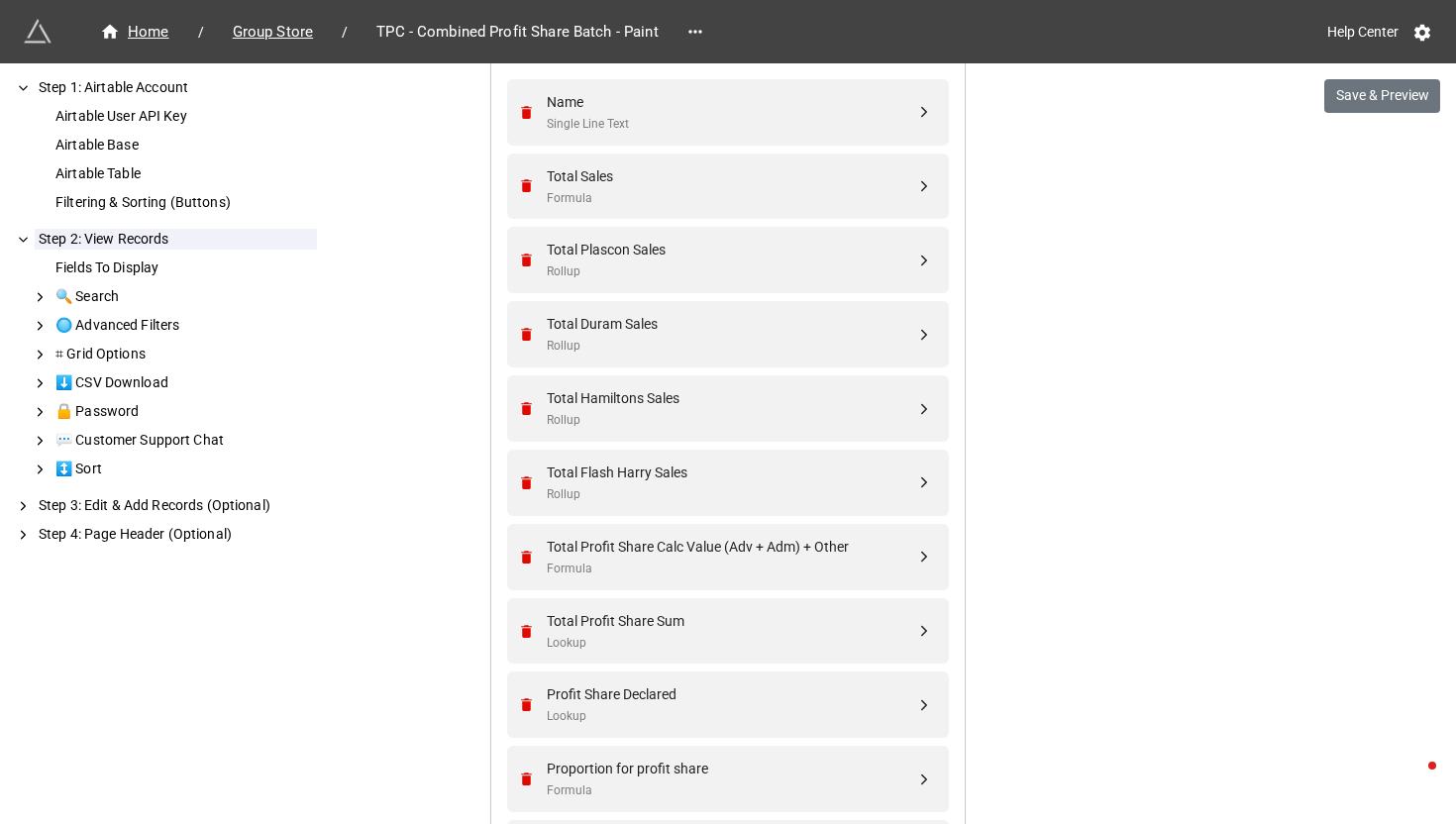 scroll, scrollTop: 696, scrollLeft: 0, axis: vertical 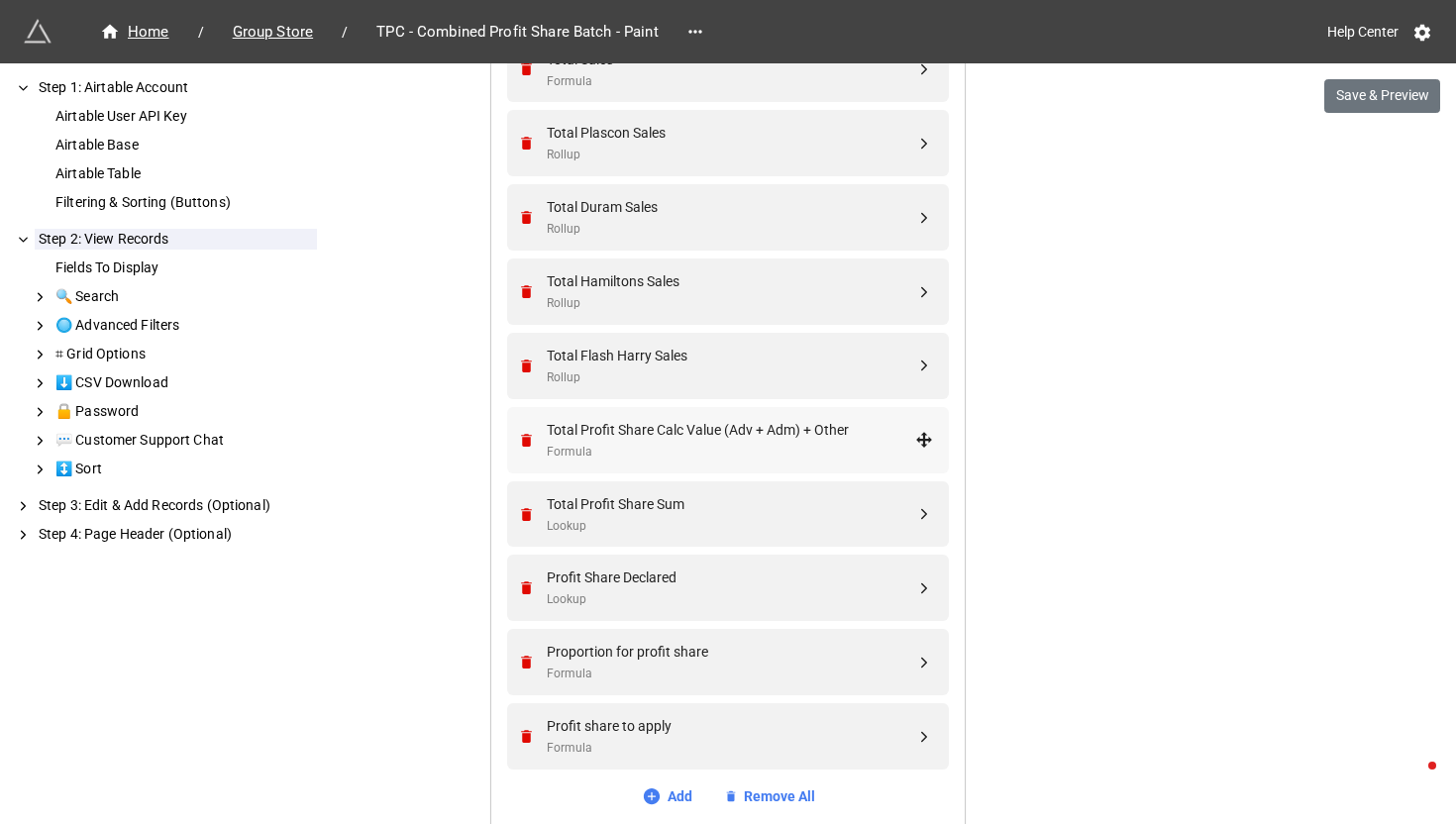 click on "Total Profit Share Calc Value (Adv + Adm) + Other" at bounding box center [731, 430] 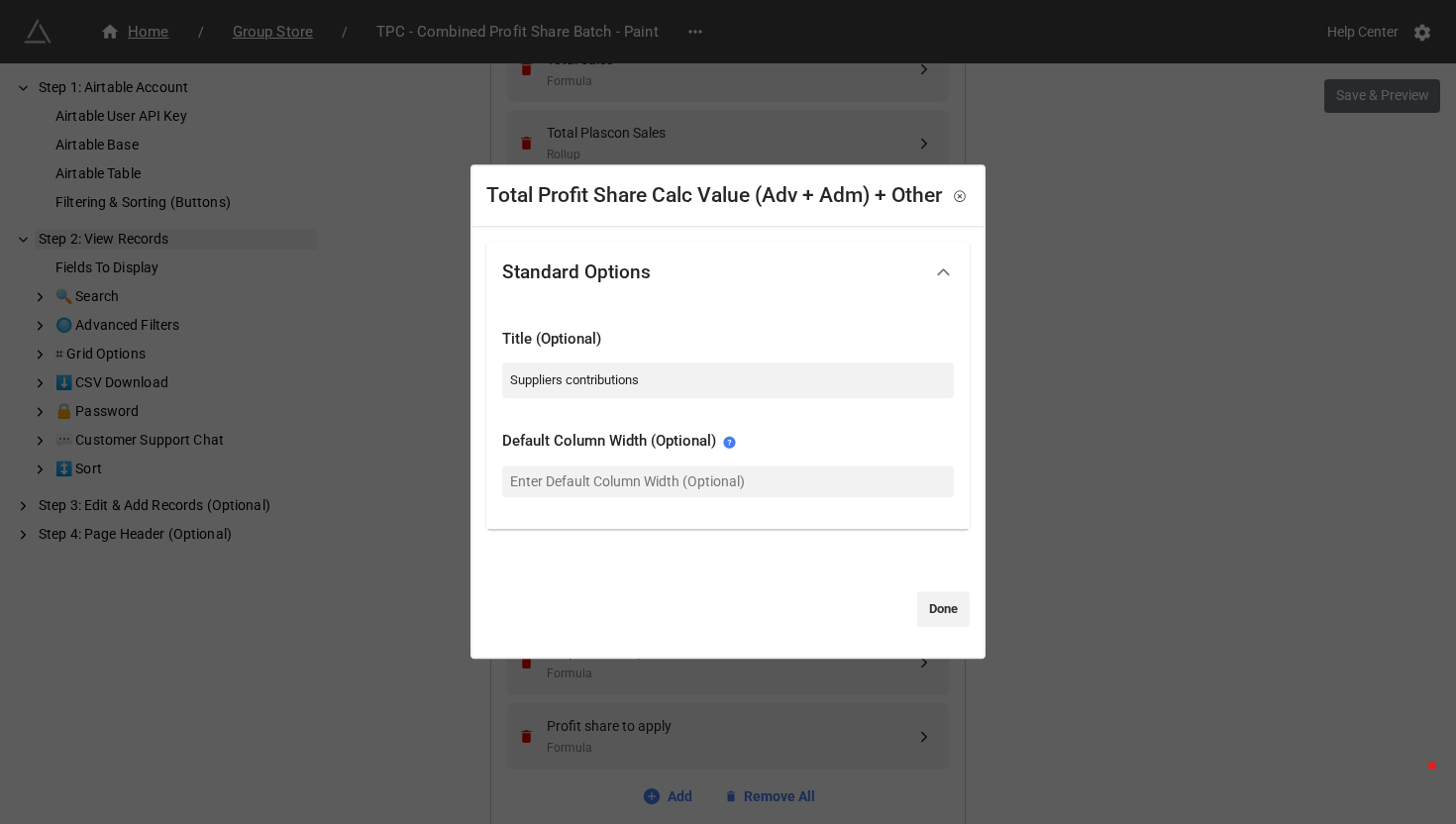 click on "Total Profit Share Calc Value (Adv + Adm) + Other Standard Options Title (Optional) Suppliers contributions Default Column Width (Optional) Done" at bounding box center [728, 412] 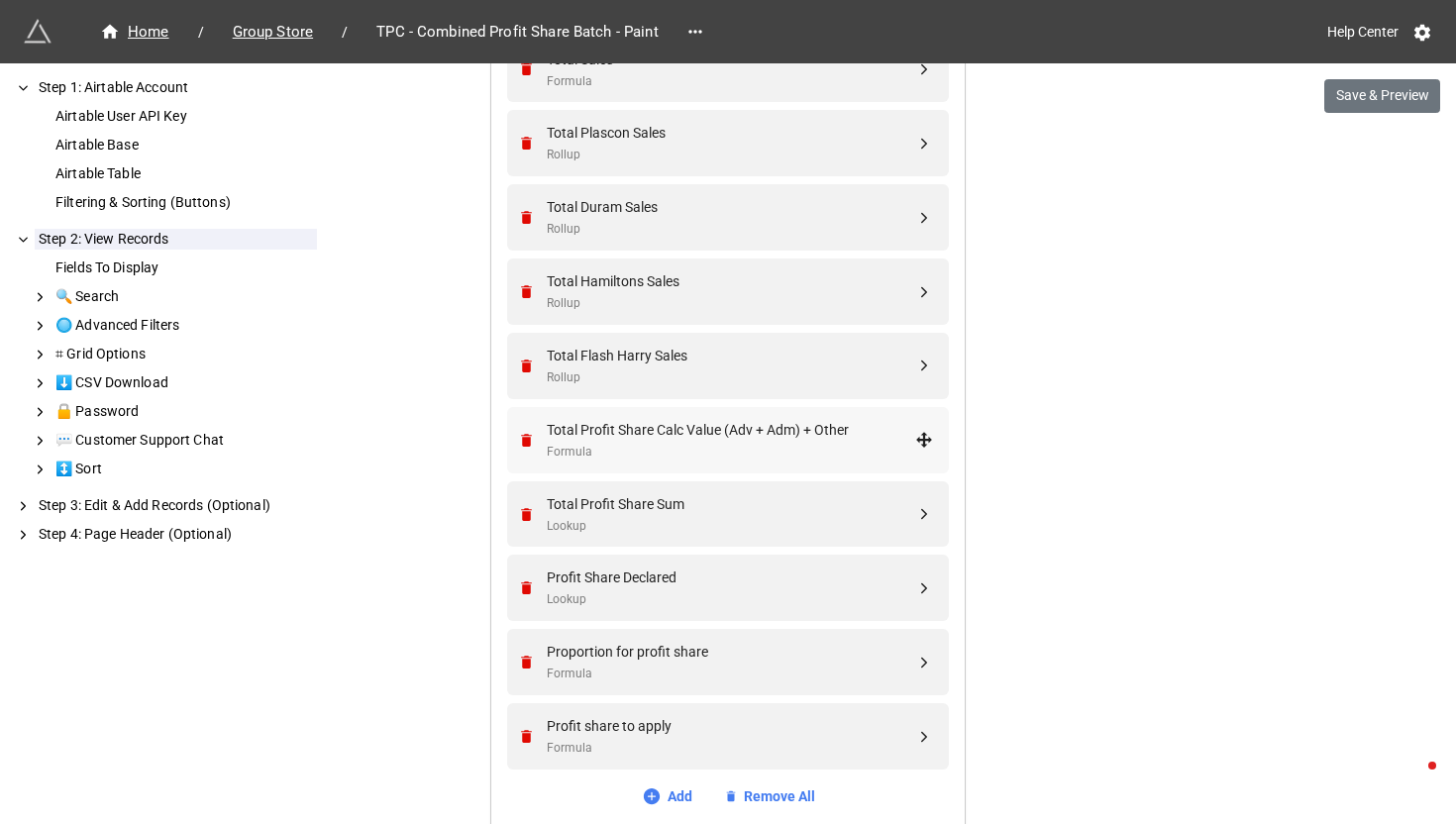 click on "Total Profit Share Calc Value (Adv + Adm) + Other" at bounding box center [731, 430] 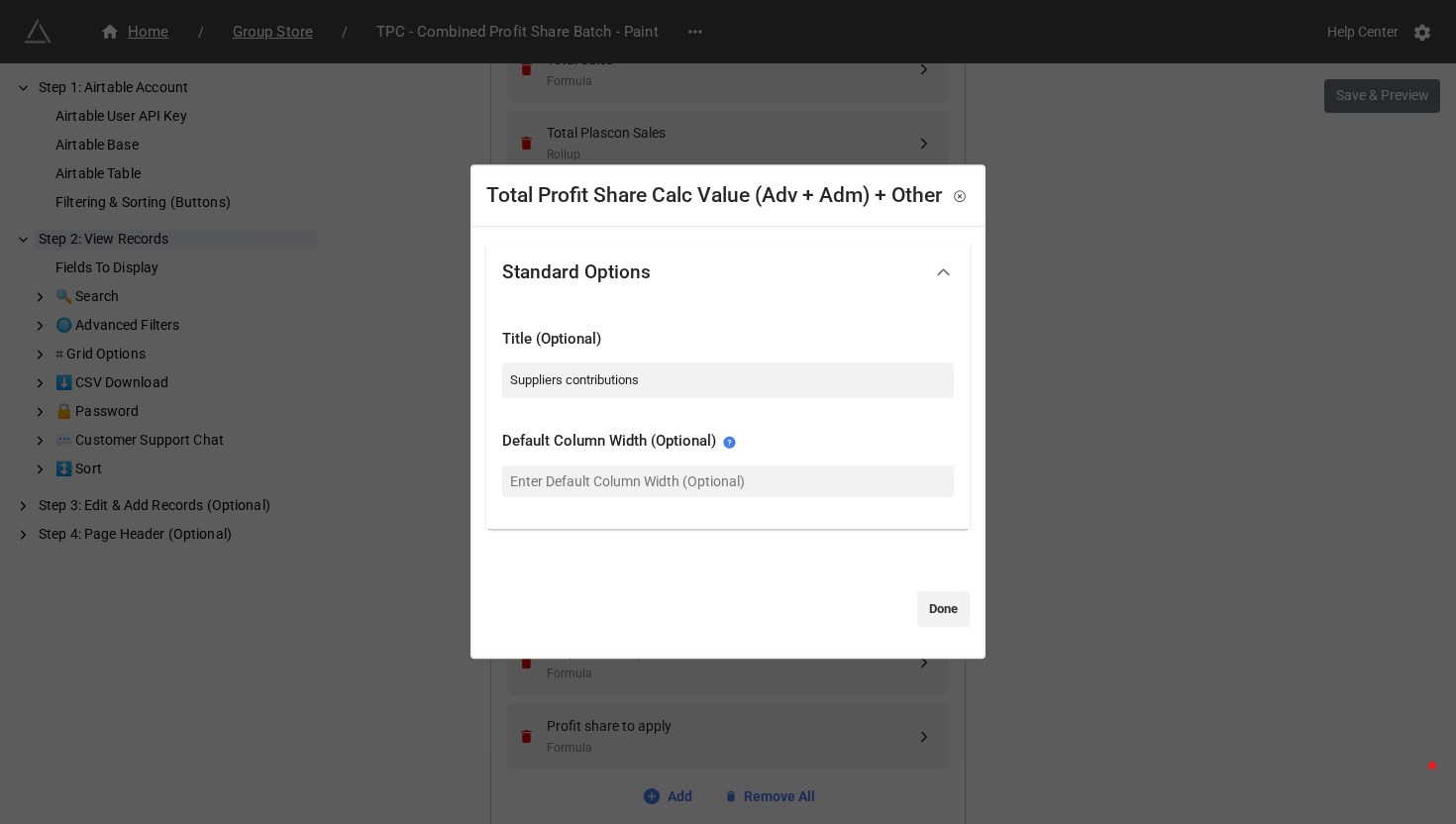 click on "Total Profit Share Calc Value (Adv + Adm) + Other Standard Options Title (Optional) Suppliers contributions Default Column Width (Optional) Done" at bounding box center (728, 412) 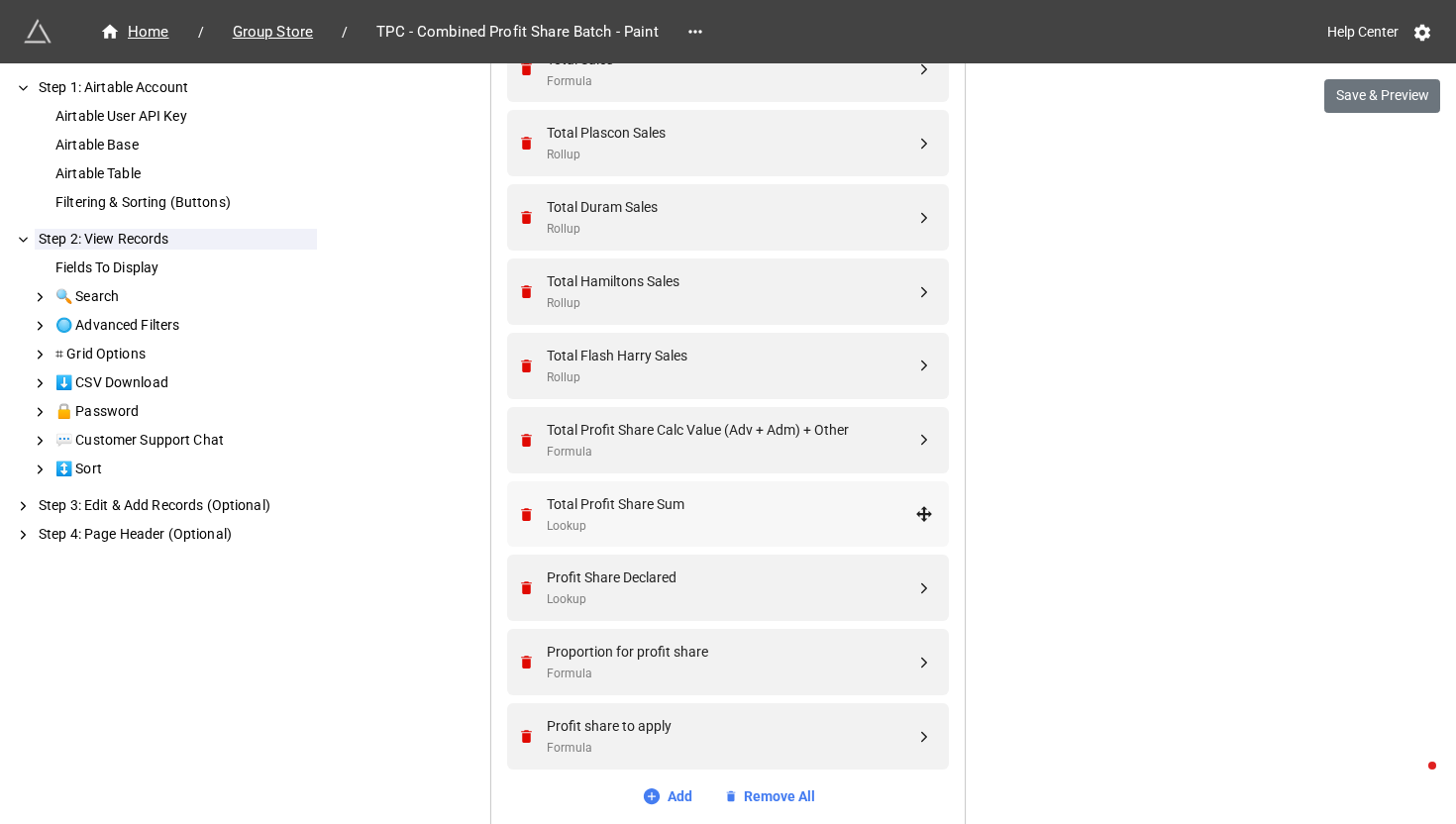 click on "Total Profit Share Sum" at bounding box center [731, 504] 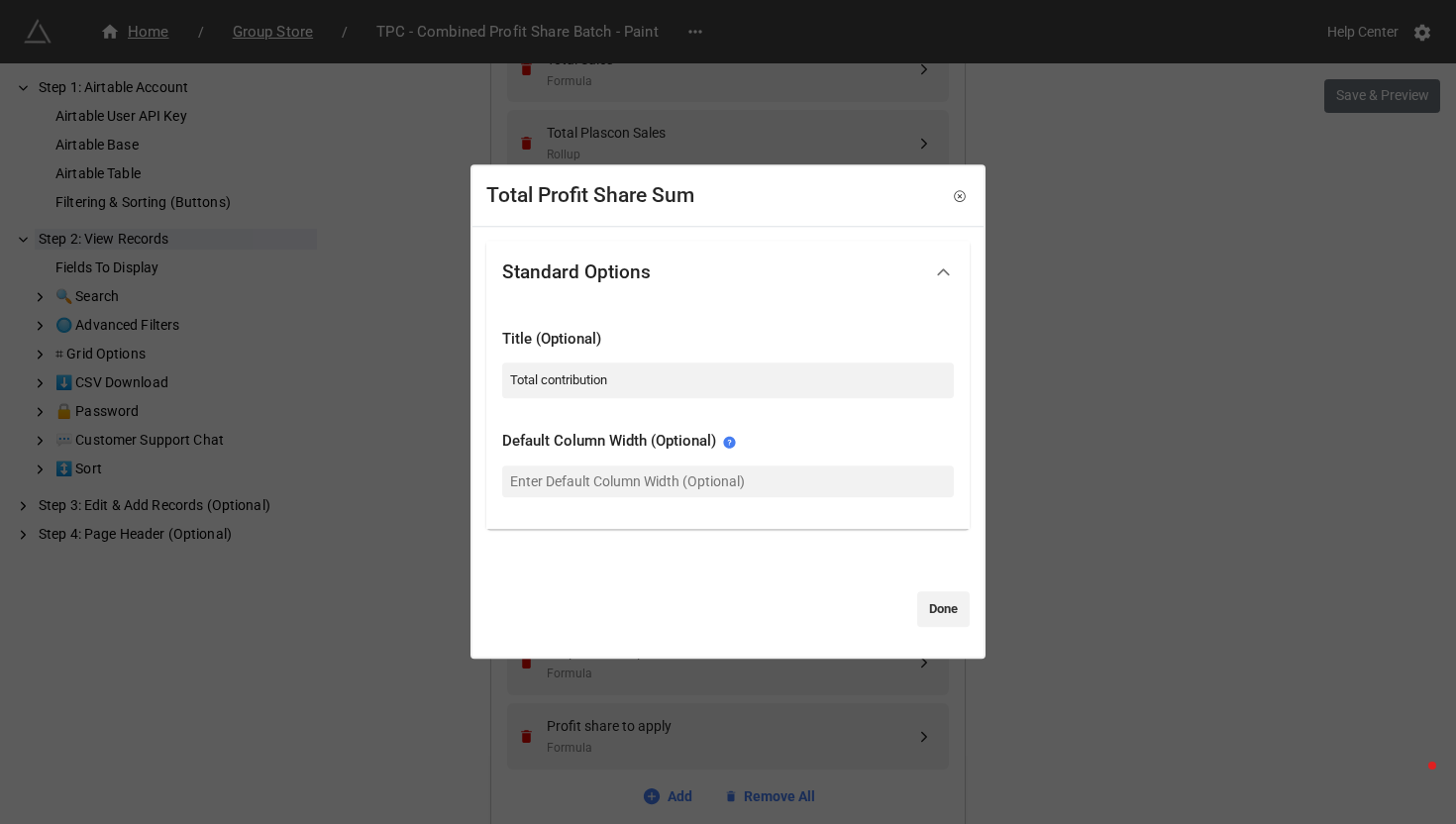 click on "Total Profit Share Sum Standard Options Title (Optional) Total contribution Default Column Width (Optional) Done" at bounding box center [728, 412] 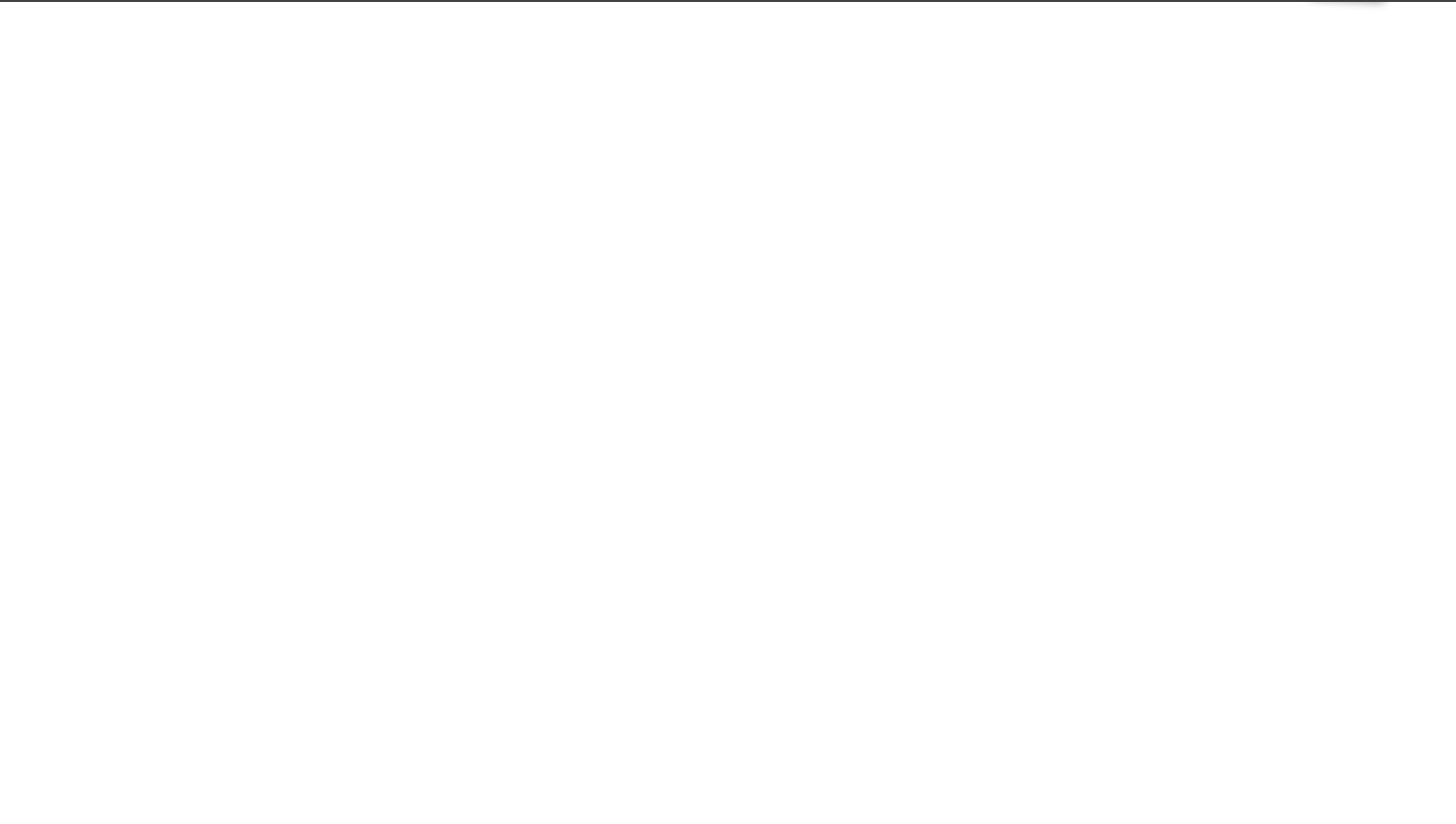 scroll, scrollTop: 0, scrollLeft: 0, axis: both 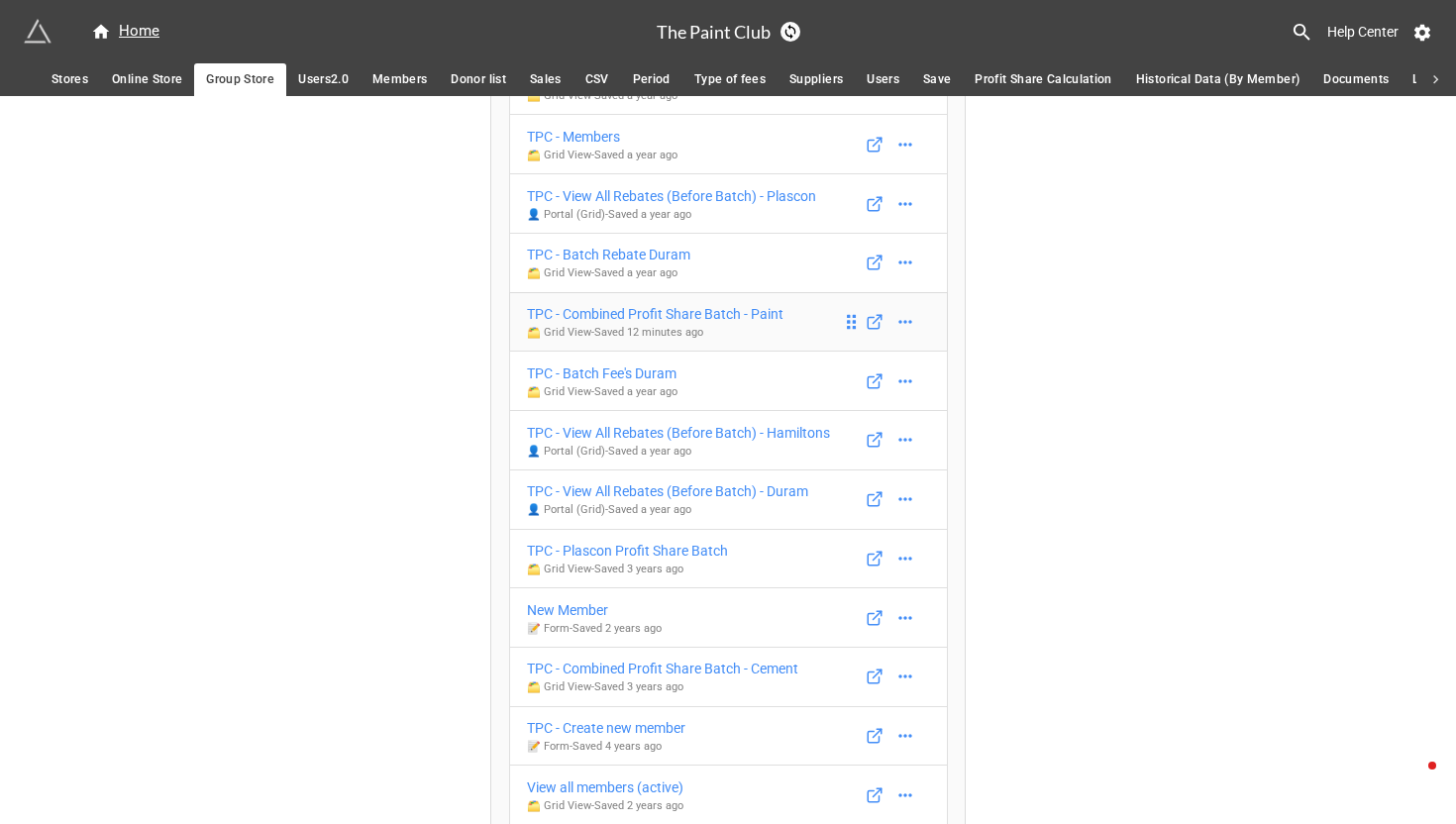 click on "TPC - Combined Profit Share Batch - Paint" at bounding box center (655, 314) 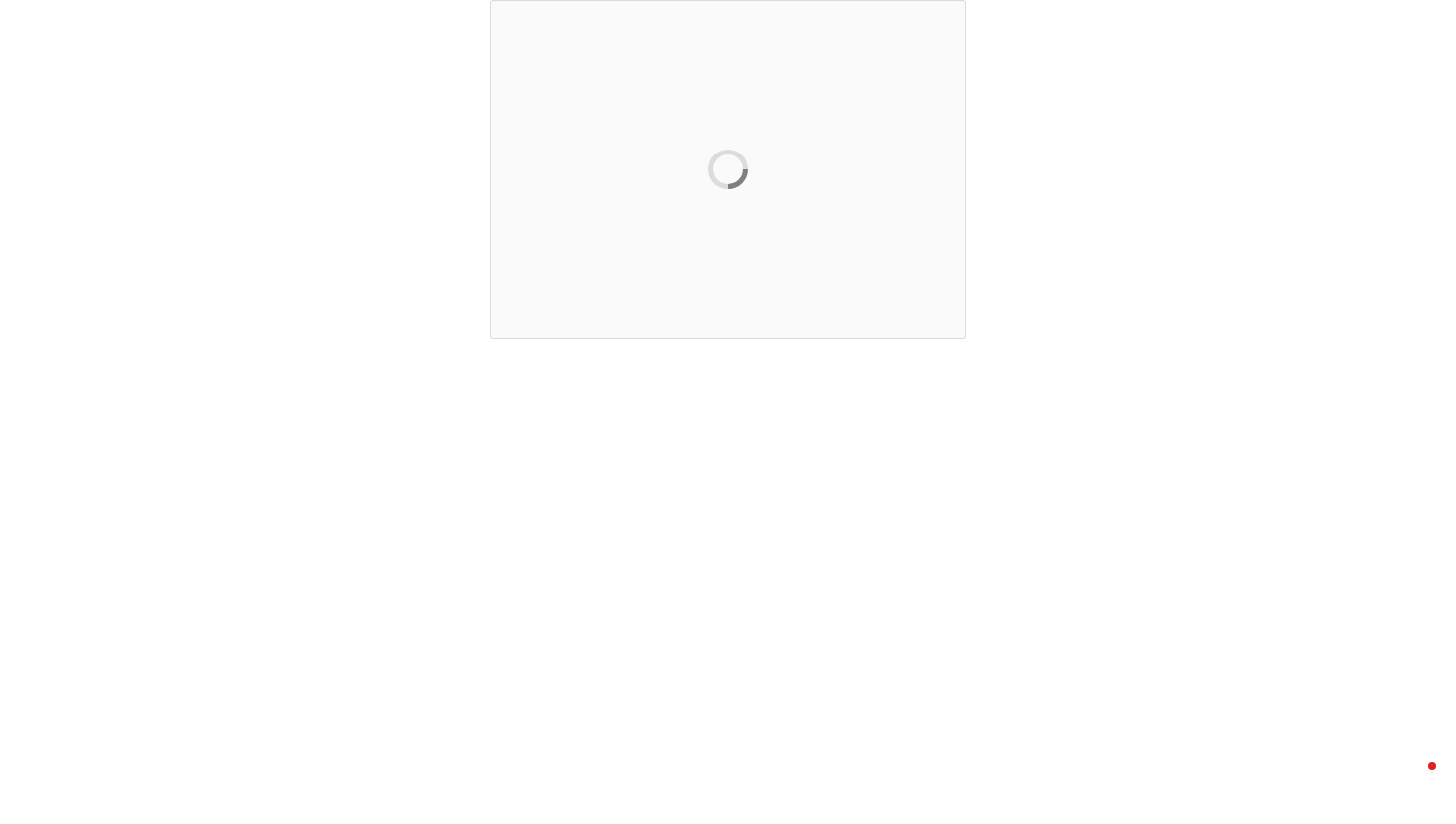 scroll, scrollTop: 0, scrollLeft: 0, axis: both 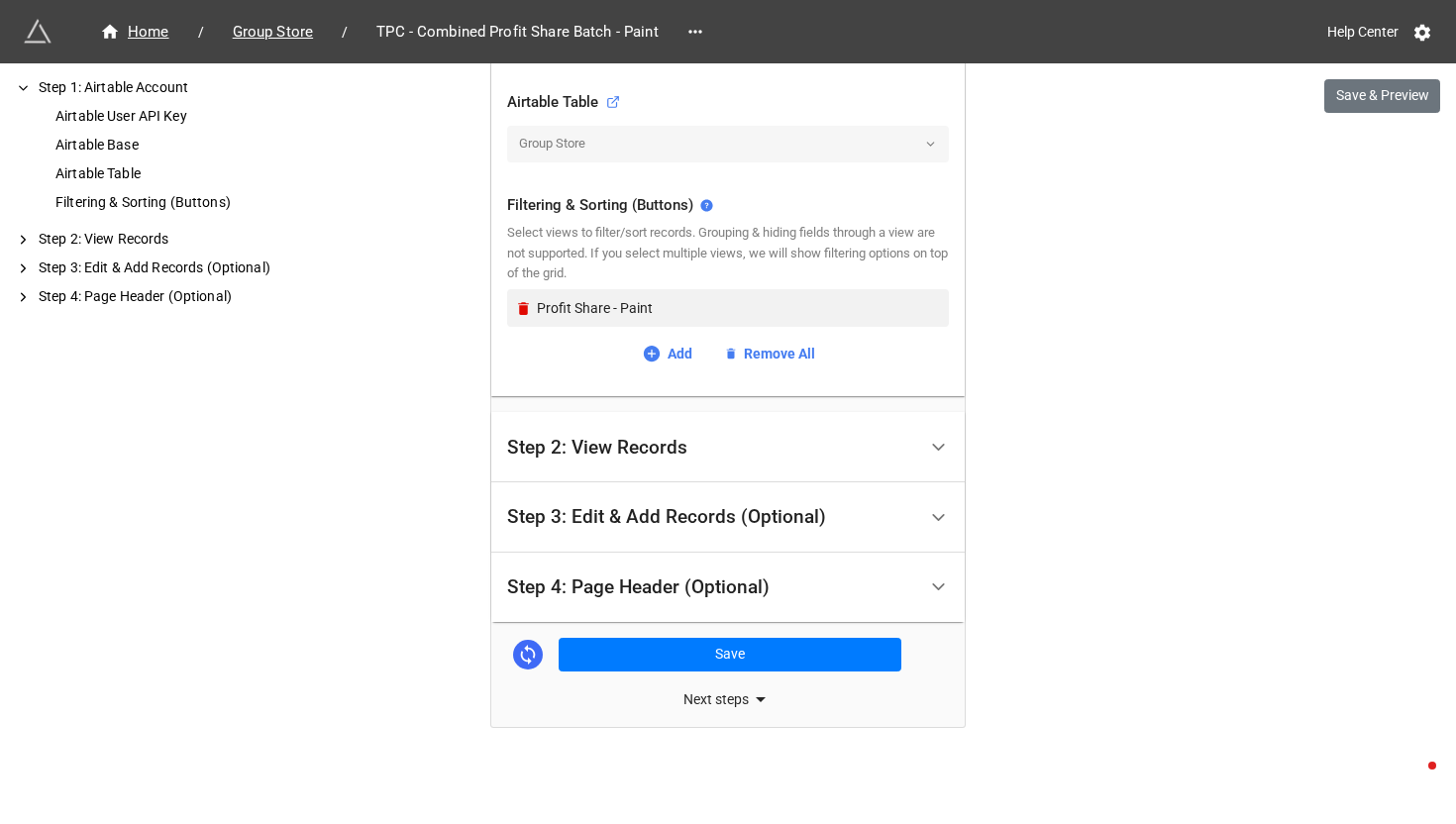 click on "Step 3: Edit & Add Records (Optional)" at bounding box center [667, 517] 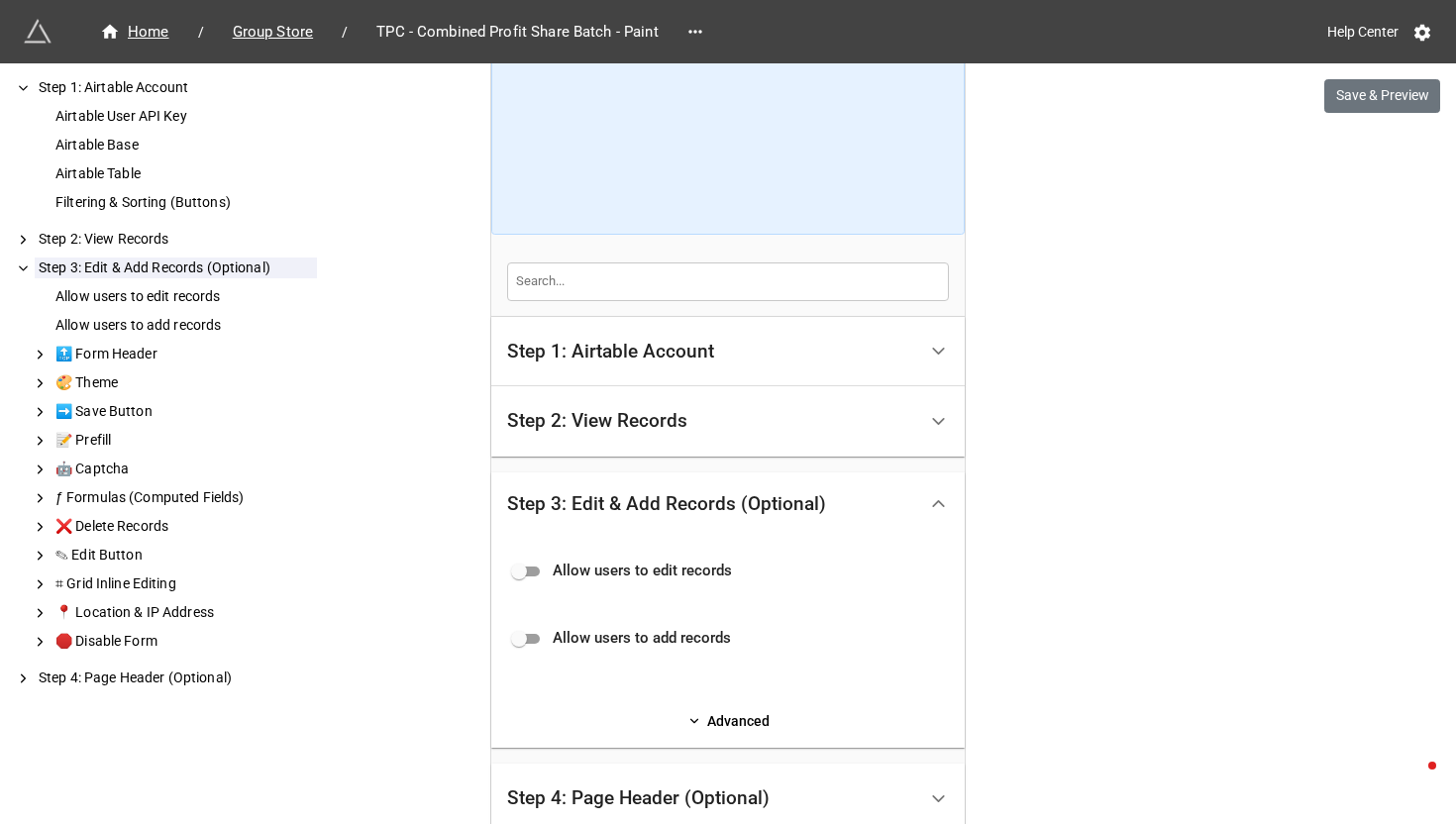 scroll, scrollTop: 346, scrollLeft: 0, axis: vertical 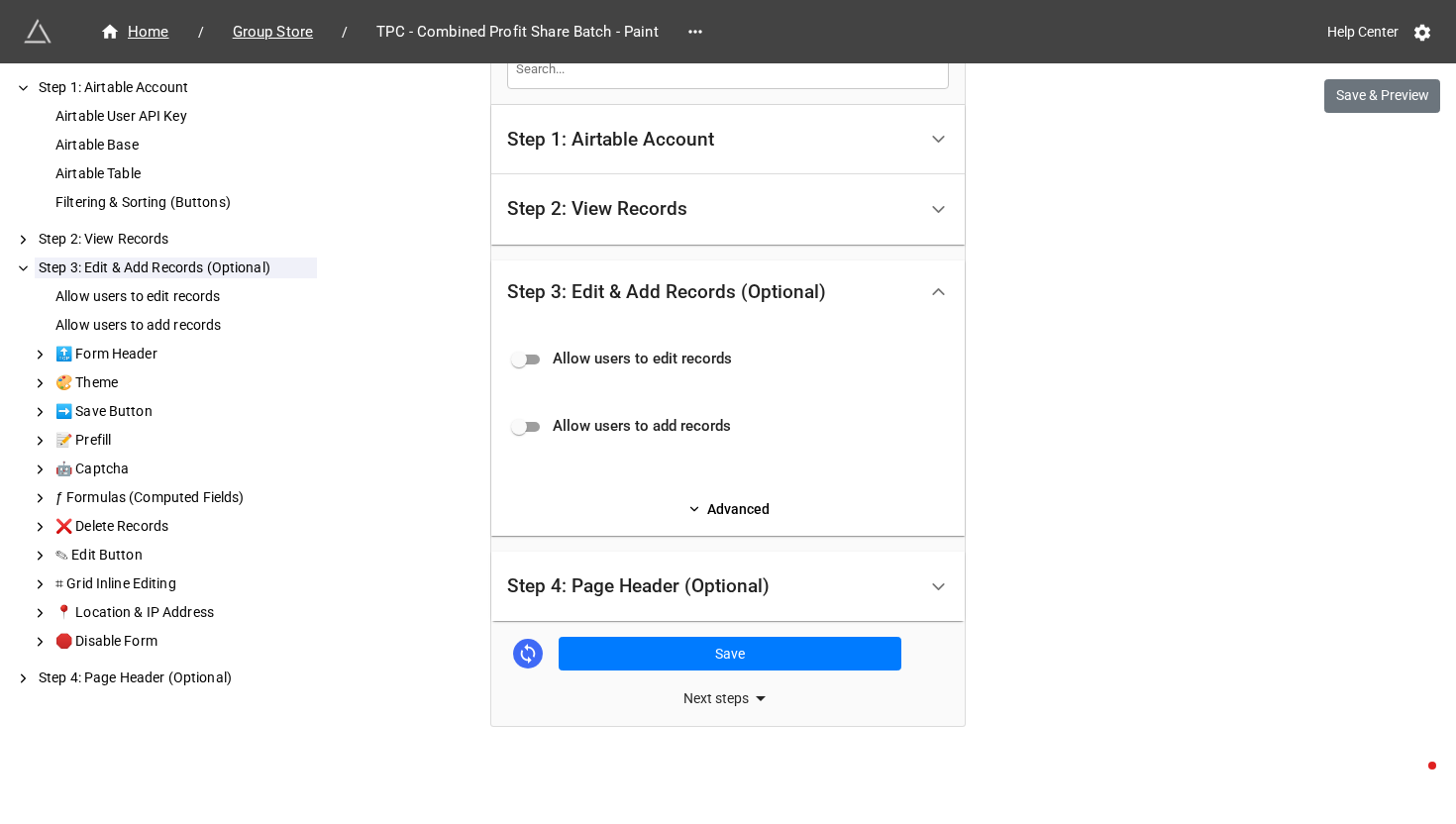 click on "Step 4: Page Header (Optional)" at bounding box center (638, 586) 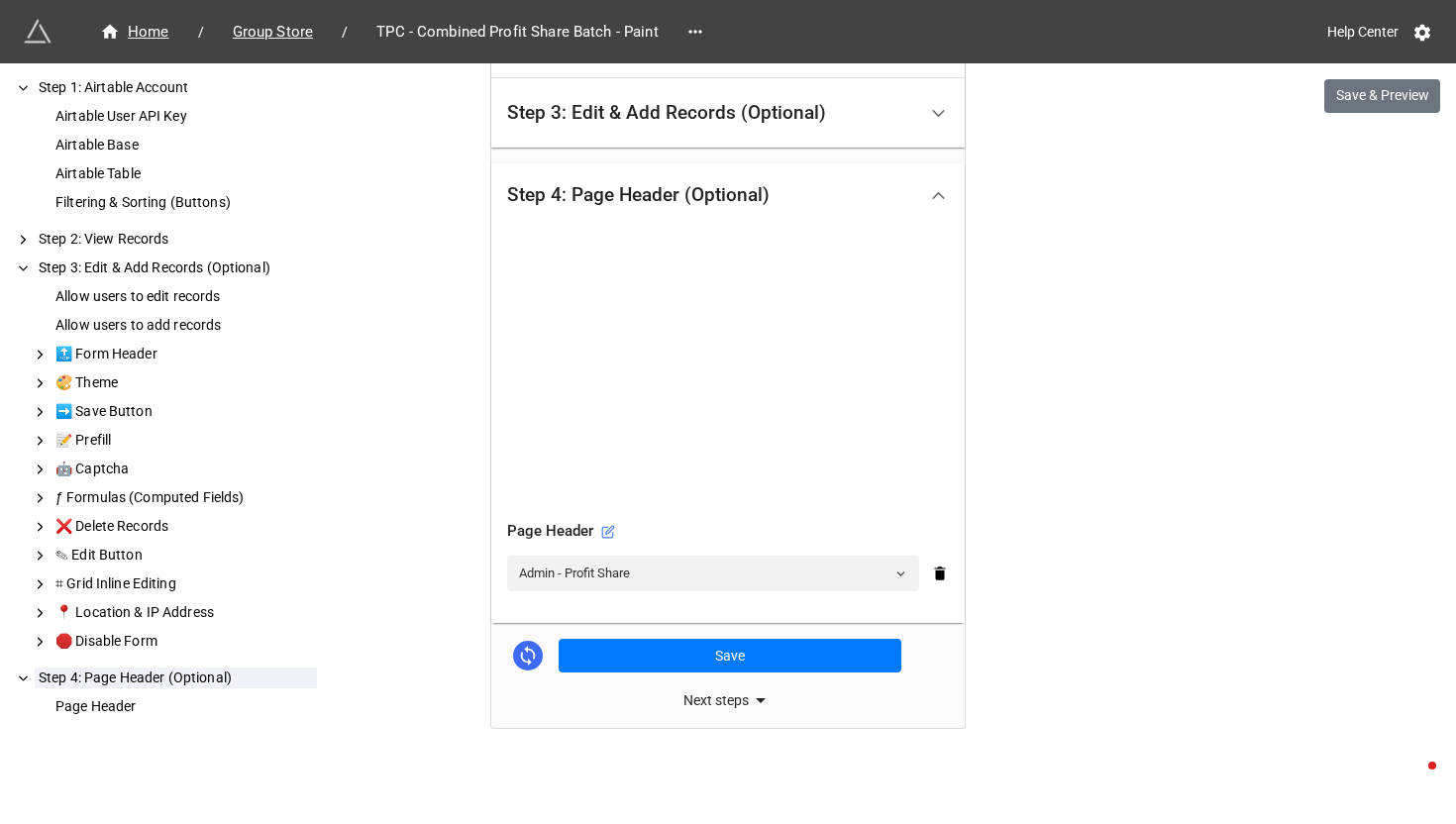 scroll, scrollTop: 514, scrollLeft: 0, axis: vertical 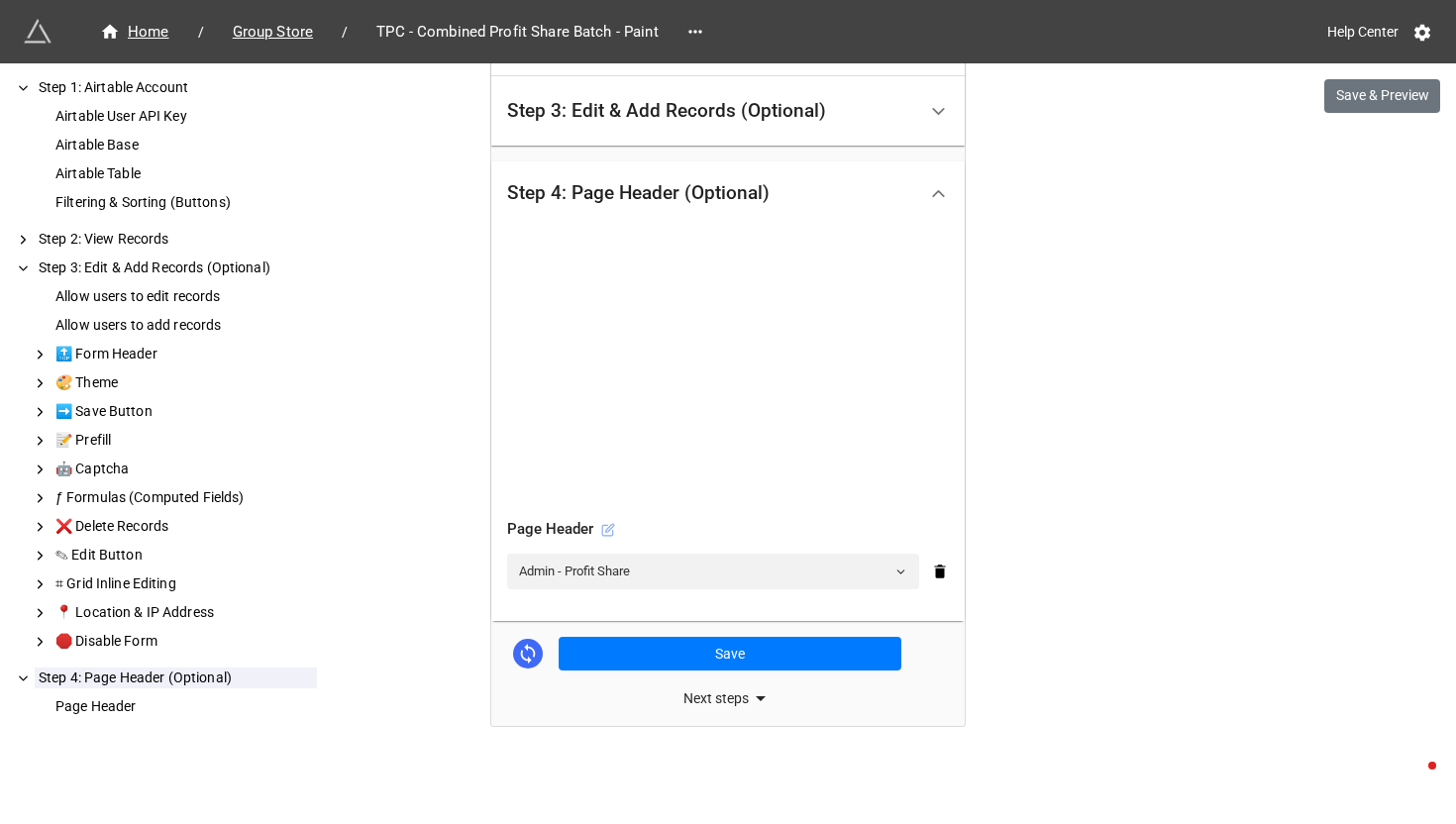 click 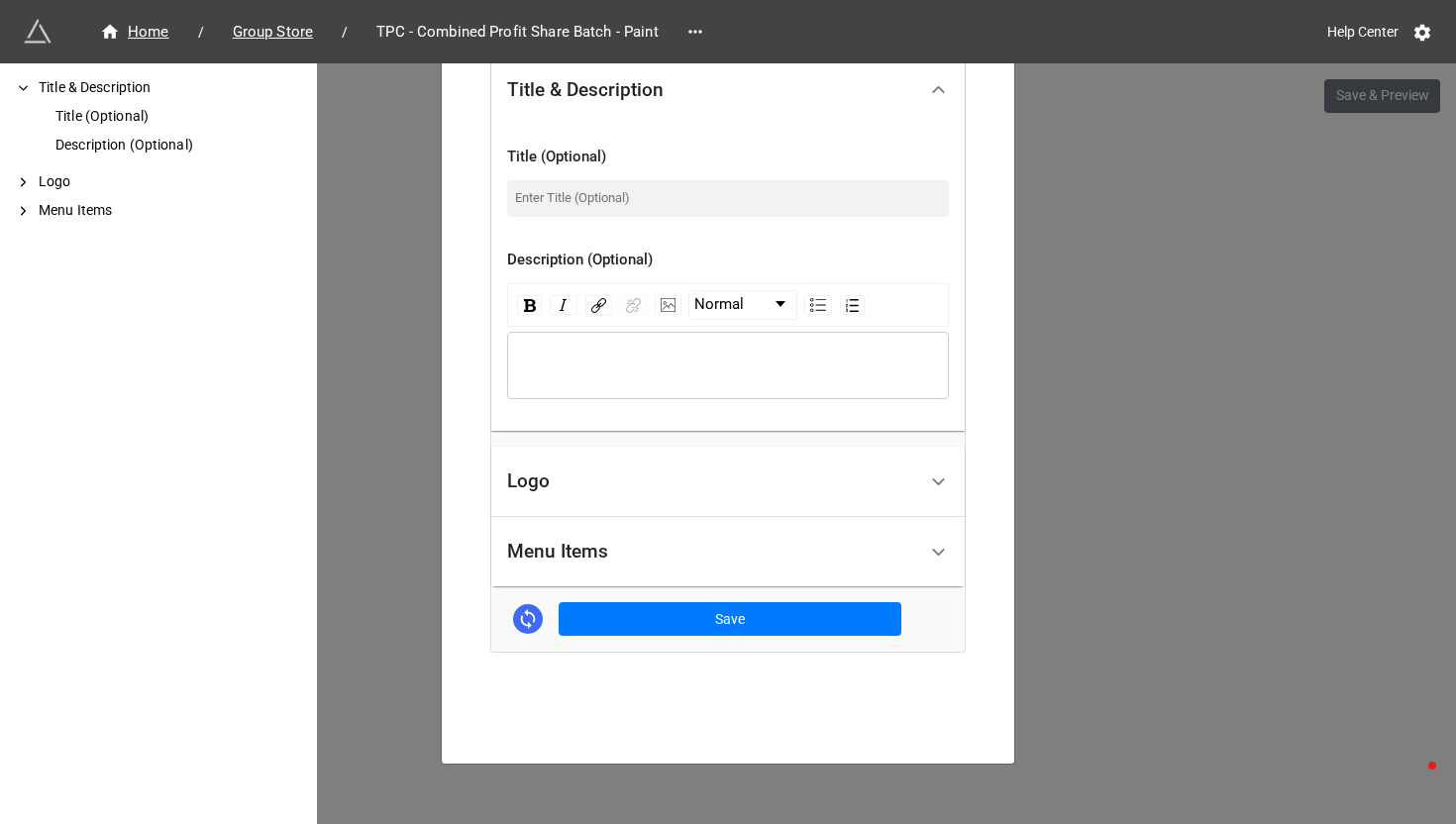 click on "Menu Items" at bounding box center [711, 552] 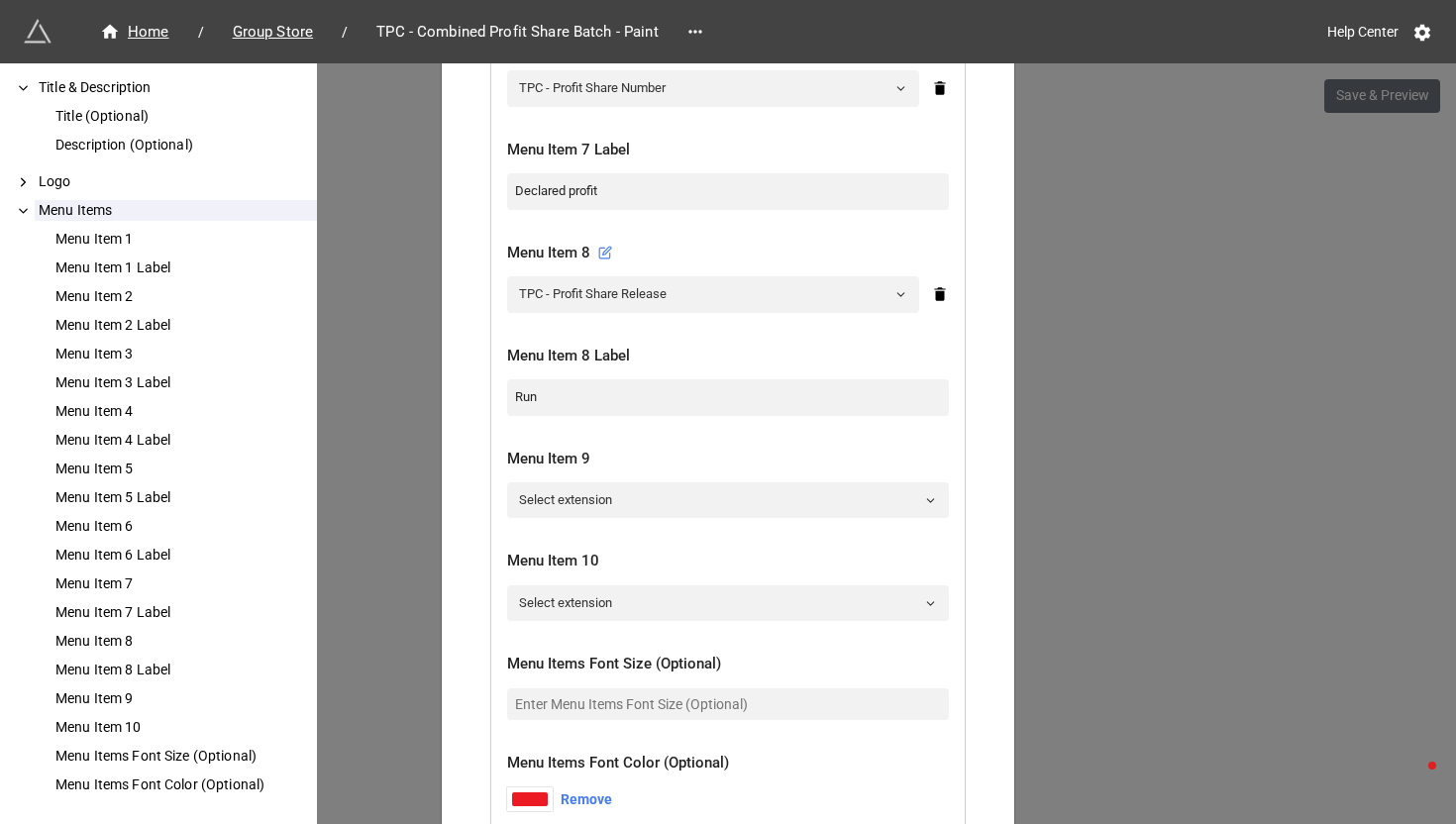 scroll, scrollTop: 2000, scrollLeft: 0, axis: vertical 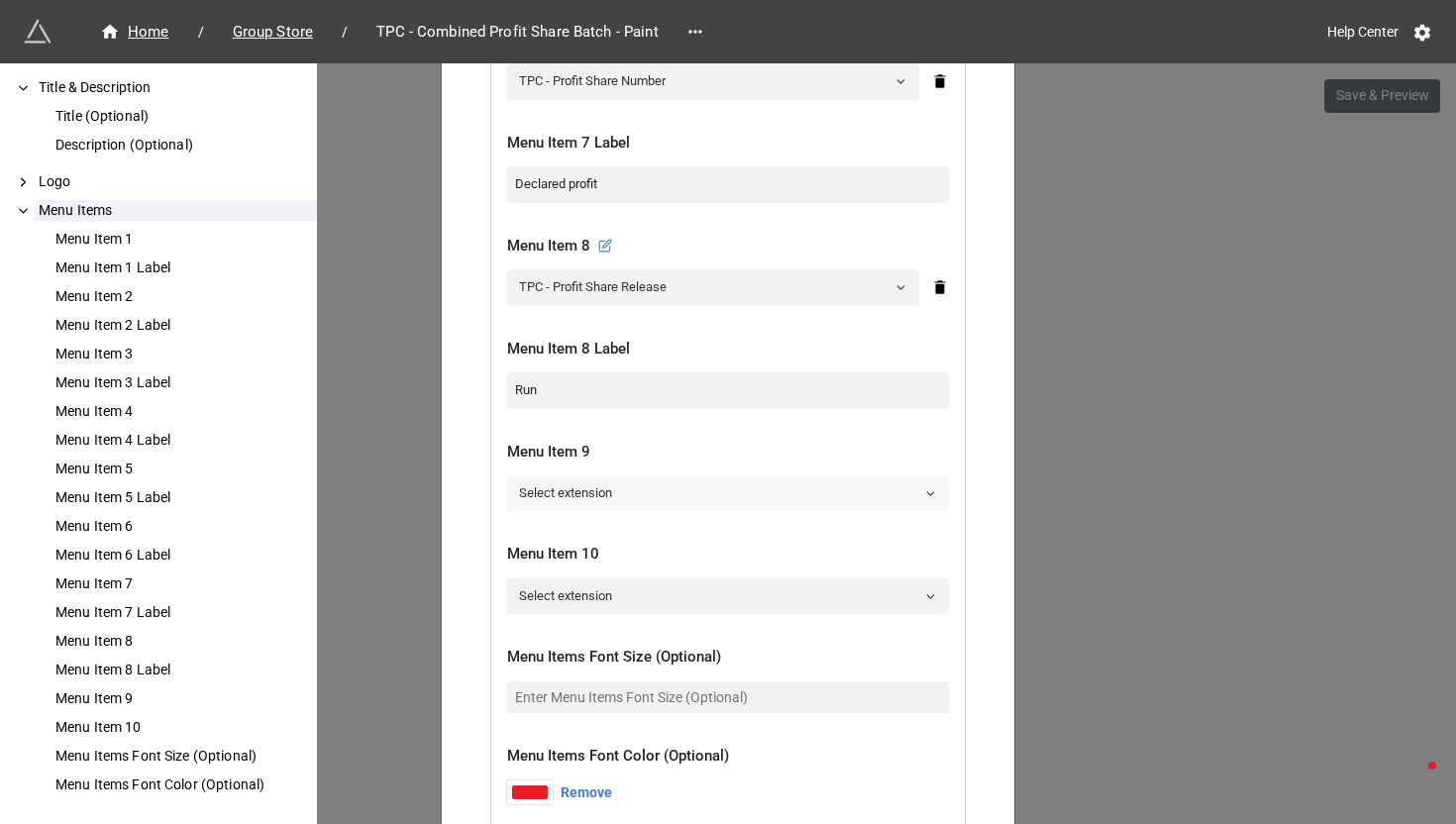 click on "Select extension" at bounding box center [728, 493] 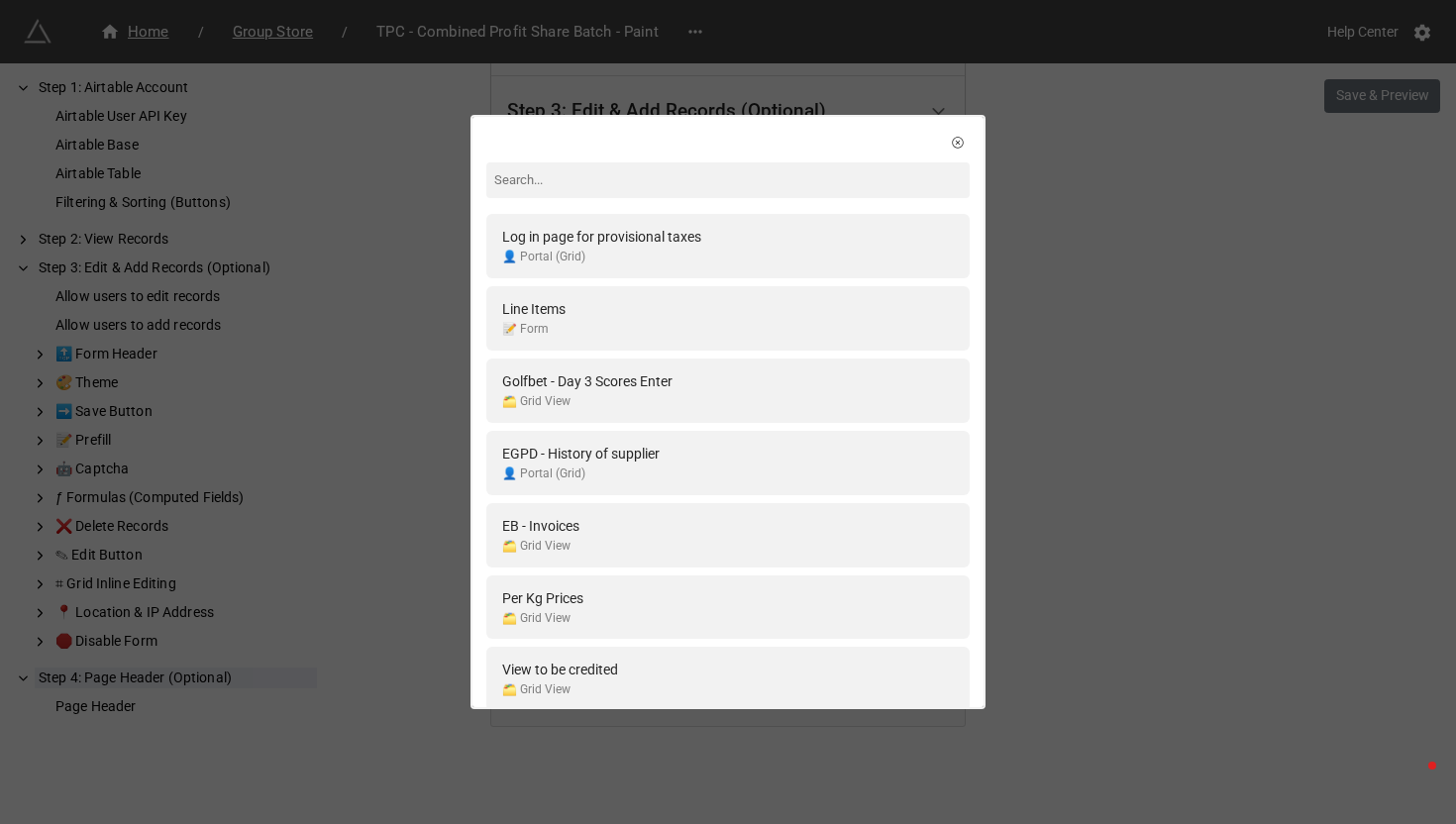 click on "Log in page for provisional taxes 👤 Portal (Grid) Line Items 📝 Form Golfbet - Day 3 Scores Enter 🗂️ Grid View EGPD - History of supplier 👤 Portal (Grid) EB - Invoices 🗂️ Grid View Per Kg Prices 🗂️ Grid View View to be credited 🗂️ Grid View Customers 📝 Form MC - New Supplier Invoice 📝 Form EB - Greenstone Daily - History 🗂️ Grid View Crate - Payments 🗂️ Grid View EGPD - Payments Allocated 🔍 Search Page (Grid) Crate Users 📝 Form EGPD - VAT Customer Invoices view 🔍 Search Page (Grid) Additional emails for quotes 📝 Form New Order (Login) 📝 Form with Login for Creating New Records Start Job More Core 📝 Form EB - Germiston Daily - History 🗂️ Grid View EB - New Application Lines 📝 Form EGPD - Supplier Bills Slips - Line Items 📝 Form TPC - Profit Share (Hamiltions) 👤 Portal (Grid) MC - Invoices - Meridian 🗂️ Gallery View Table 1 🗂️ Gallery View AR - Indicator 🗂️ Grid View New document 📝 Form TPC - Fee's Release Edit Order" at bounding box center [728, 412] 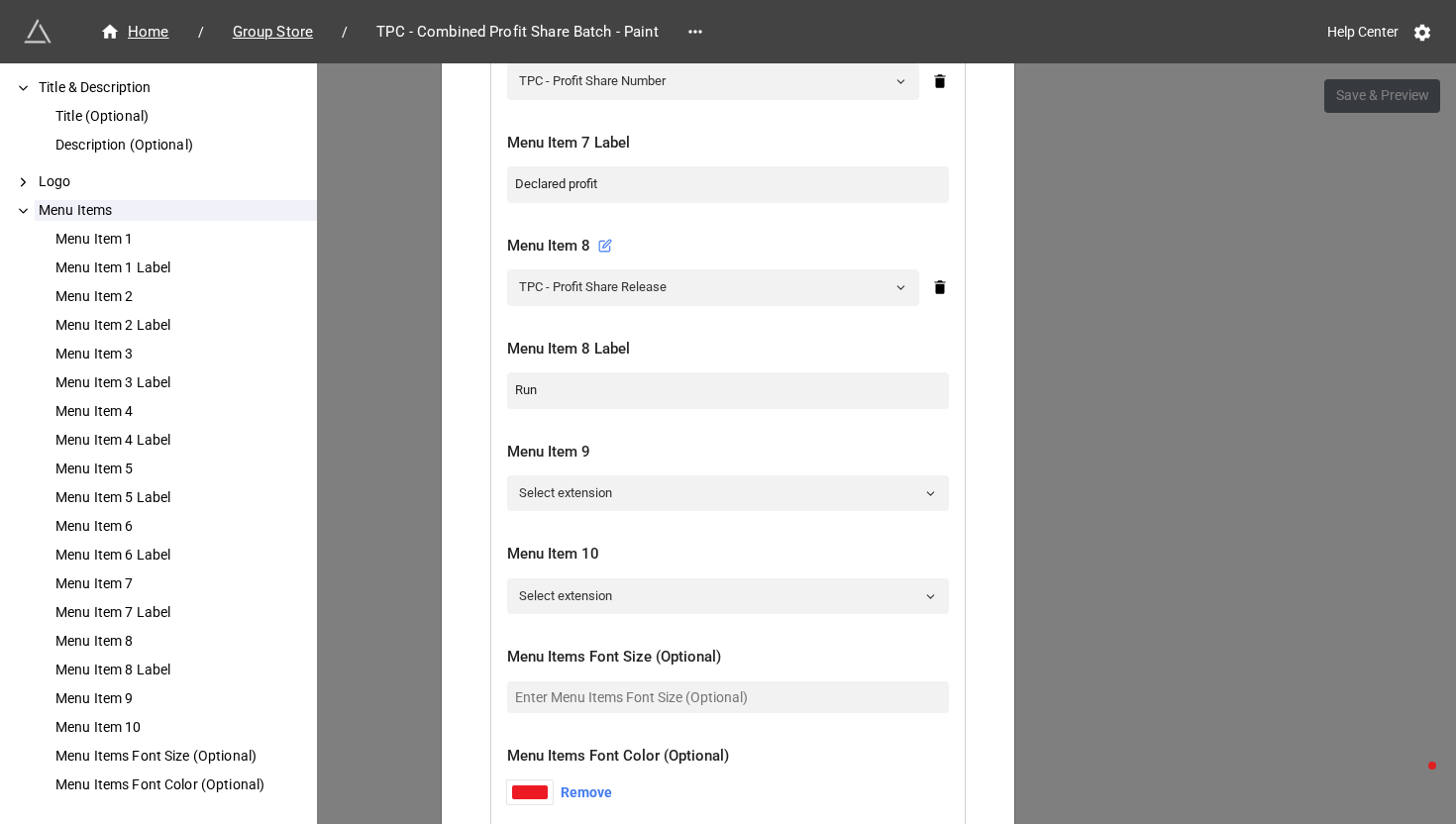 click on "Admin - Profit Share × Close How to Setup Title & Description Title (Optional) Description (Optional) Logo Menu Items Menu Item 1 Menu Item 1 Label Menu Item 2 Menu Item 2 Label Menu Item 3 Menu Item 3 Label Menu Item 4 Menu Item 4 Label Menu Item 5 Menu Item 5 Label Menu Item 6 Menu Item 6 Label Menu Item 7 Menu Item 7 Label Menu Item 8 Menu Item 8 Label Menu Item 9 Menu Item 10 Menu Items Font Size (Optional) Menu Items Font Color (Optional) Title & Description Title (Optional) Description (Optional) Normal Logo Logo URL (Optional) You can use the  File Uploader  and then paste the URL here. Menu Items Menu Item 1 TPC - Plascon Profit Share Batch Menu Item 1 Label Plascon Menu Item 2 TPC - Duram Profit Share Batch Menu Item 2 Label Duram Menu Item 3 TPC - Hamiltons Profit Share Batch Menu Item 3 Label Hamiltons Menu Item 4 TPC - Combined Profit Share Batch - Paint Menu Item 4 Label Paint Menu Item 5 TPC - Combined Profit Share Batch - Cement Menu Item 5 Label Cement Menu Item 6 Menu Item 6 Label Hardware" at bounding box center [728, 475] 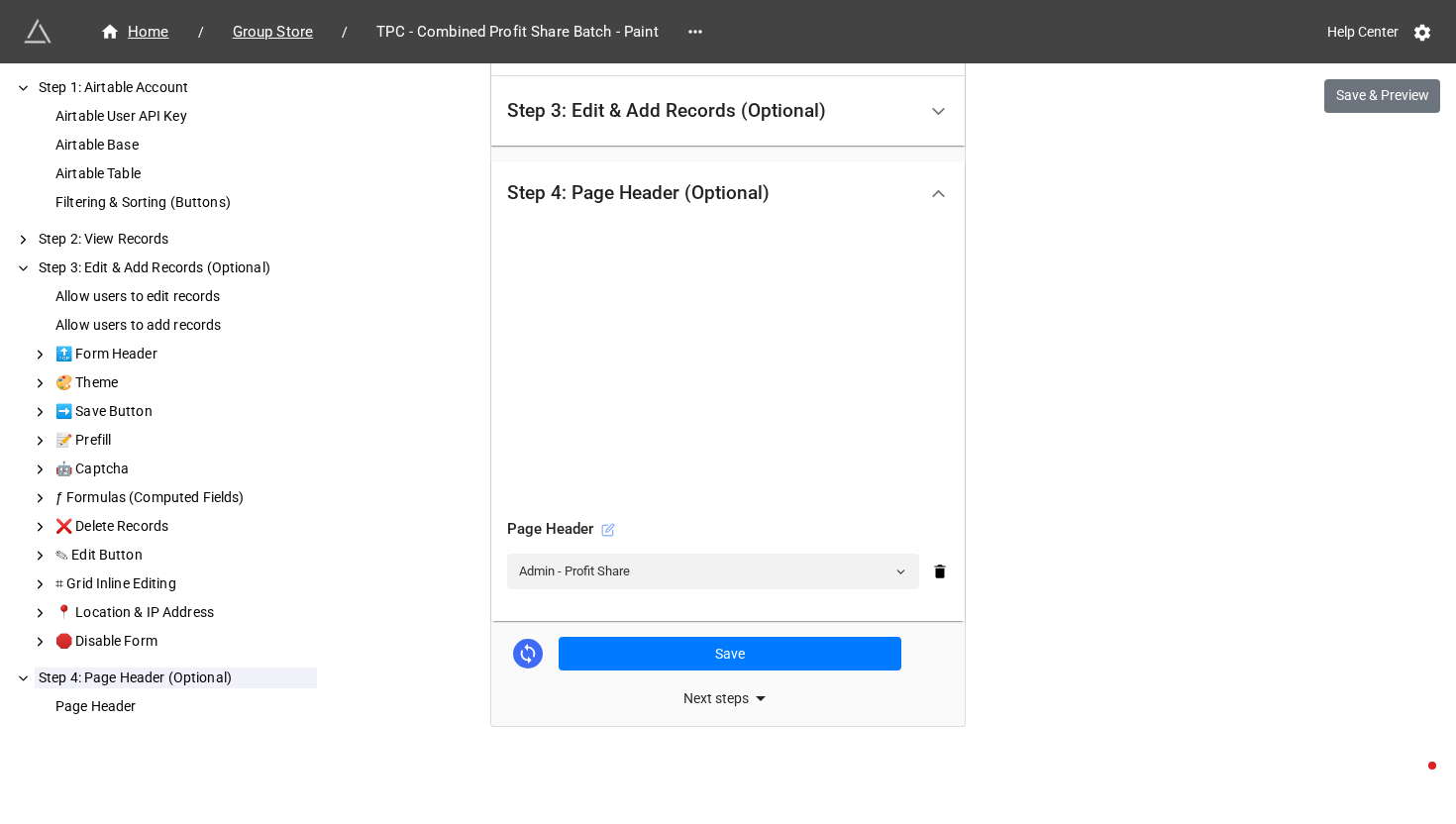 click 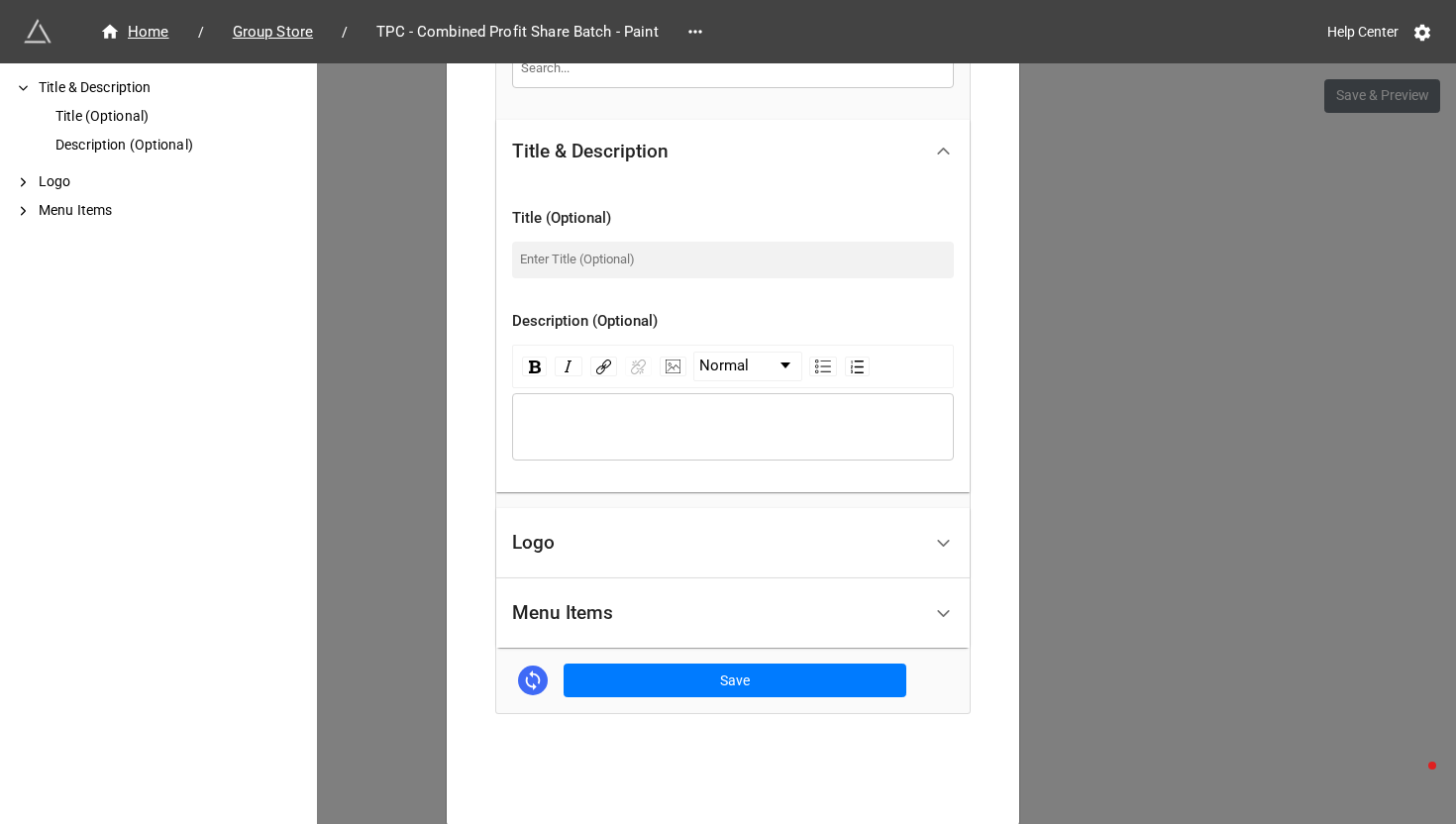 scroll, scrollTop: 507, scrollLeft: 0, axis: vertical 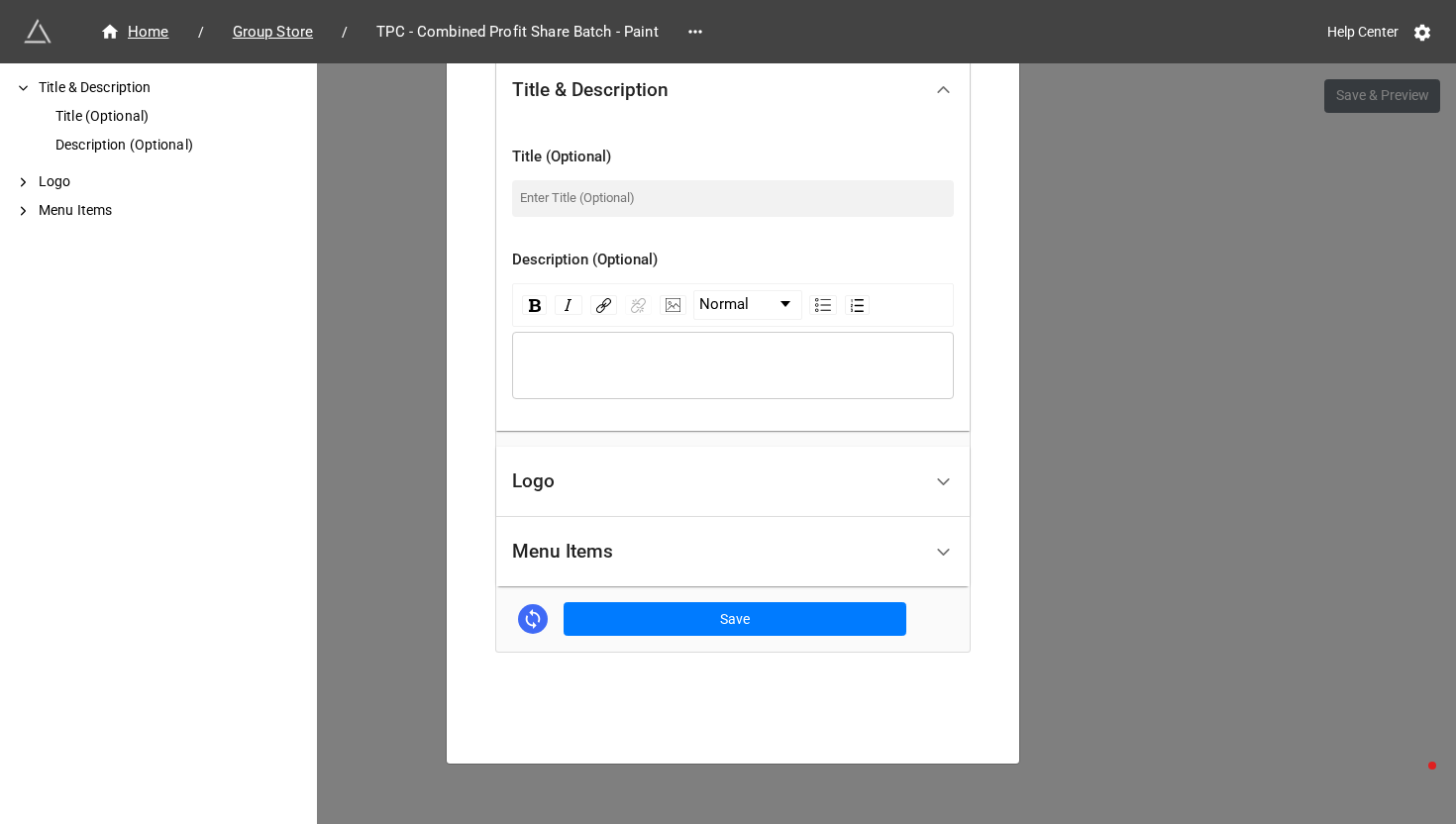 click on "Menu Items" at bounding box center (716, 552) 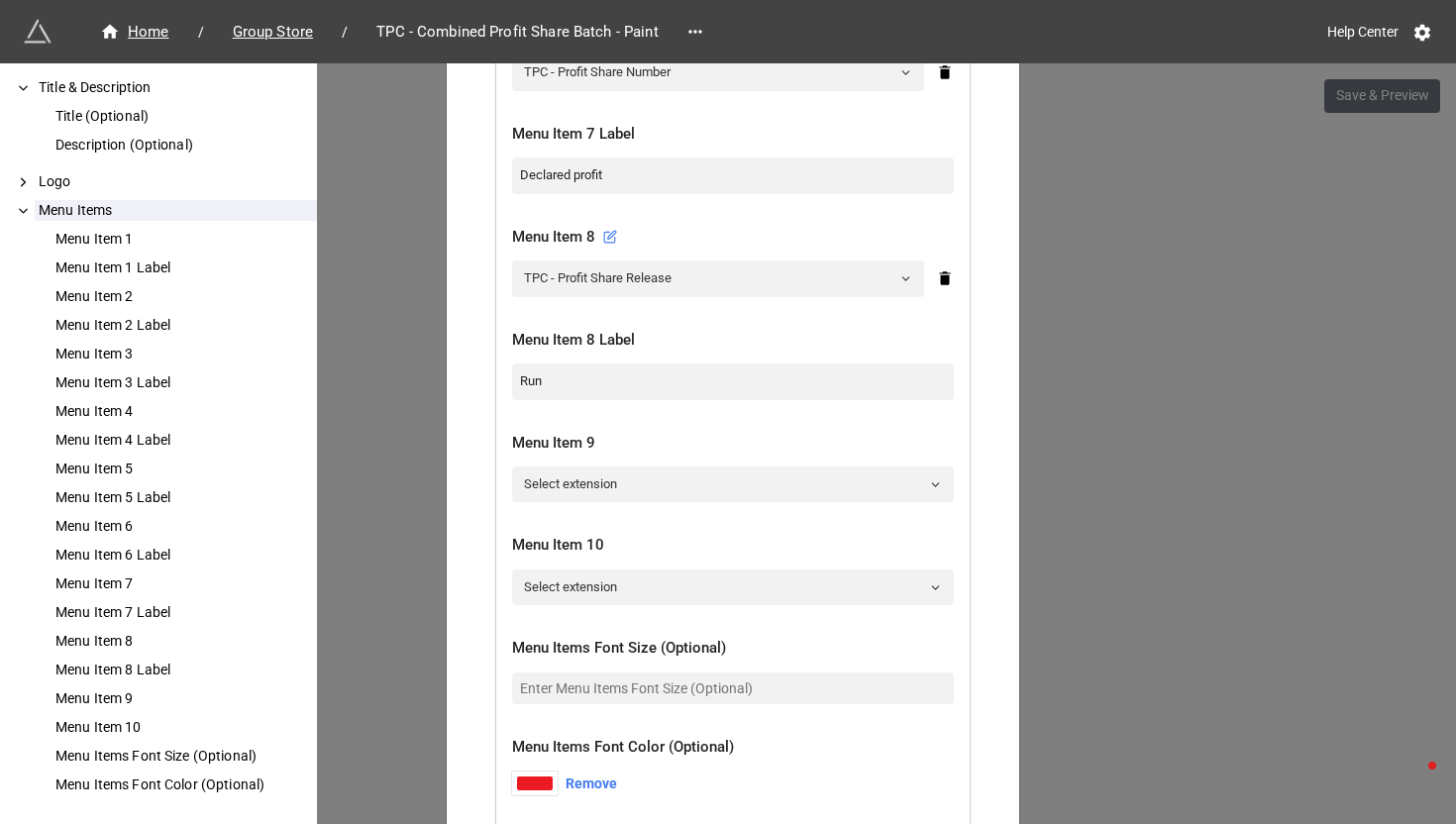scroll, scrollTop: 2008, scrollLeft: 0, axis: vertical 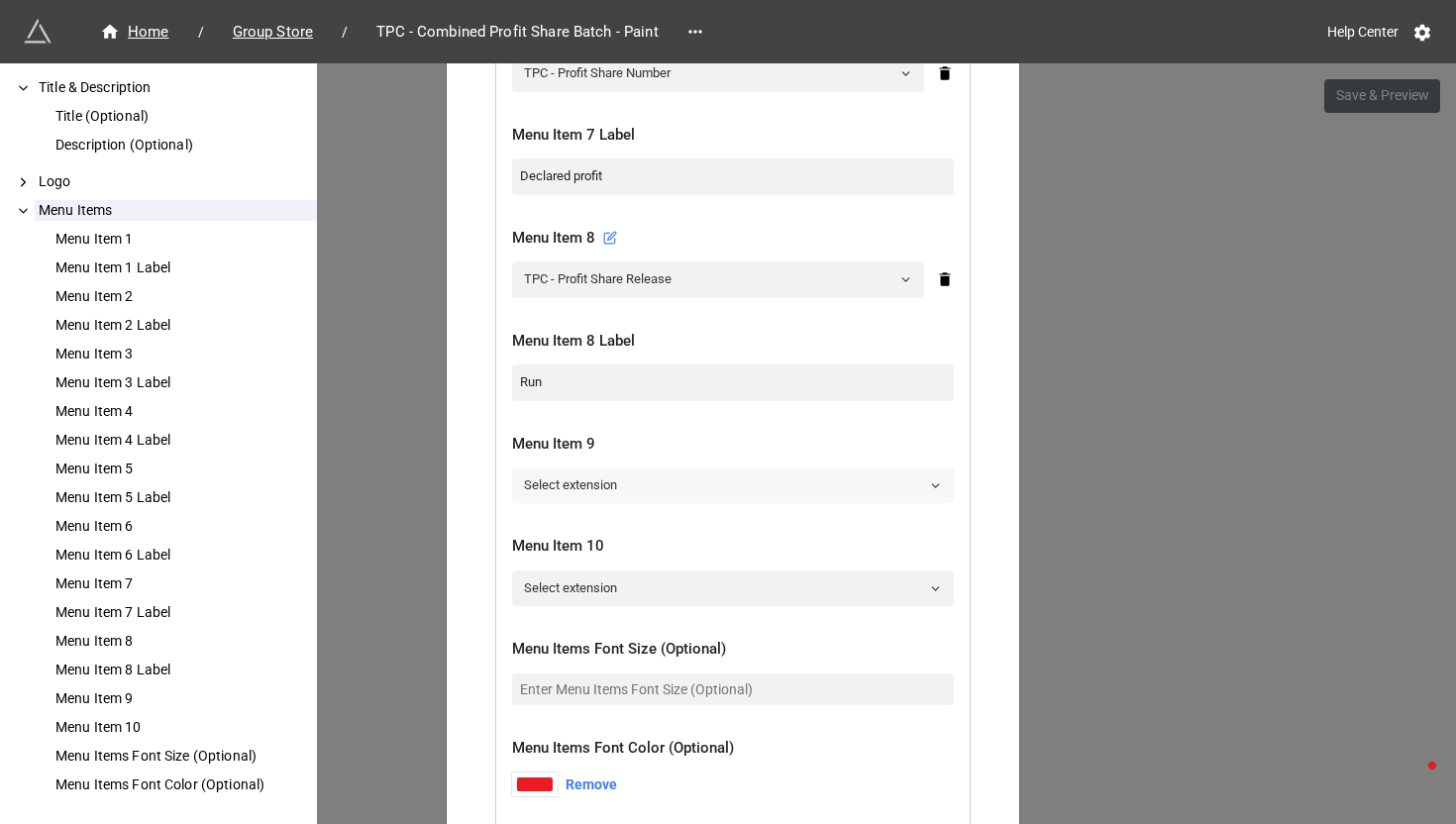 click on "Select extension" at bounding box center [733, 485] 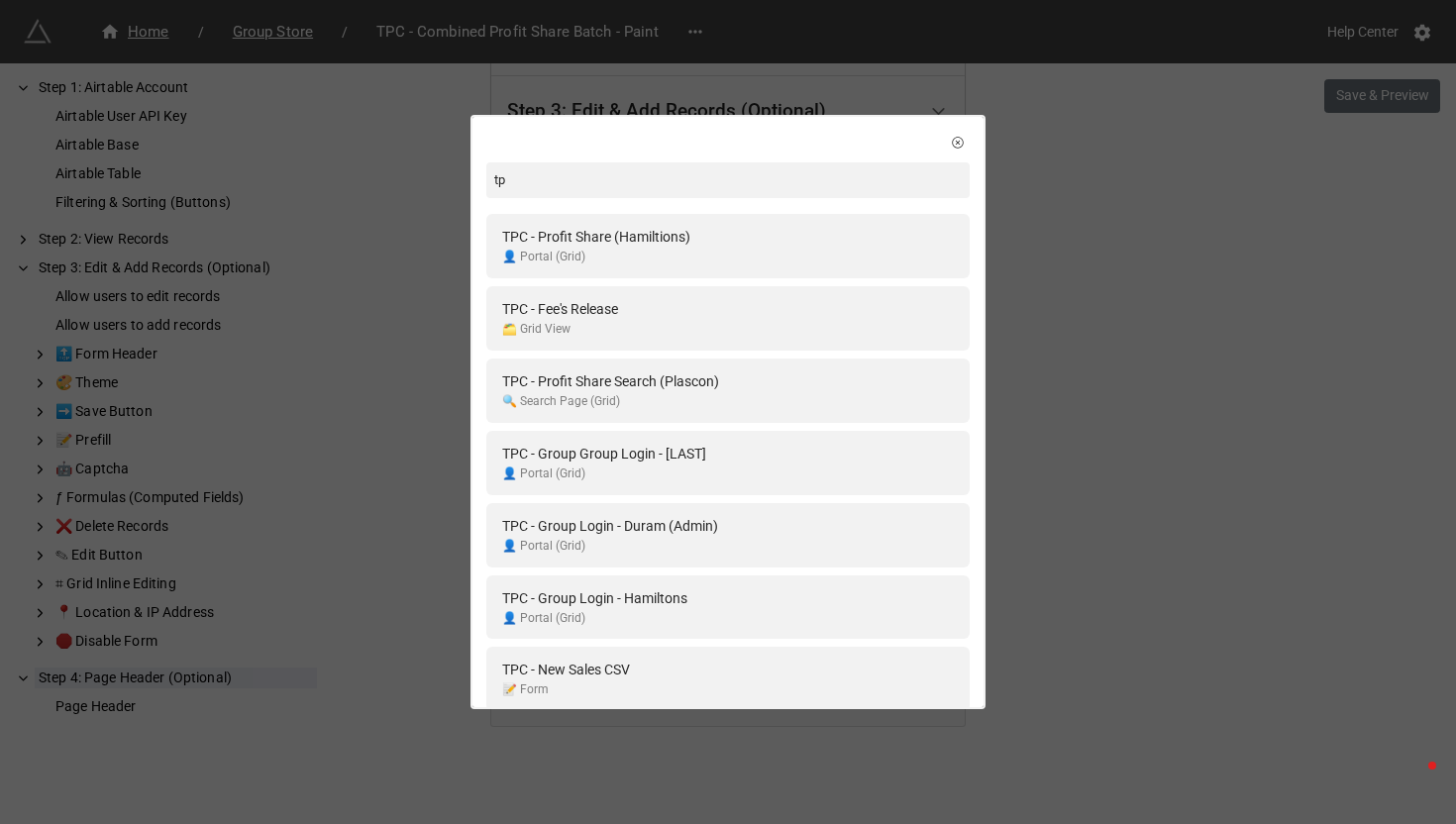 type on "tp" 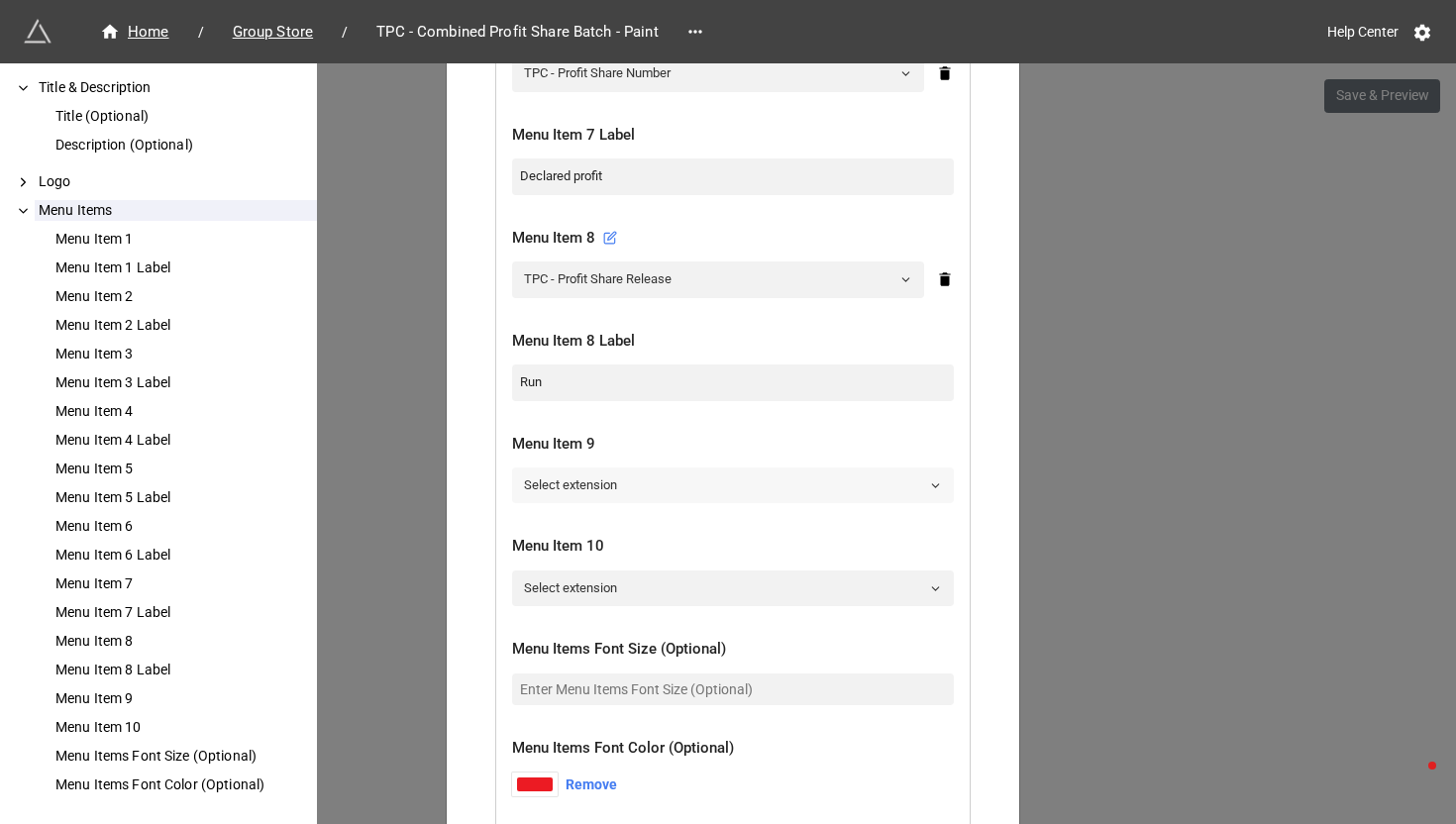 click on "Select extension" at bounding box center [733, 485] 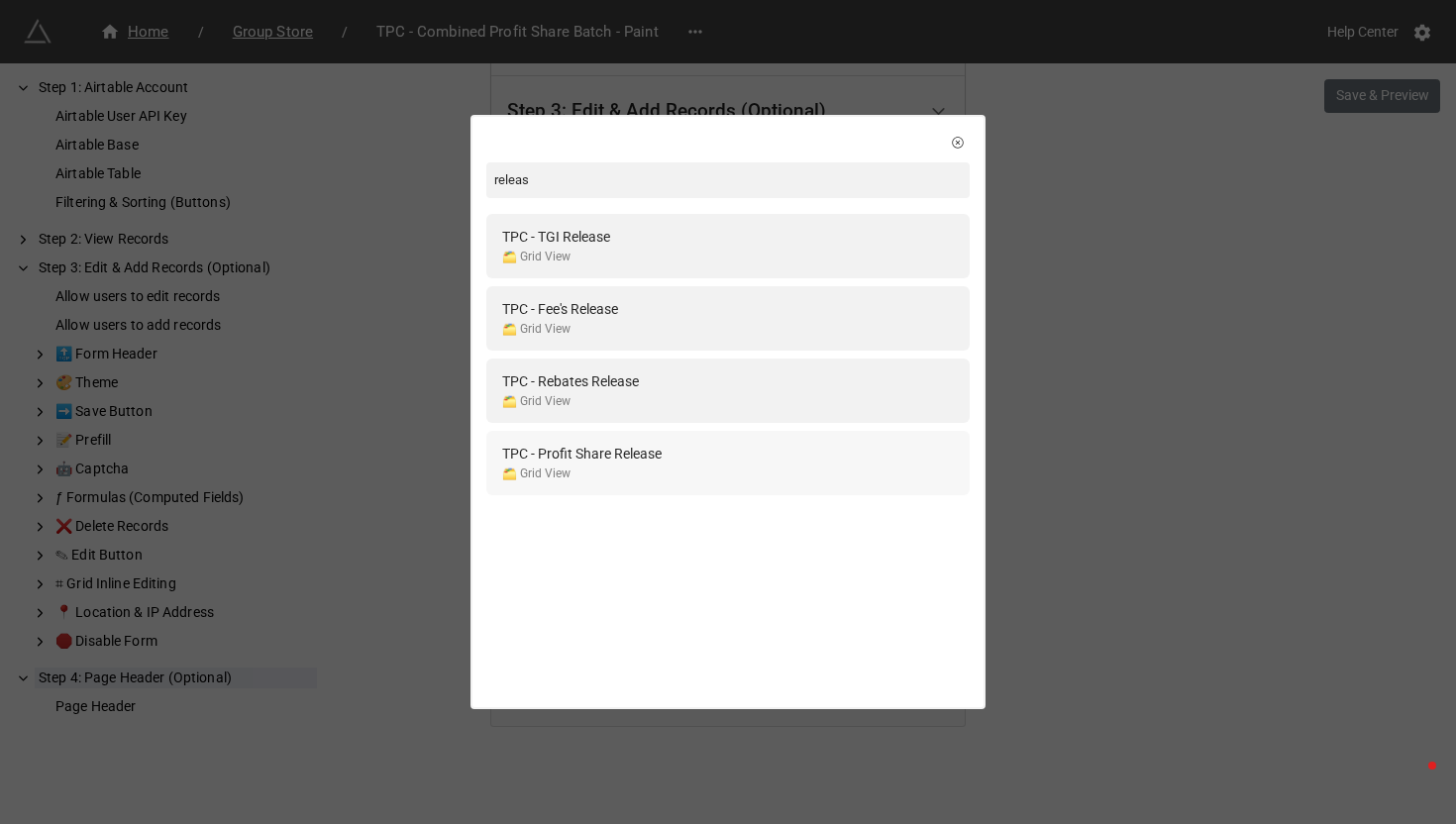 type on "releas" 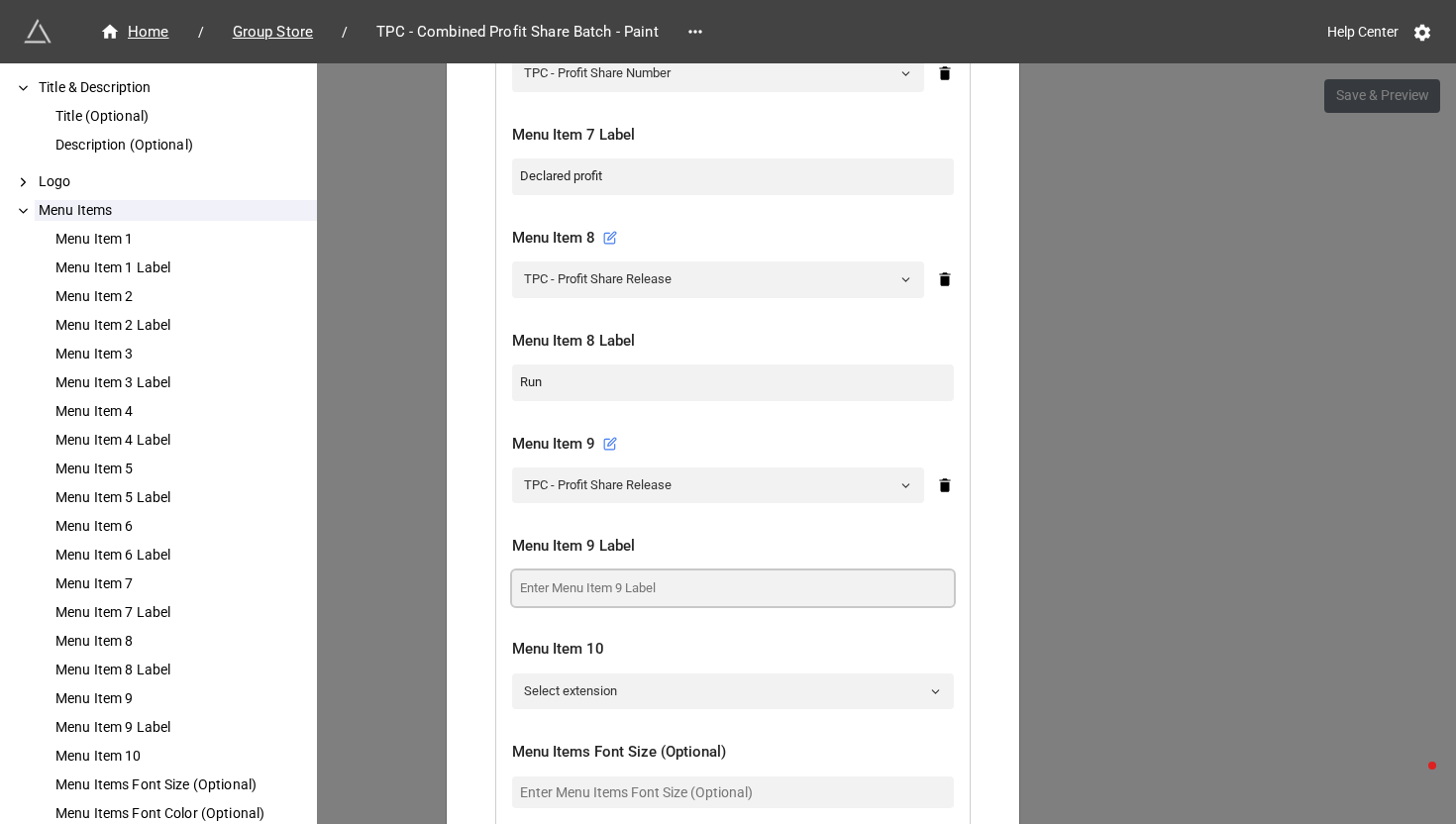 click at bounding box center [733, 588] 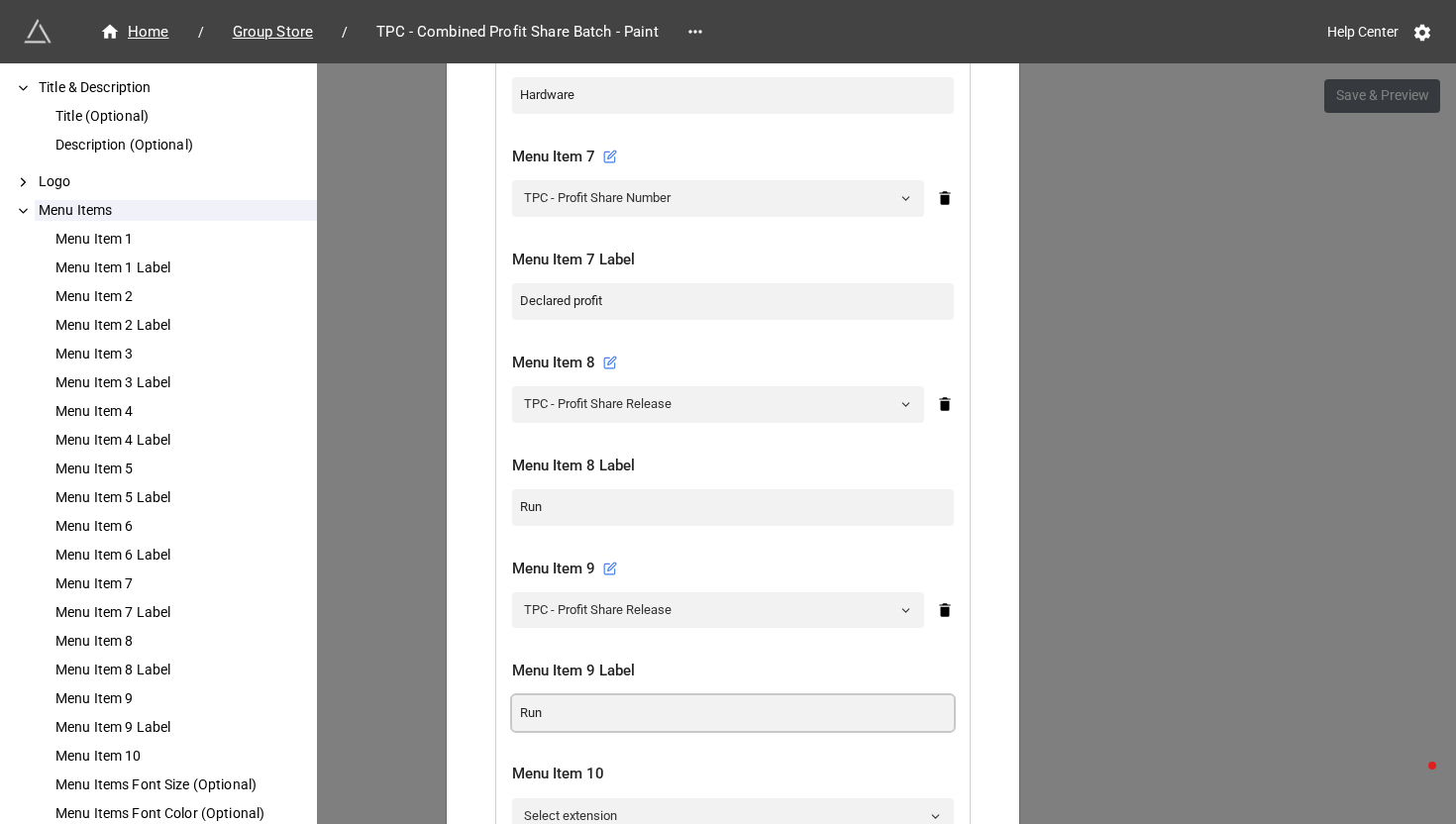 scroll, scrollTop: 1878, scrollLeft: 0, axis: vertical 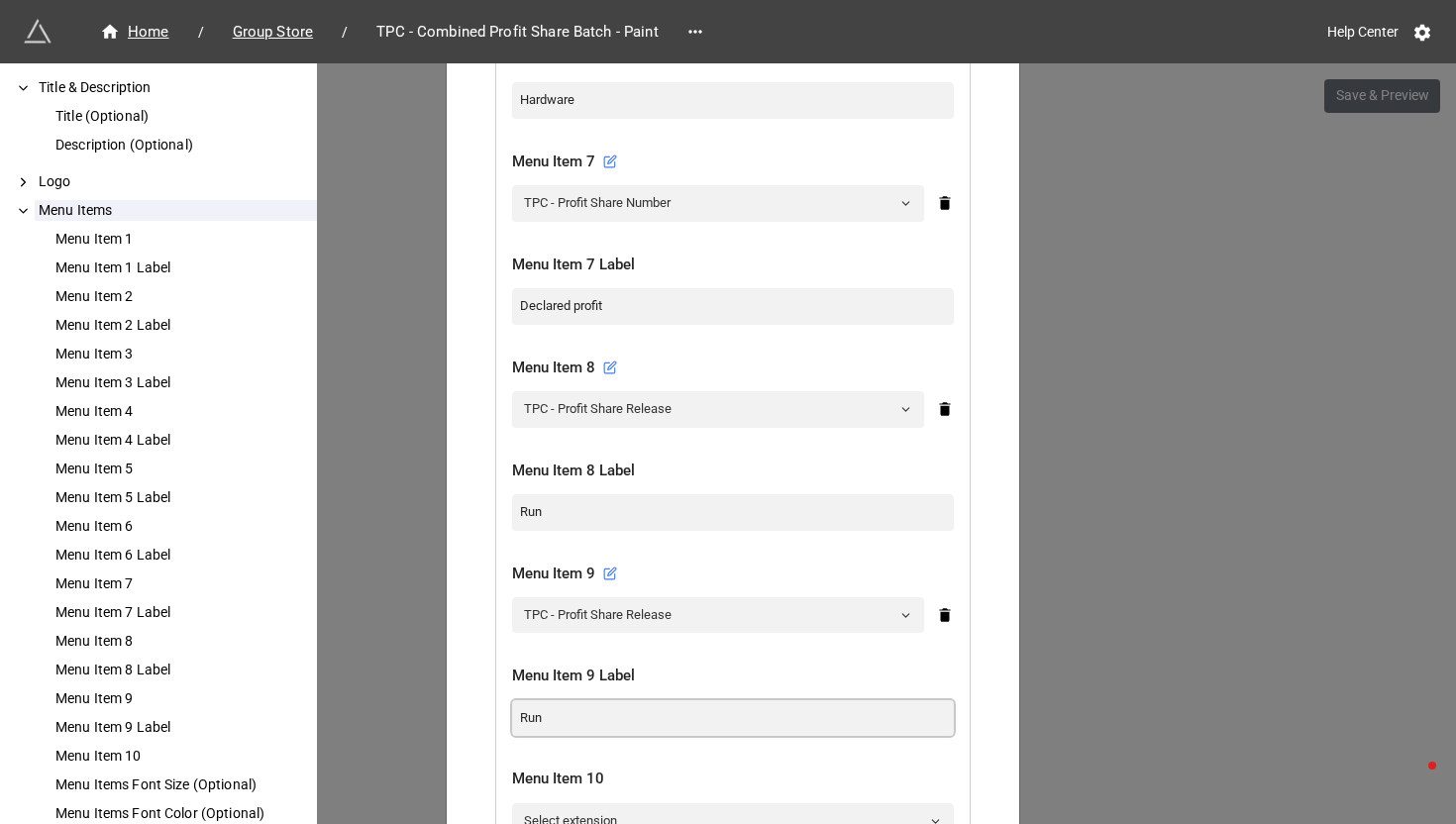 type on "Run" 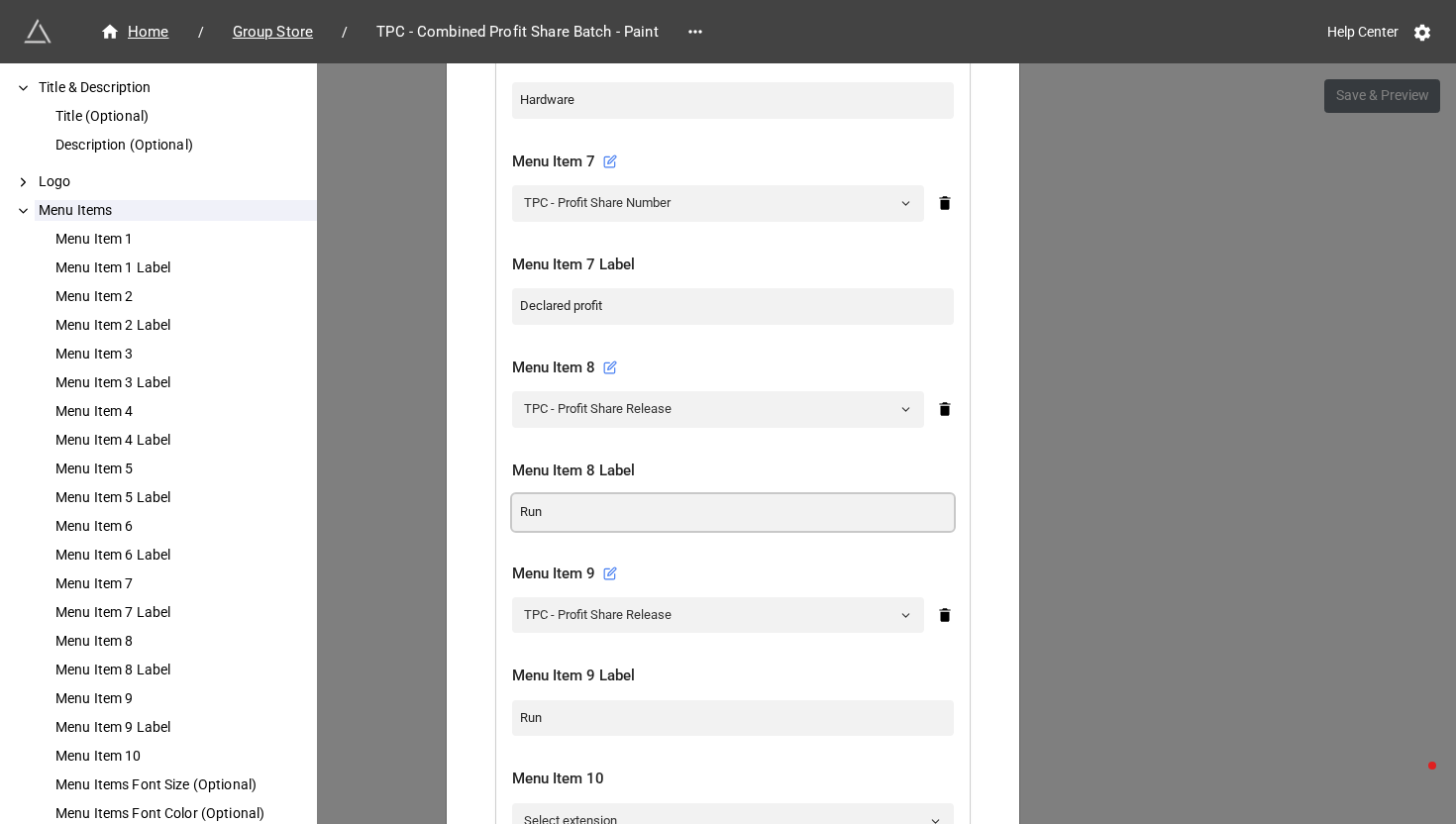 click on "Run" at bounding box center [733, 512] 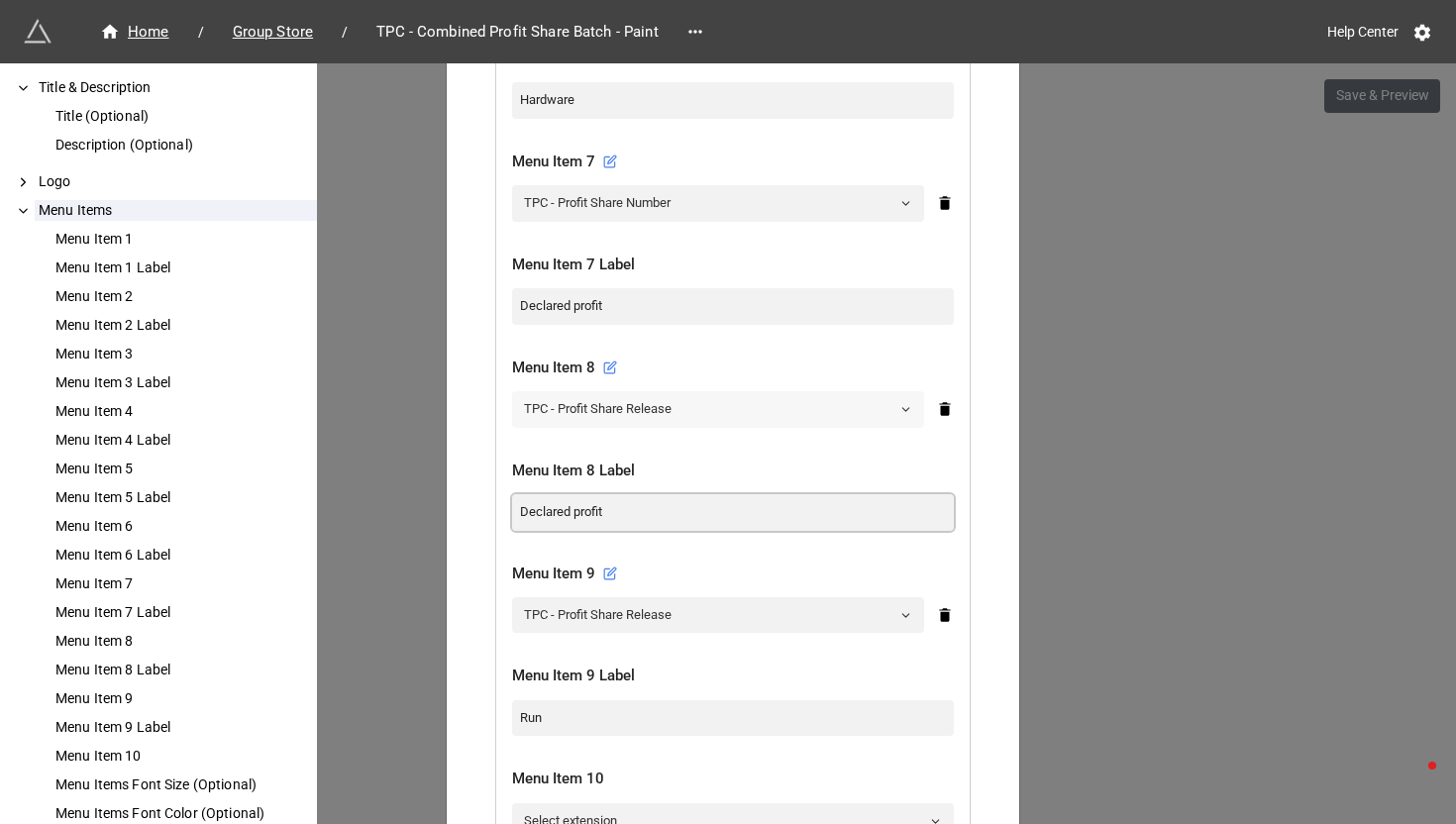 type on "Declared profit" 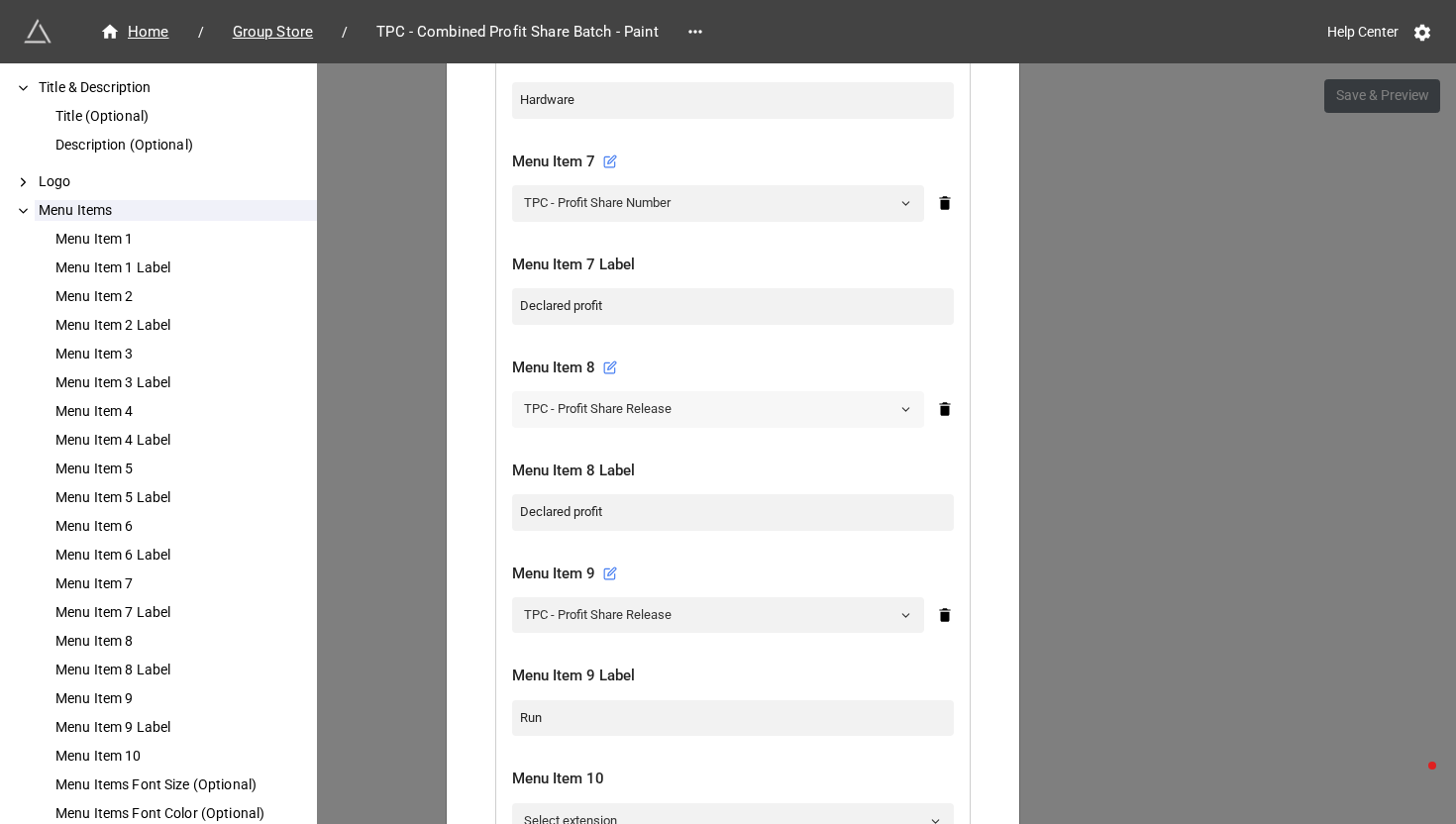 click on "TPC - Profit Share Release" at bounding box center (718, 409) 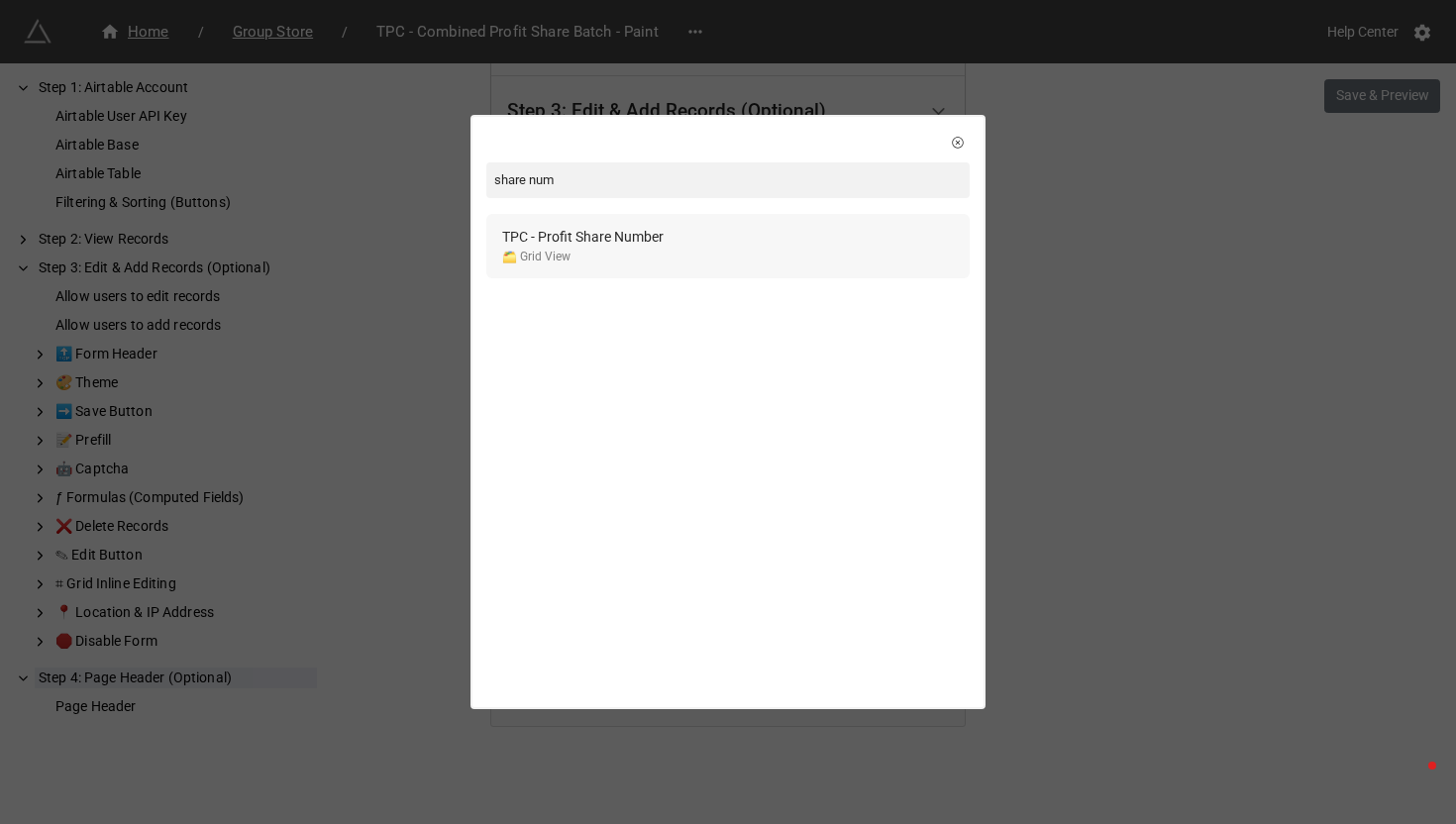 type on "share num" 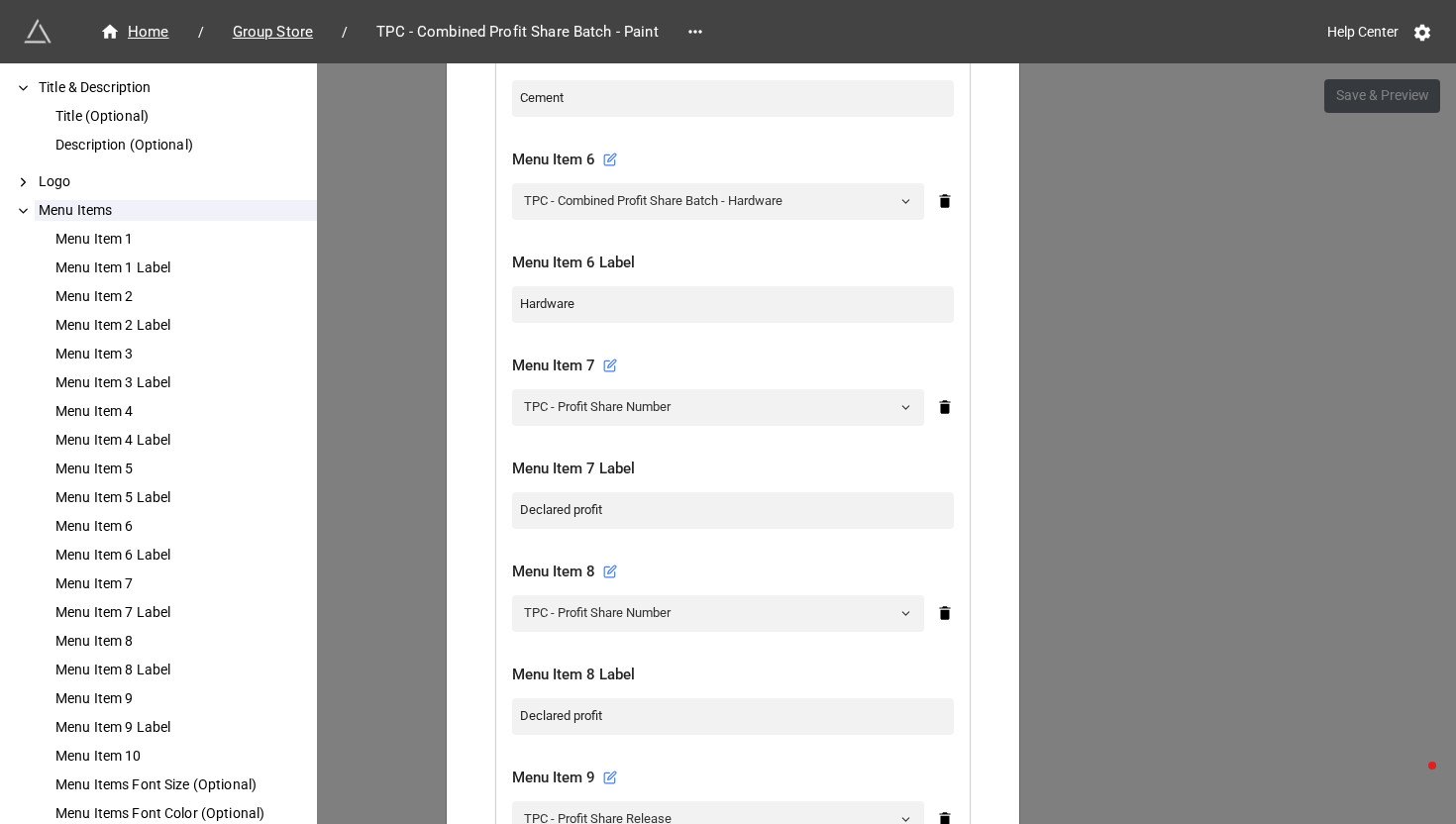 scroll, scrollTop: 1668, scrollLeft: 0, axis: vertical 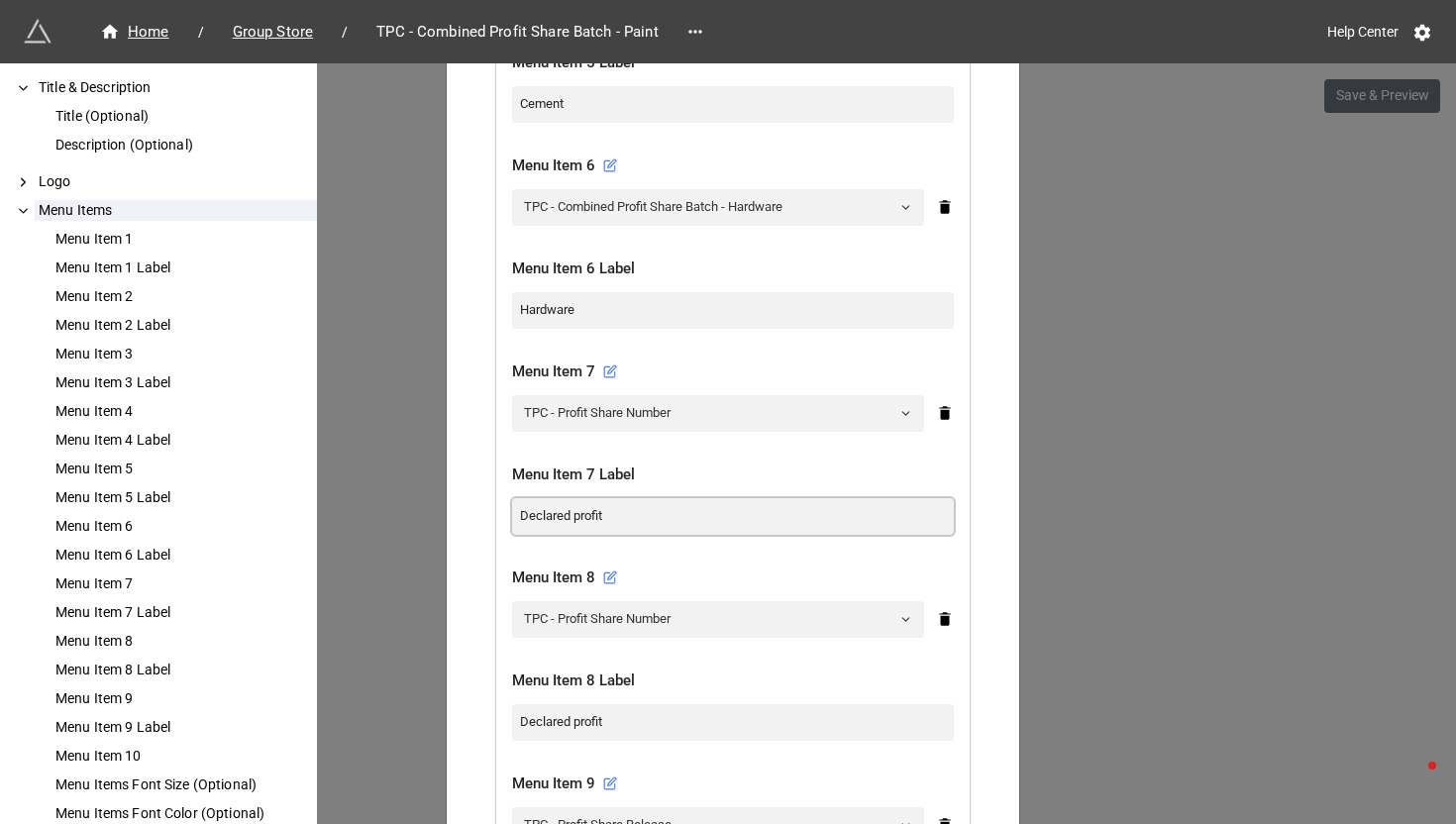 click on "Declared profit" at bounding box center (733, 516) 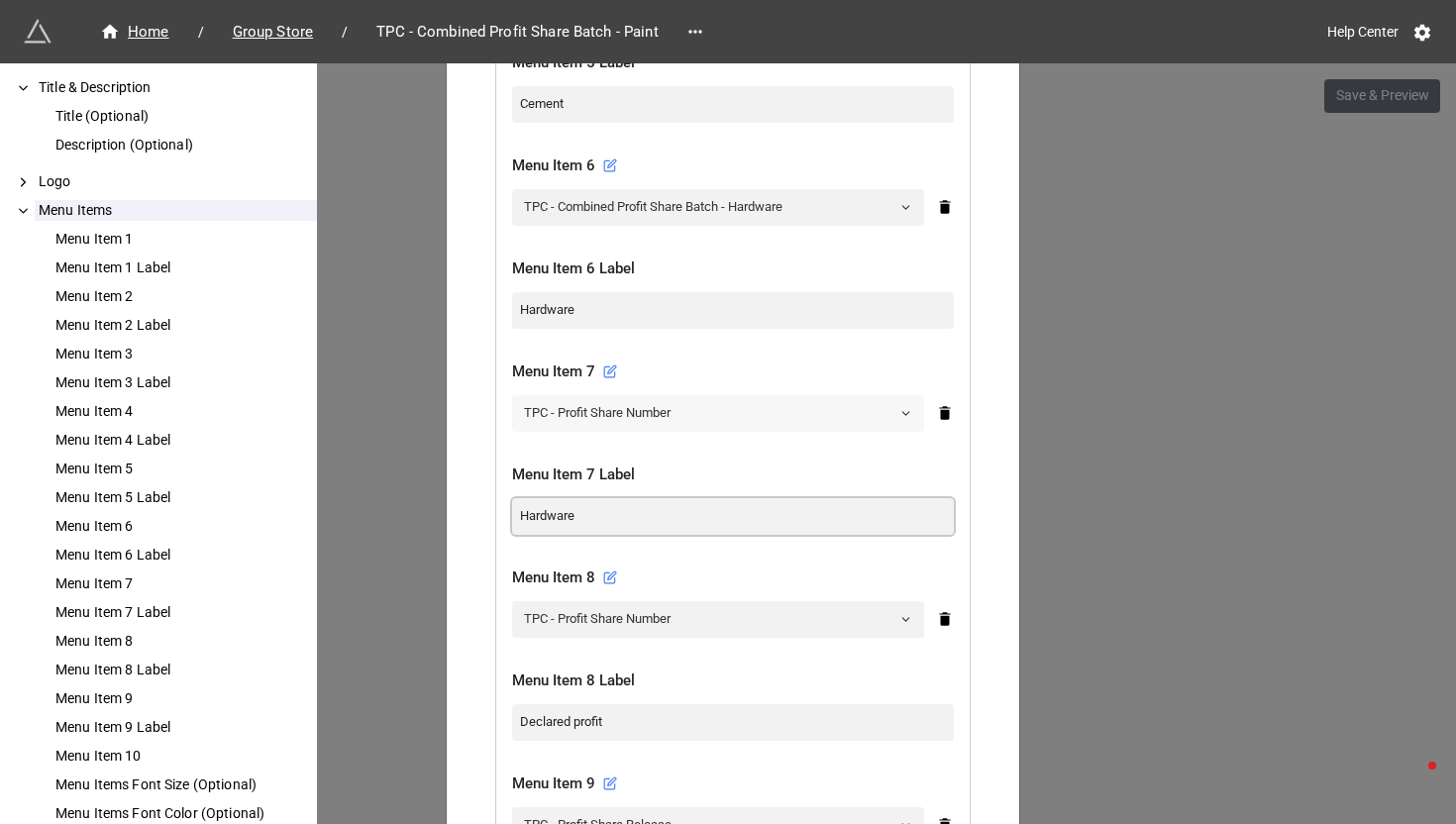 type on "Hardware" 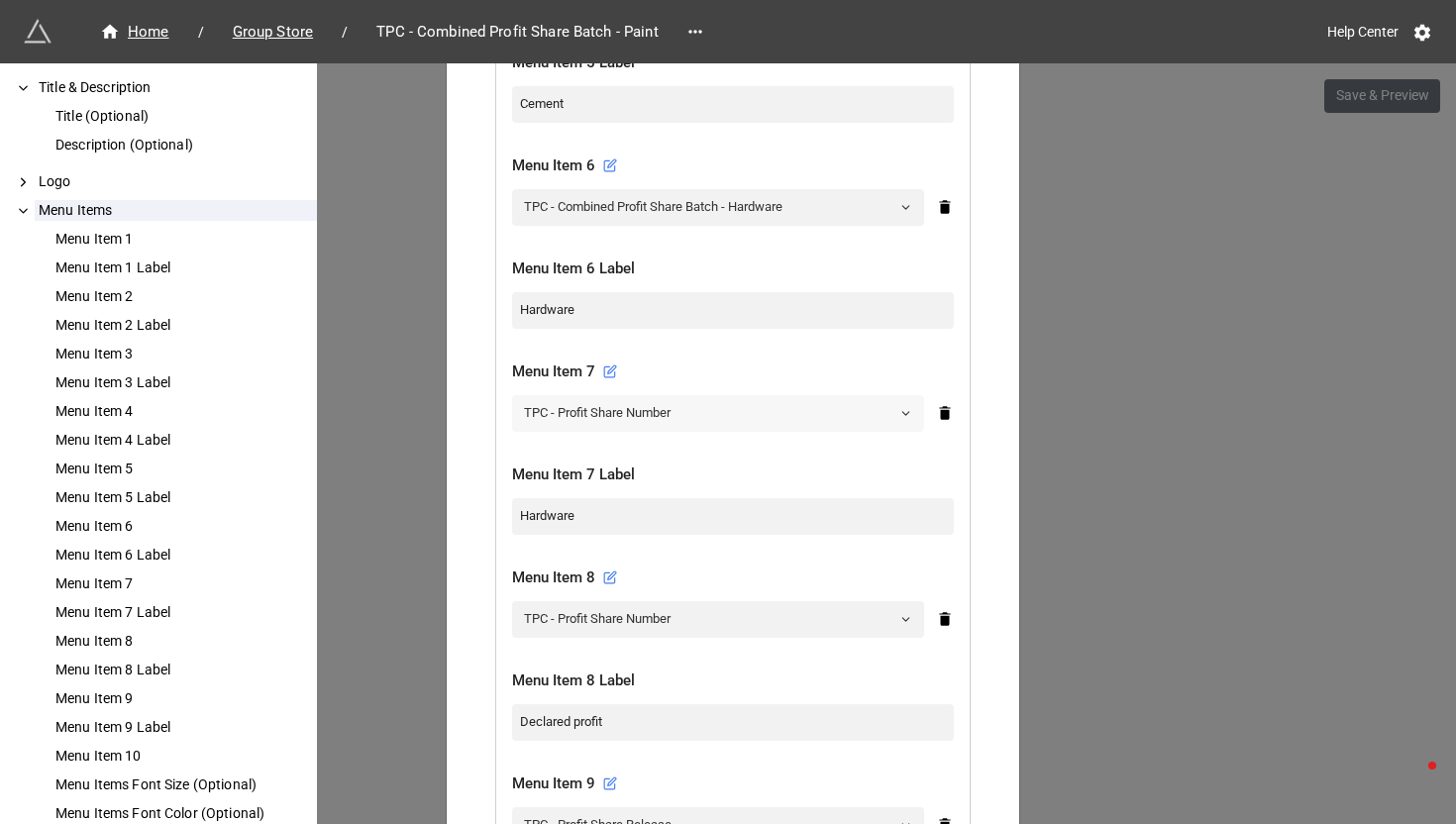 click on "TPC - Profit Share Number" at bounding box center [718, 413] 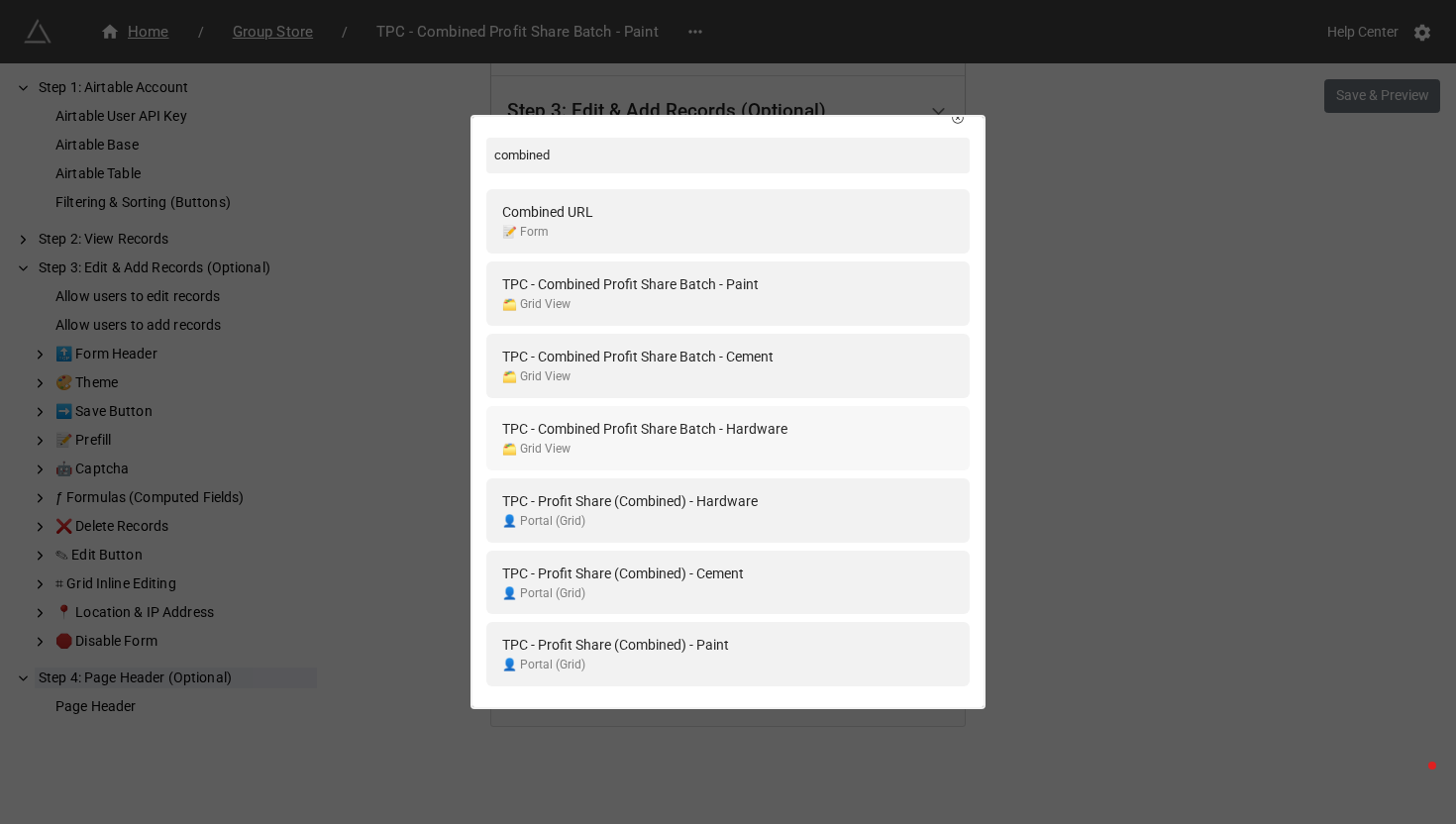 scroll, scrollTop: 29, scrollLeft: 0, axis: vertical 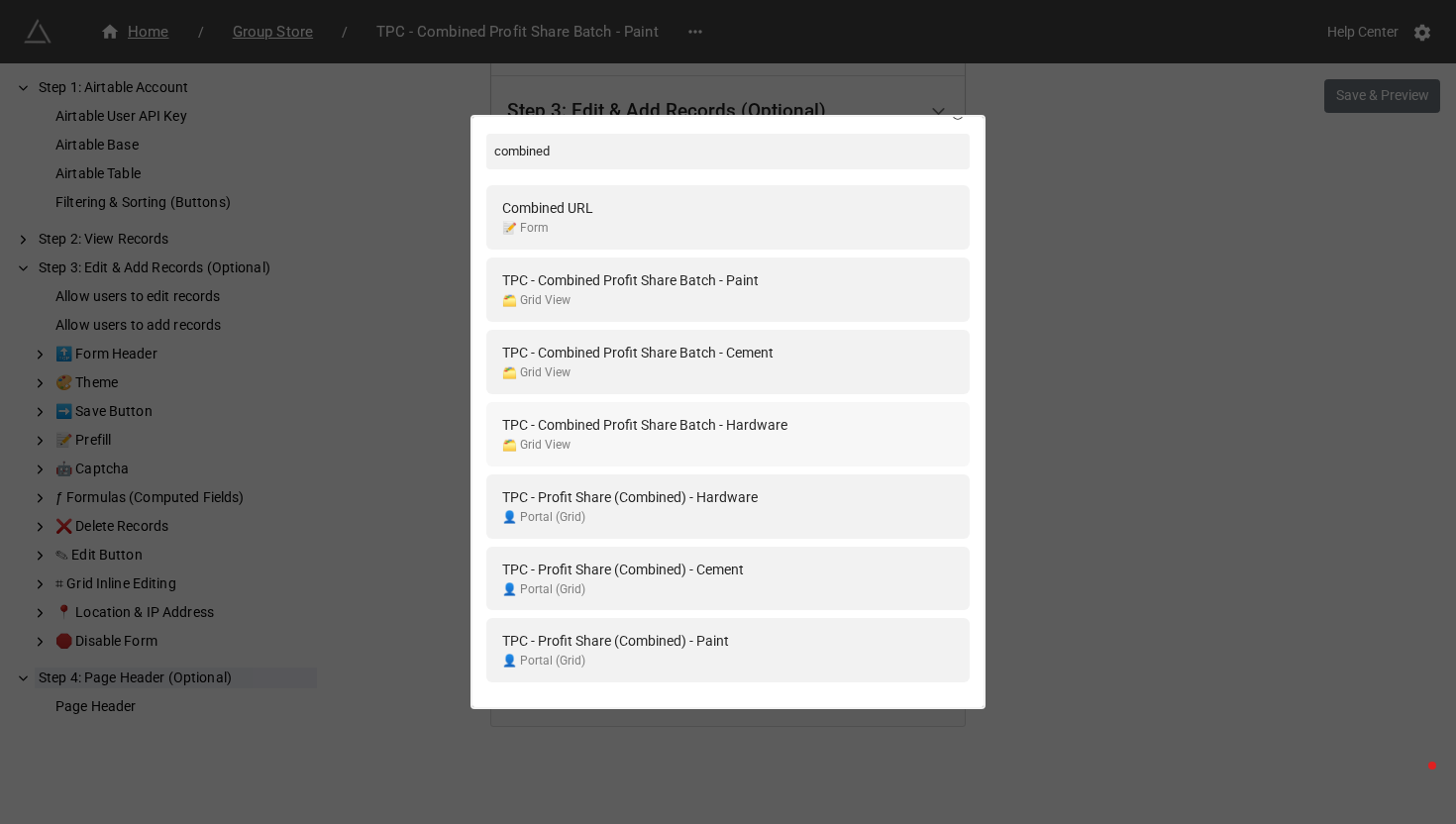 type on "combined" 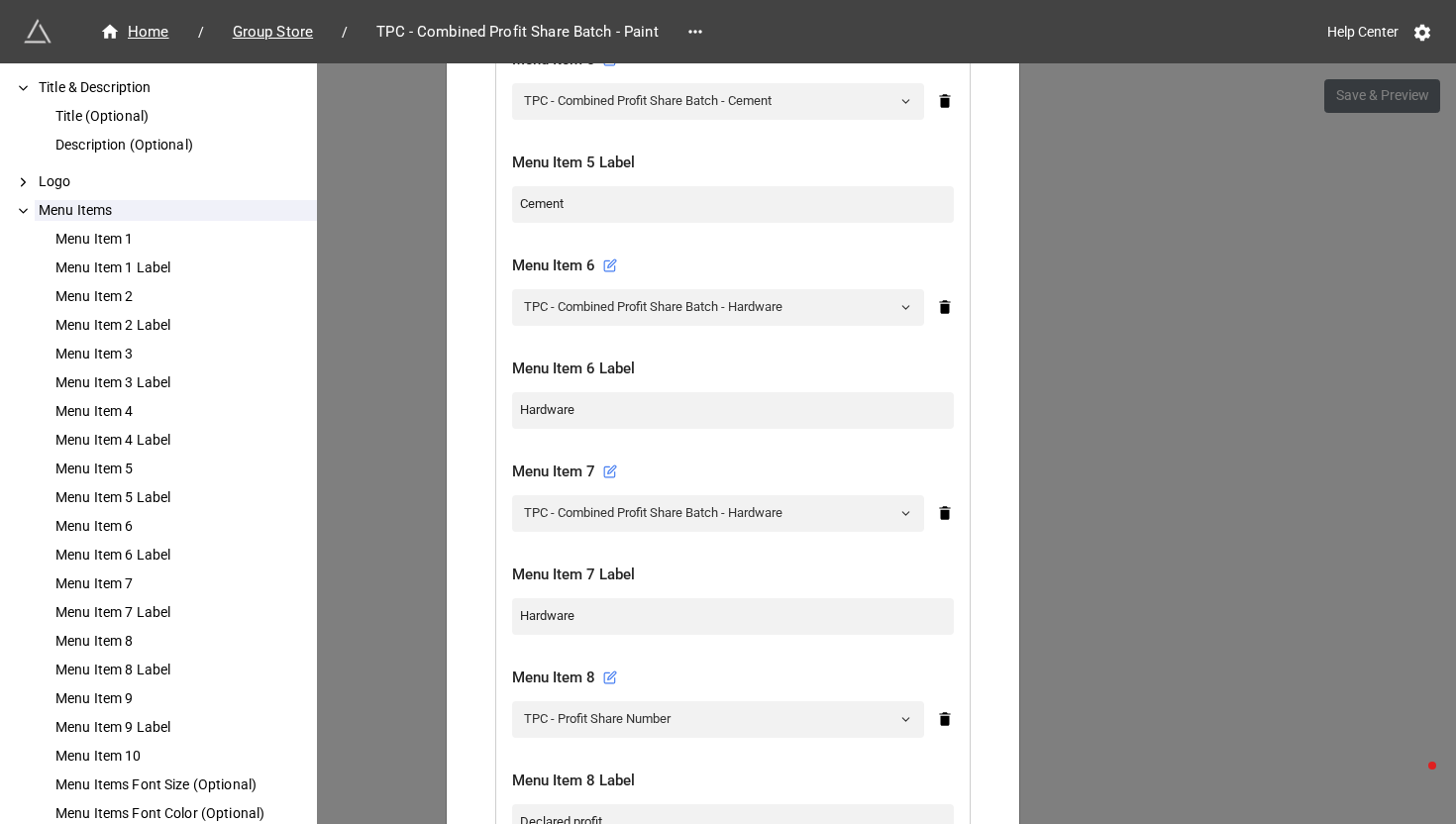 scroll, scrollTop: 1559, scrollLeft: 0, axis: vertical 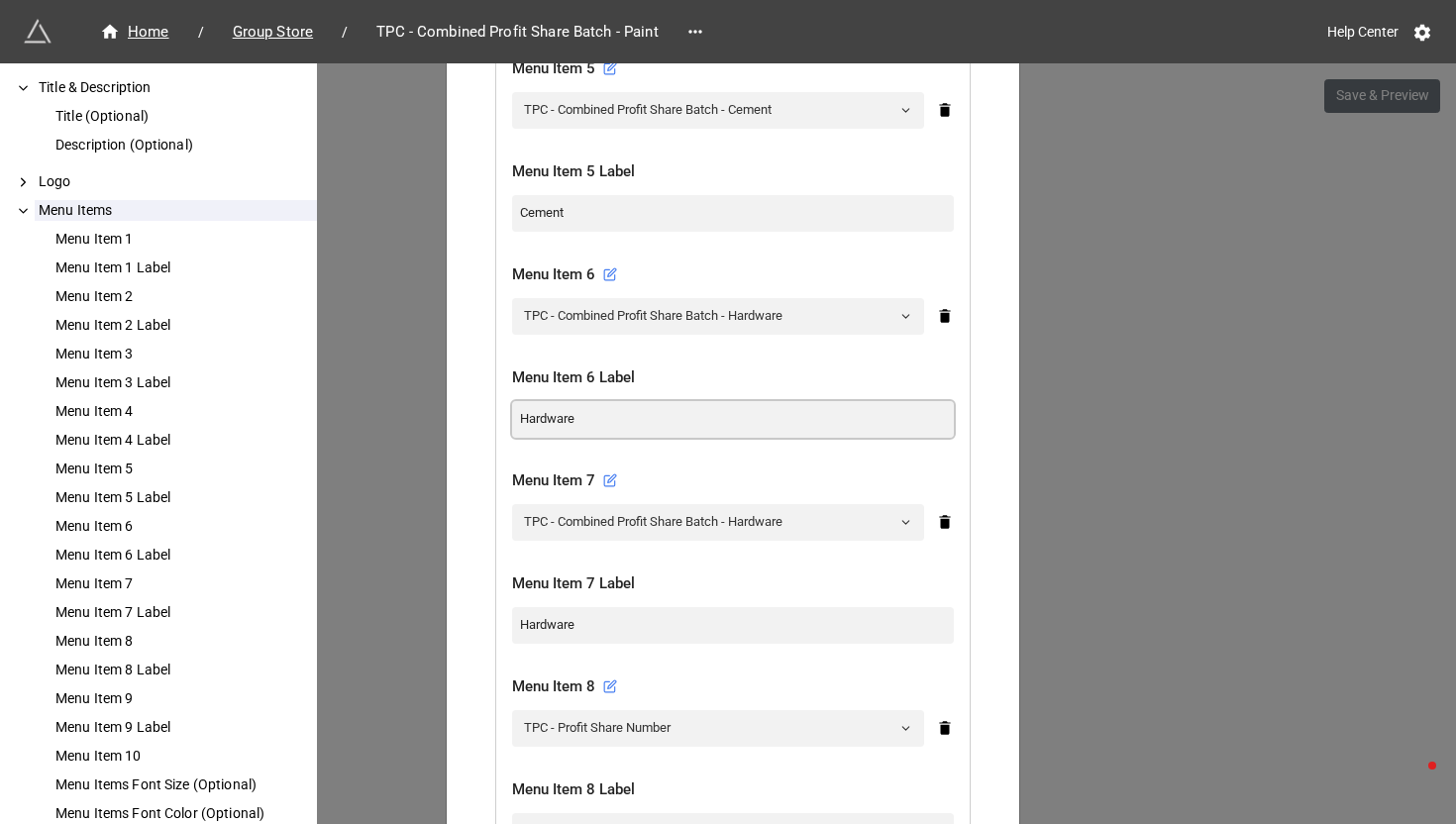 click on "Hardware" at bounding box center (733, 419) 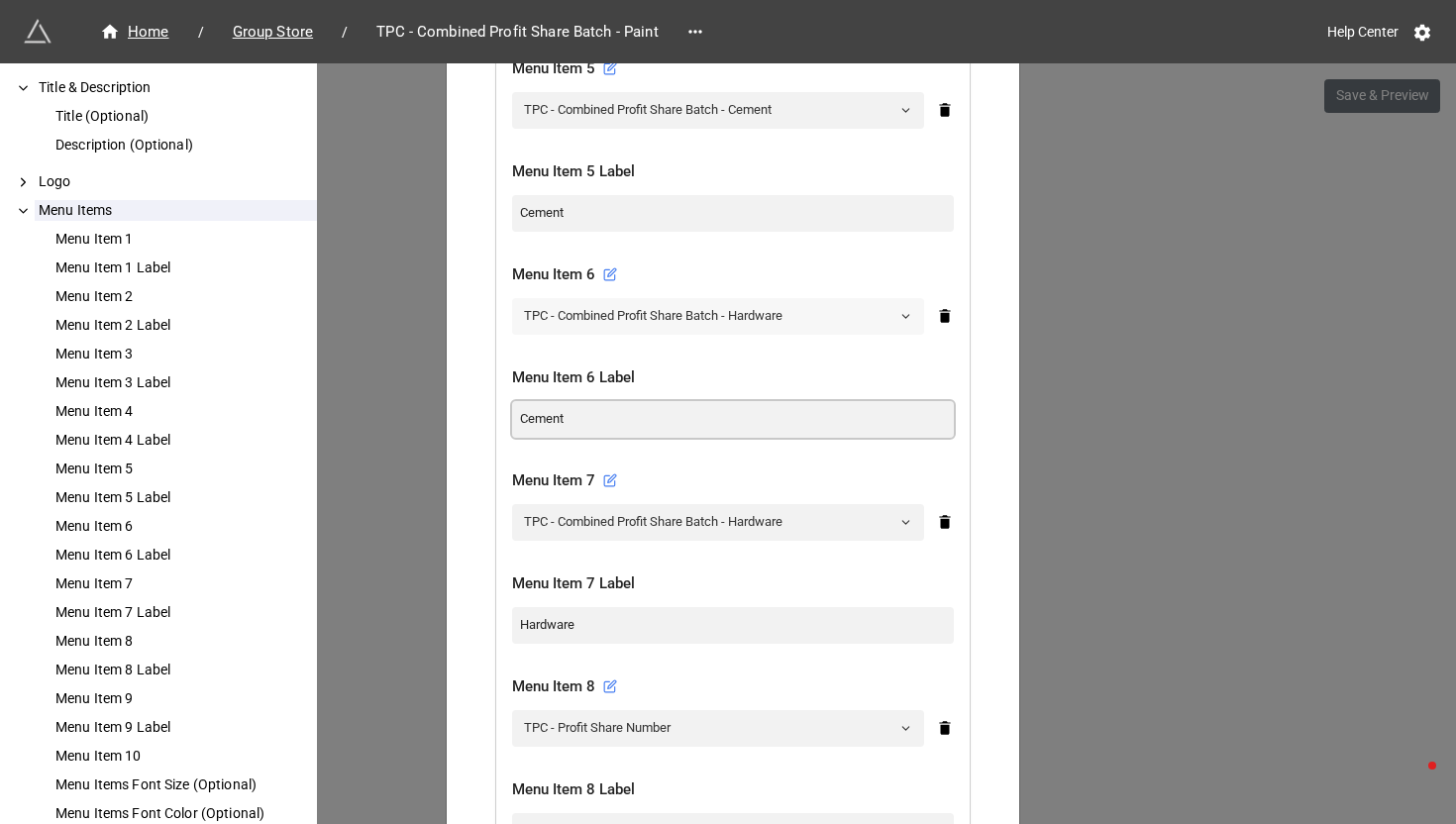type on "Cement" 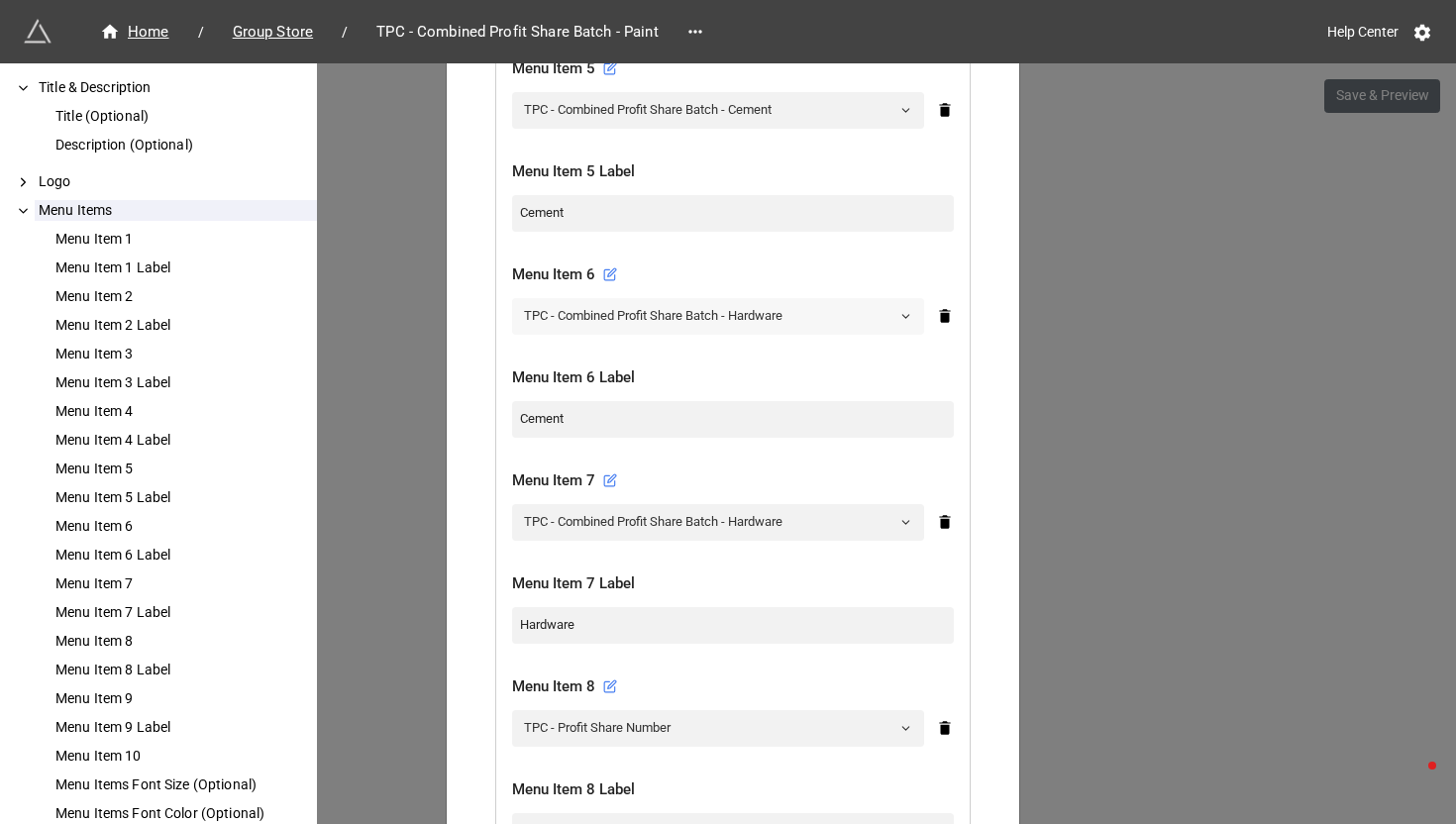 click on "TPC - Combined Profit Share Batch - Hardware" at bounding box center (718, 316) 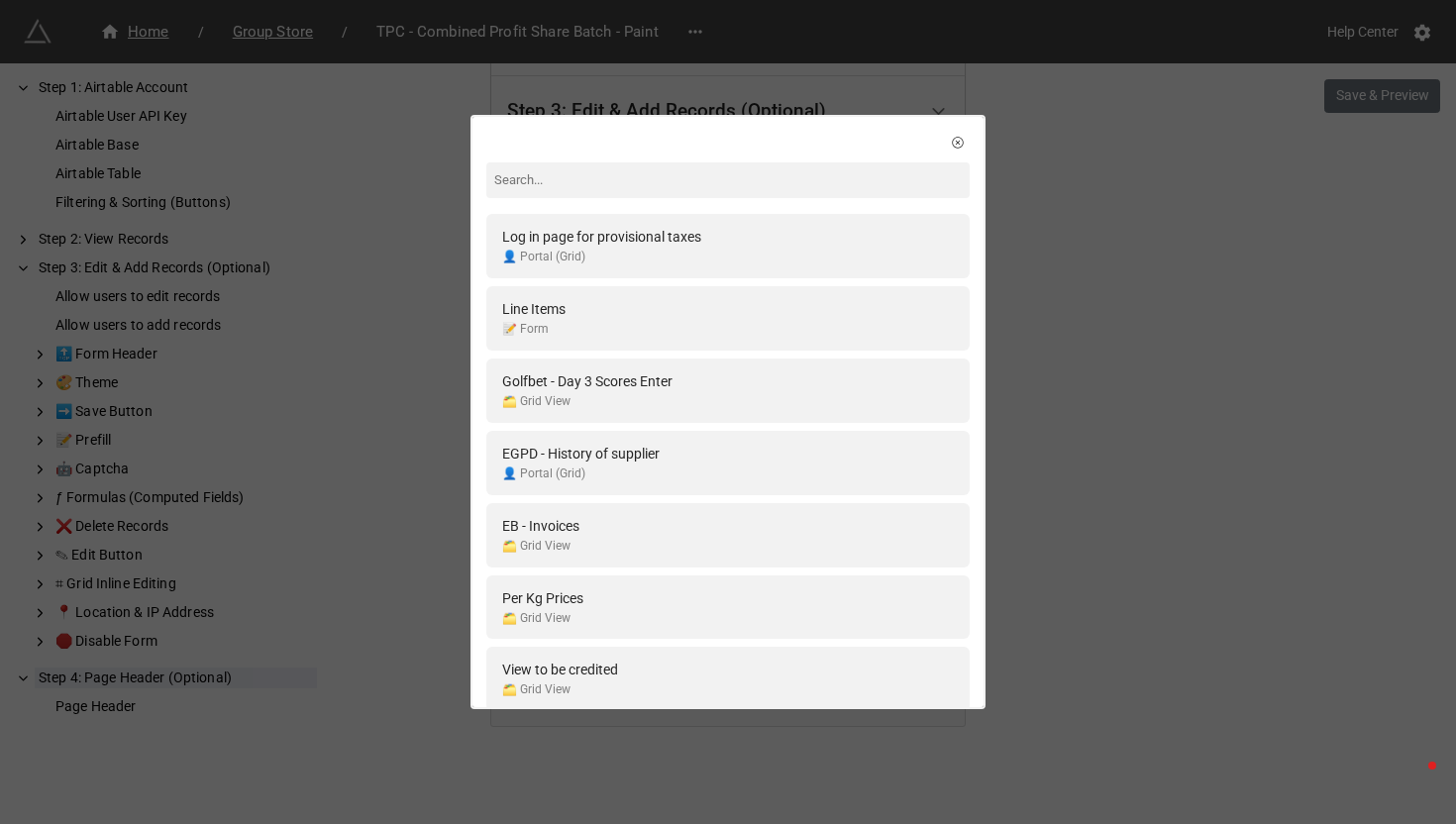 click at bounding box center (728, 180) 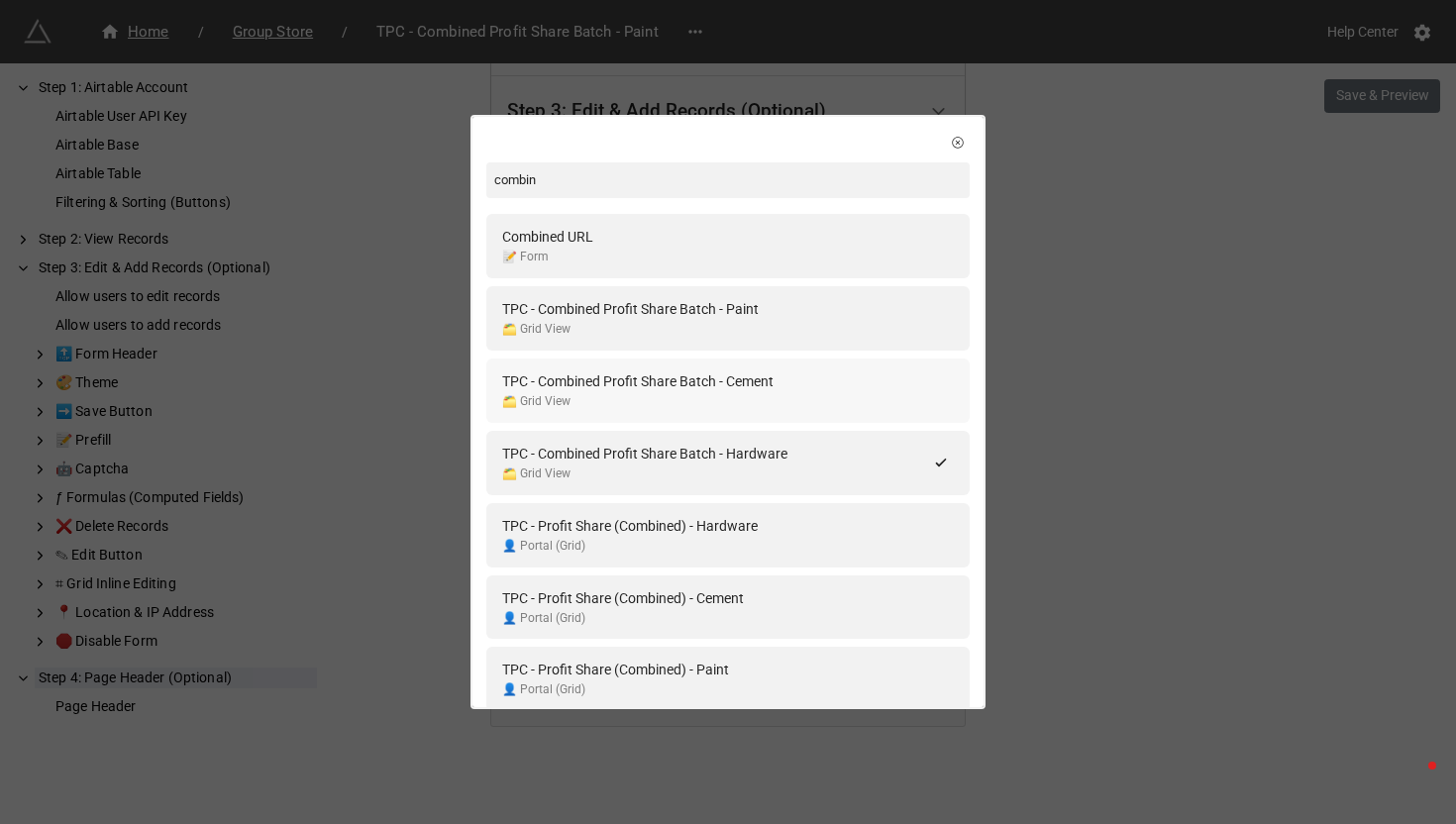 type on "combin" 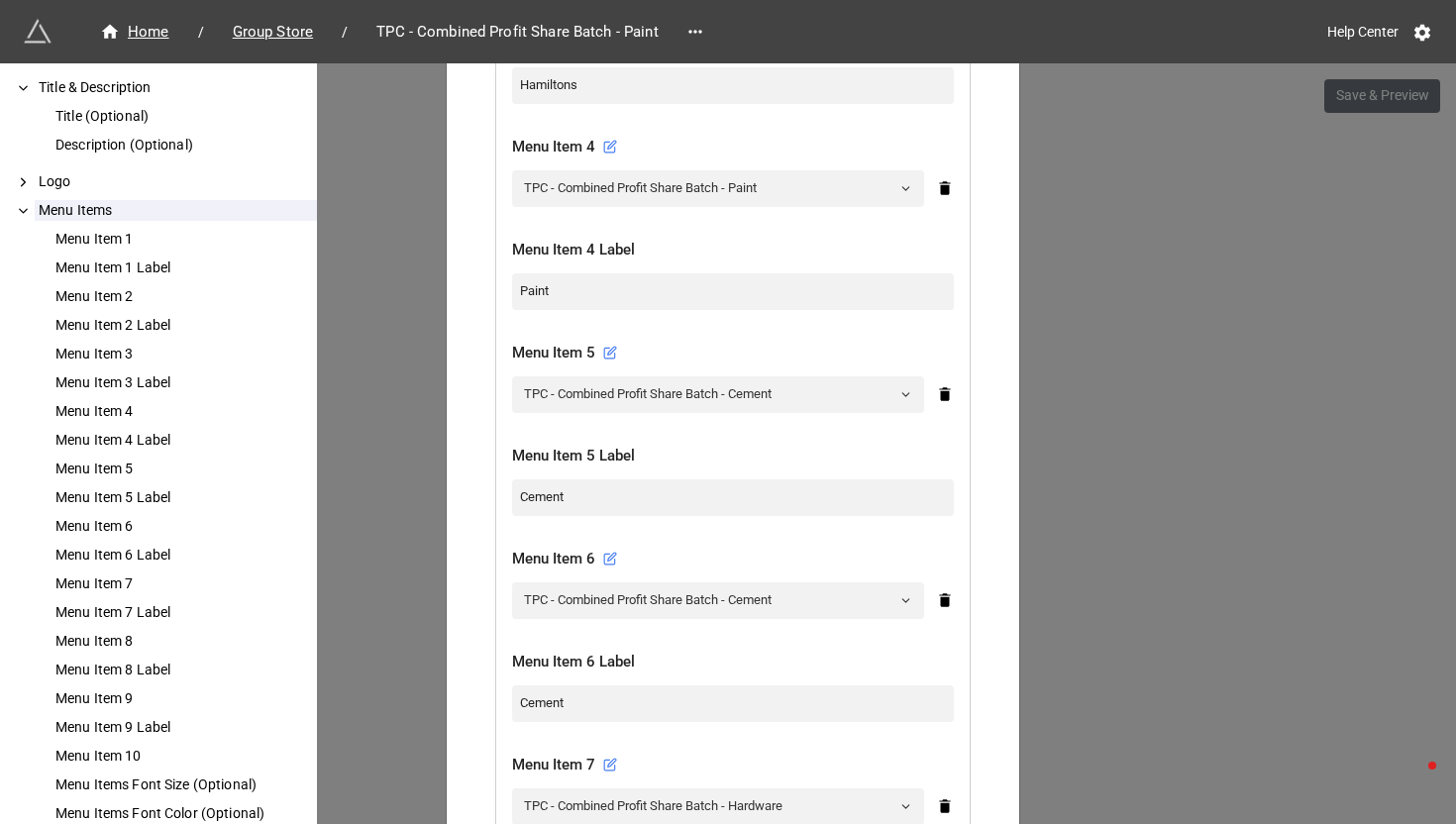 scroll, scrollTop: 1274, scrollLeft: 0, axis: vertical 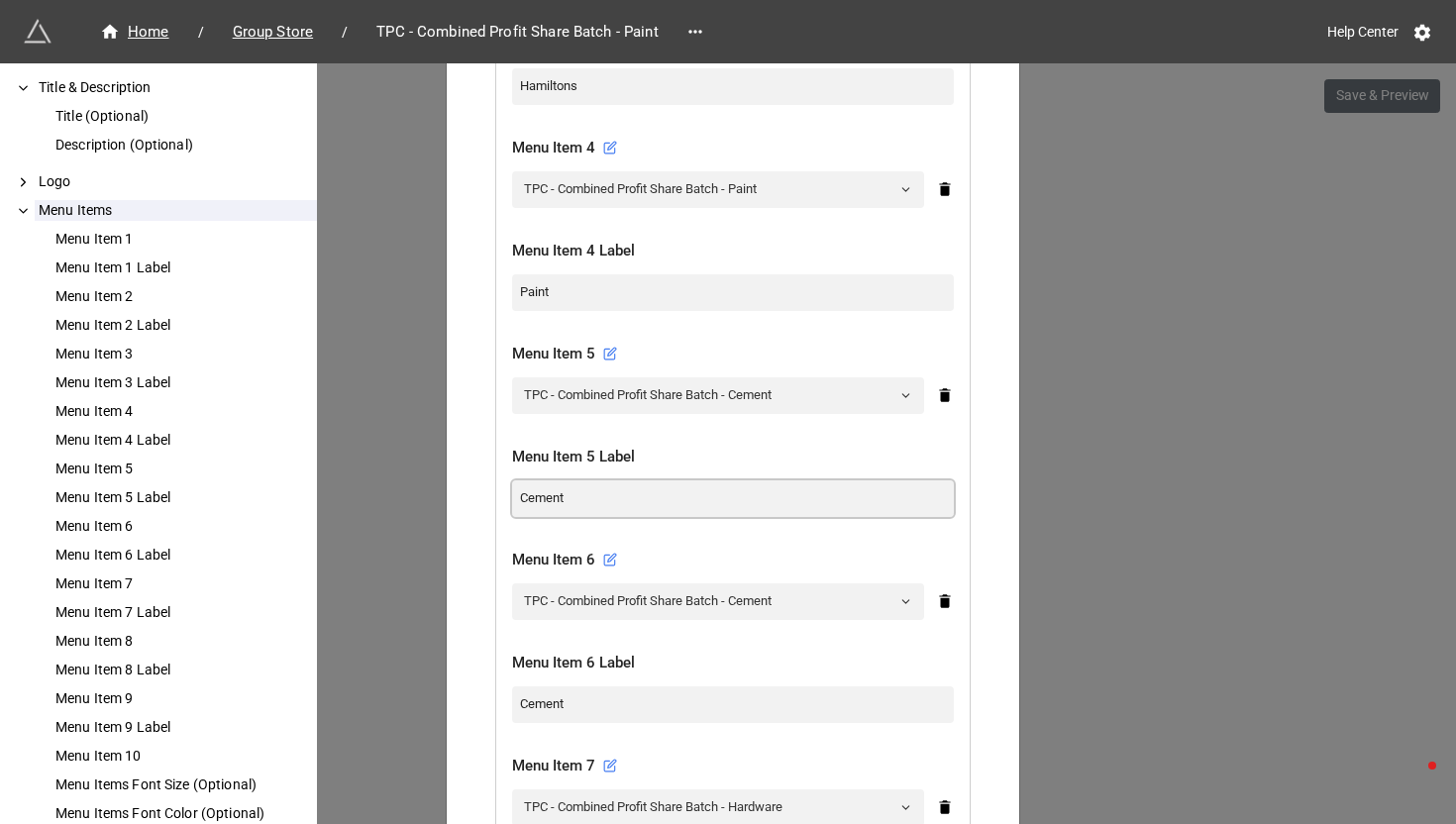click on "Cement" at bounding box center [733, 498] 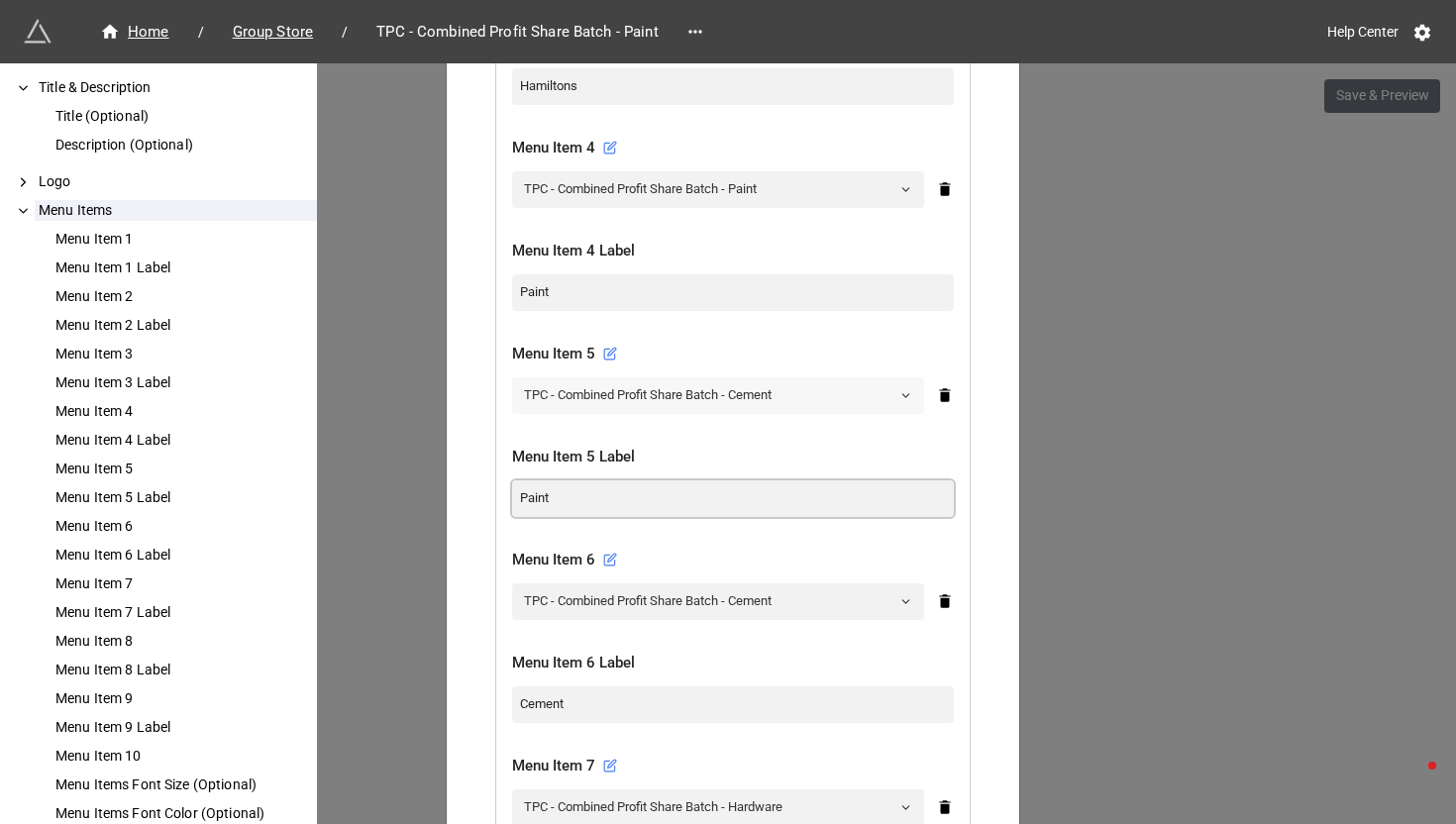 type on "Paint" 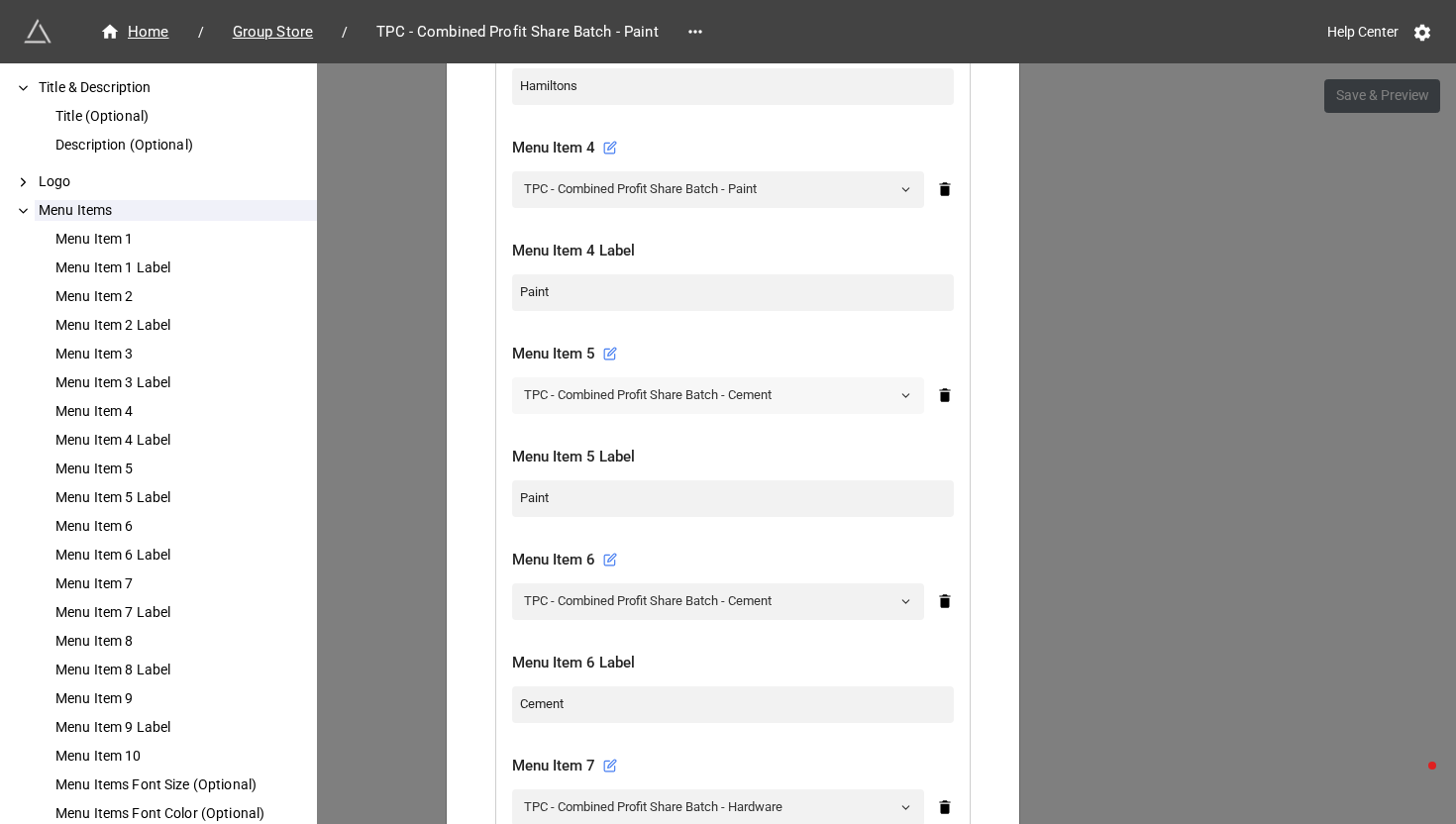click on "TPC - Combined Profit Share Batch - Cement" at bounding box center [718, 395] 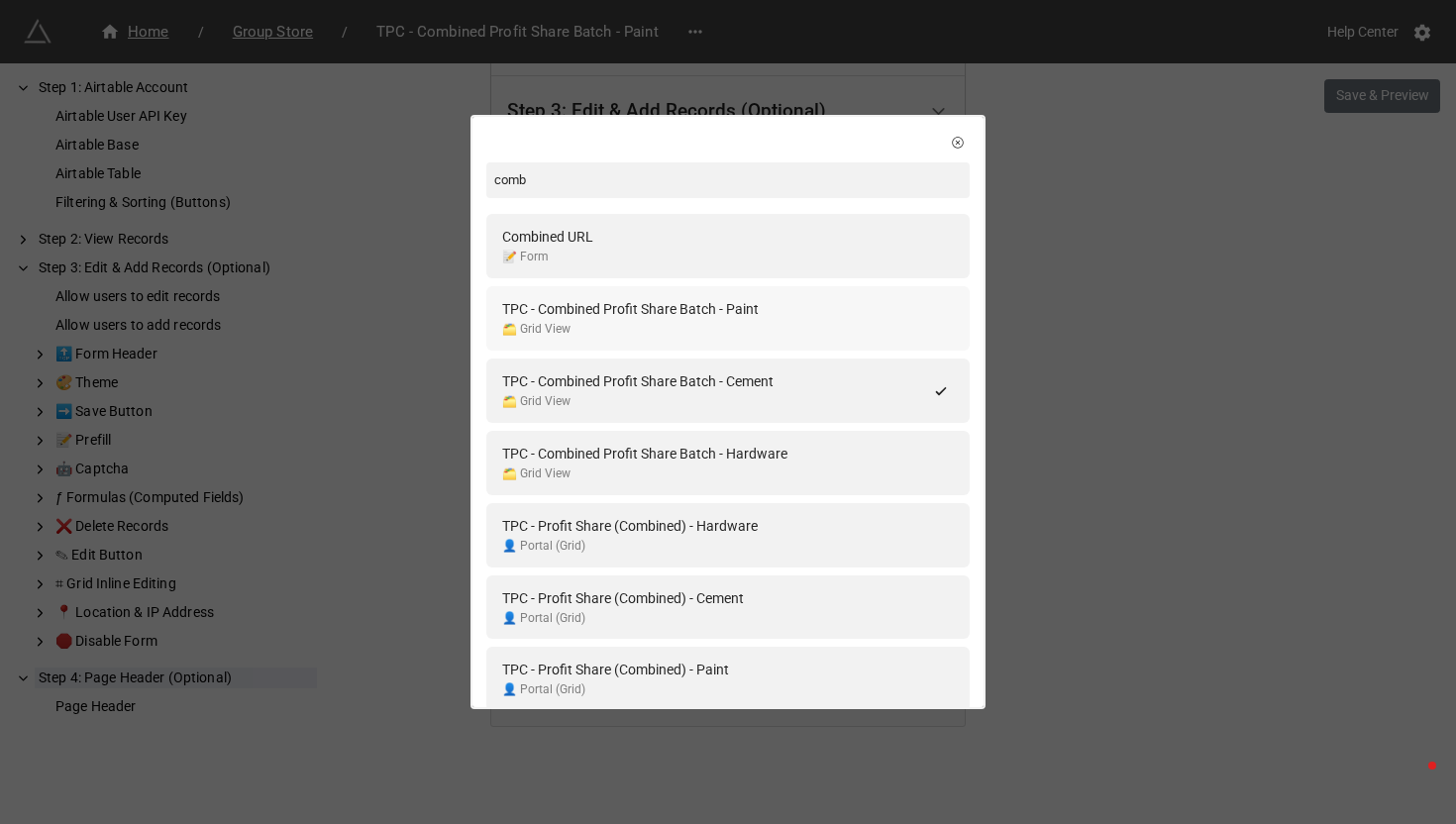 type on "comb" 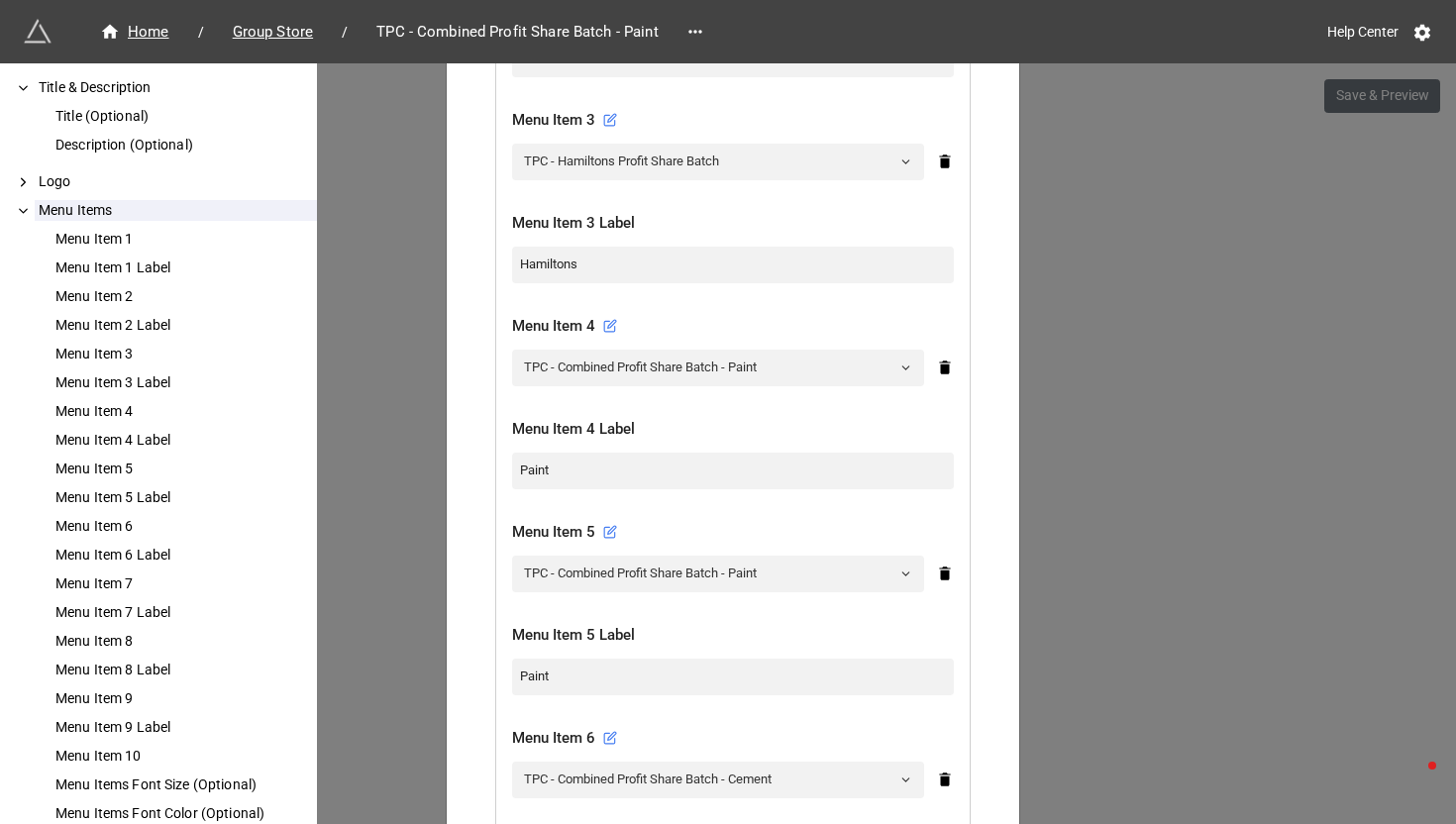 scroll, scrollTop: 1082, scrollLeft: 0, axis: vertical 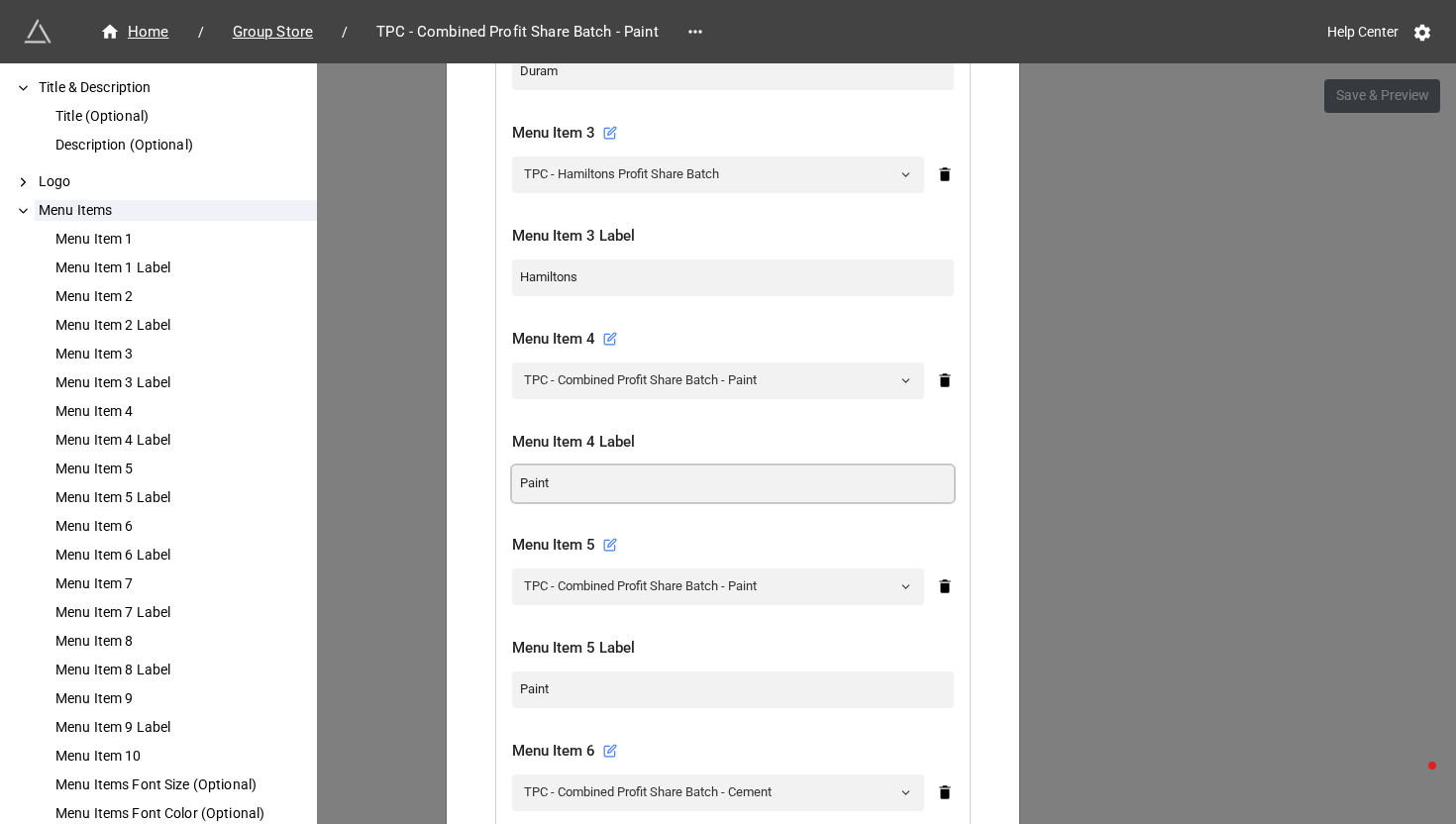 click on "Paint" at bounding box center [733, 483] 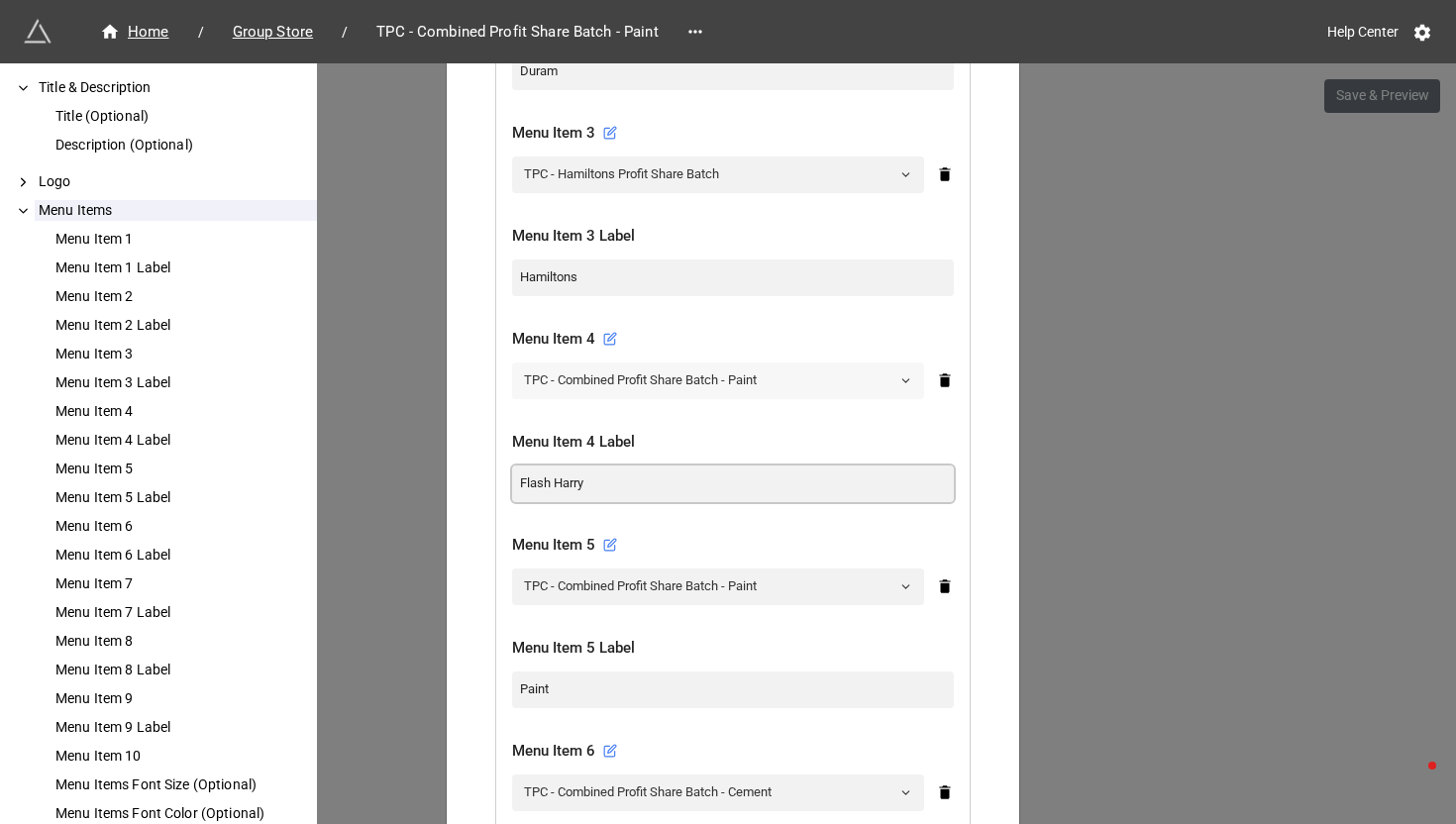 type on "Flash Harry" 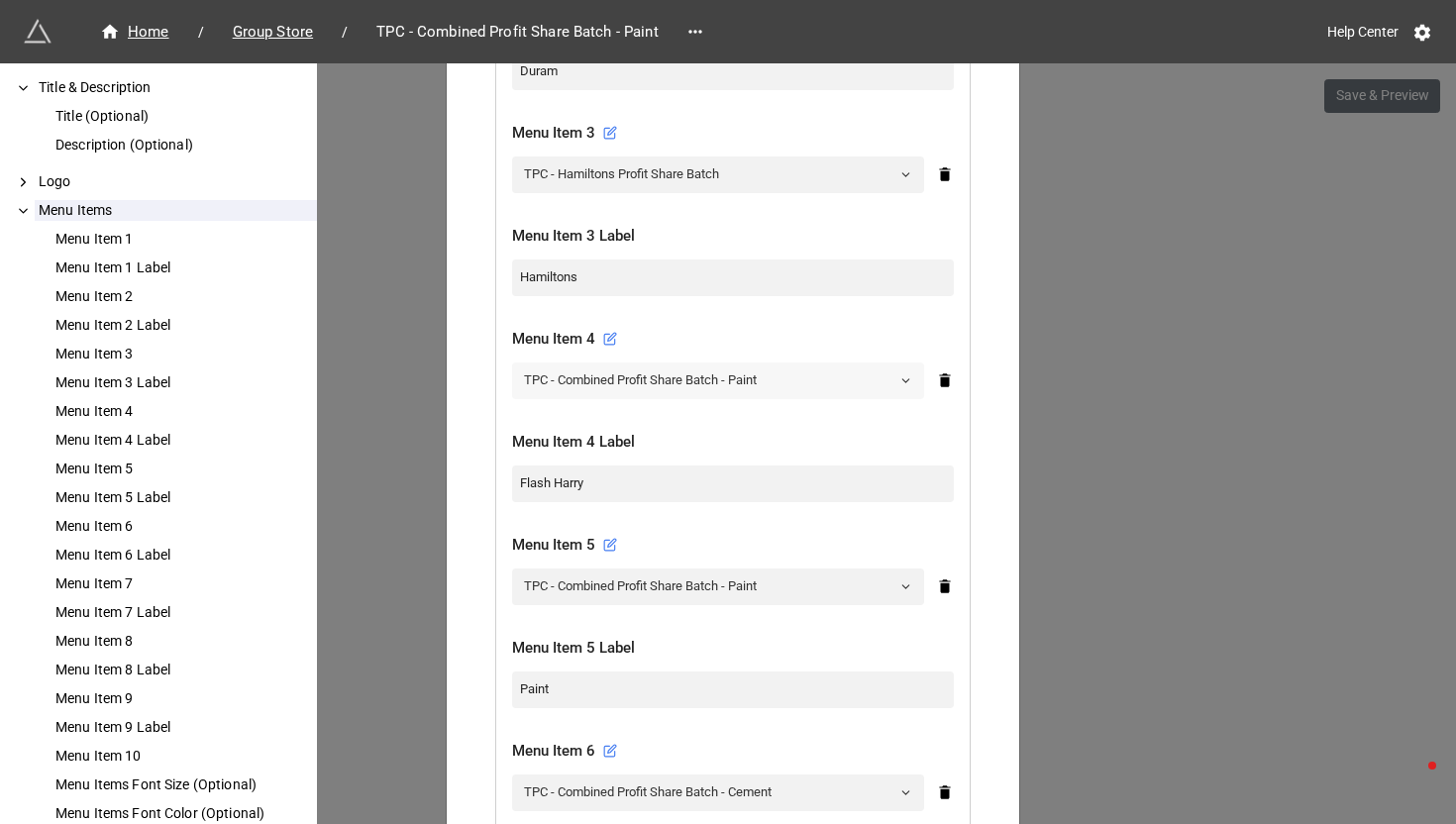 click on "TPC - Combined Profit Share Batch - Paint" at bounding box center (718, 380) 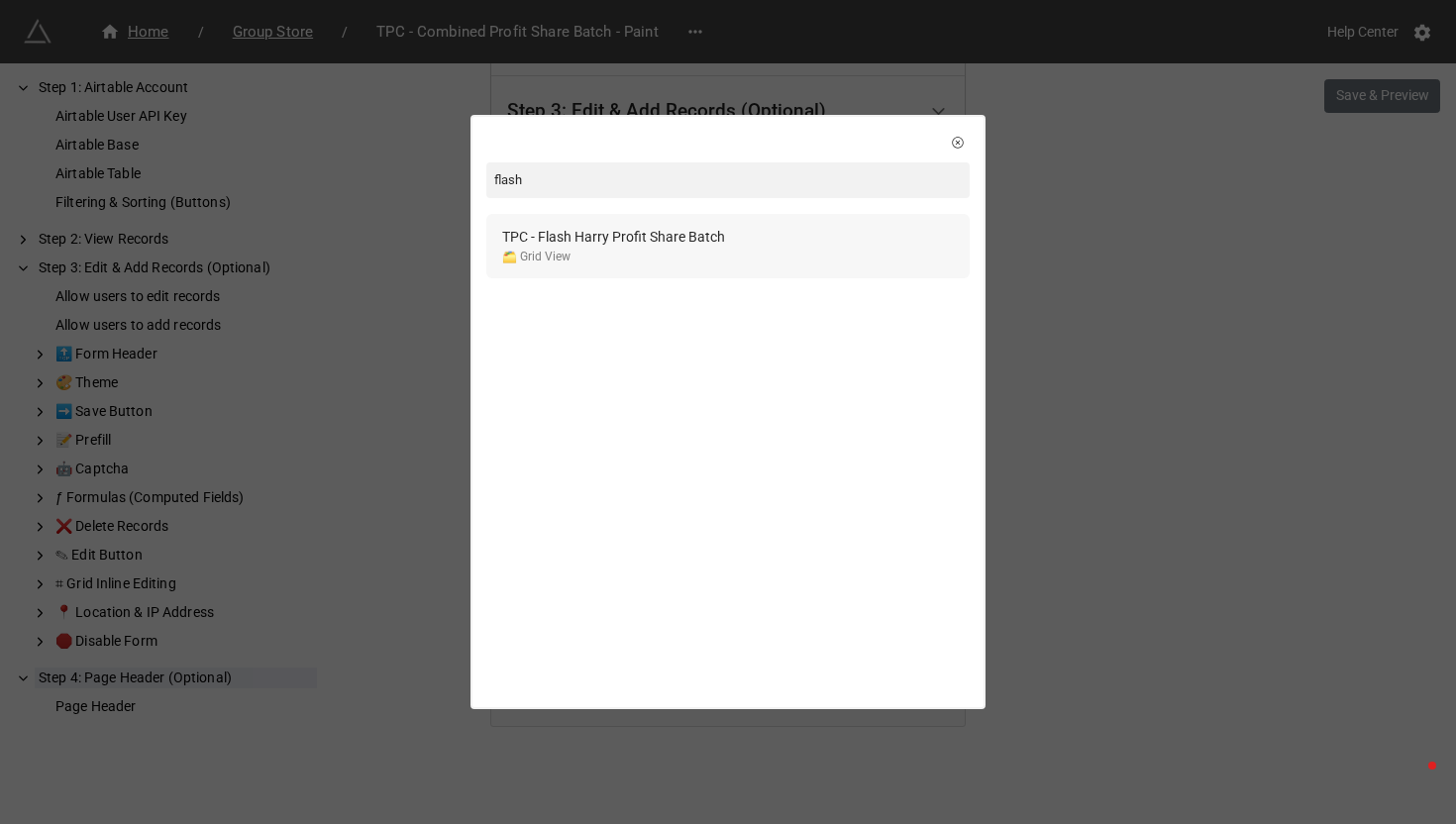 type on "flash" 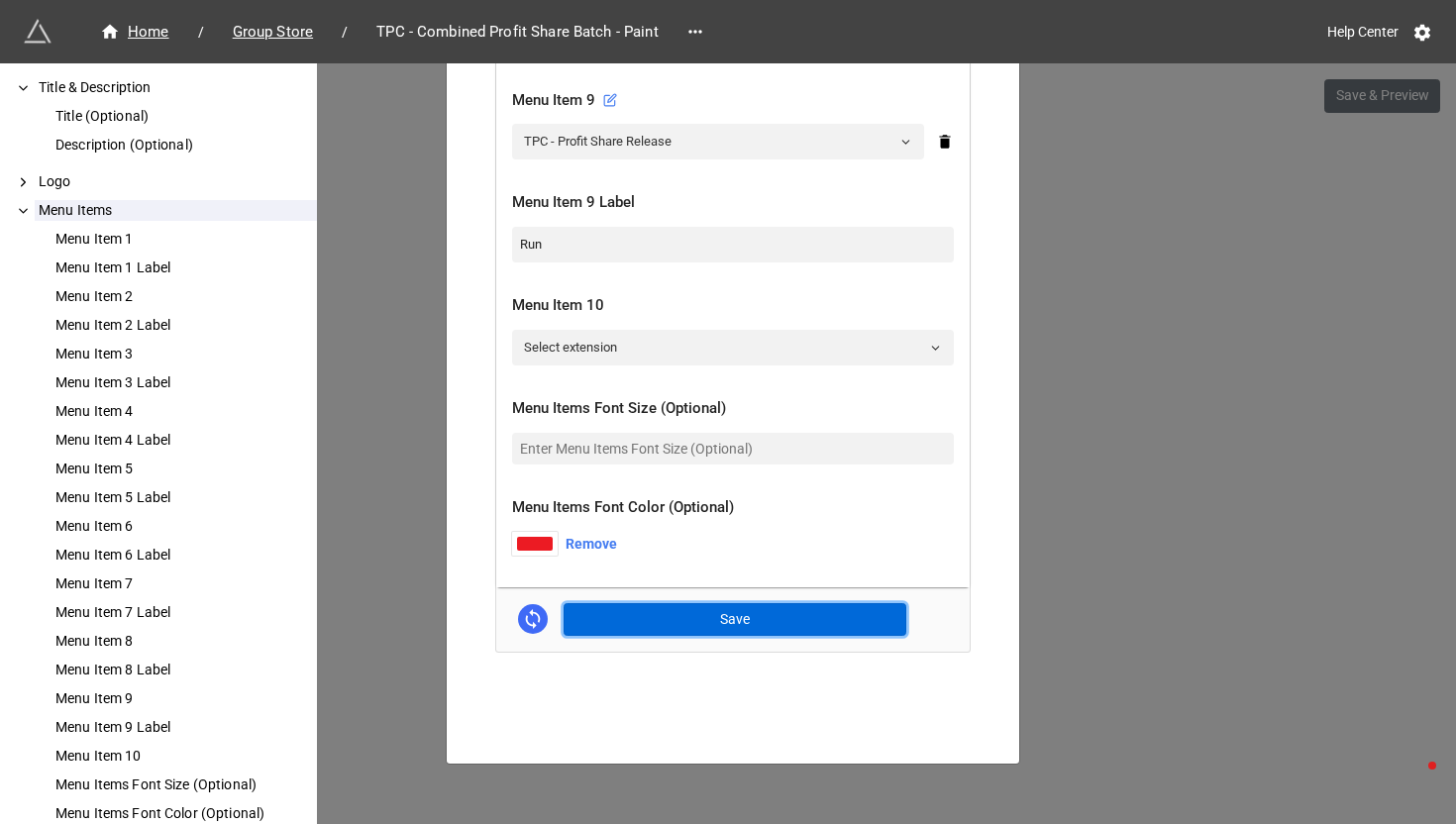 click on "Save" at bounding box center [735, 620] 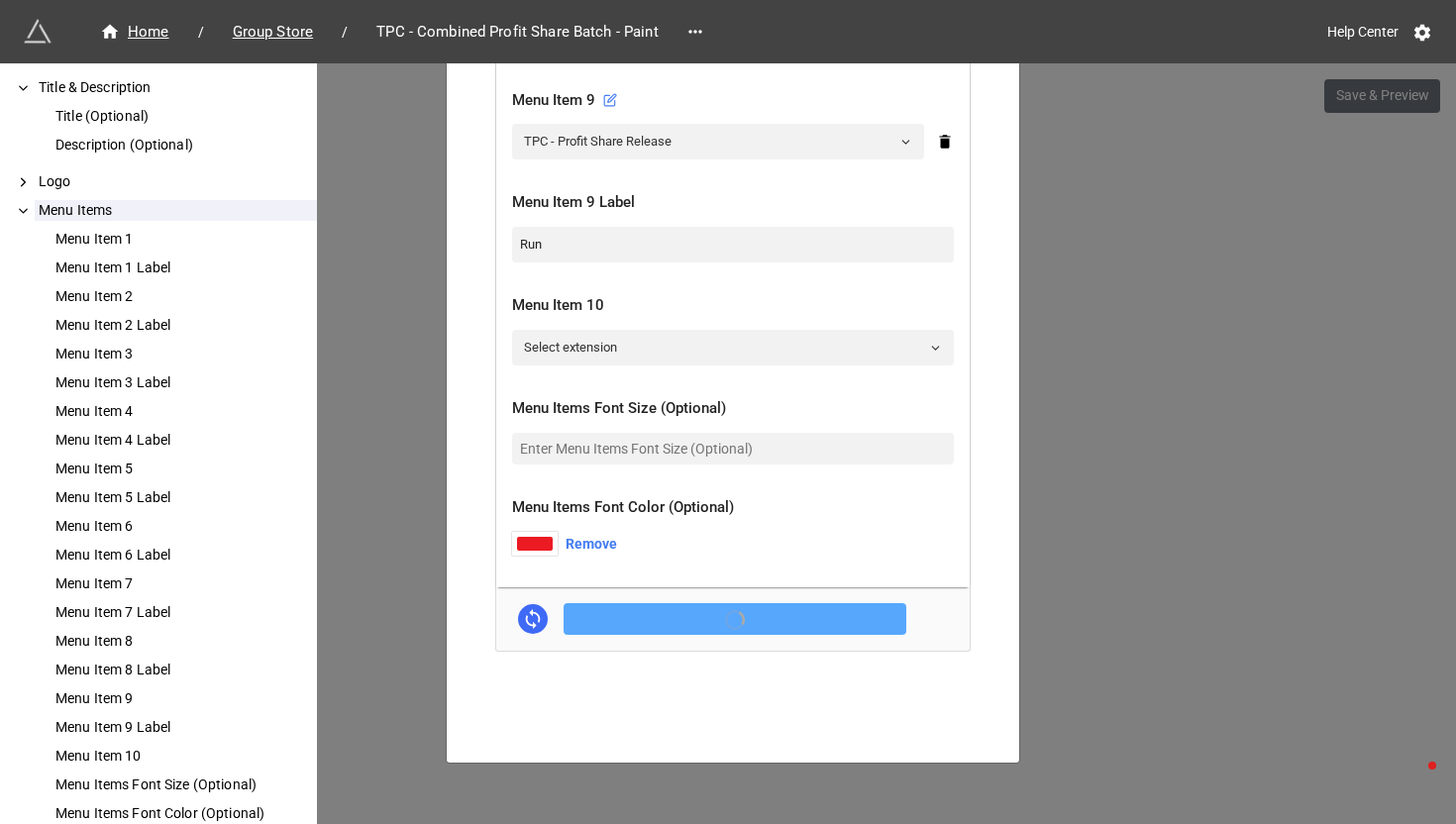 scroll, scrollTop: 2350, scrollLeft: 0, axis: vertical 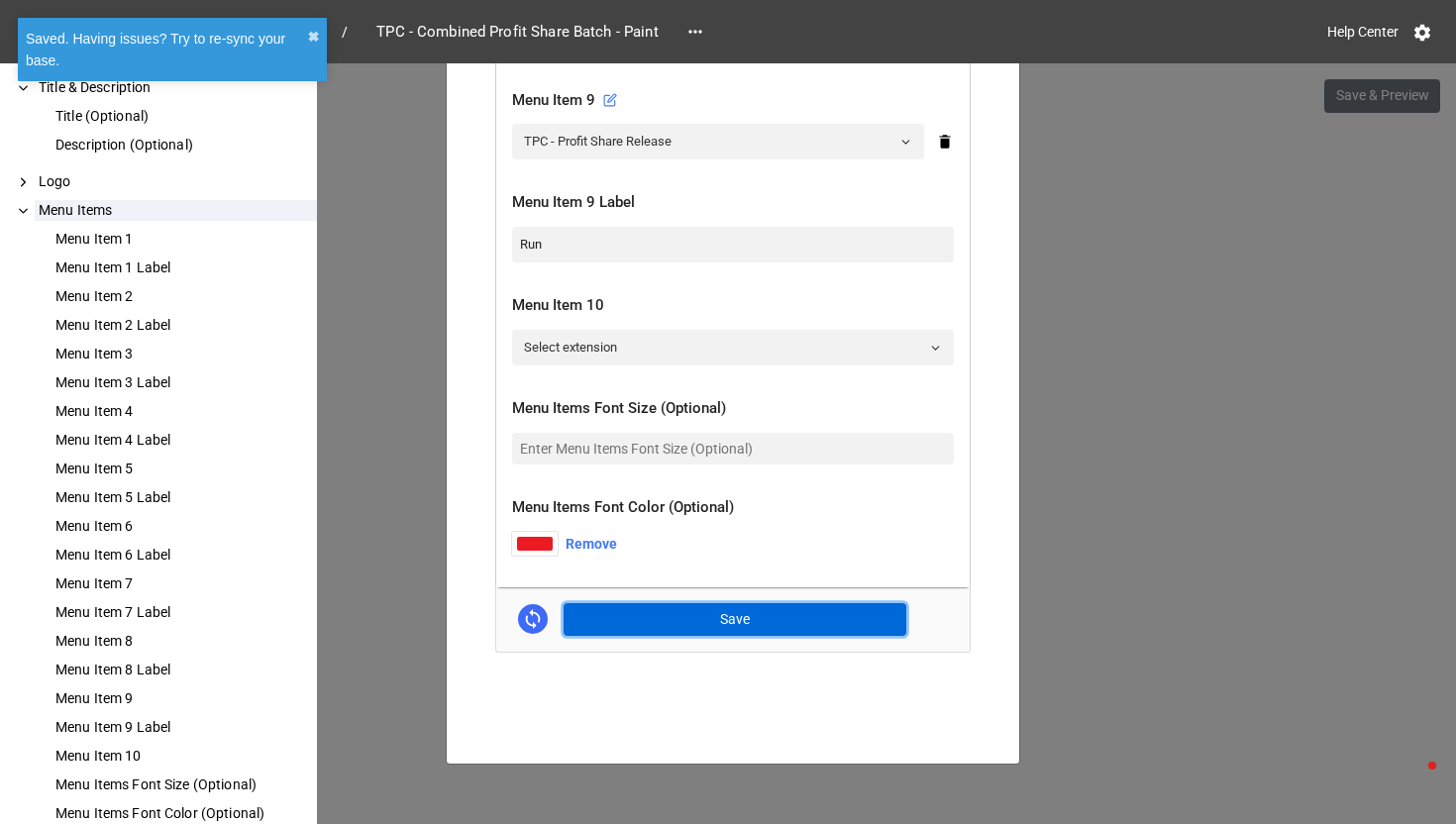 click on "Save" at bounding box center [735, 620] 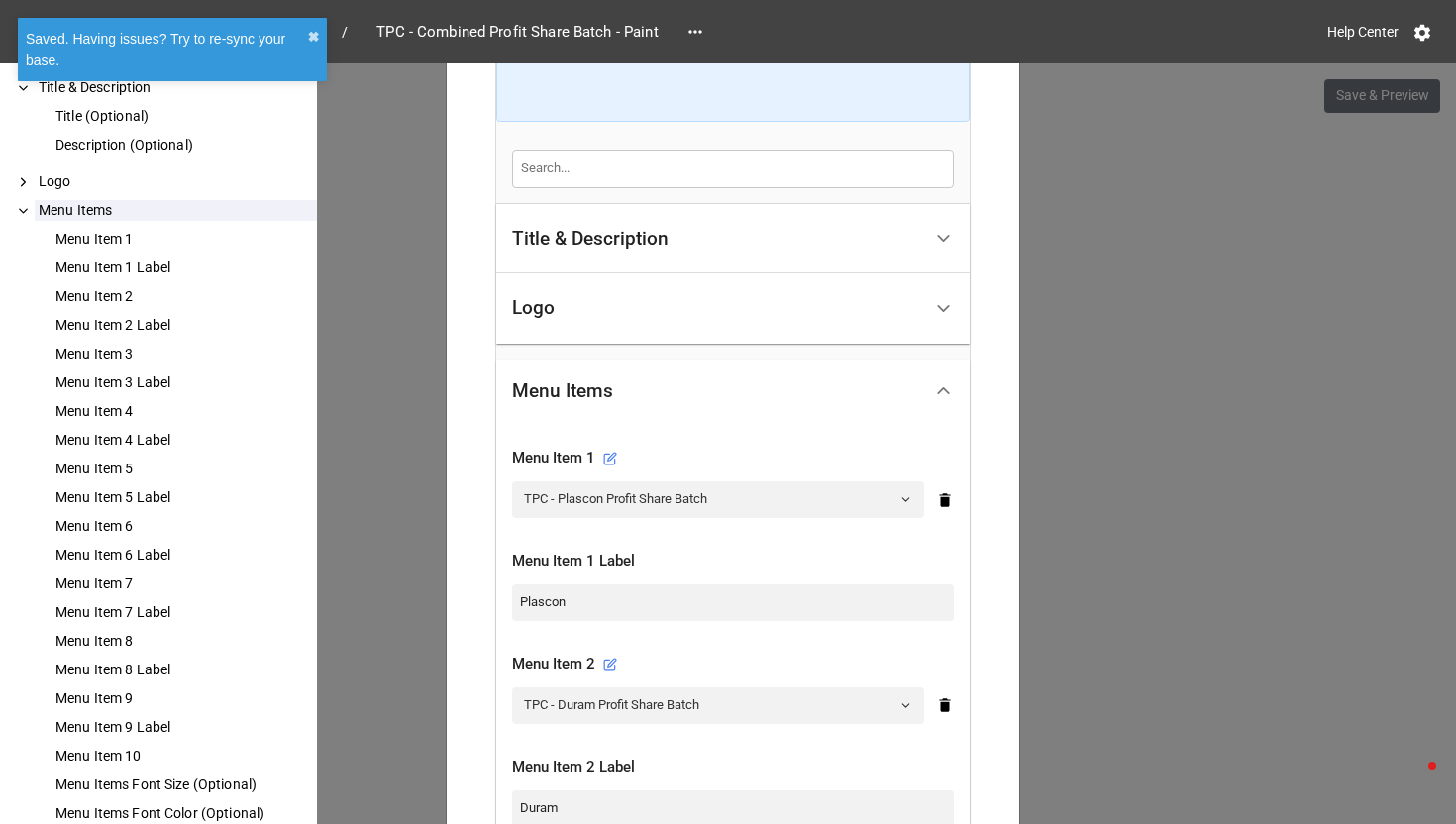 scroll, scrollTop: 0, scrollLeft: 0, axis: both 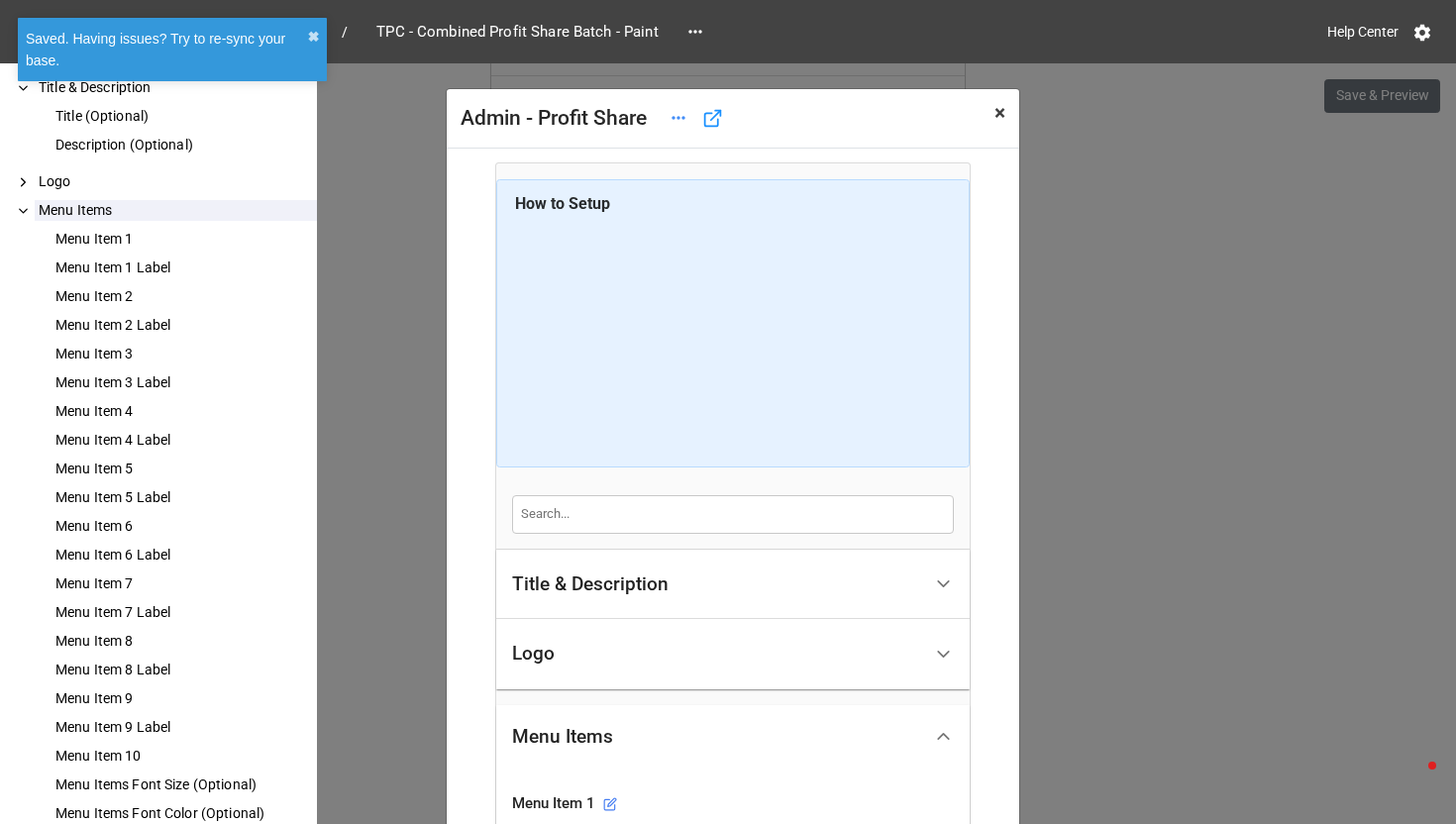 click on "×" at bounding box center (999, 113) 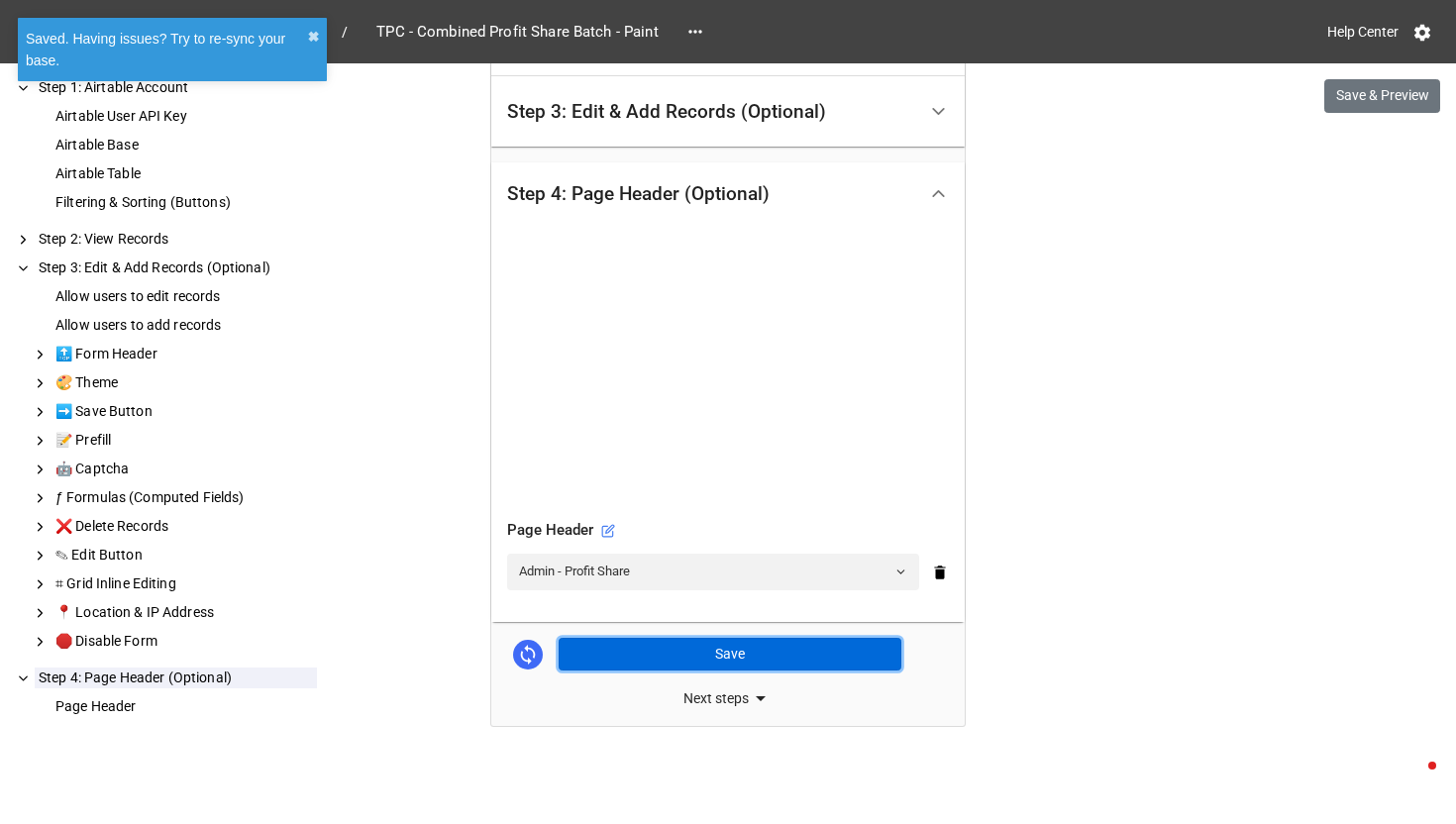 click on "Save" at bounding box center (730, 655) 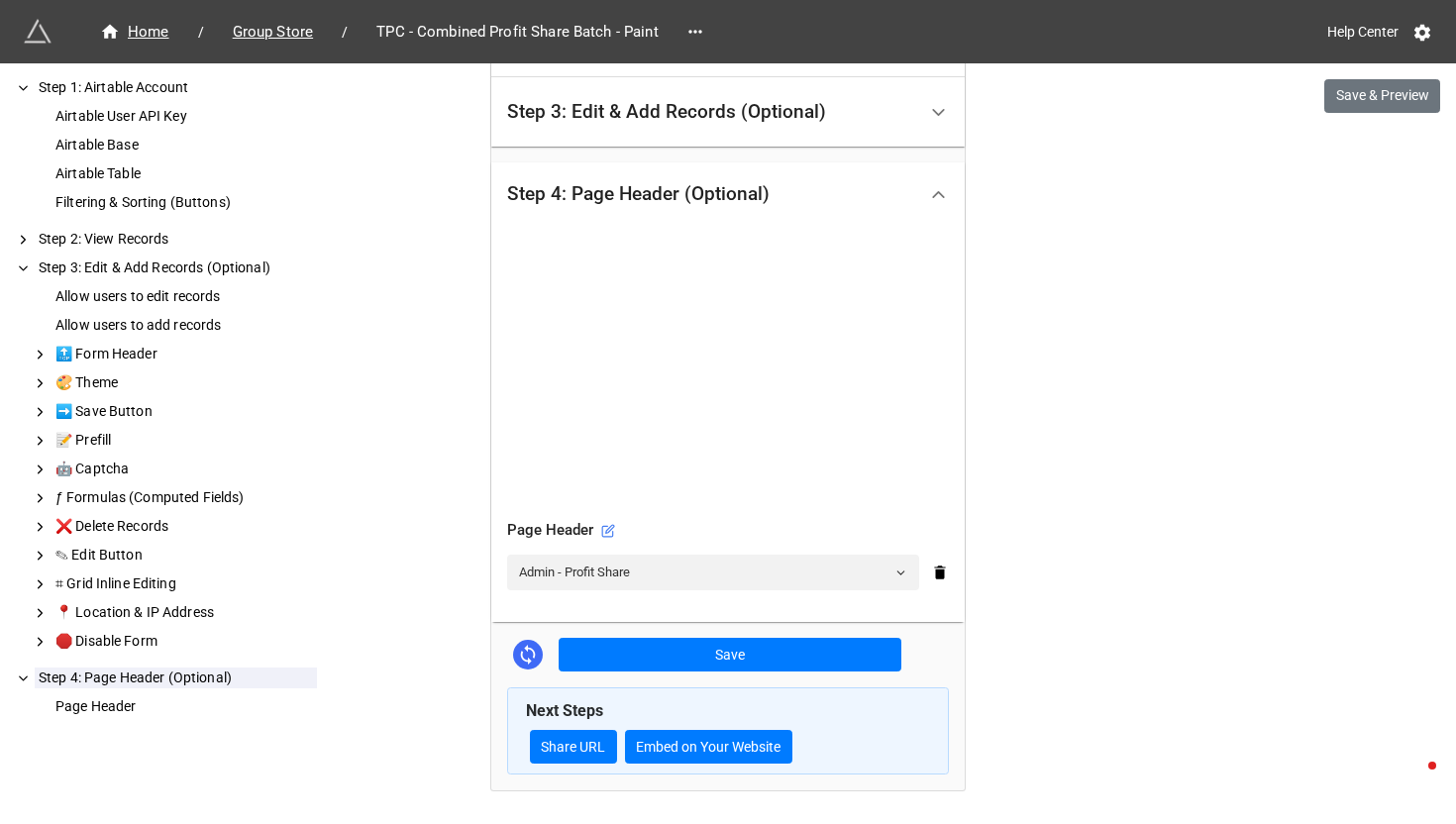 scroll, scrollTop: 514, scrollLeft: 0, axis: vertical 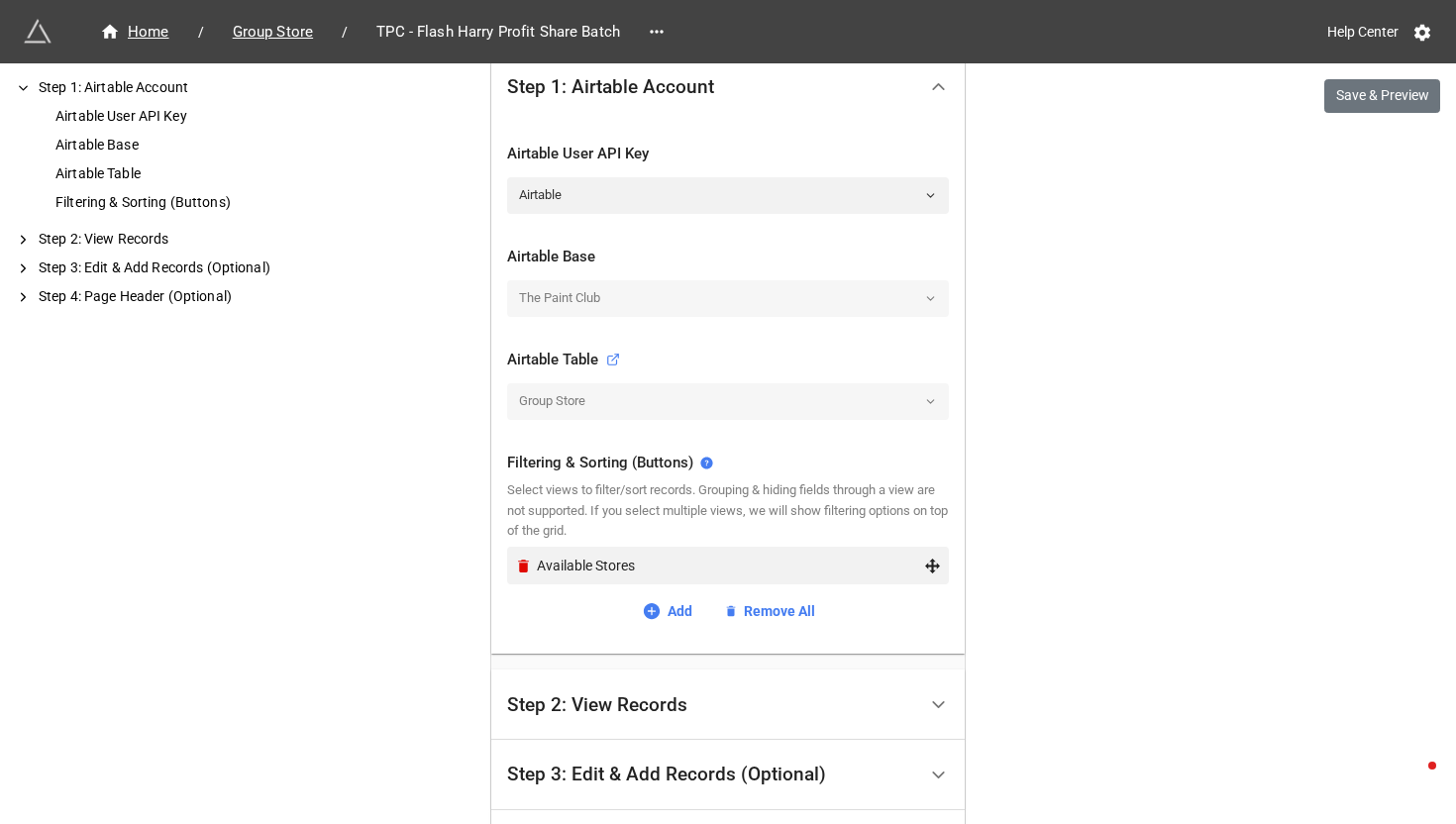 click on "Available Stores" at bounding box center [730, 566] 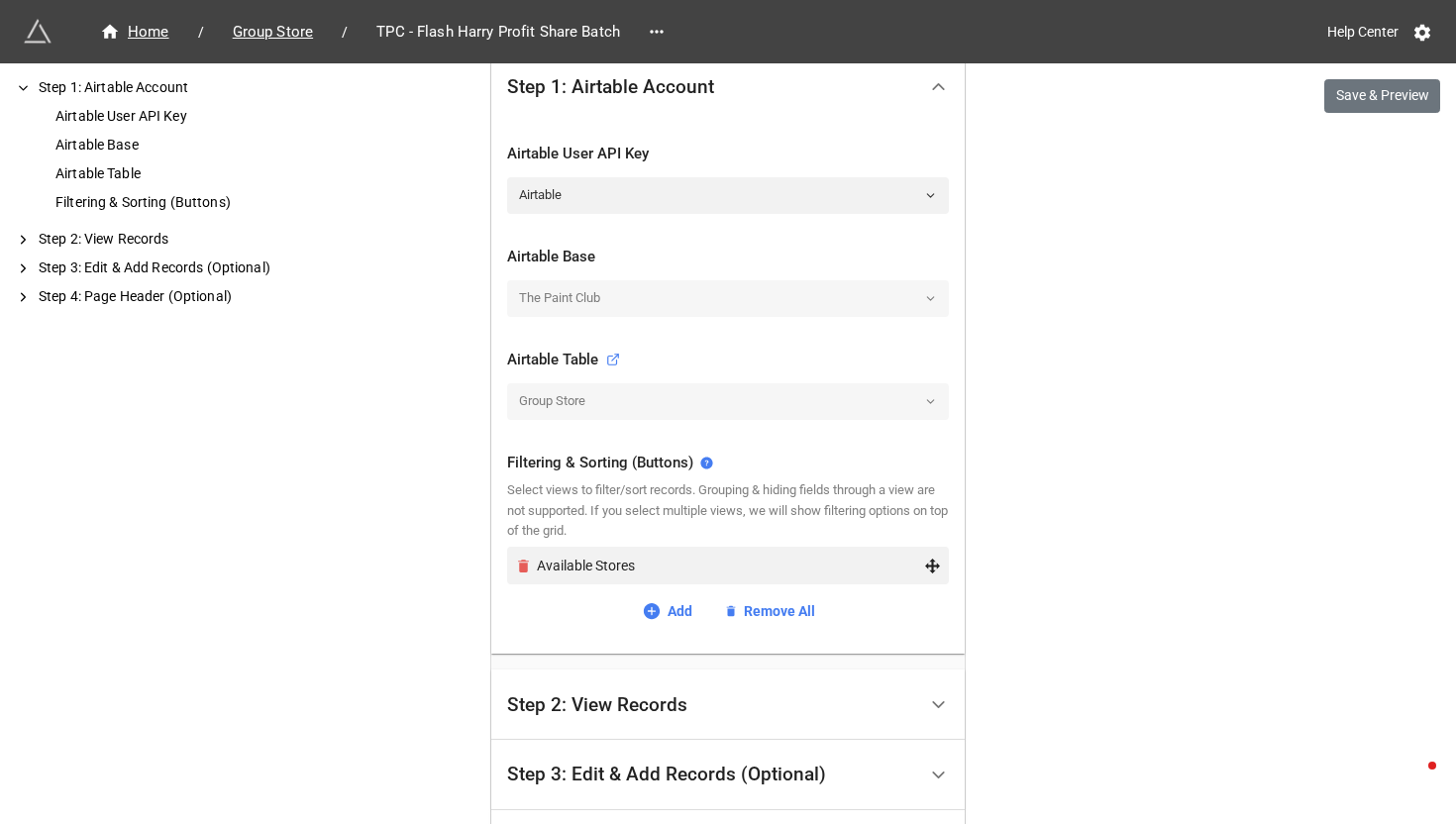 click 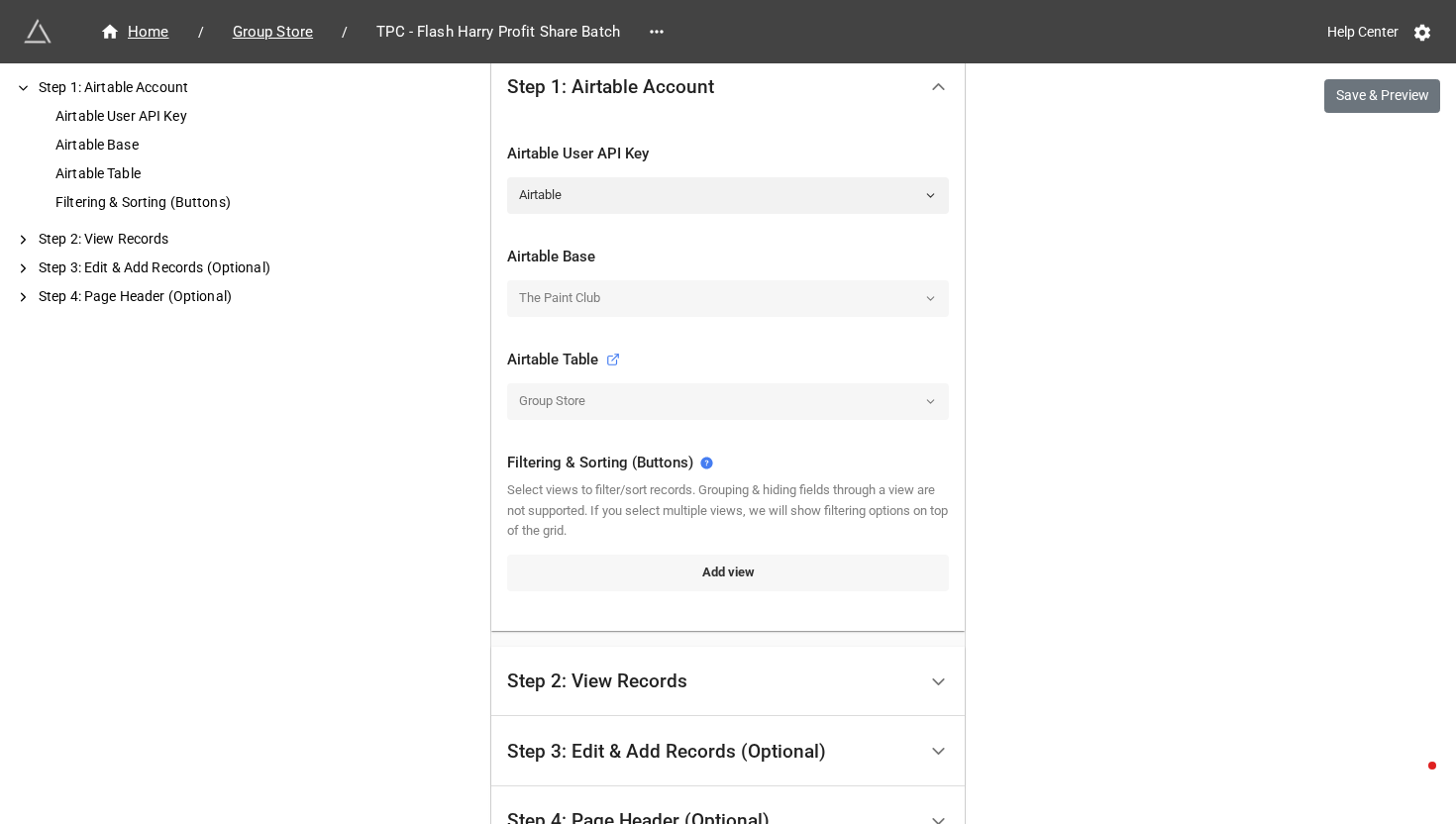click on "Add view" at bounding box center (728, 572) 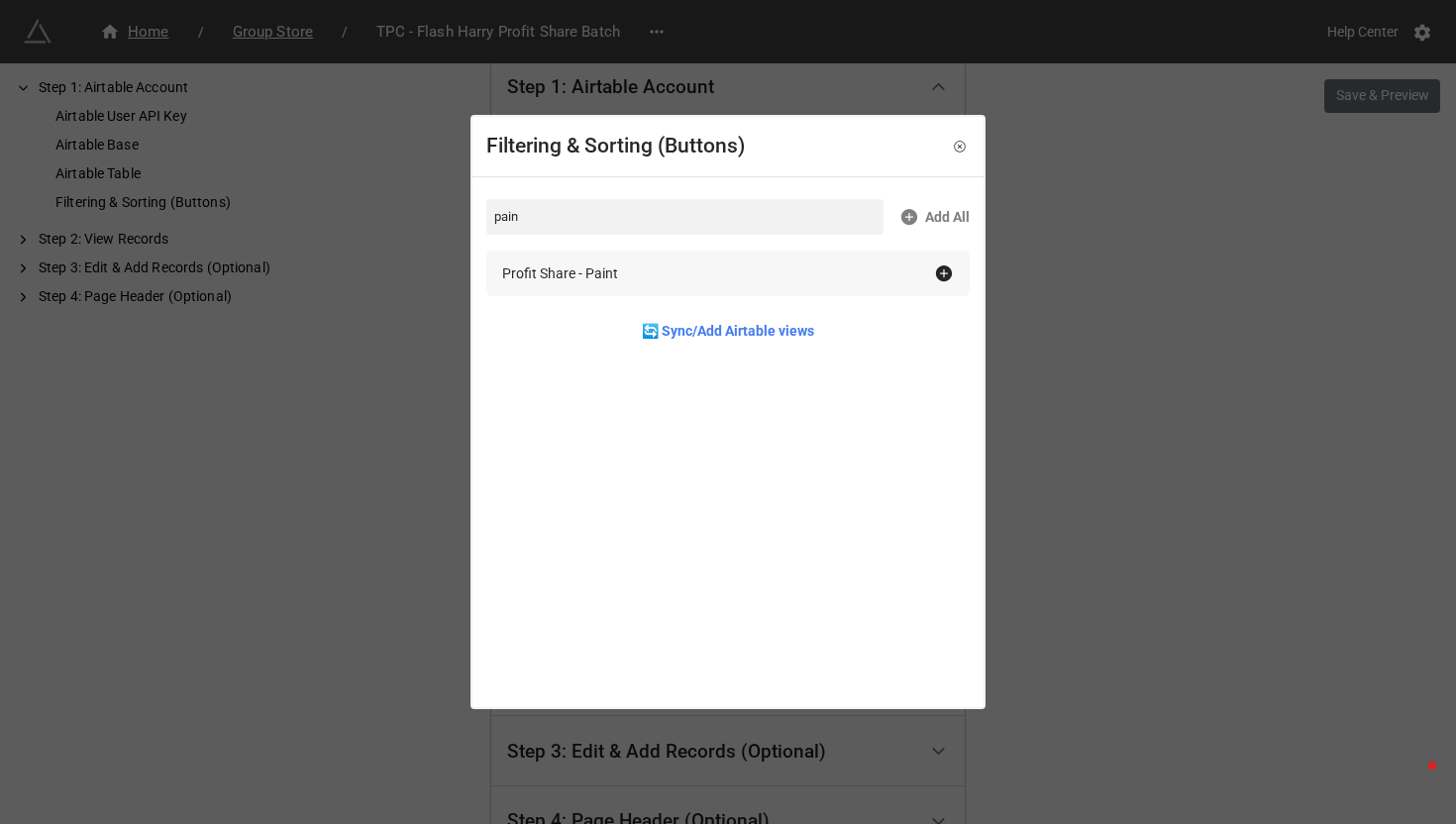 type on "pain" 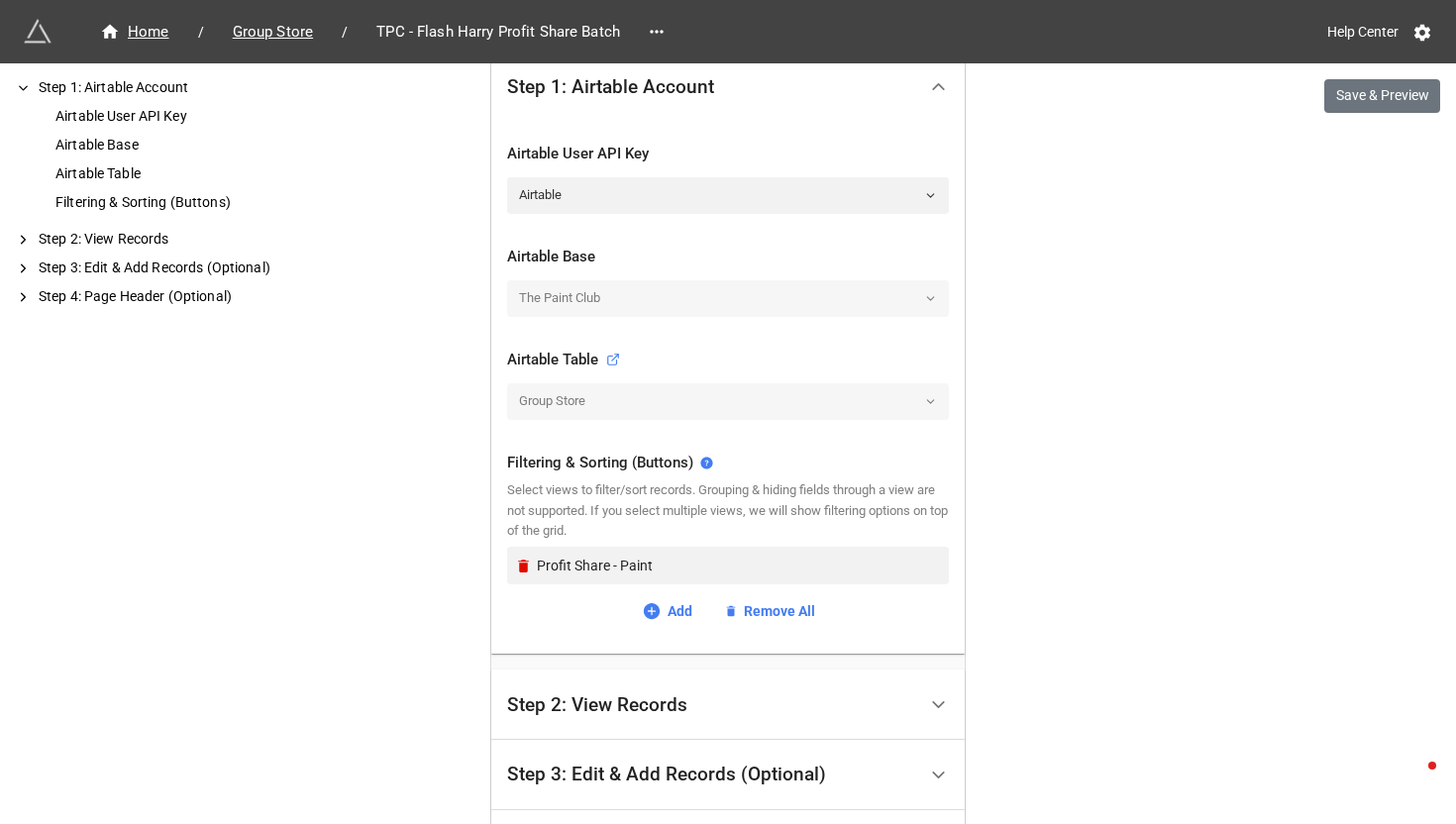 click on "Home / Group Store / TPC - Flash Harry Profit Share Batch Help Center Save & Preview How to Setup Step 1: Airtable Account Airtable User API Key Airtable Base Airtable Table Filtering & Sorting (Buttons) Step 2: View Records Step 3: Edit & Add Records (Optional) Step 4: Page Header (Optional) Step 1: Airtable Account Airtable User API Key Airtable Airtable Base The Paint Club Airtable Table Group Store Filtering & Sorting (Buttons) Select views to filter/sort records. Grouping & hiding fields through a view are not supported. If you select multiple views, we will show filtering options on top of the grid. Profit Share - Paint Add Remove All Step 2: View Records Fields To Display Name Single Line Text Stores Linked Records Membership number Single Line Text Primary Email Email Secondary Email Email Additional Email Email PIN Formula Add Remove All Advanced Step 3: Edit & Add Records (Optional) Allow users to edit records Allow users to add records Fields In Form Name Single Line Text Membership number Email" at bounding box center [728, 336] 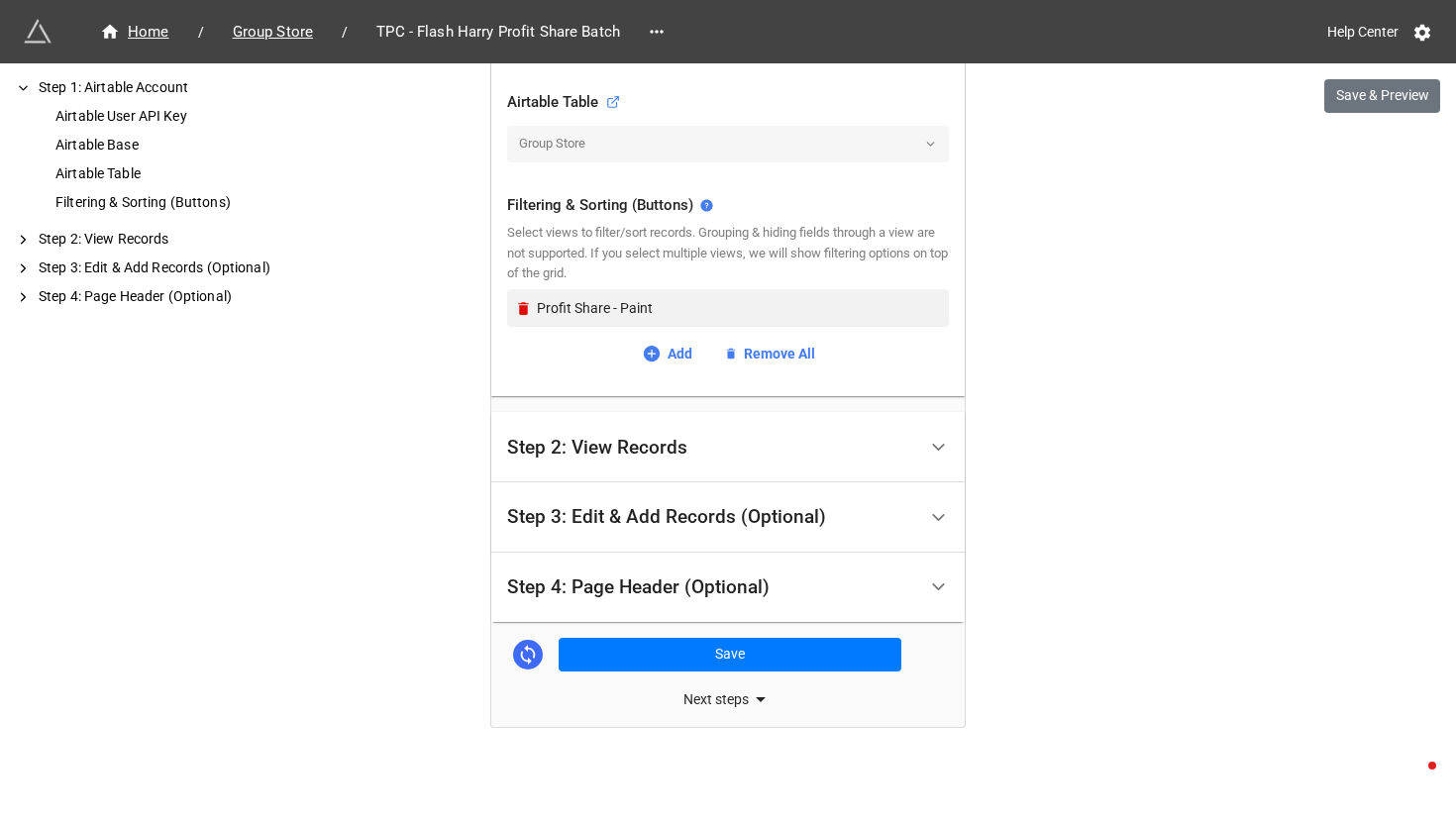 click on "Step 2: View Records" at bounding box center [597, 448] 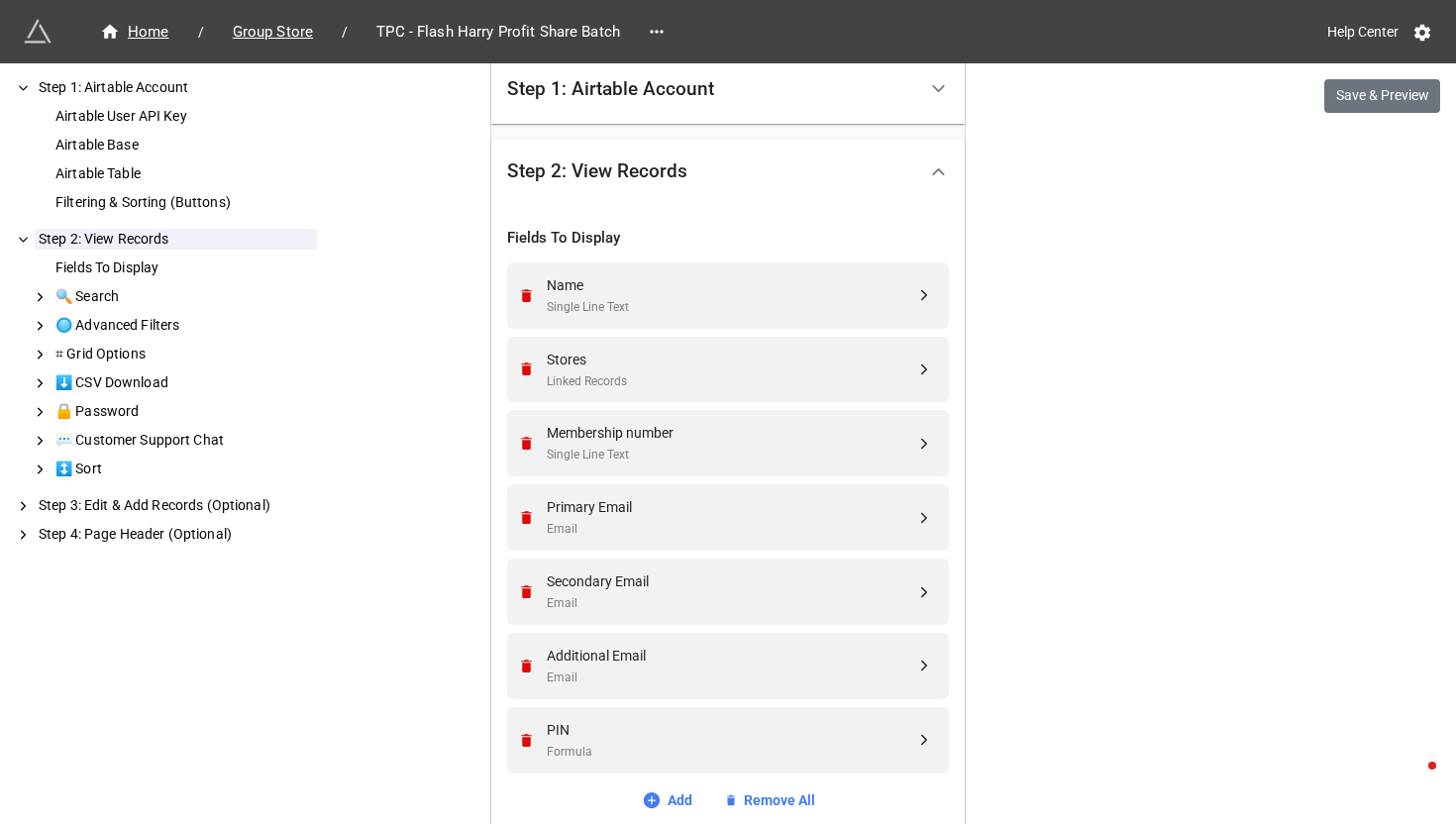 scroll, scrollTop: 509, scrollLeft: 0, axis: vertical 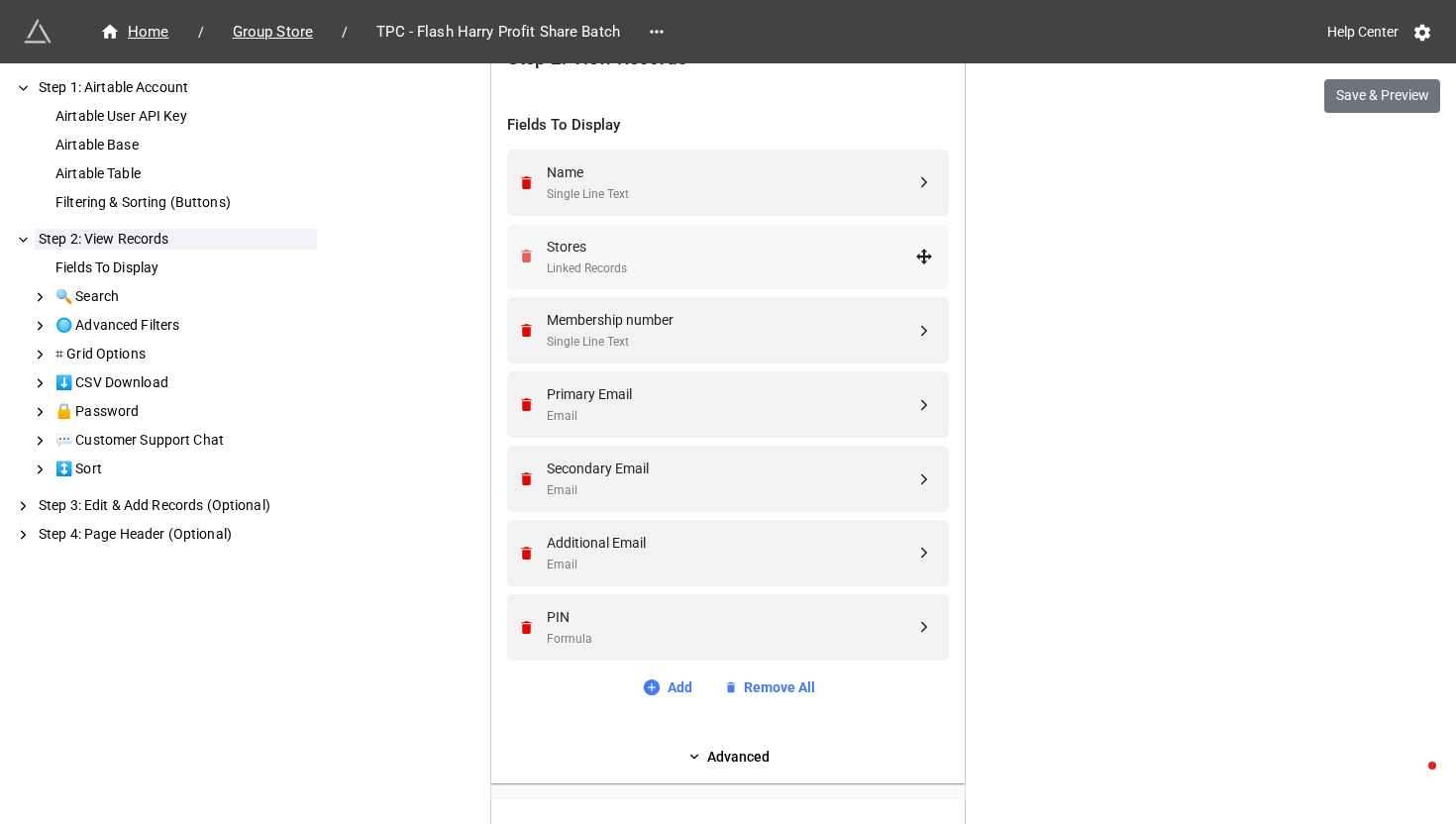 click 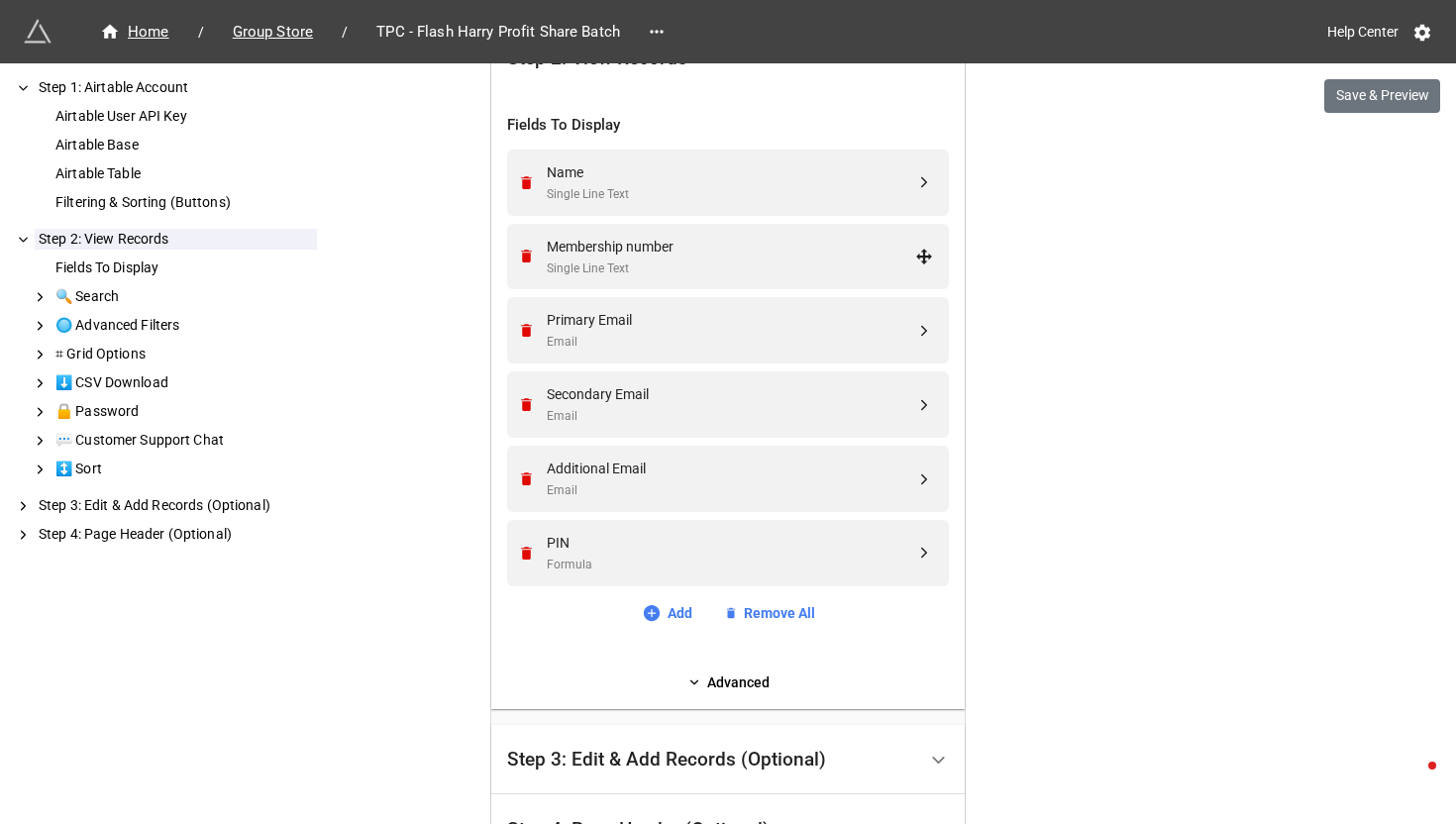 click 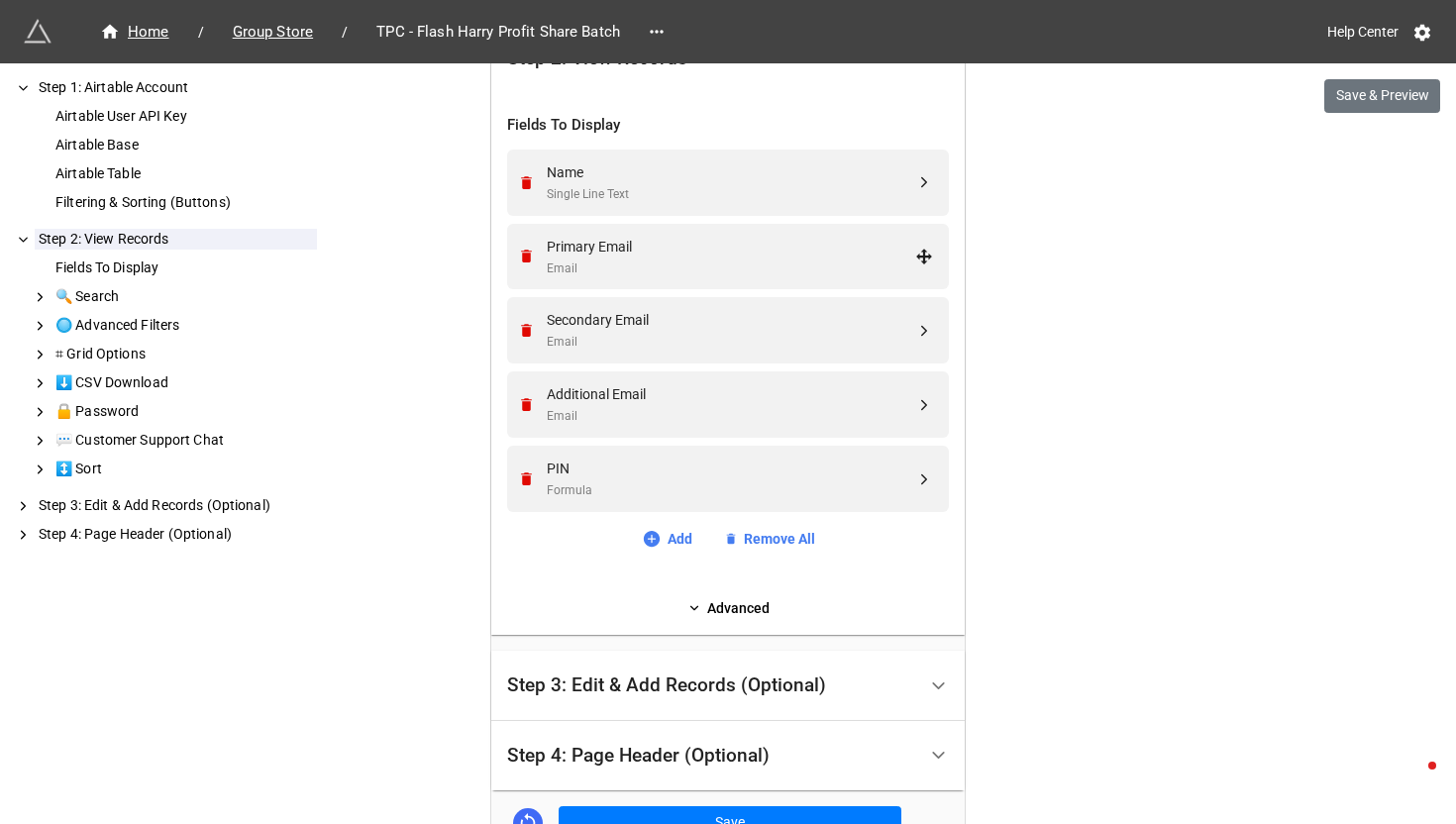 click 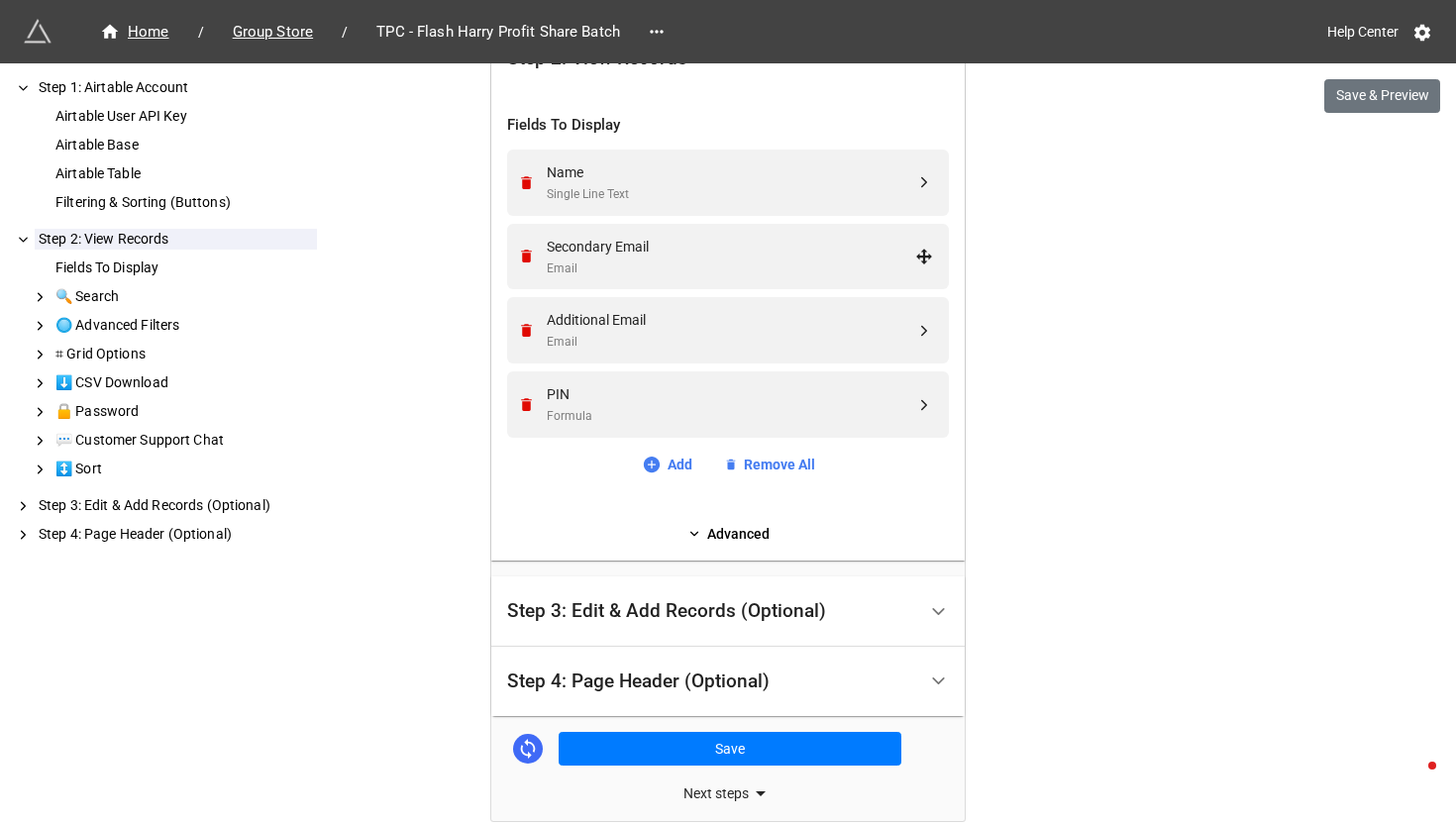 click 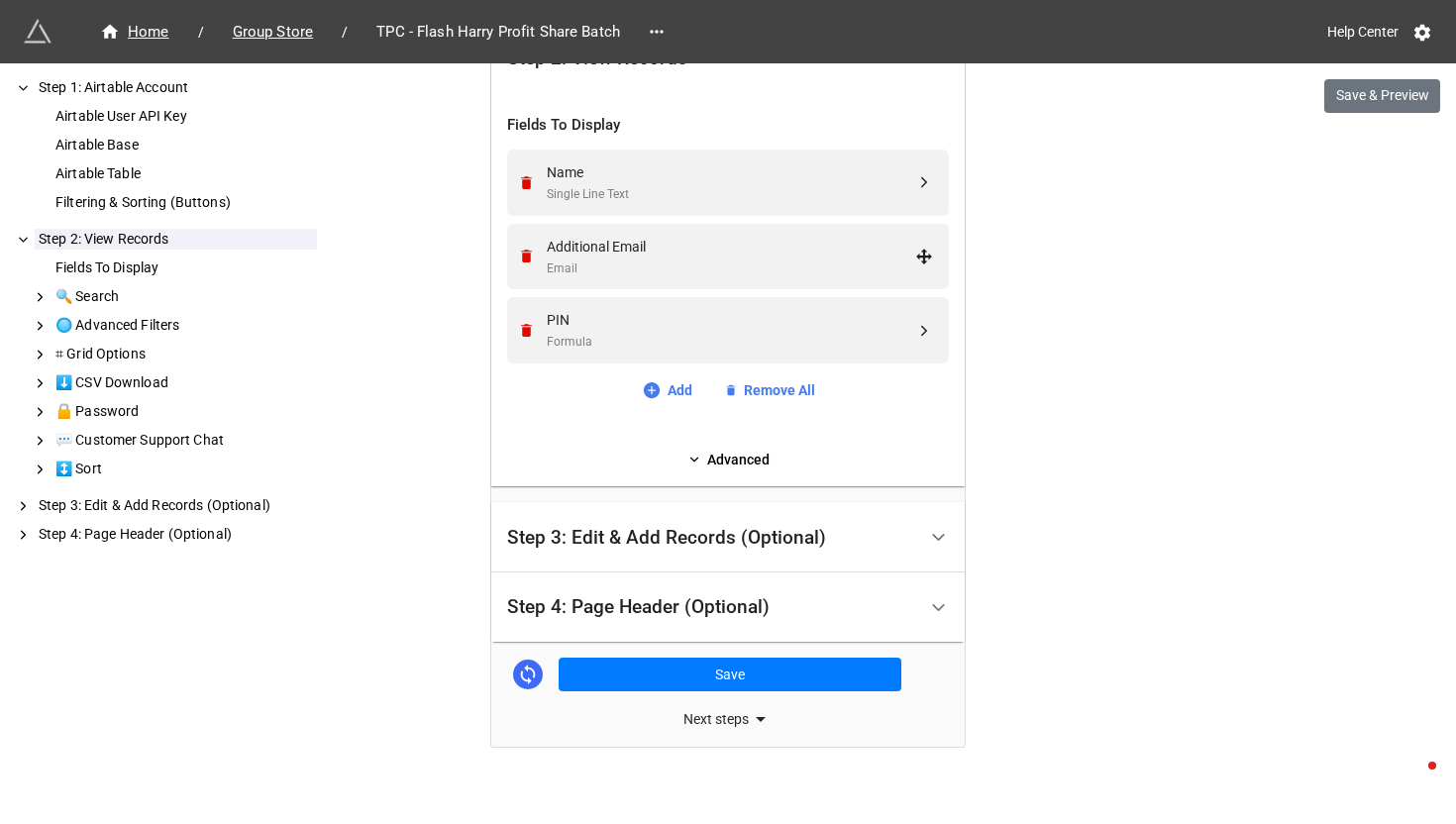 click 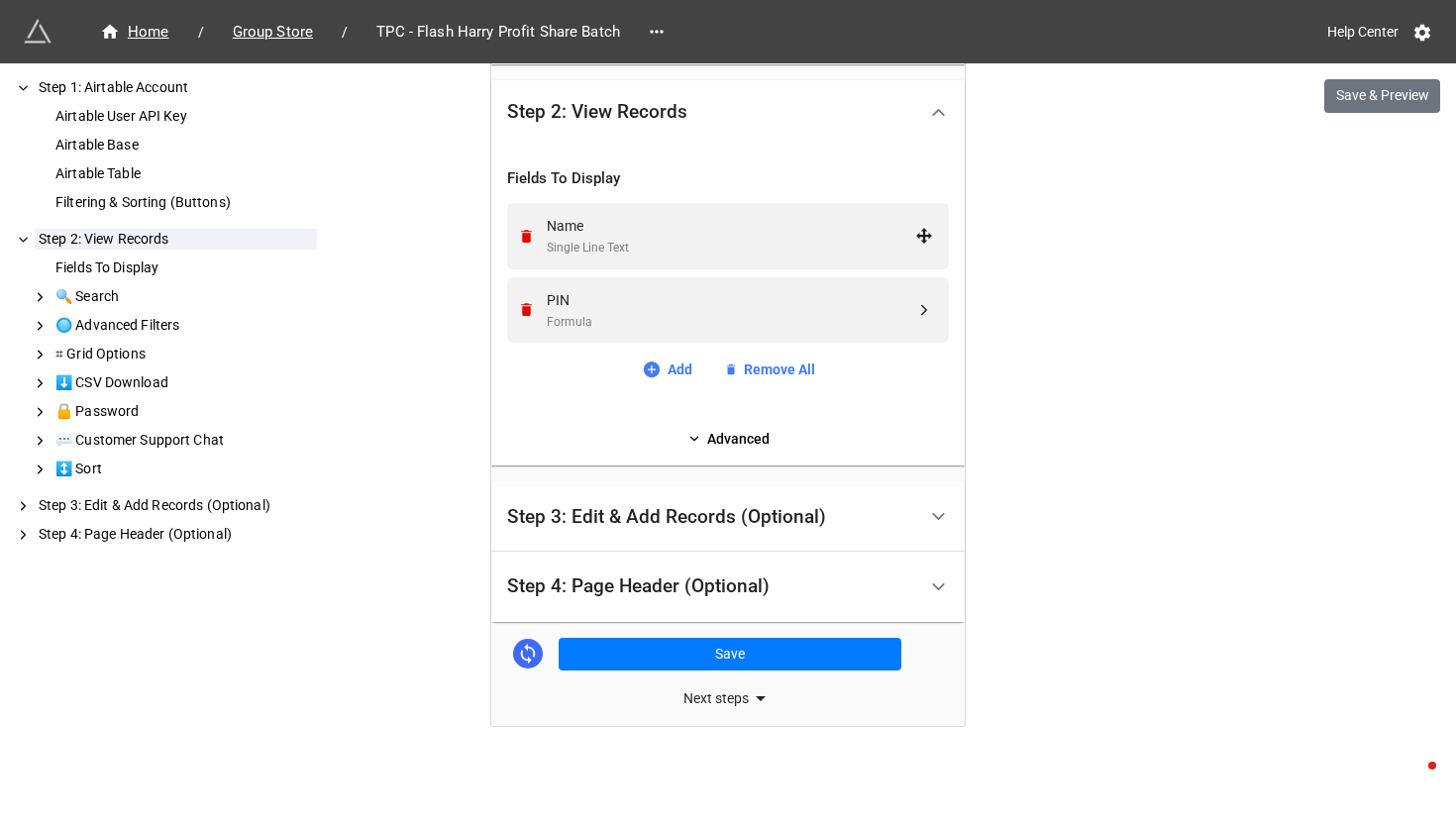 scroll, scrollTop: 456, scrollLeft: 0, axis: vertical 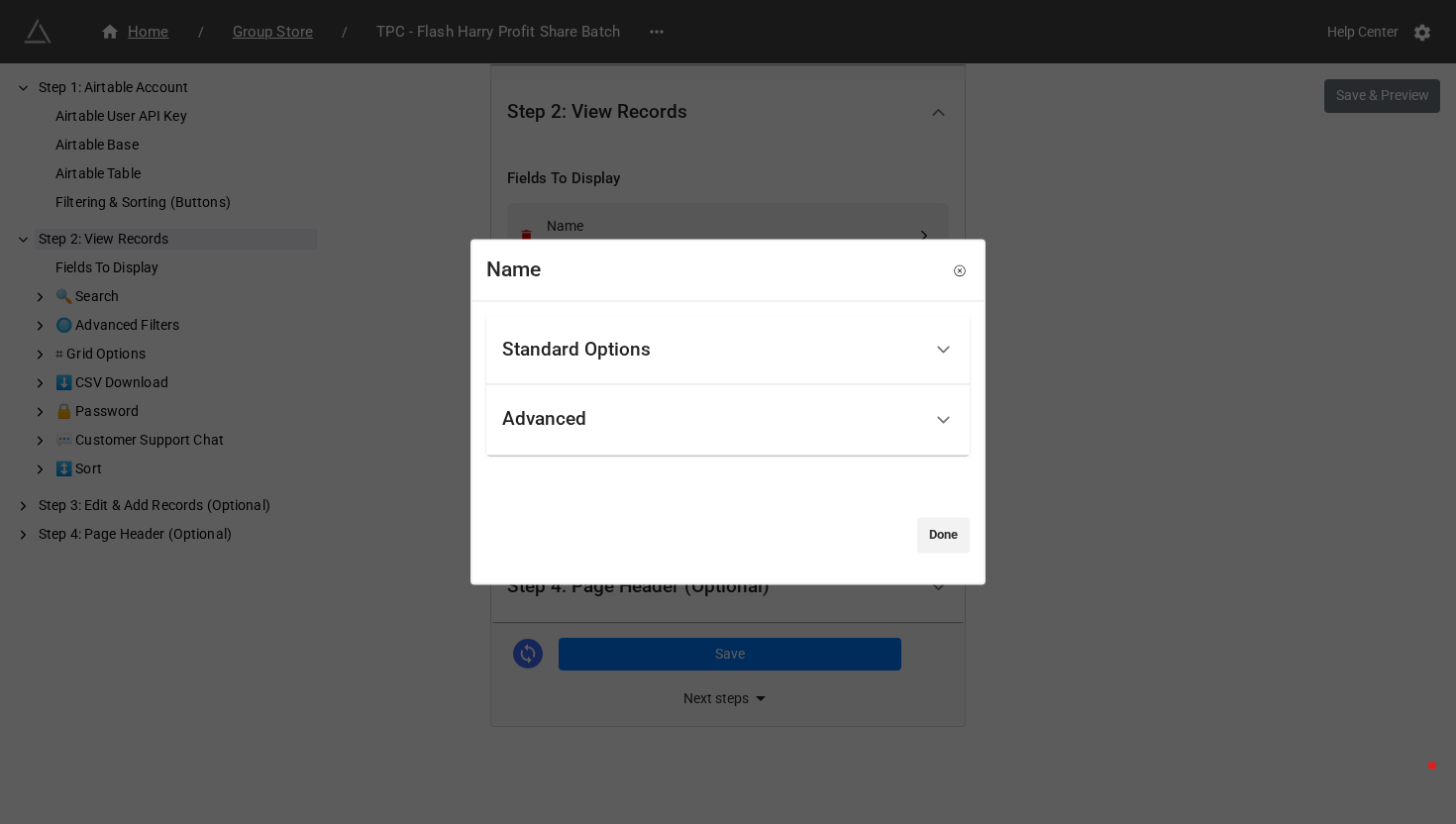 click on "Name Standard Options Title (Optional) Default Column Width (Optional) Allow Editing in Grid Advanced Mask field as password If enabled, the value will not be always visible on the screen. The user can still click on the password to see it. Done" at bounding box center [728, 412] 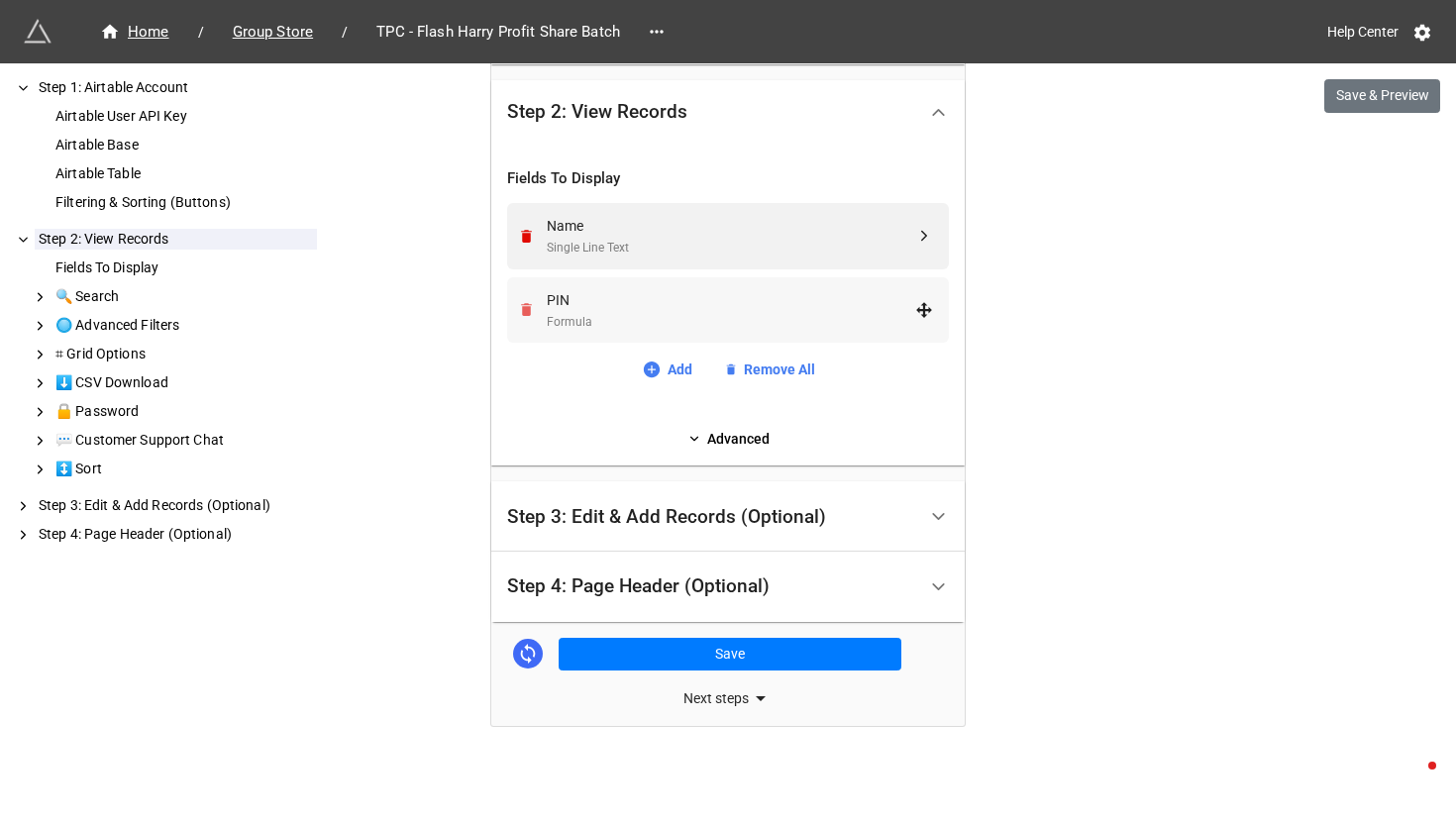 click 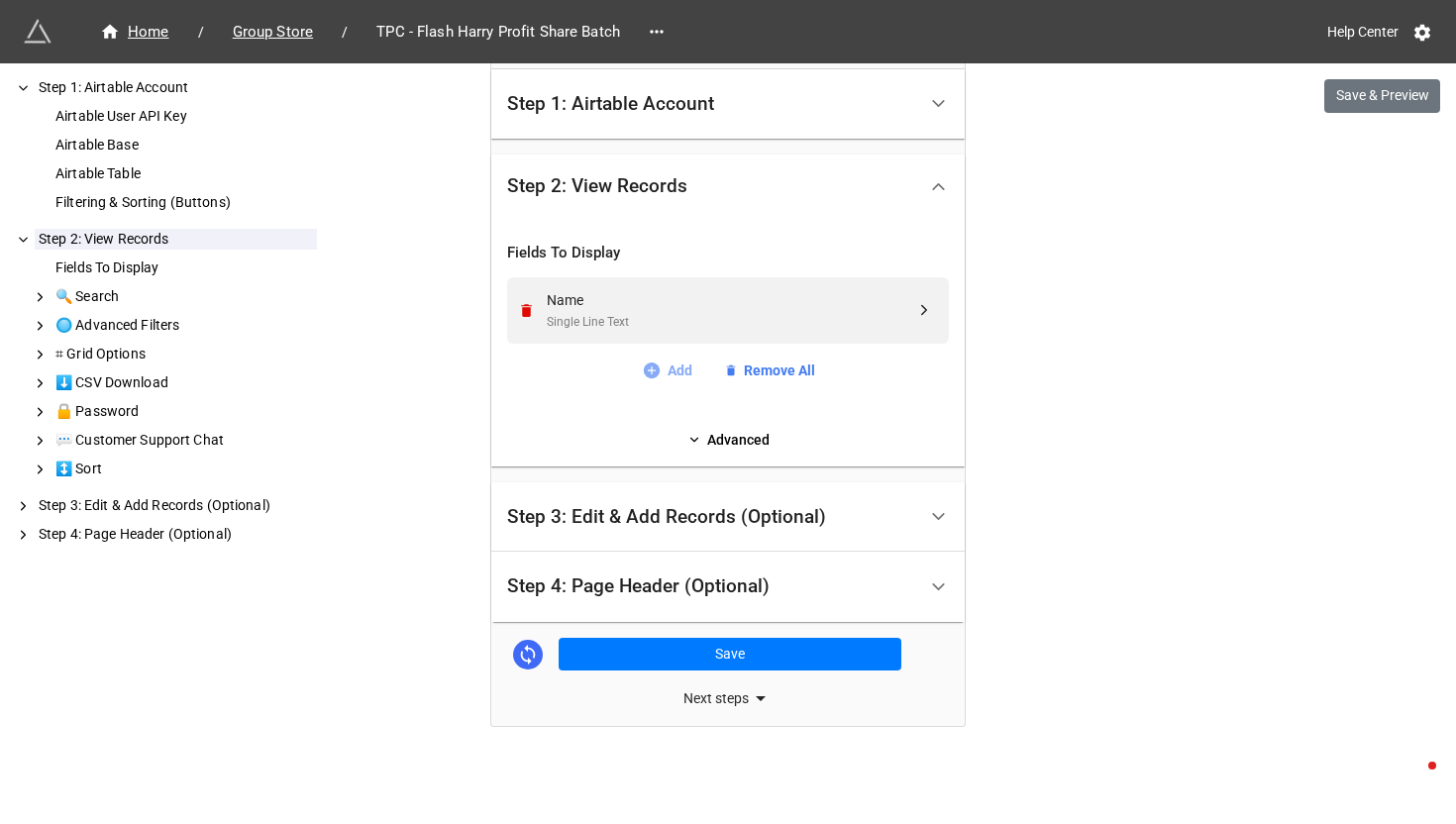 click on "Add" at bounding box center (667, 370) 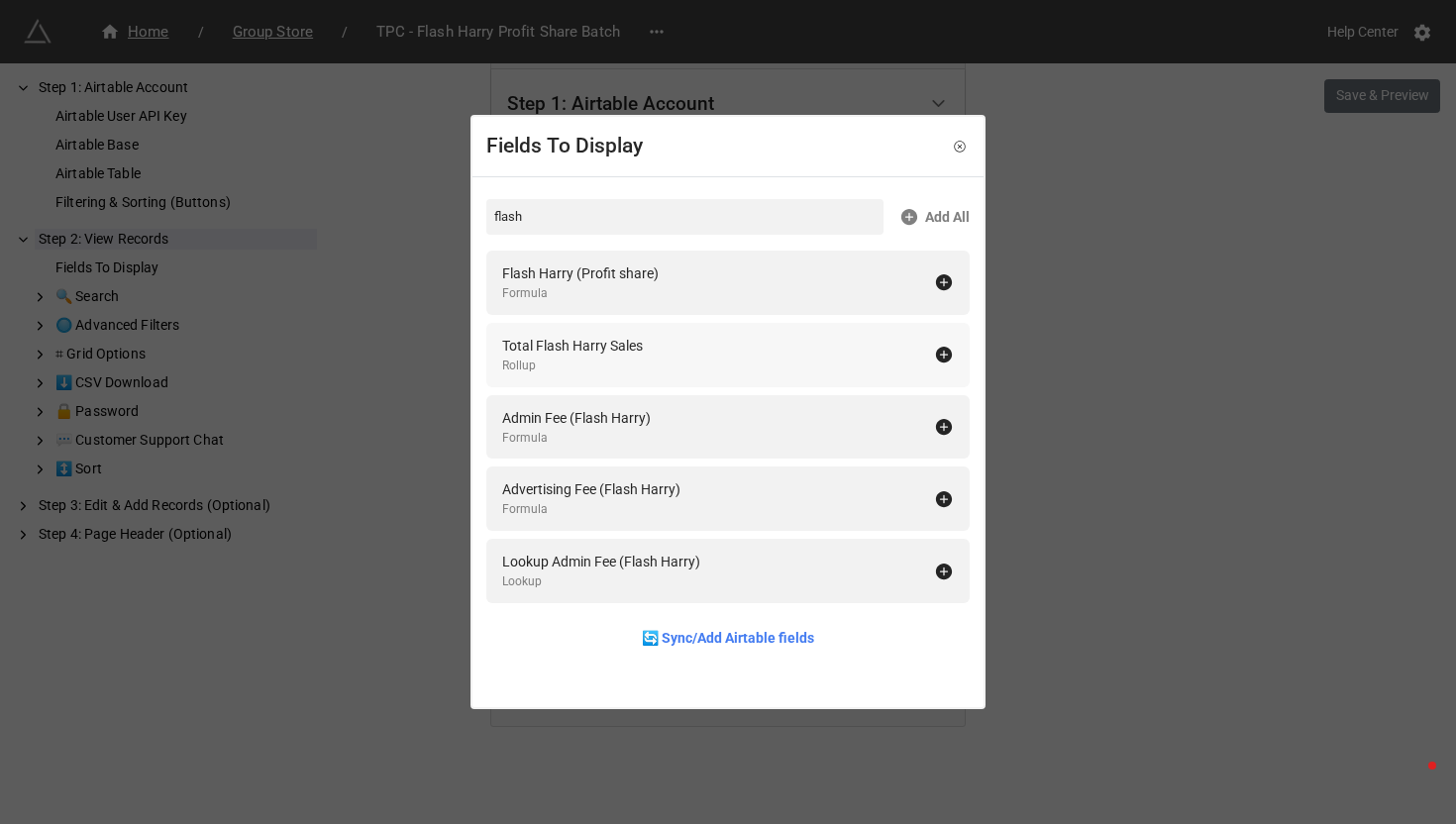 type on "flash" 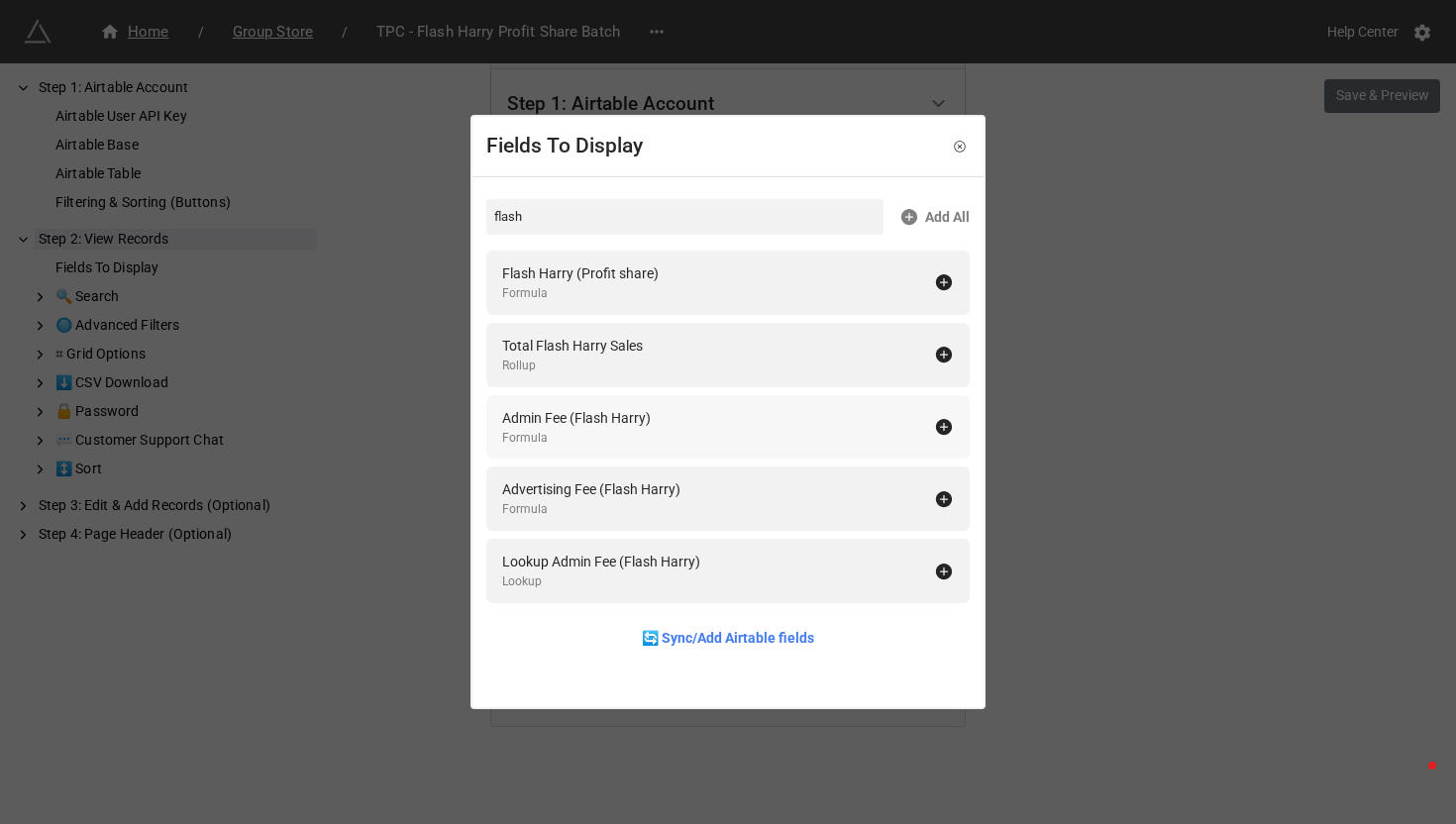 scroll, scrollTop: 456, scrollLeft: 0, axis: vertical 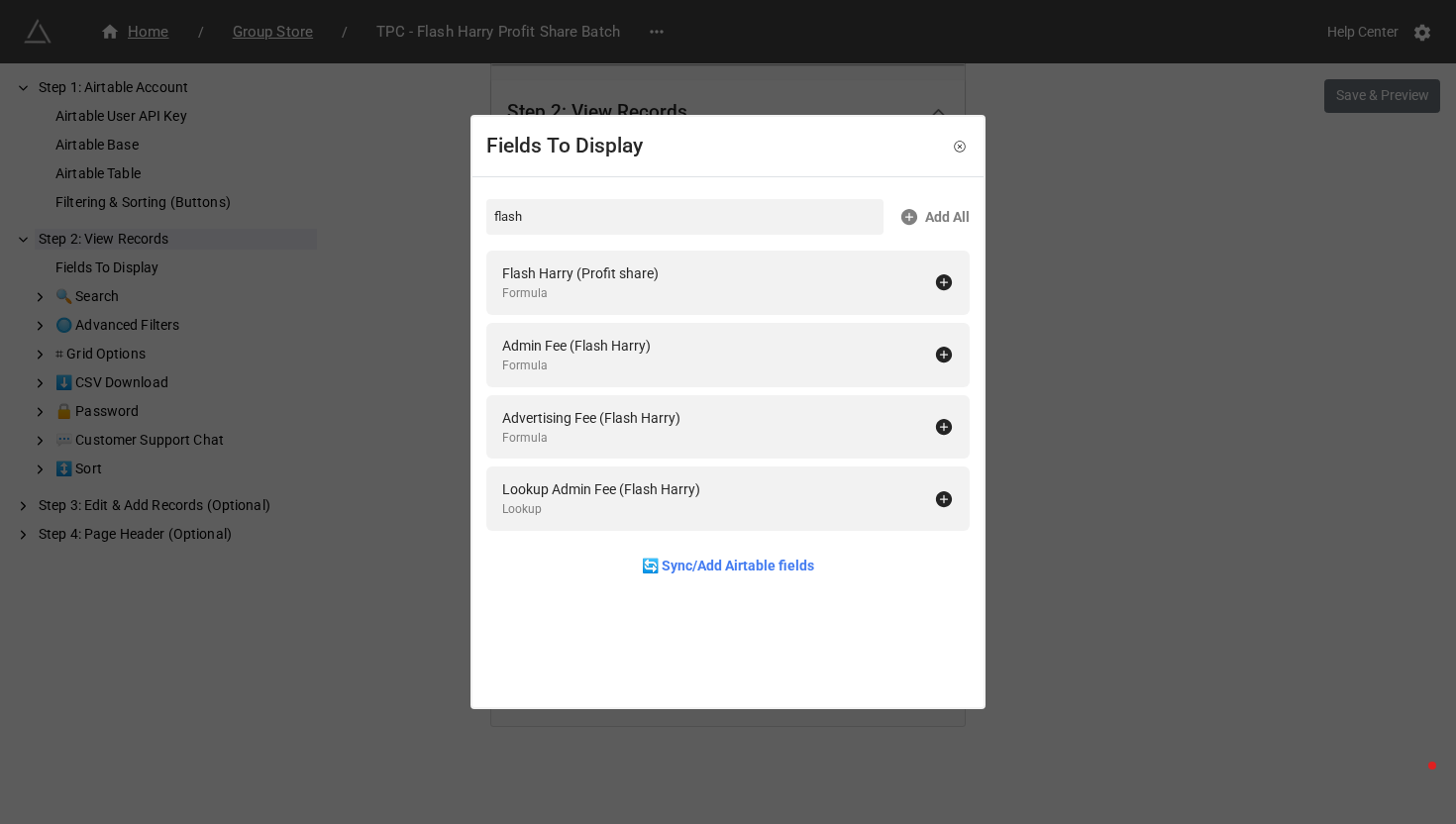 click on "Fields To Display flash Add All Flash Harry (Profit share) Formula Admin Fee (Flash Harry) Formula Advertising Fee (Flash Harry) Formula Lookup Admin Fee (Flash Harry) Lookup 🔄 Sync/Add Airtable fields" at bounding box center [728, 412] 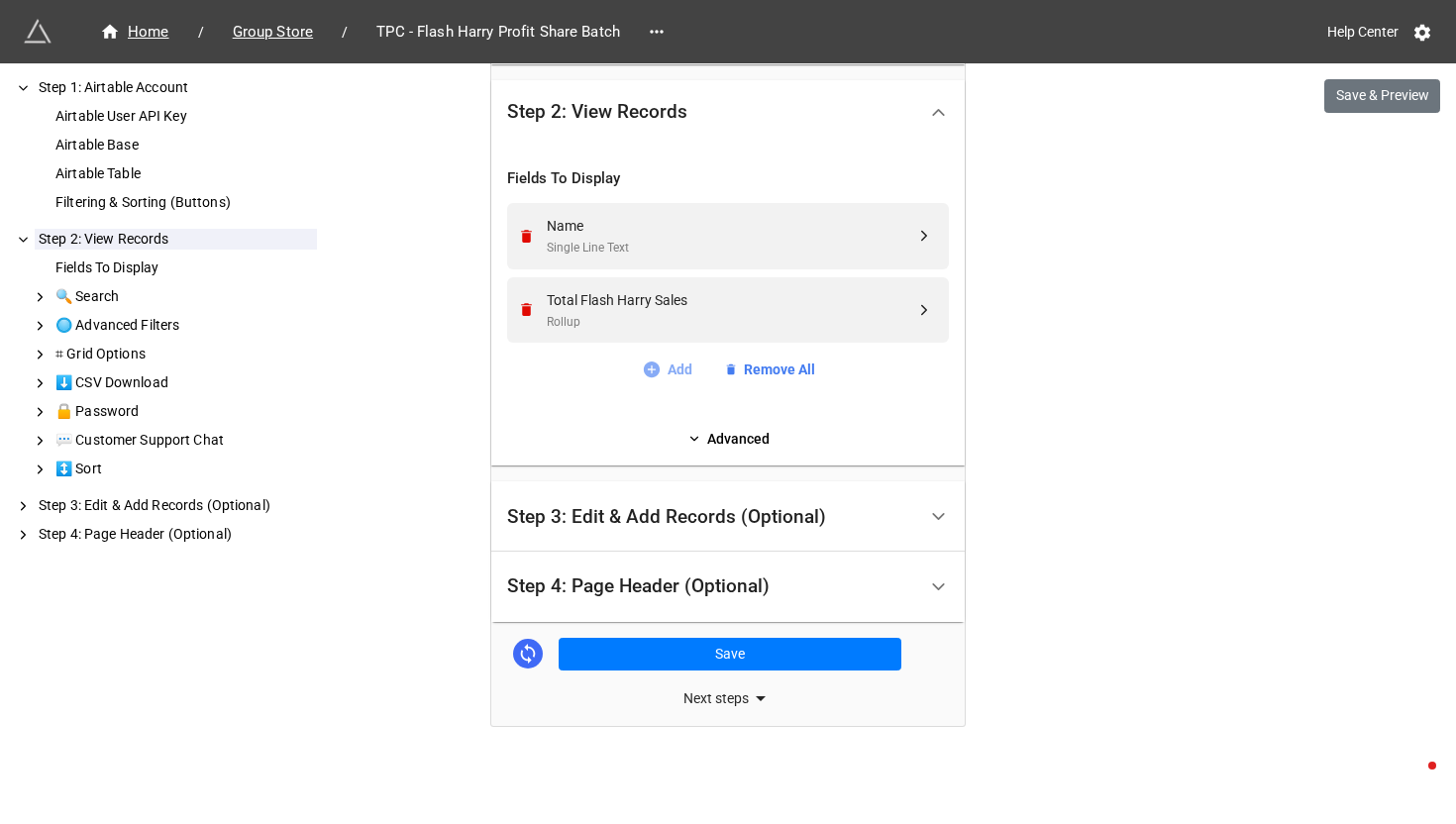 click 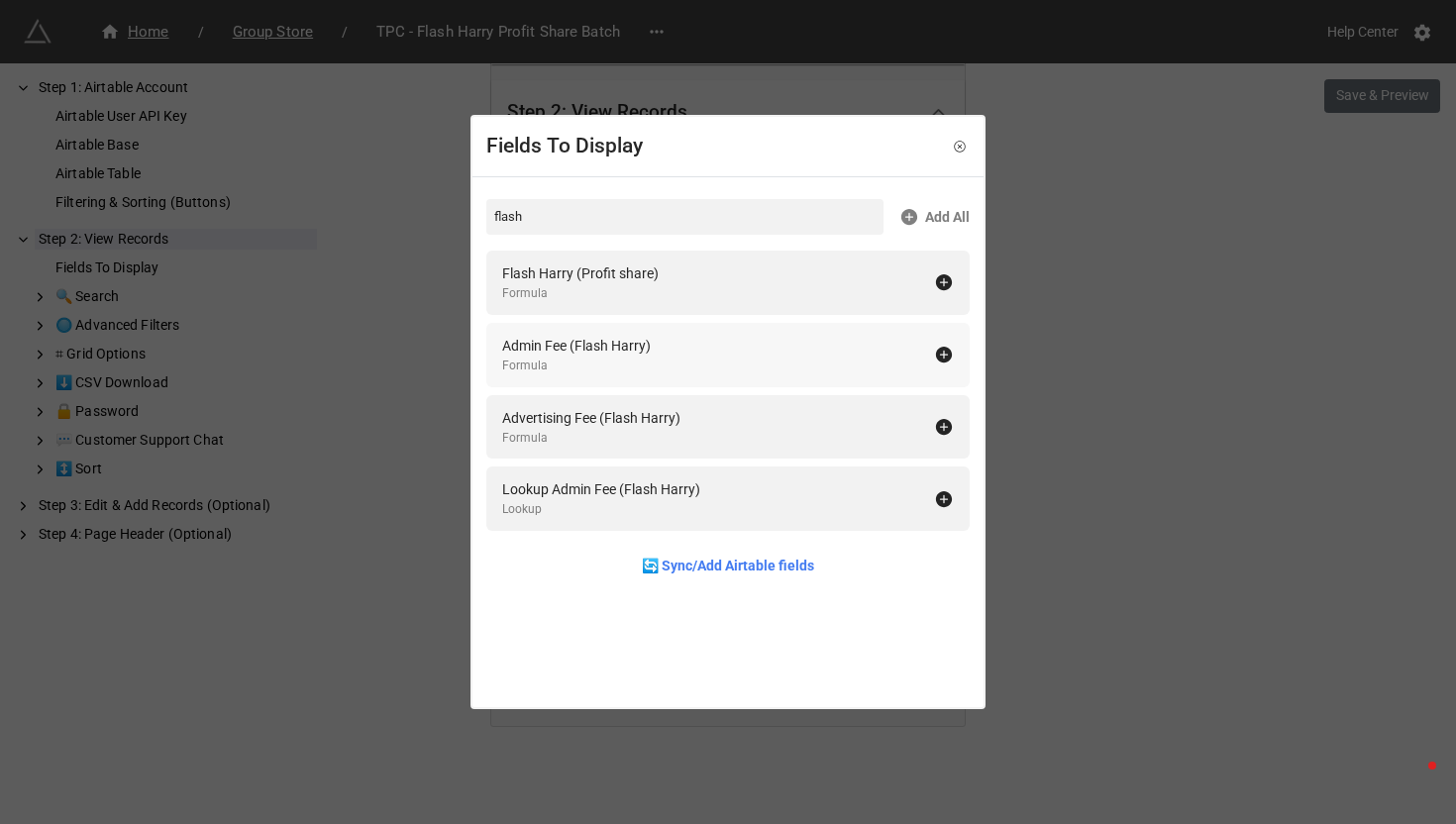 click on "Admin Fee (Flash Harry)" at bounding box center (576, 346) 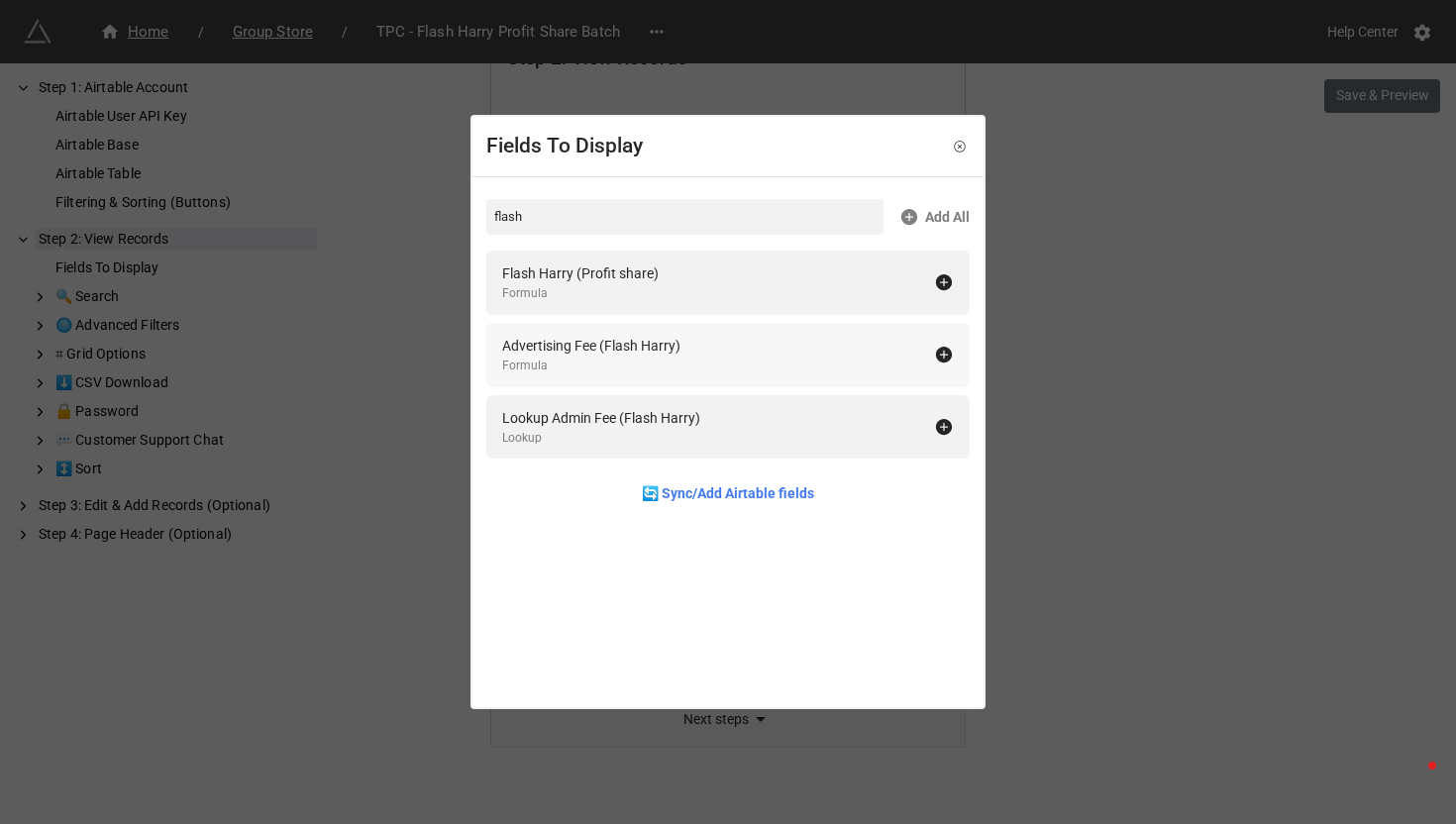 click on "Advertising Fee (Flash Harry)" at bounding box center (591, 346) 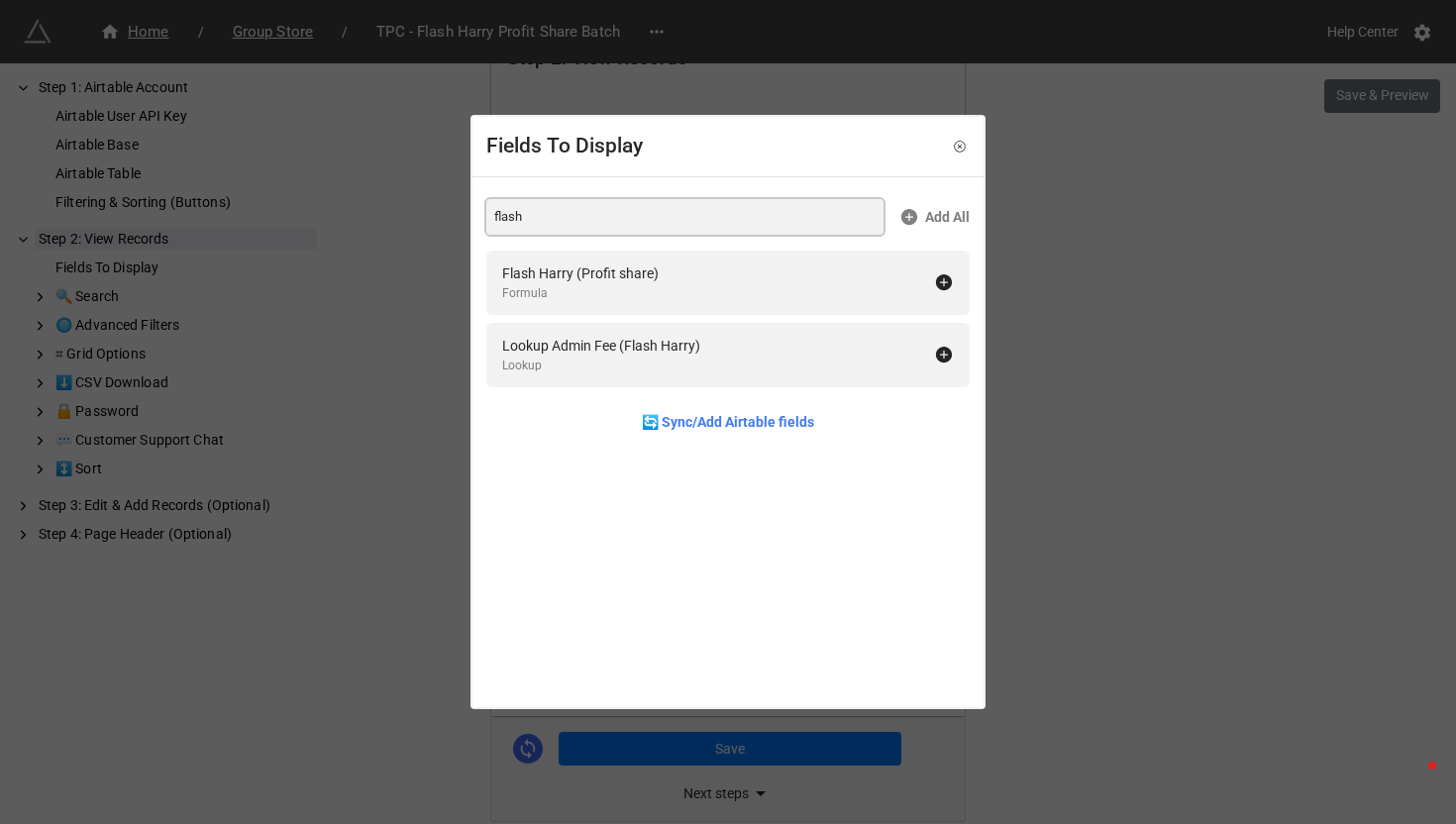 click on "flash" at bounding box center [684, 217] 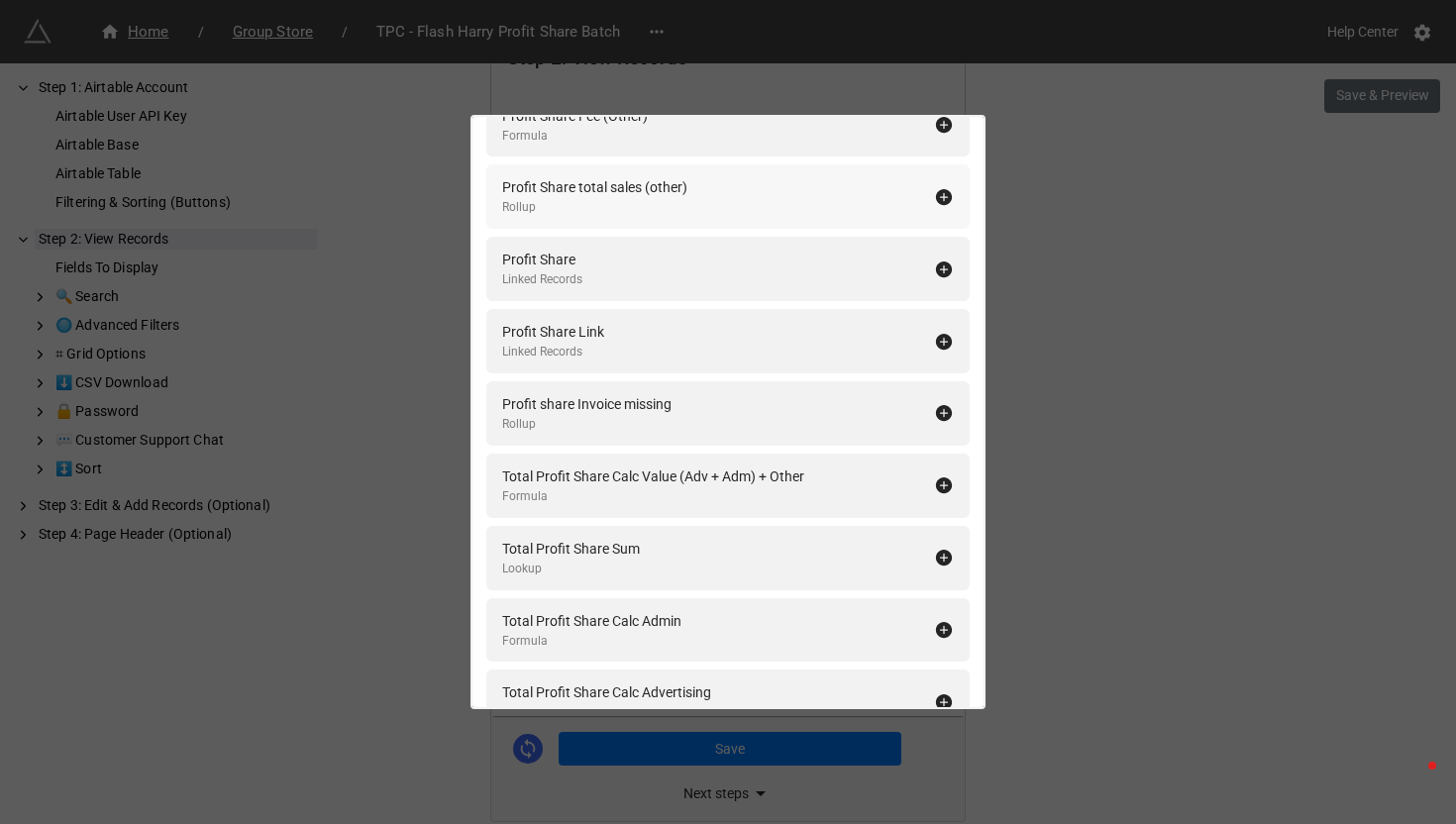 scroll, scrollTop: 303, scrollLeft: 0, axis: vertical 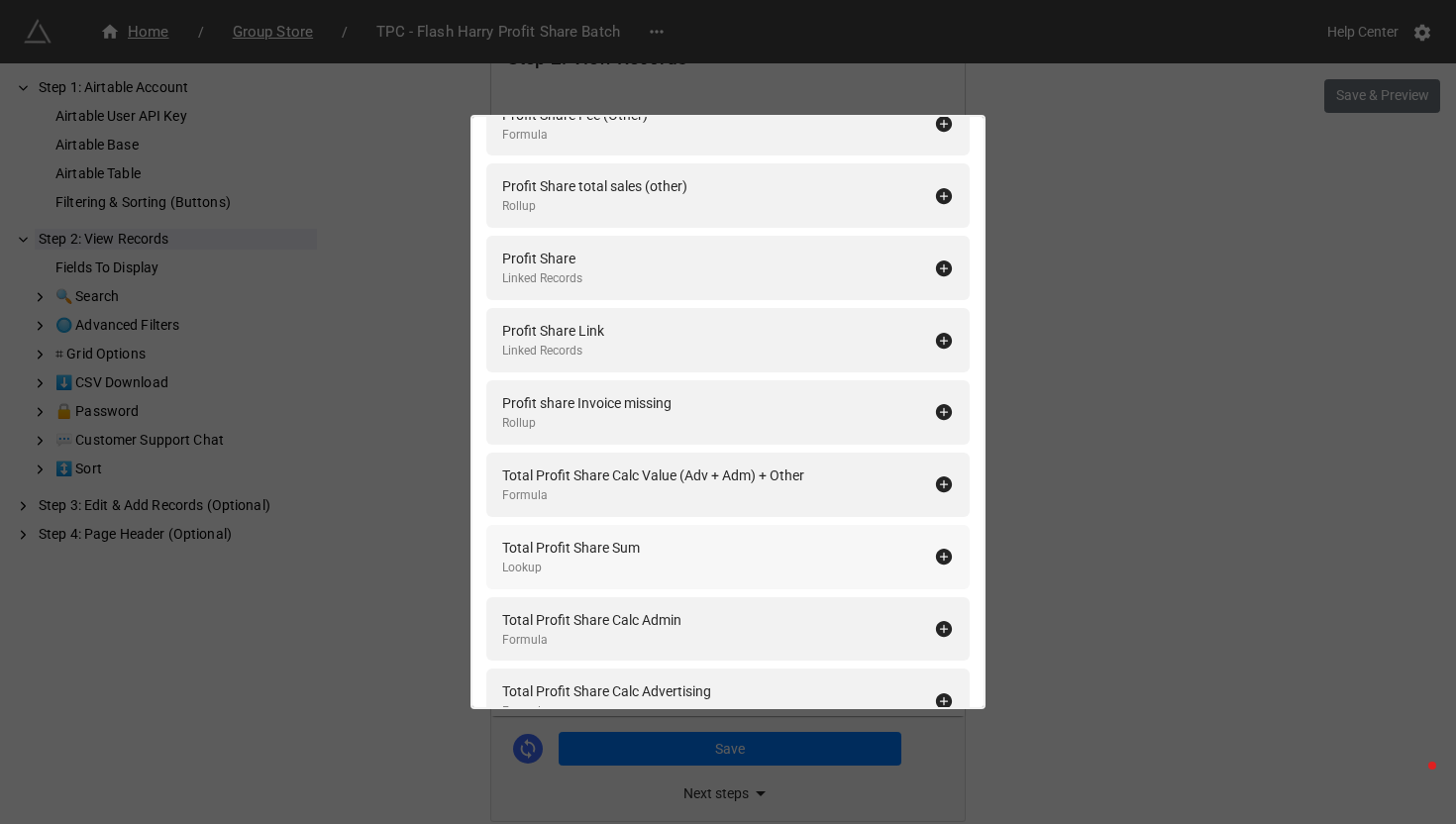 click on "Total Profit Share Sum" at bounding box center [571, 548] 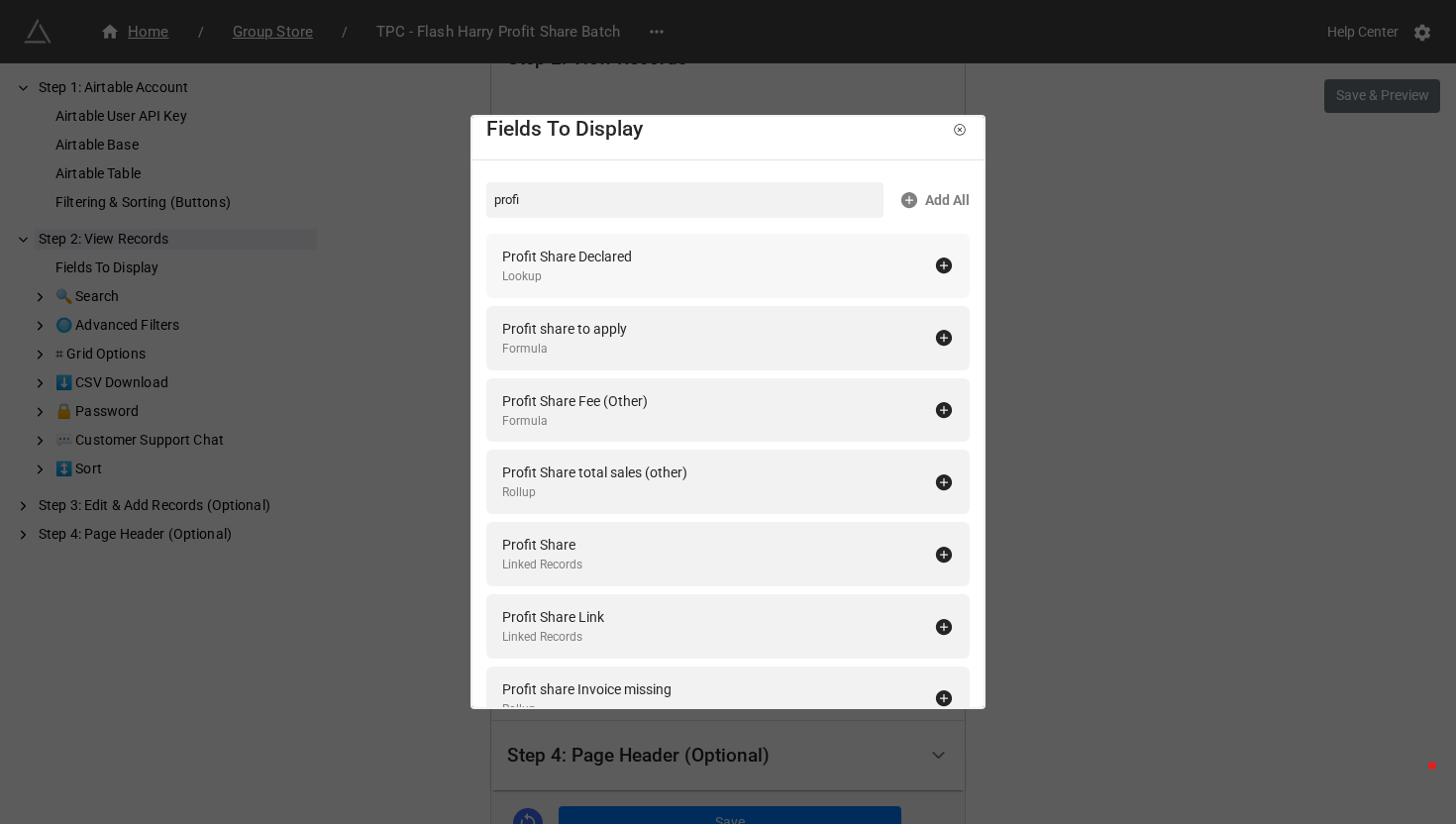 scroll, scrollTop: 15, scrollLeft: 0, axis: vertical 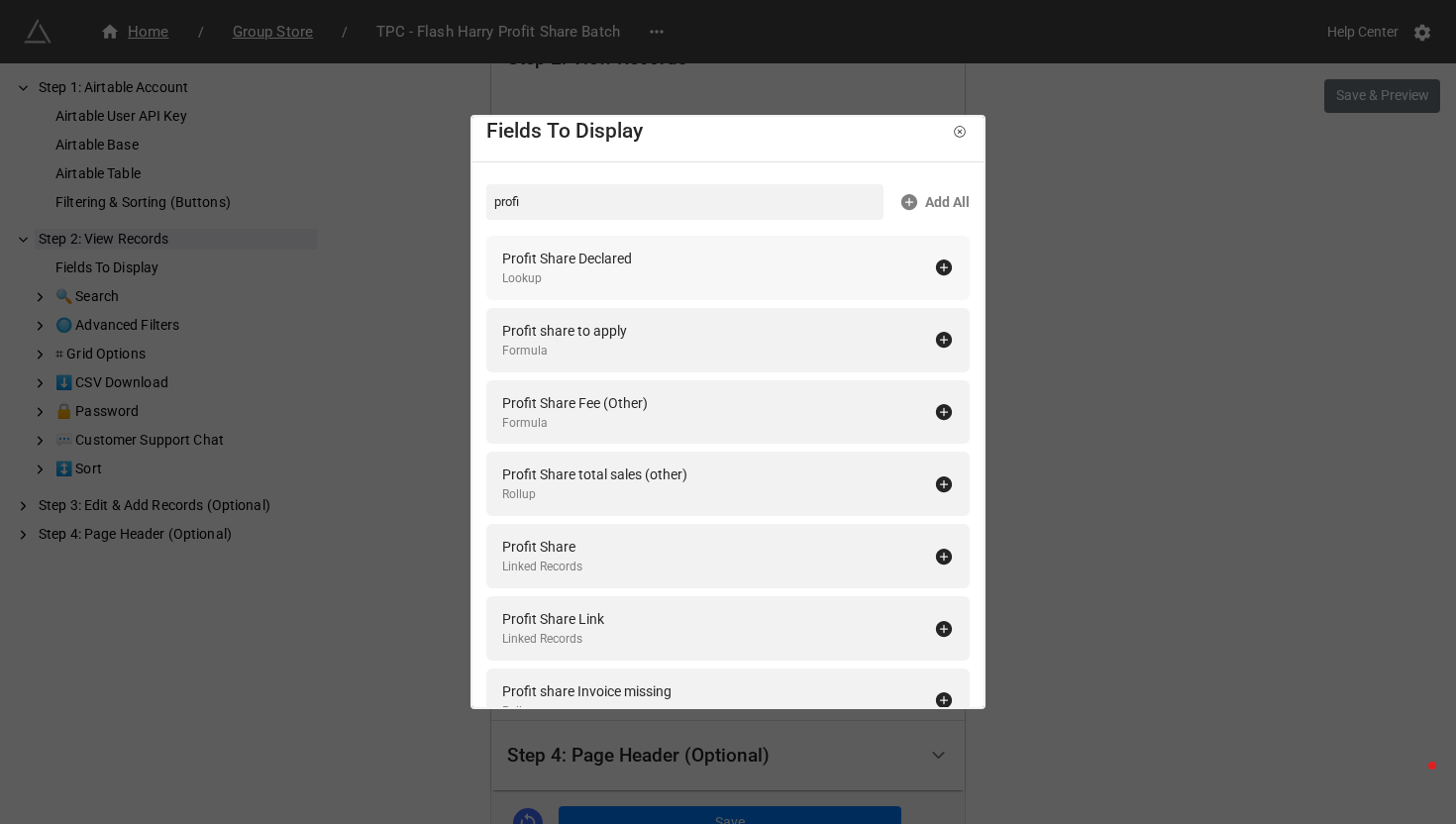 click on "Profit Share Declared" at bounding box center (567, 258) 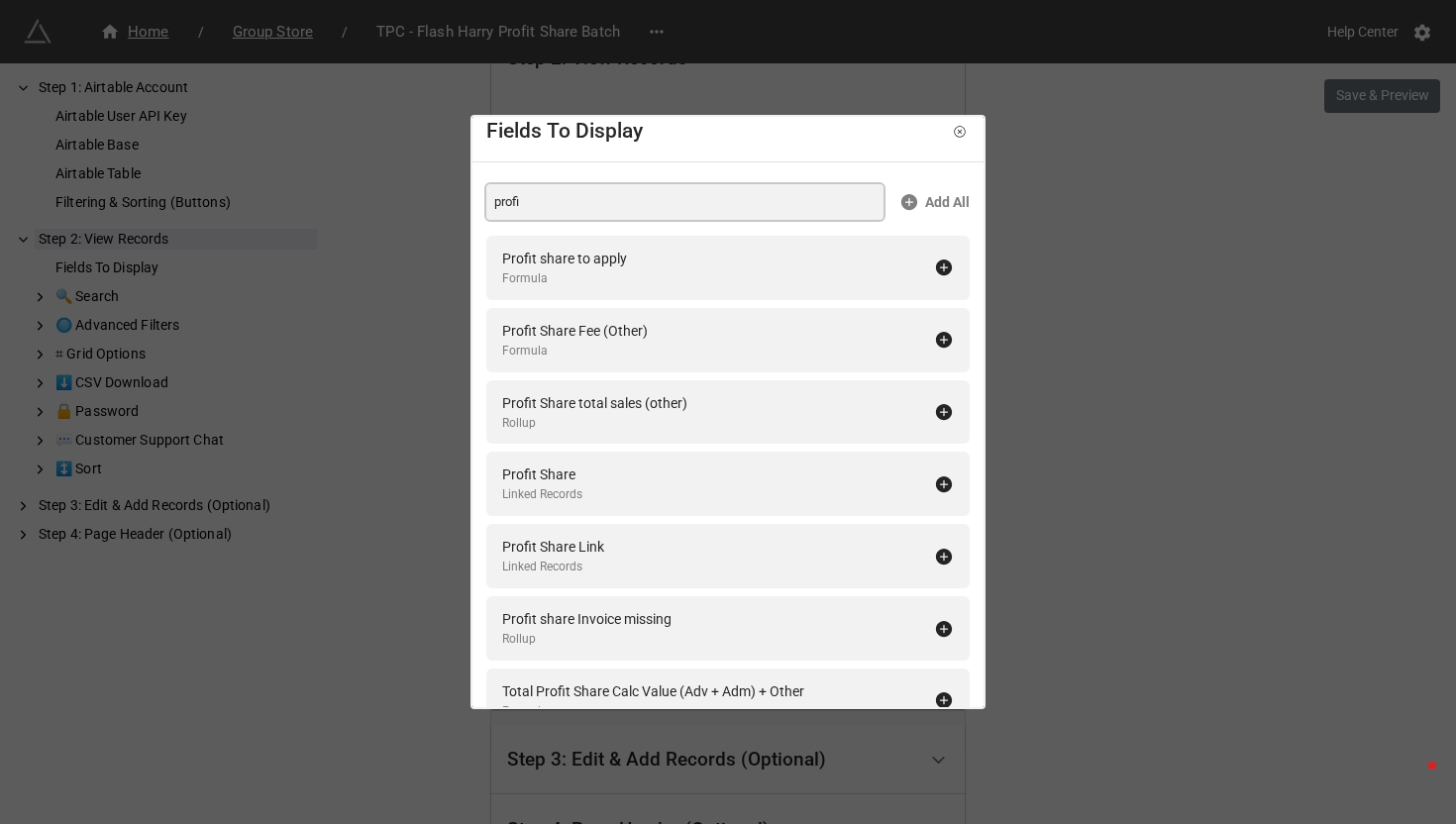 click on "profi" at bounding box center (684, 202) 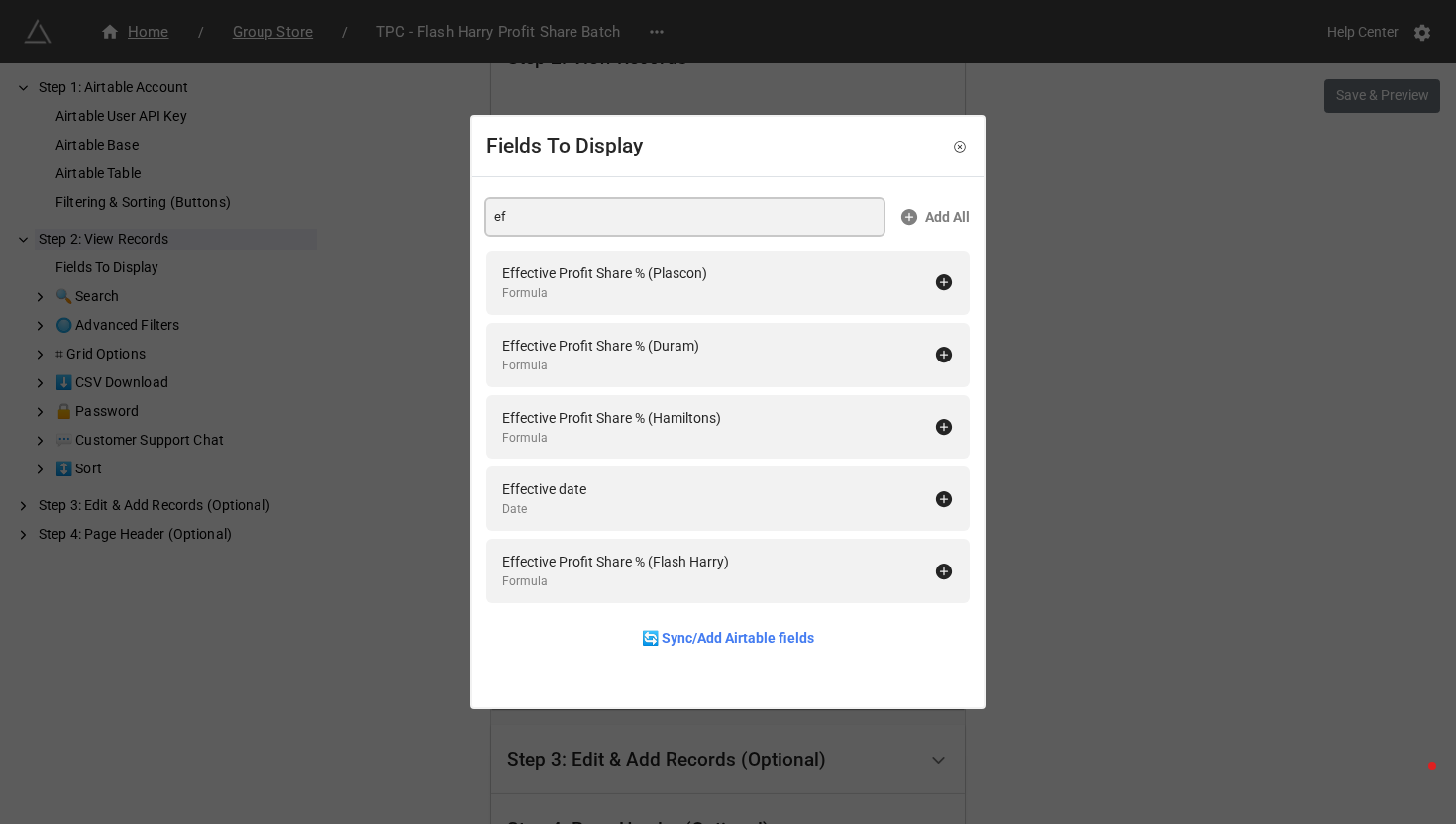 scroll, scrollTop: 0, scrollLeft: 0, axis: both 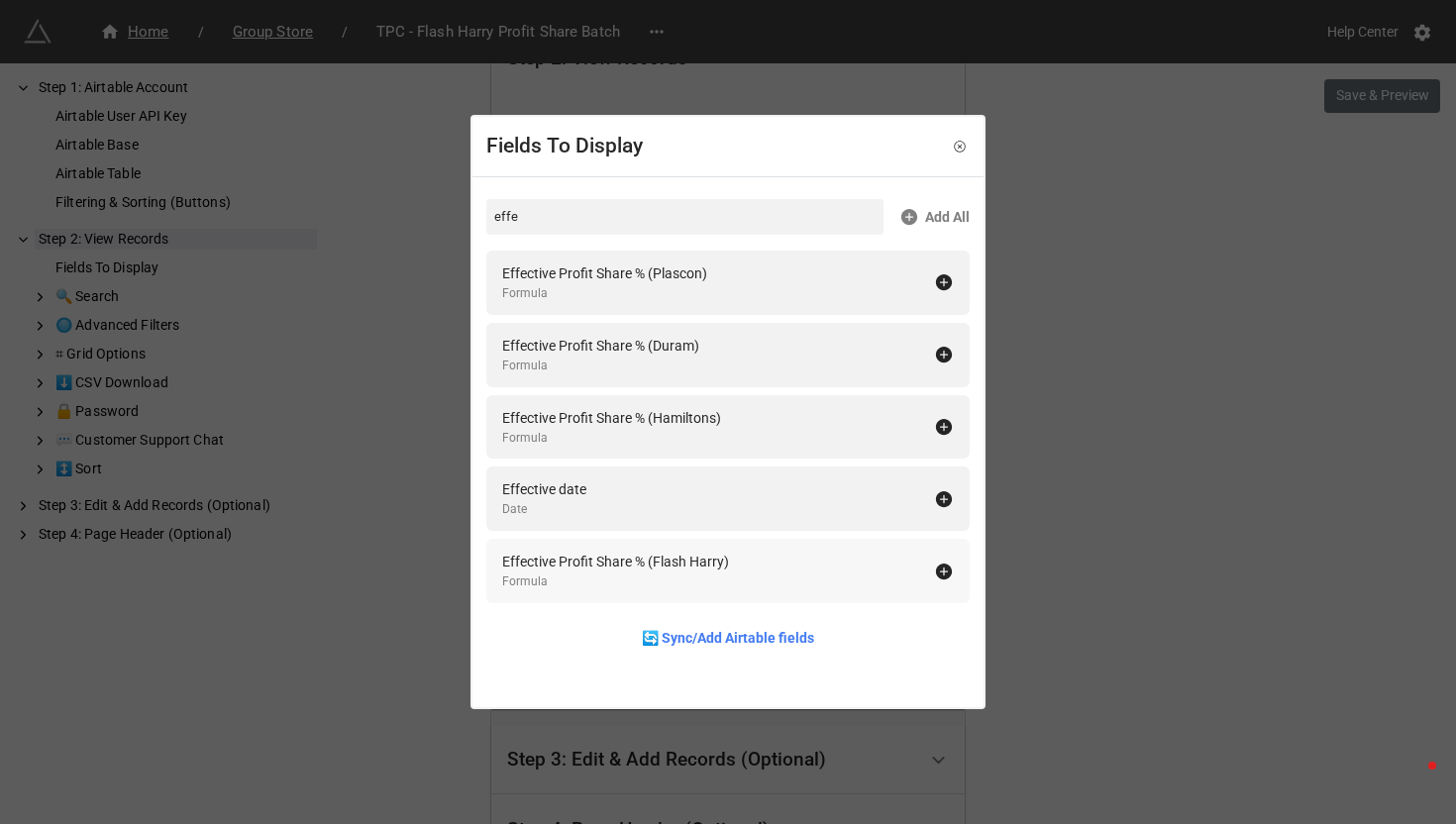 click on "Effective Profit Share % (Flash Harry)" at bounding box center [615, 562] 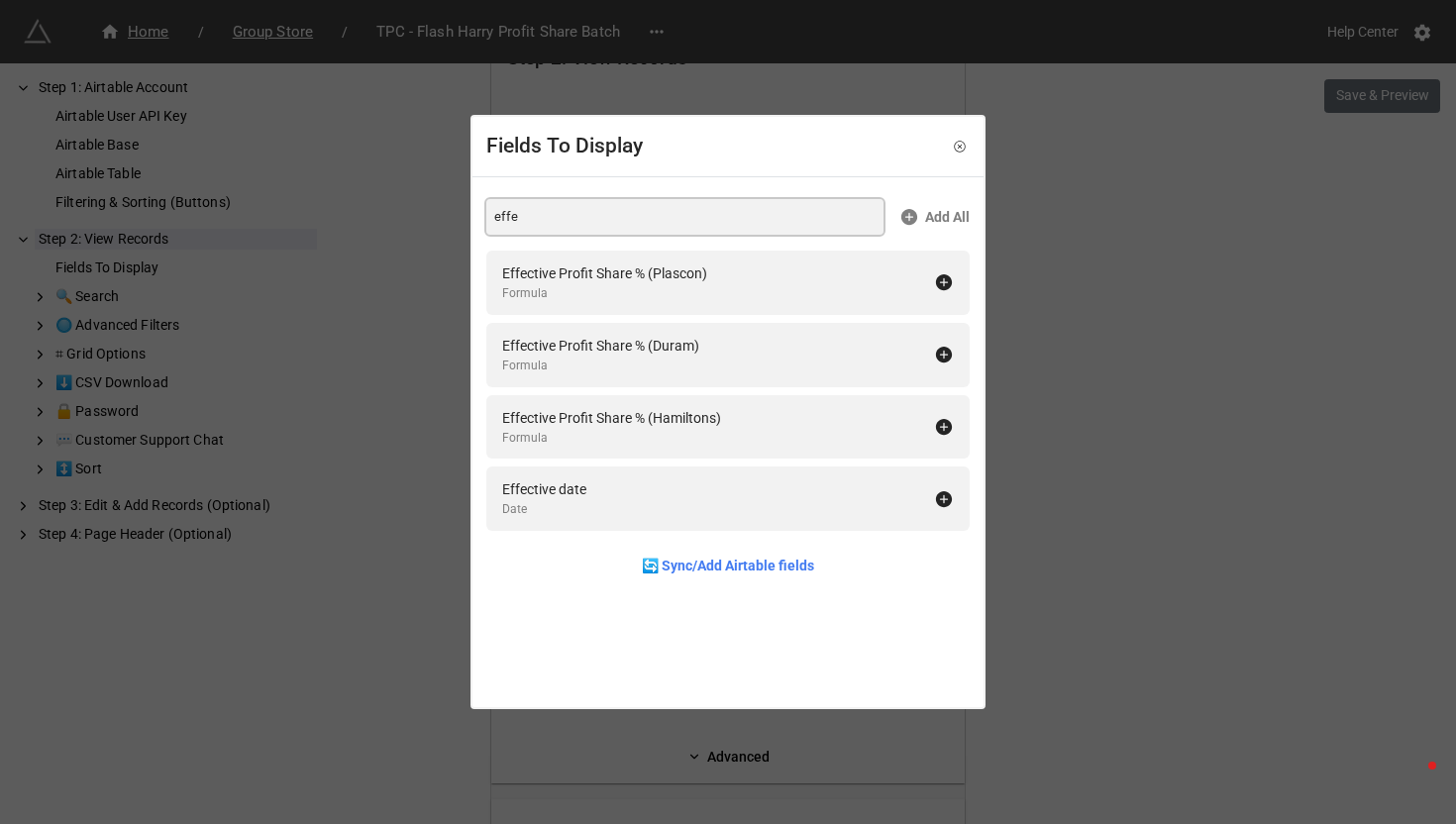 click on "effe" at bounding box center (684, 217) 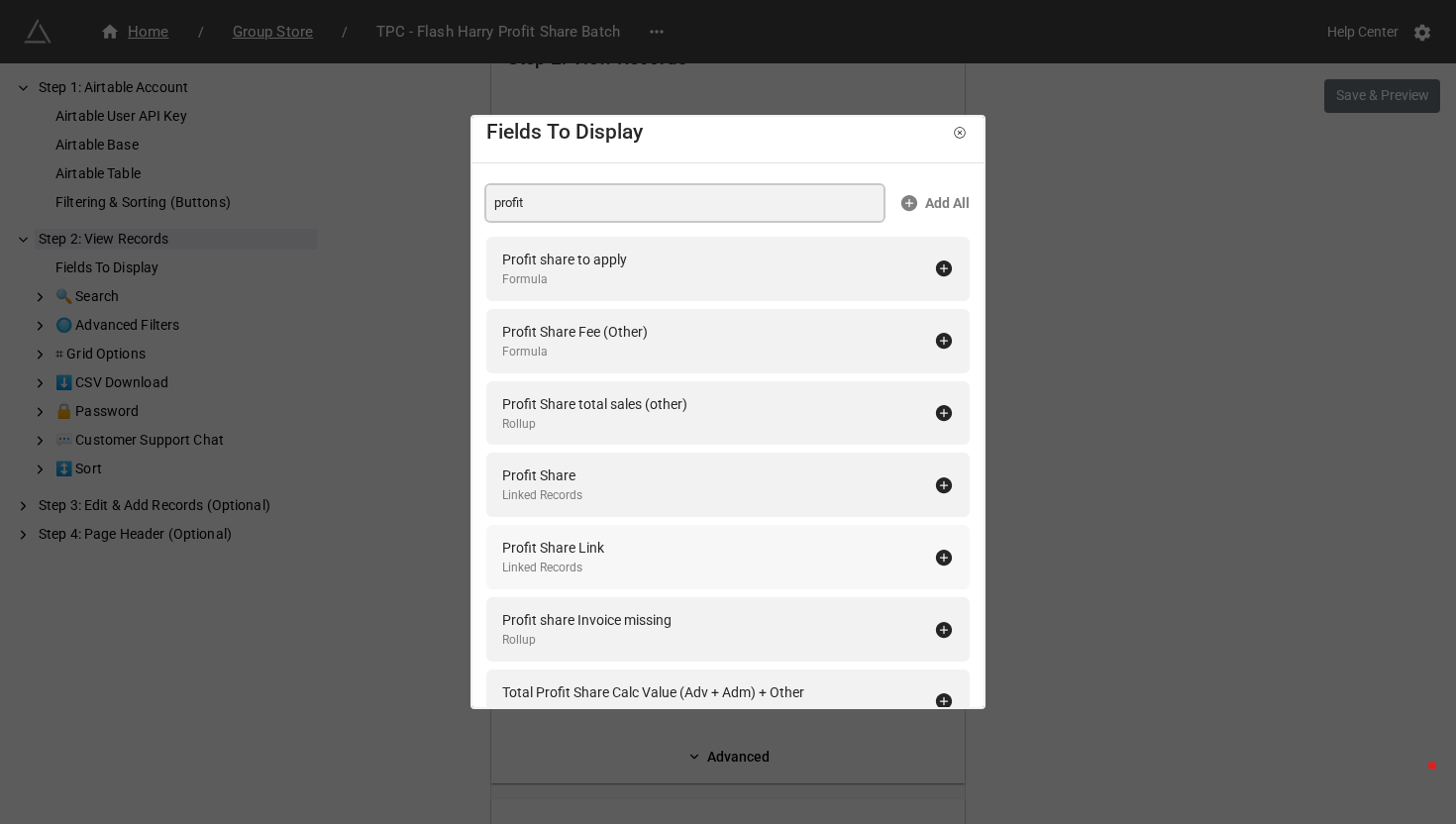 scroll, scrollTop: 0, scrollLeft: 0, axis: both 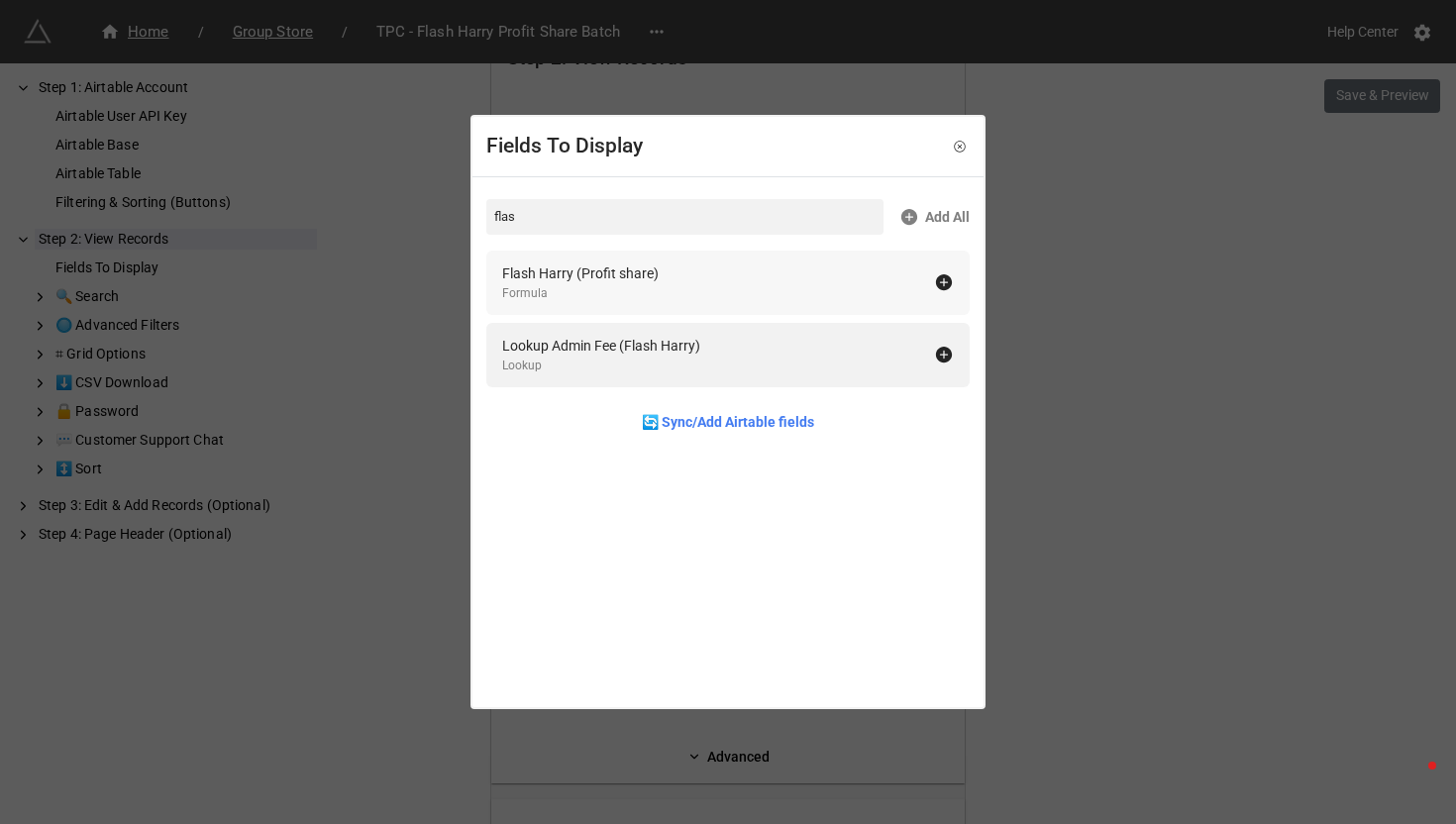 click on "Formula" at bounding box center [580, 293] 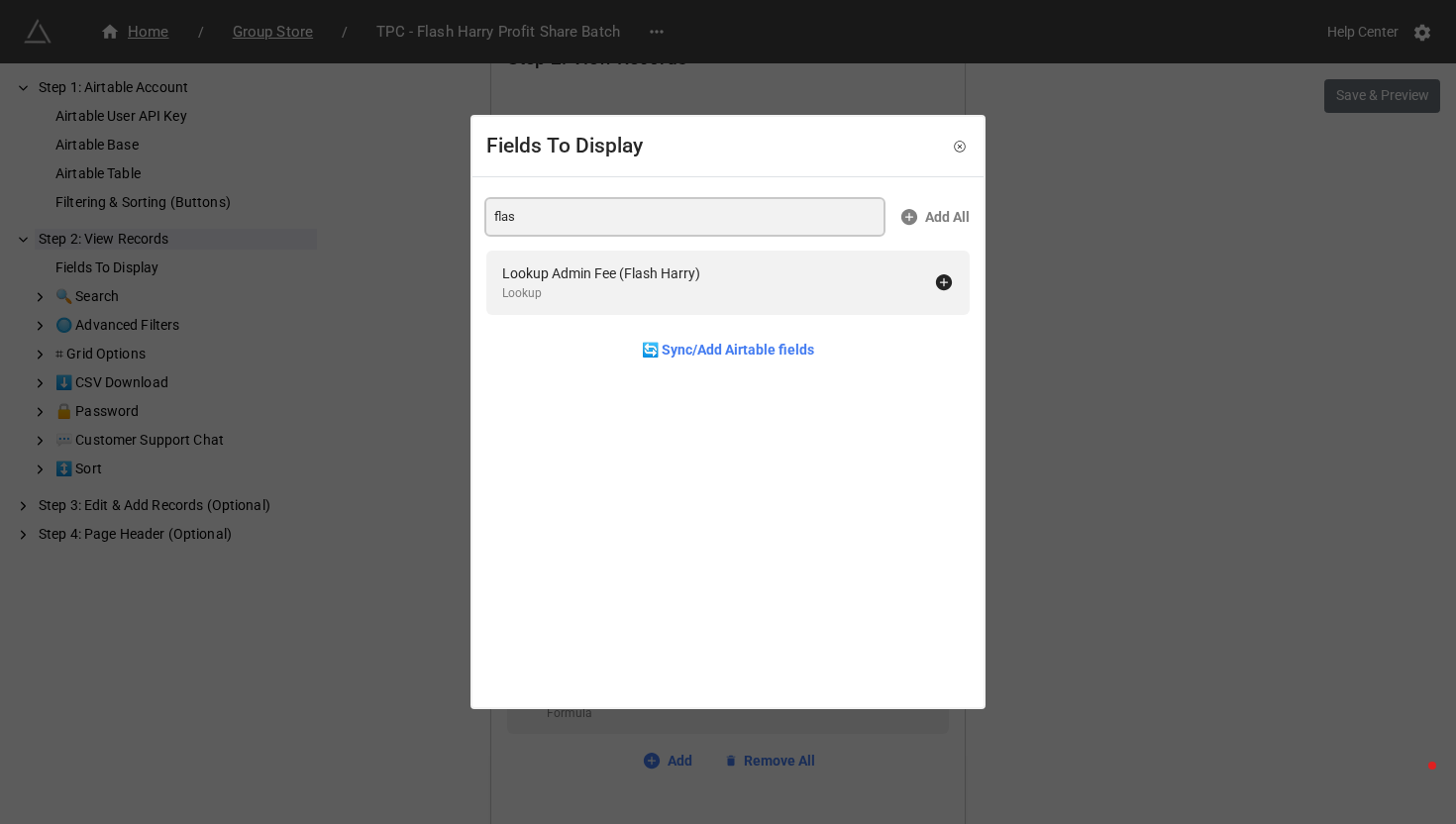 click on "flas" at bounding box center [684, 217] 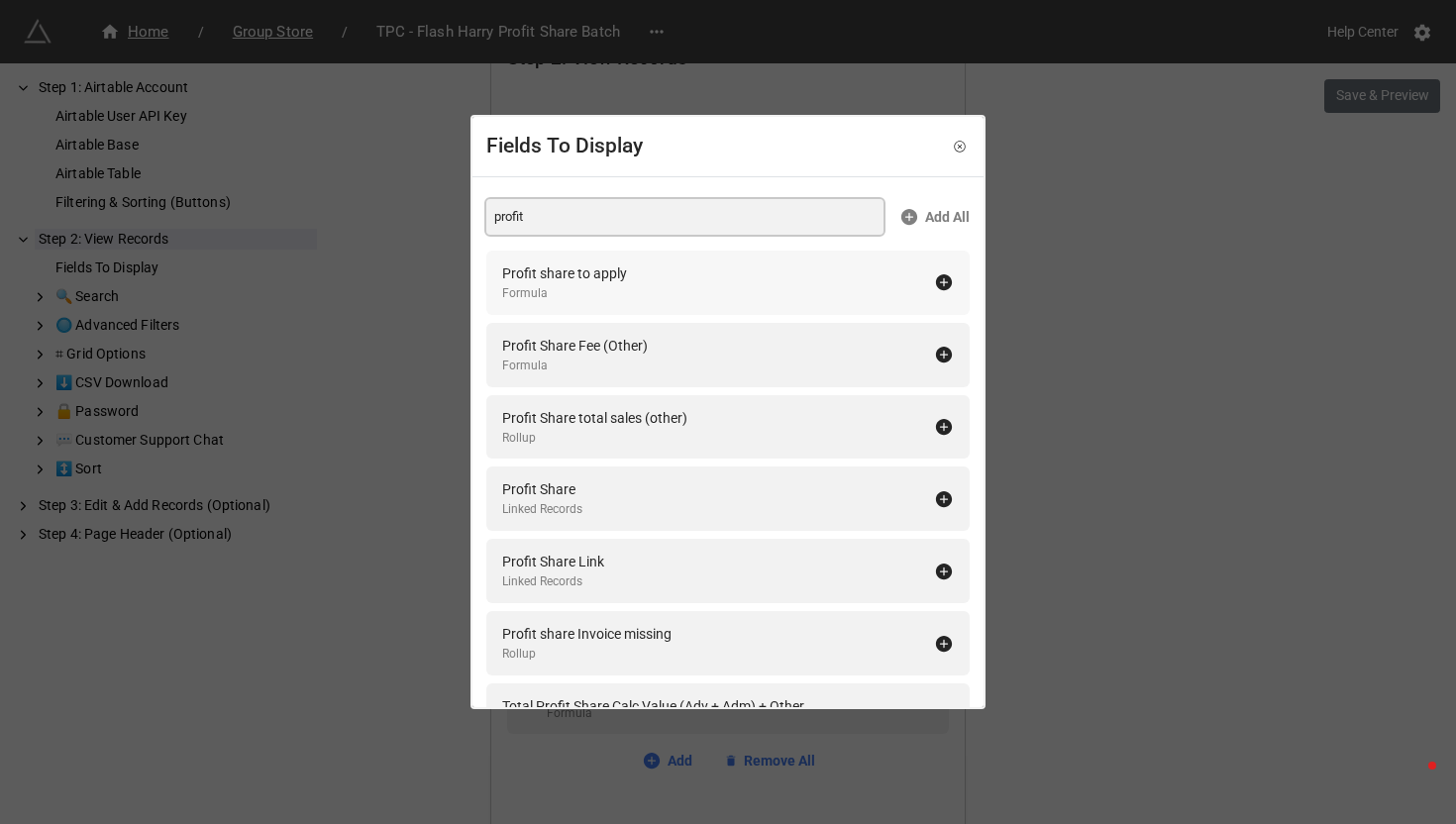 type on "profit" 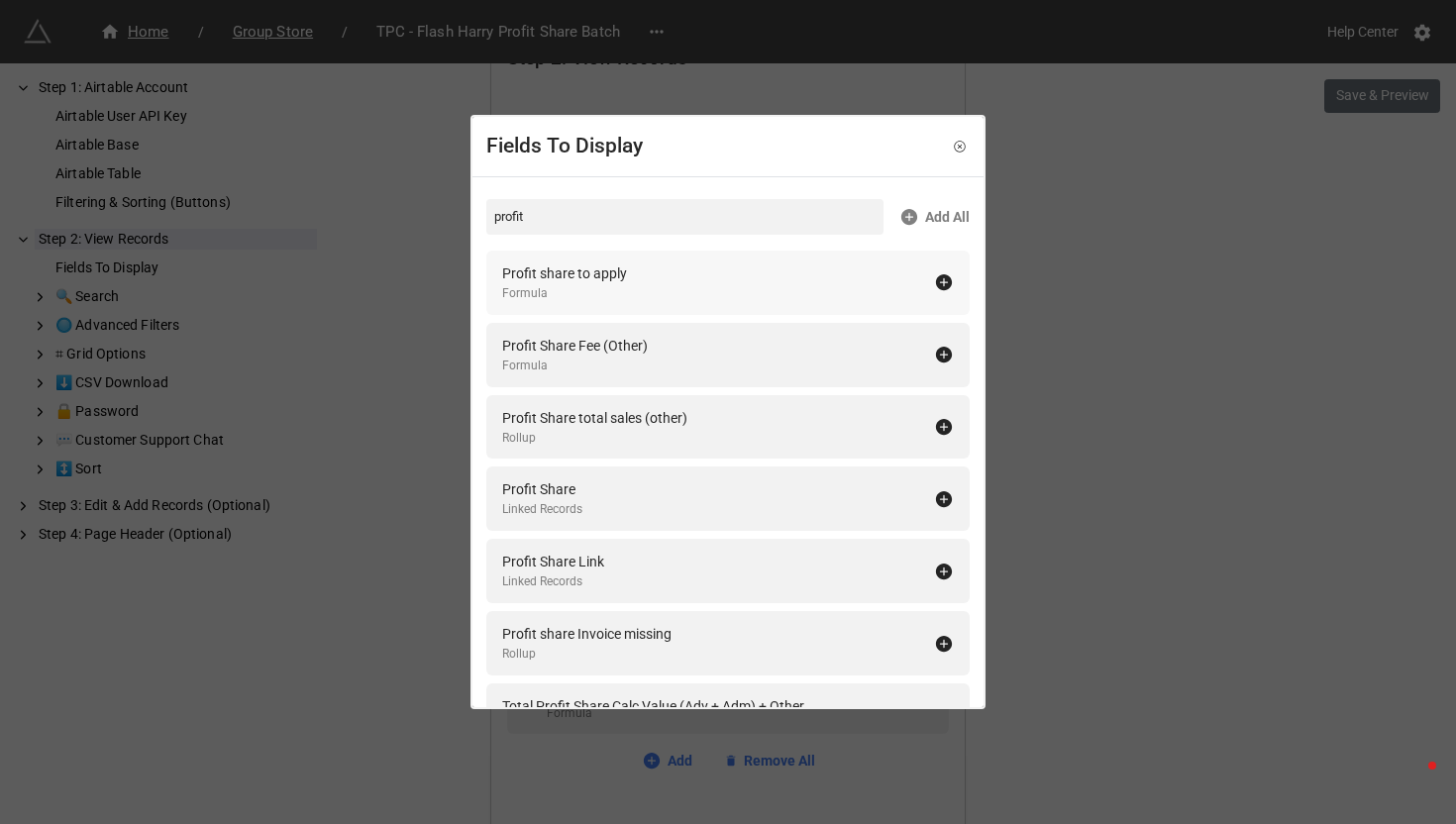 click on "Profit share to apply" at bounding box center [565, 273] 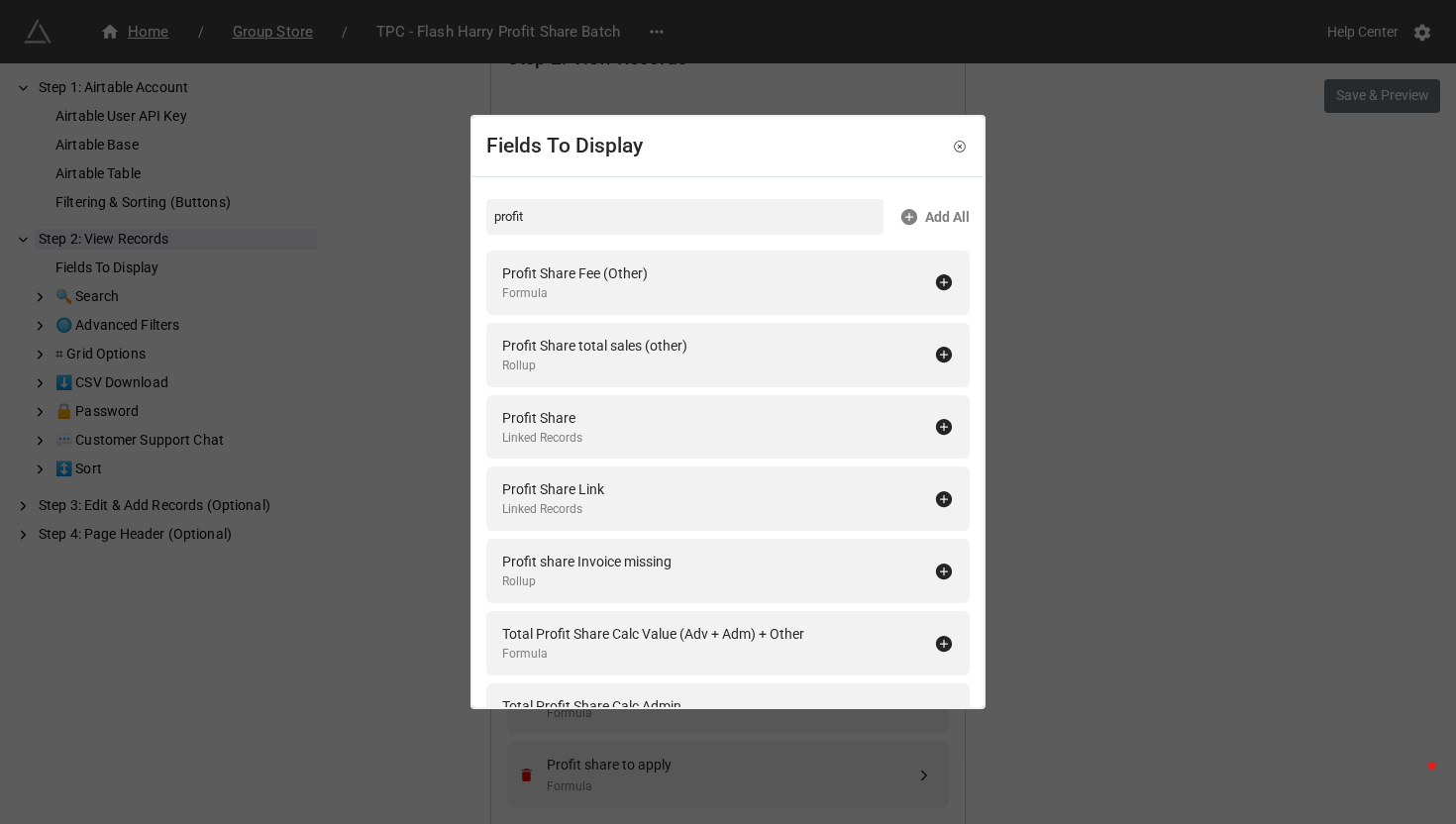 click on "Fields To Display profit Add All Profit Share Fee (Other) Formula Profit Share total sales (other) Rollup Profit Share Linked Records Profit Share Link Linked Records Profit share Invoice missing Rollup Total Profit Share Calc Value (Adv + Adm) + Other Formula Total Profit Share Calc Admin Formula Total Profit Share Calc Advertising Formula Total Profit Share Calc Value (Adv + Adm) Plascon Formula Total Profit Share Calc Value (Adv + Adm) Duram Formula Total Profit Share Calc Value (Adv + Adm) Hamiltons Formula Duram (Profit share) Formula Lookup profit share type Rollup Unpaid Profit share - Paint Rollup Unpaid Profit share - Cement Rollup Unpaid Profit share - Hardware Rollup Link to profit share calculation Linked Records Missing Profit Share - Paint Rollup Missing Profit Share - Cement Rollup Missing Profit Share - Hardware Rollup Plascon (Profit share) Formula Effective Profit Share % (Plascon) Formula Effective Profit Share % (Duram) Formula Effective Profit Share % (Hamiltons) Formula Formula Formula" at bounding box center (728, 412) 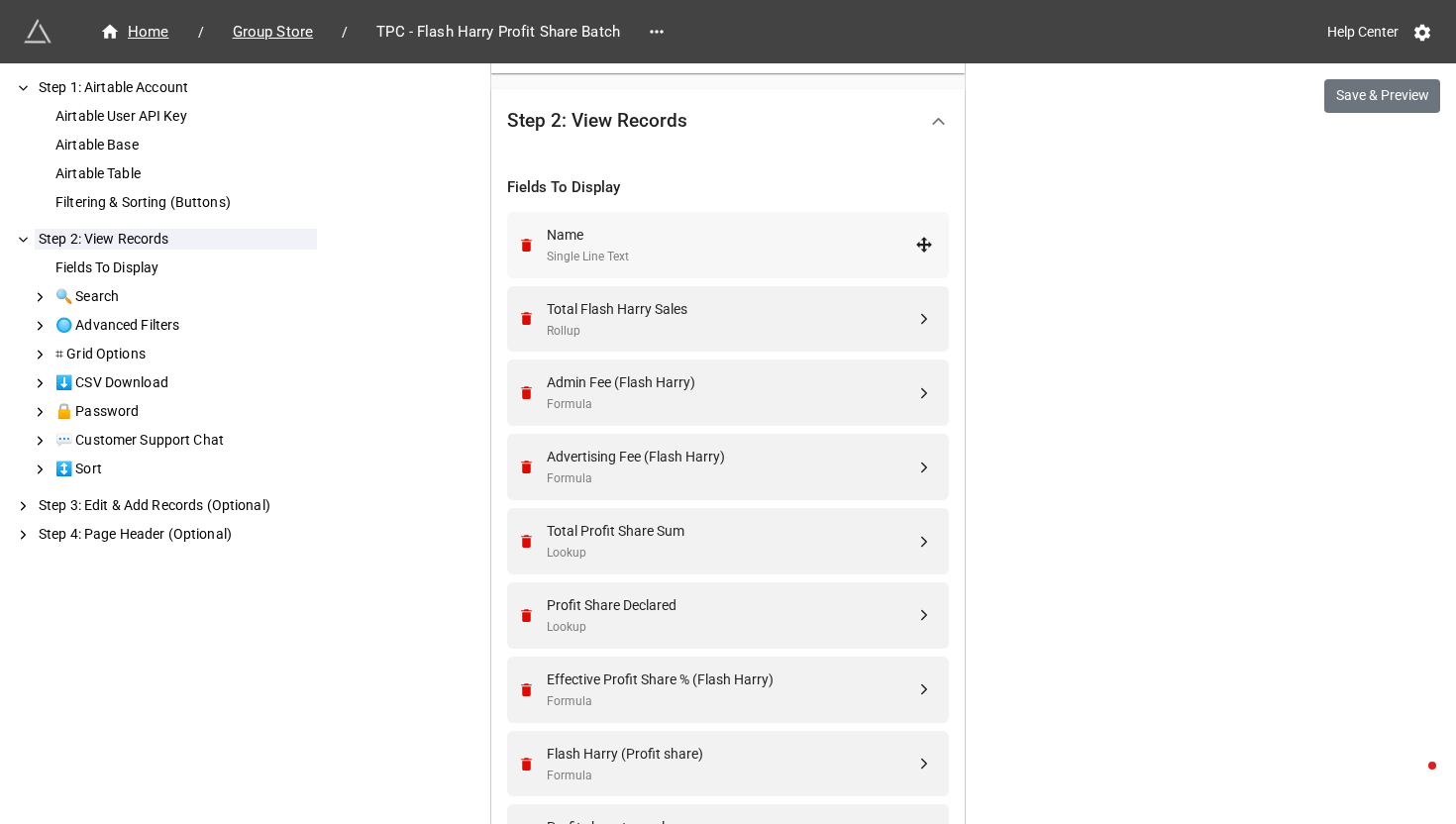 scroll, scrollTop: 435, scrollLeft: 0, axis: vertical 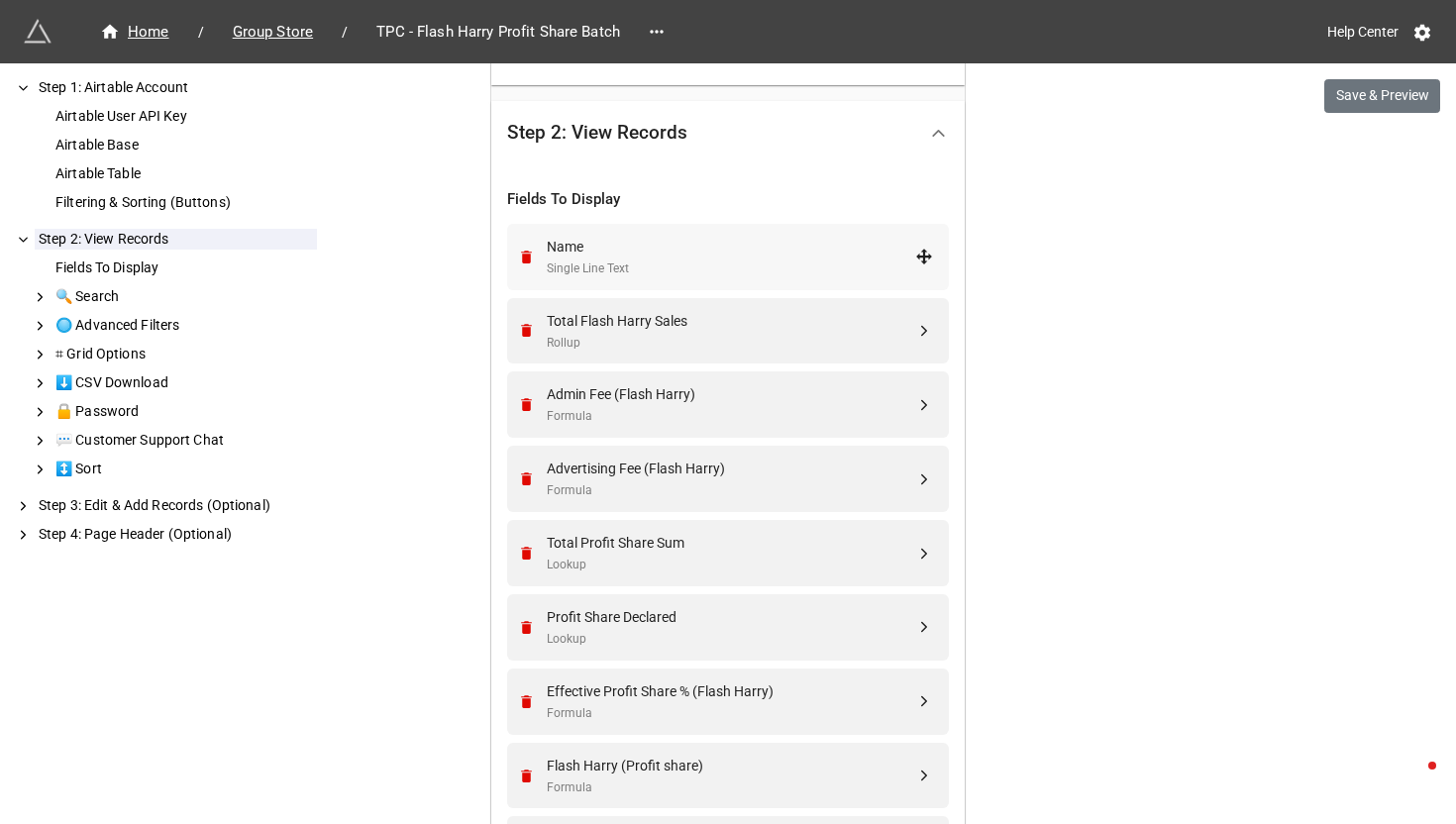click on "Name" at bounding box center [731, 247] 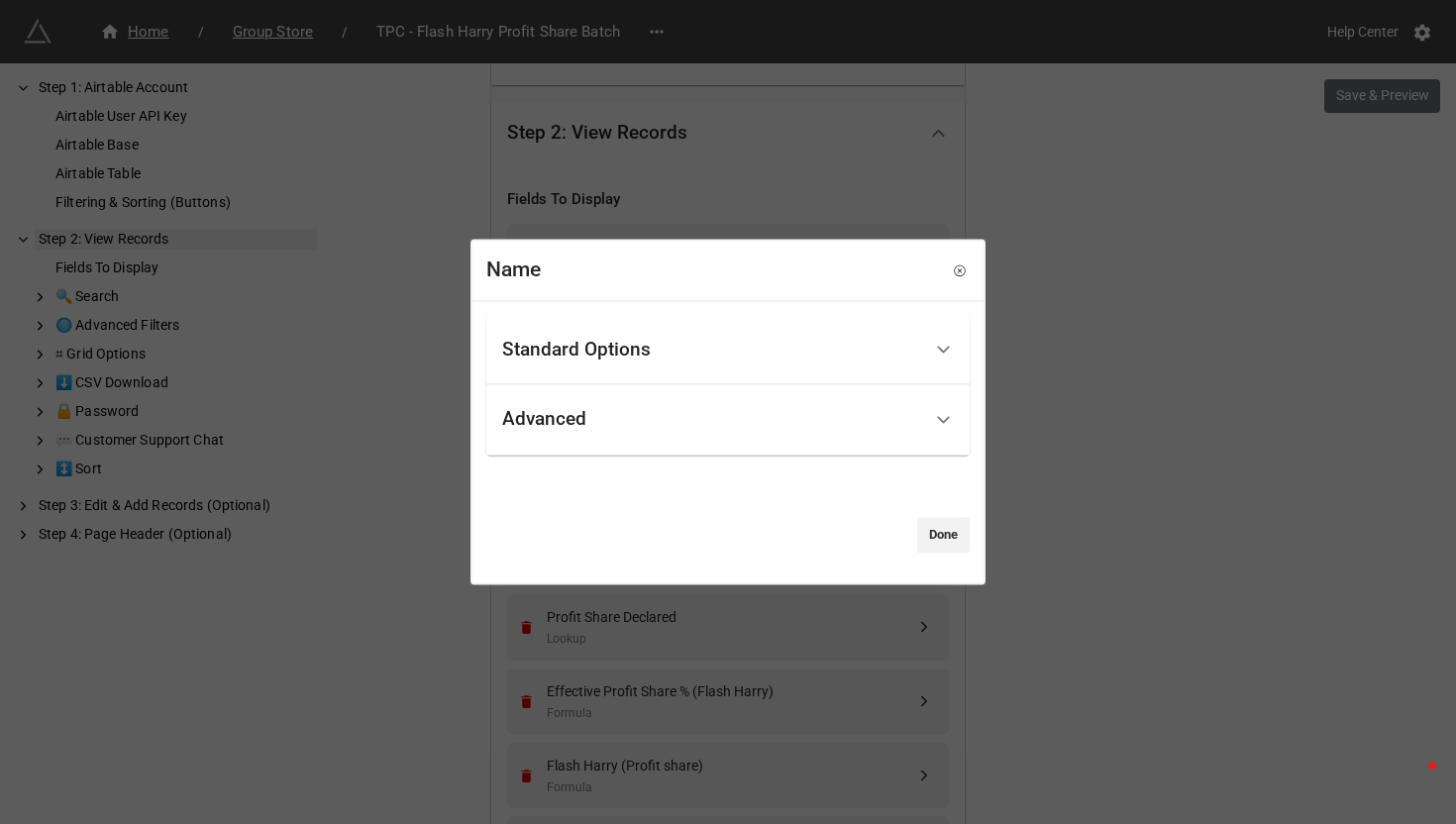click on "Standard Options" at bounding box center (711, 350) 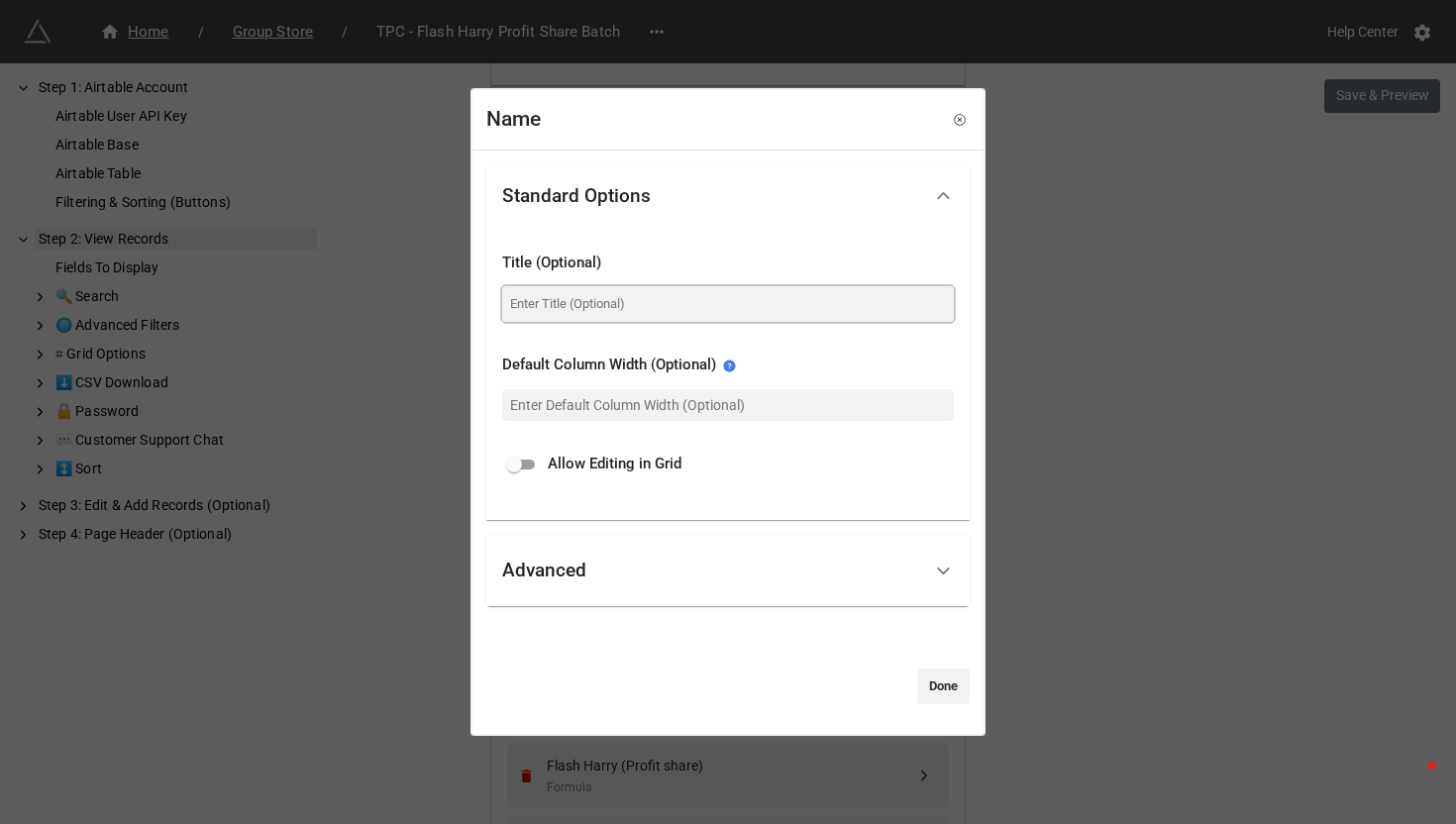 click at bounding box center (728, 304) 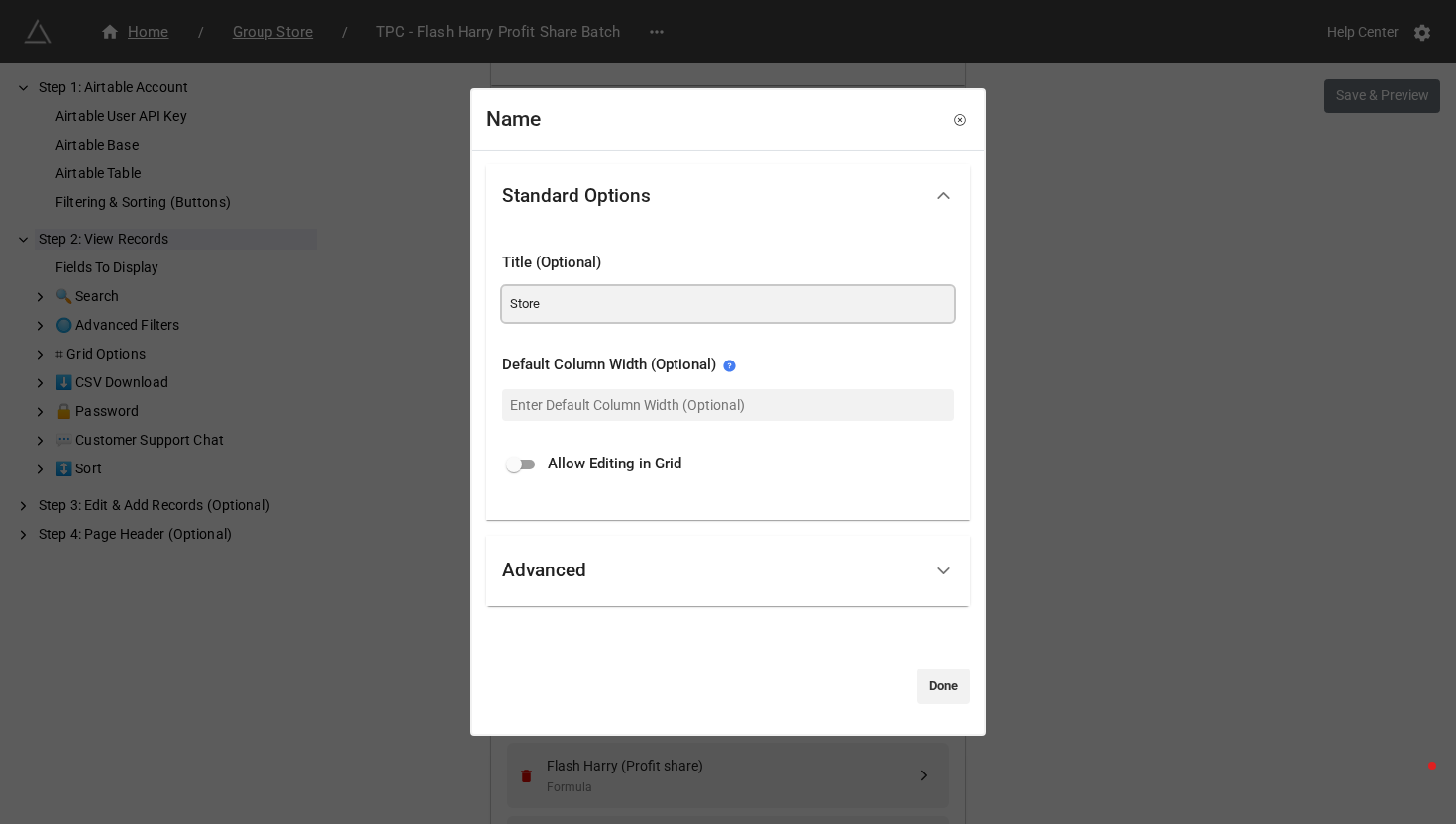 type on "Store" 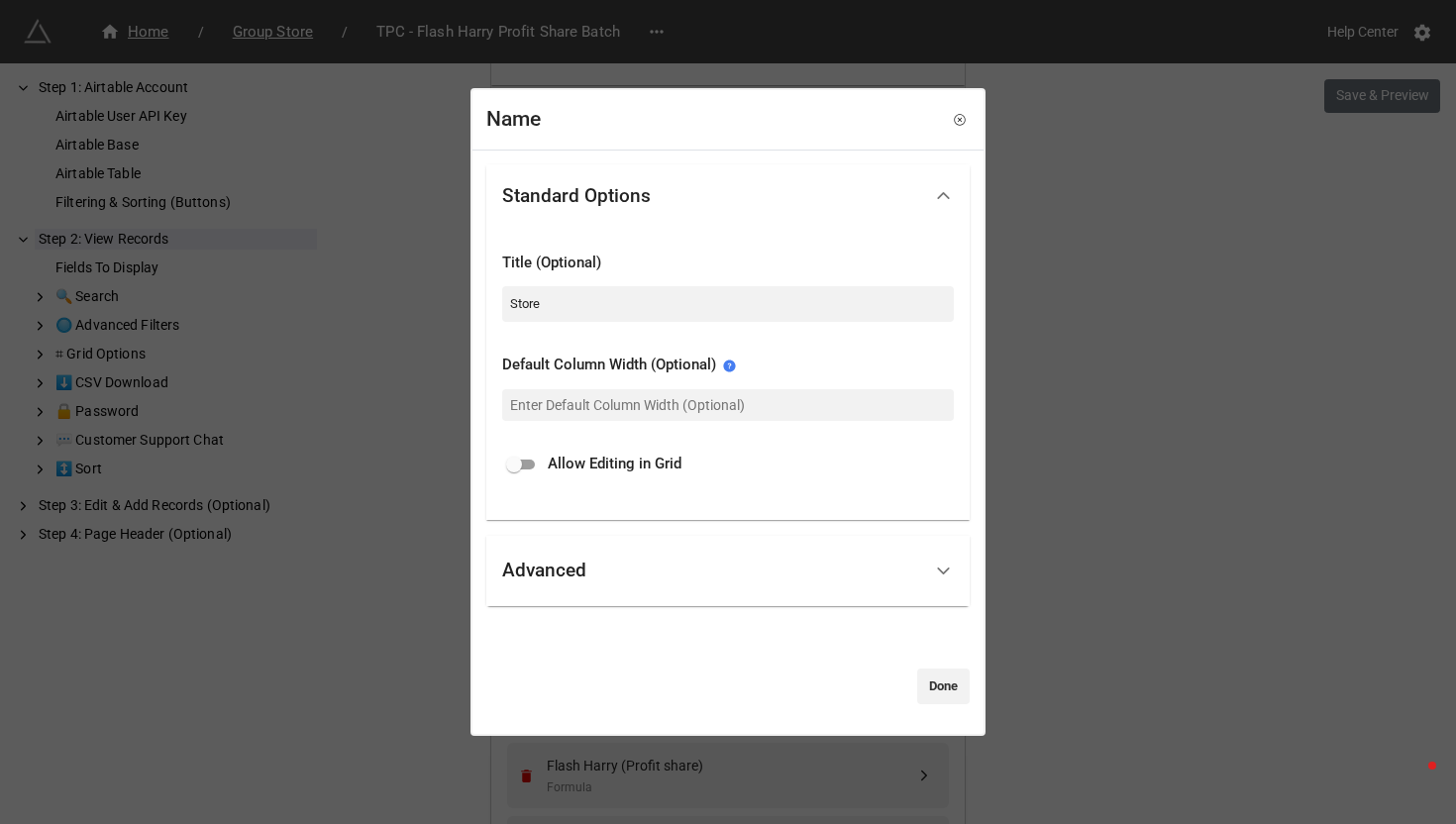 click on "Name Standard Options Title (Optional) Store Default Column Width (Optional) Allow Editing in Grid Advanced Mask field as password If enabled, the value will not be always visible on the screen. The user can still click on the password to see it. Done" at bounding box center (728, 412) 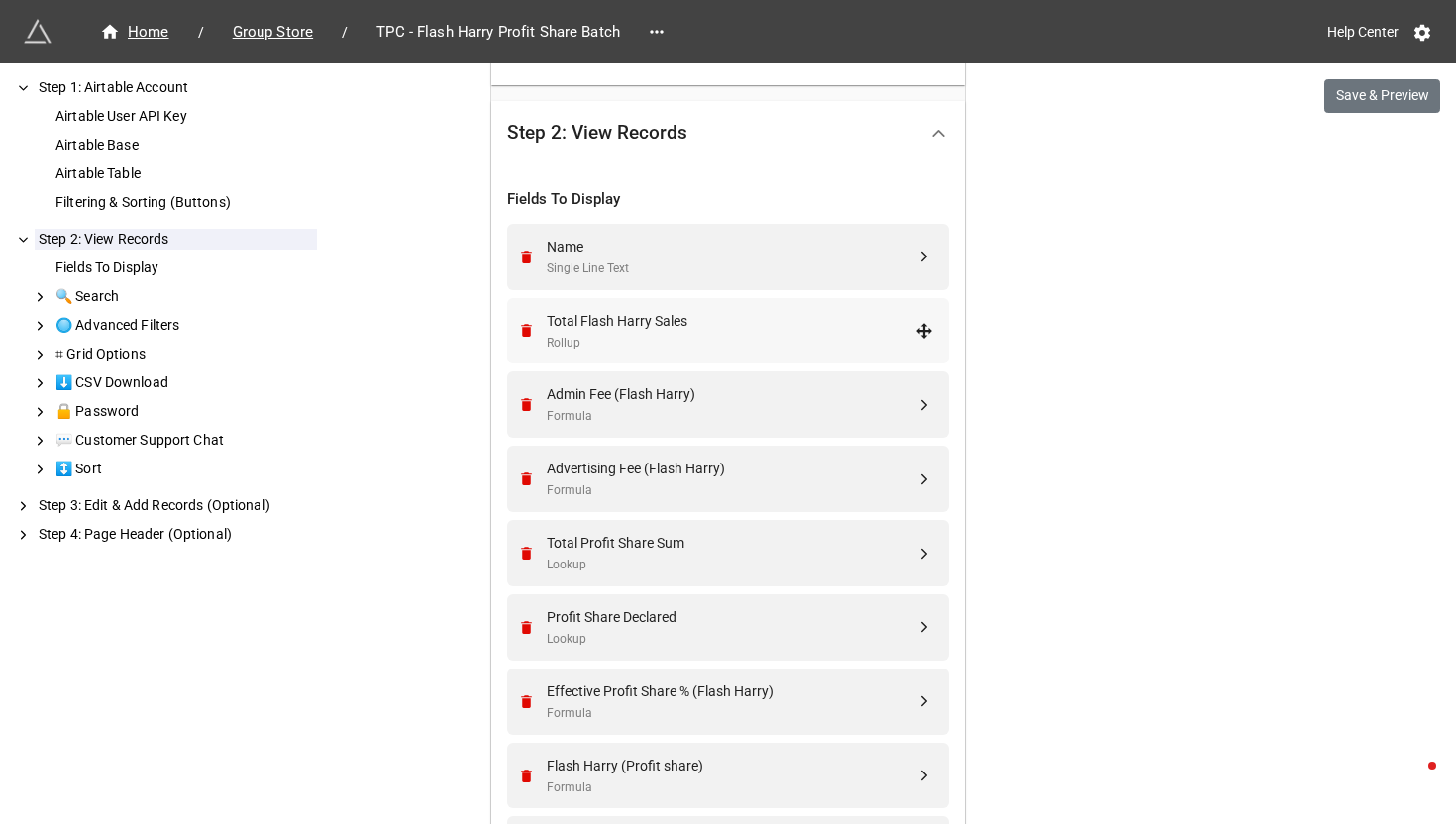 click on "Total Flash Harry Sales" at bounding box center [731, 321] 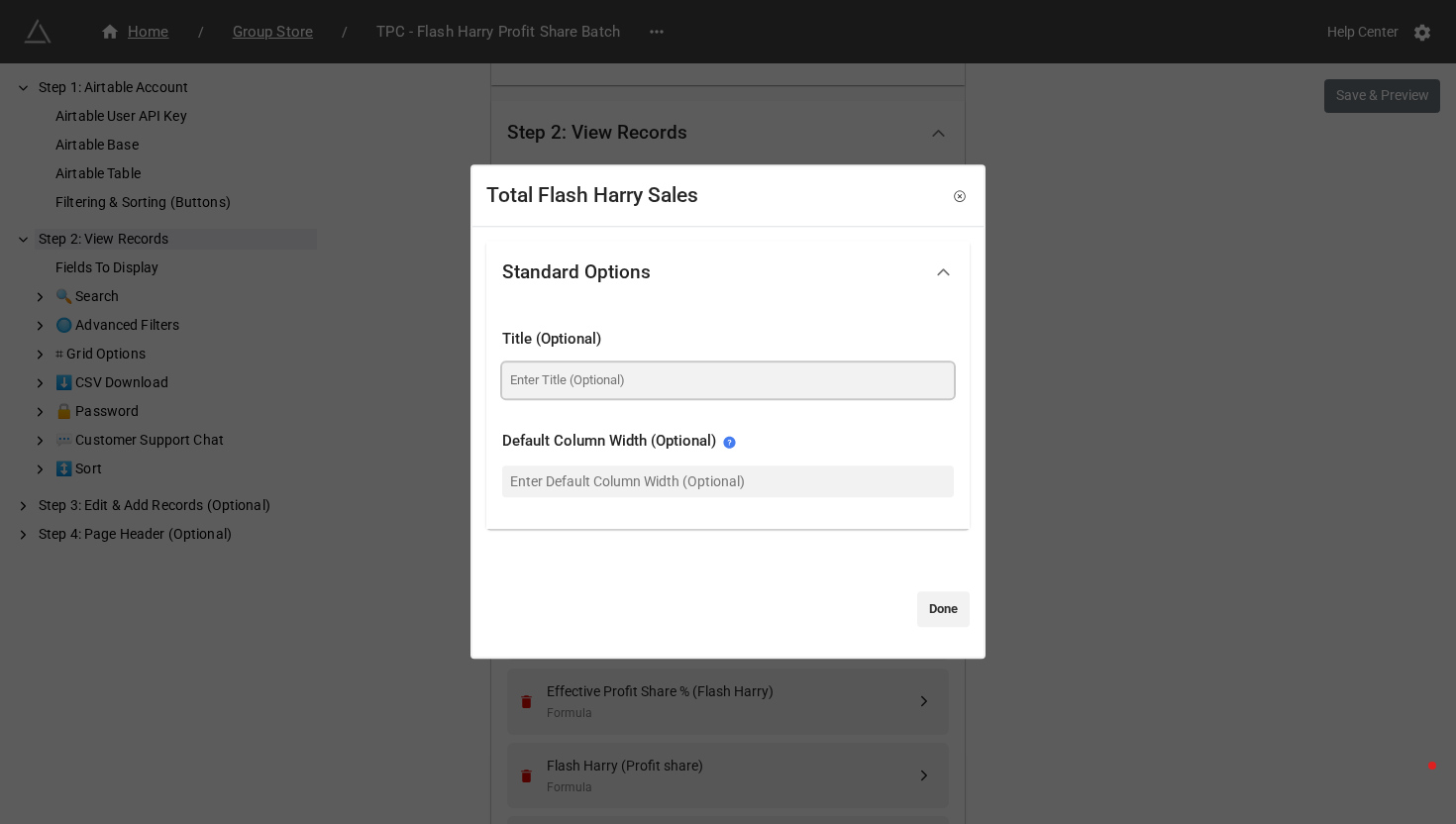 click at bounding box center (728, 380) 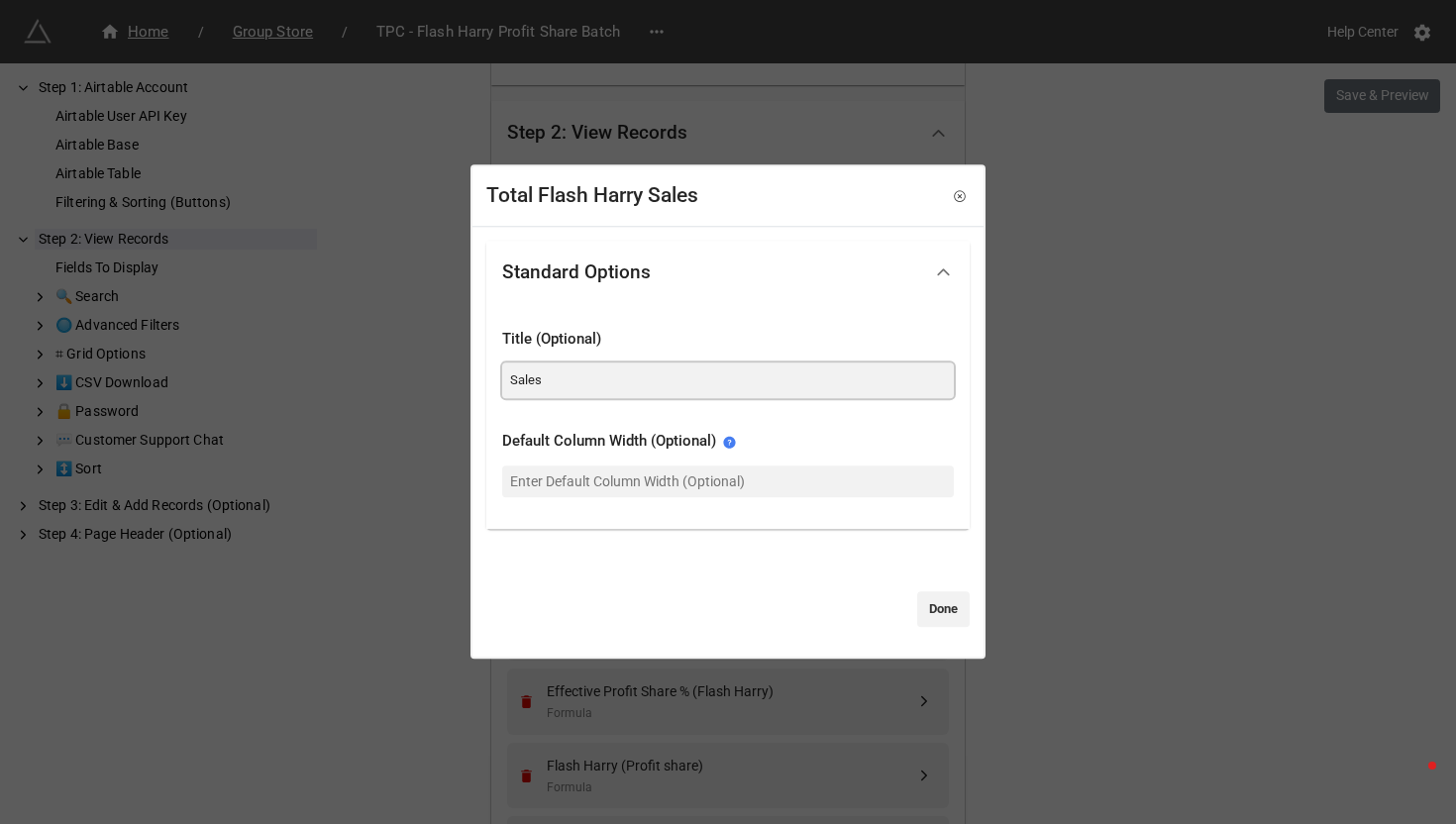 type on "Sales" 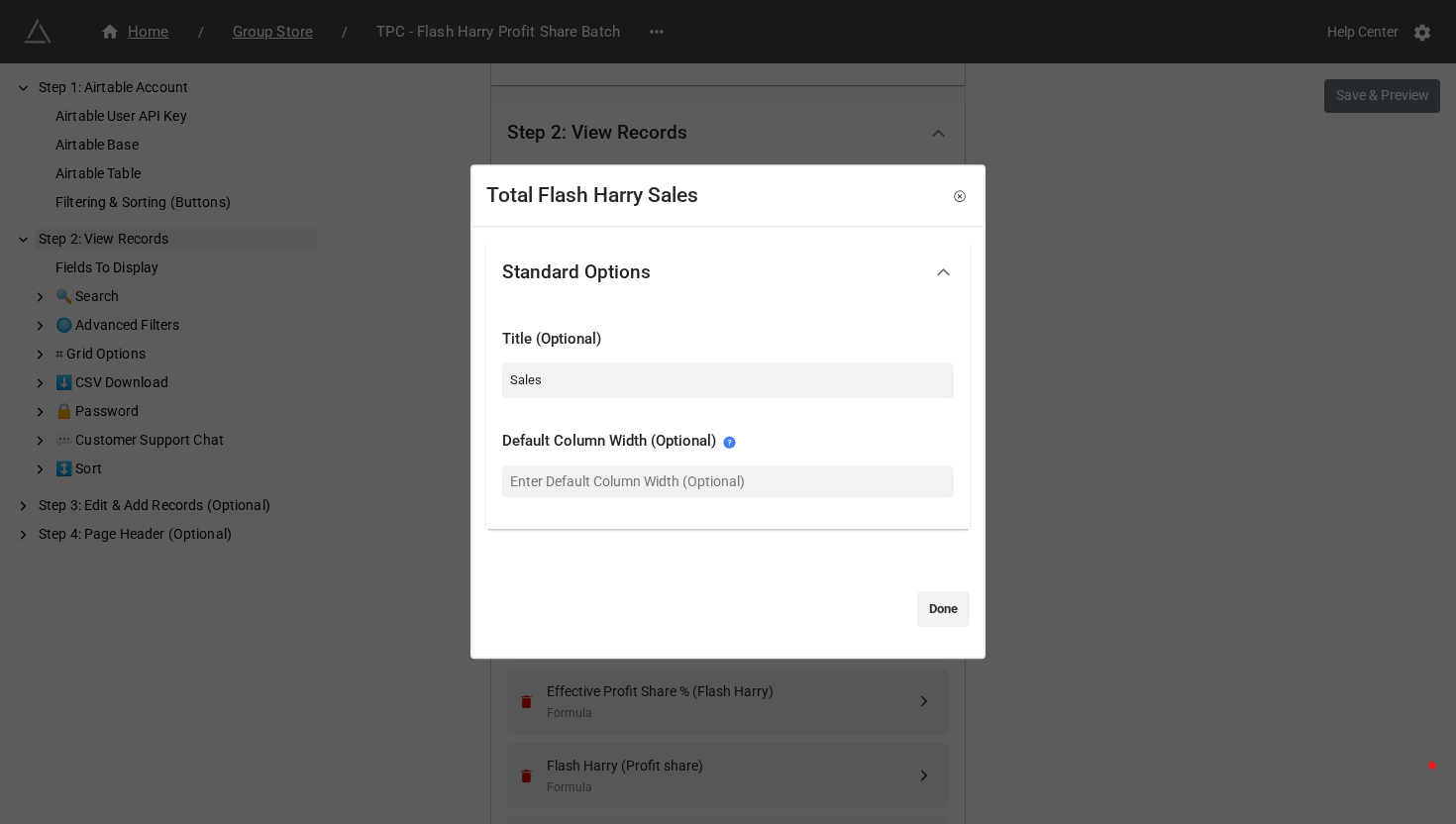 click on "Total Flash Harry Sales Standard Options Title (Optional) Sales Default Column Width (Optional) Done" at bounding box center [728, 412] 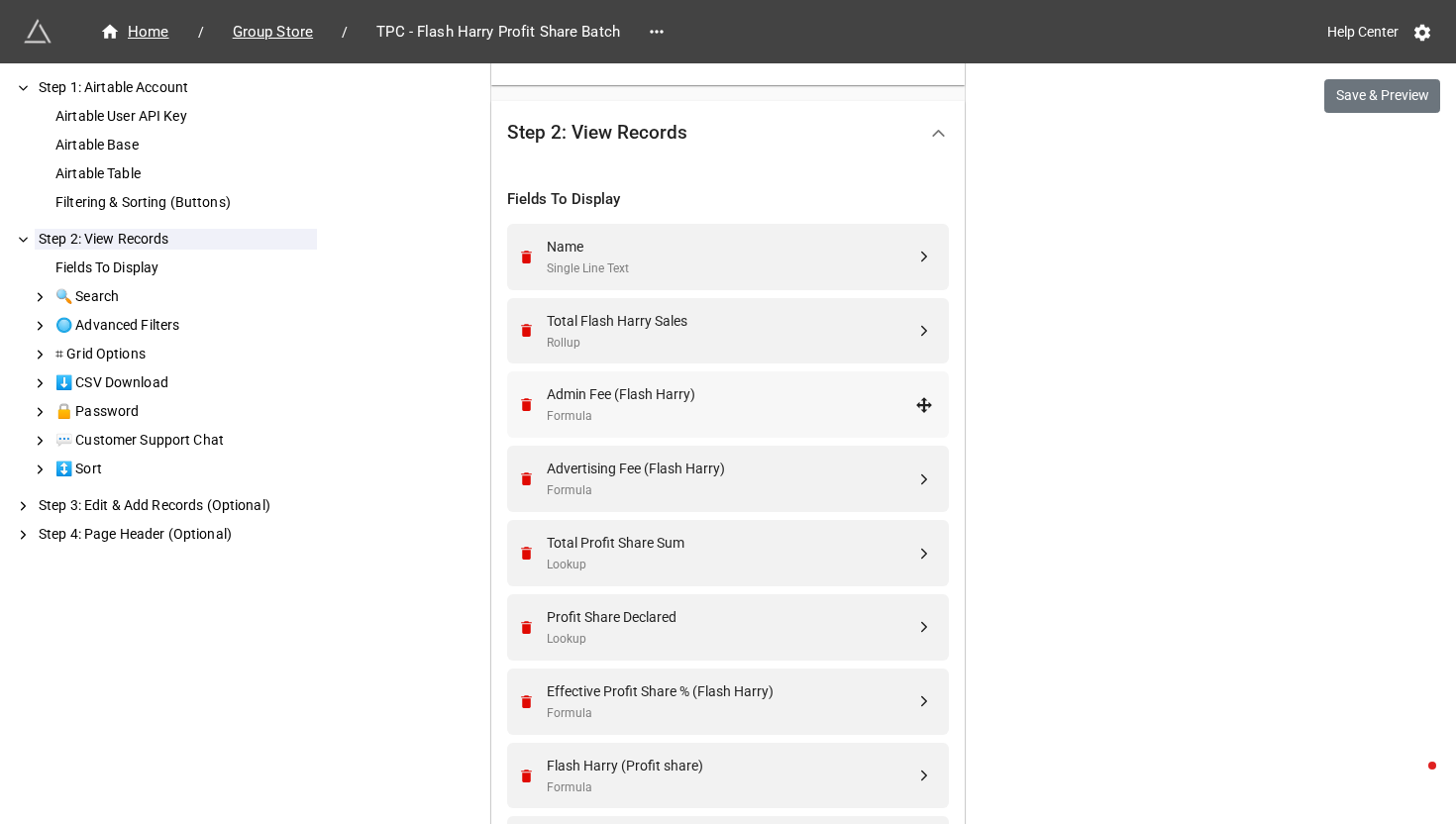 click on "Admin Fee (Flash Harry)" at bounding box center (731, 394) 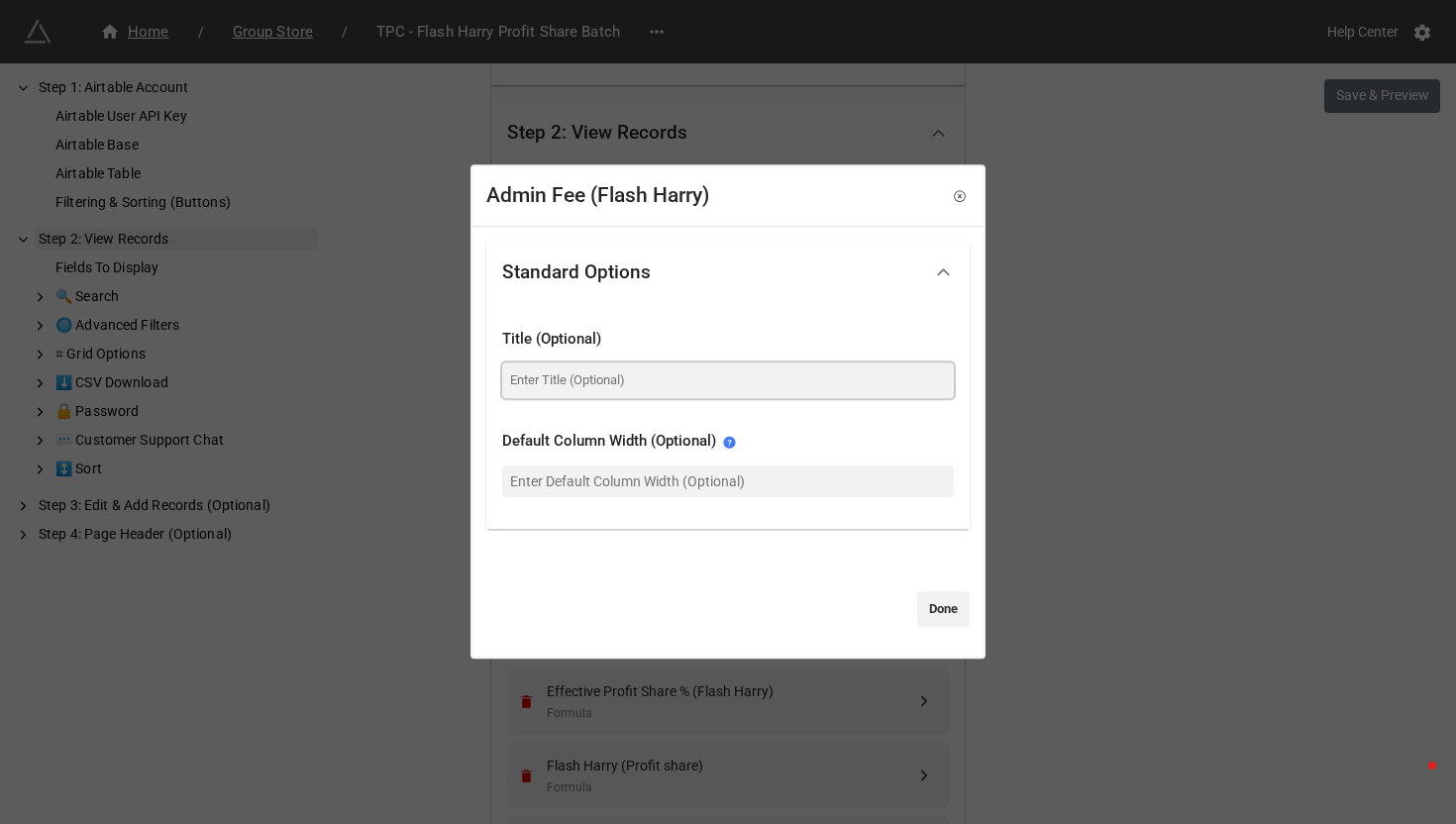 click at bounding box center (728, 380) 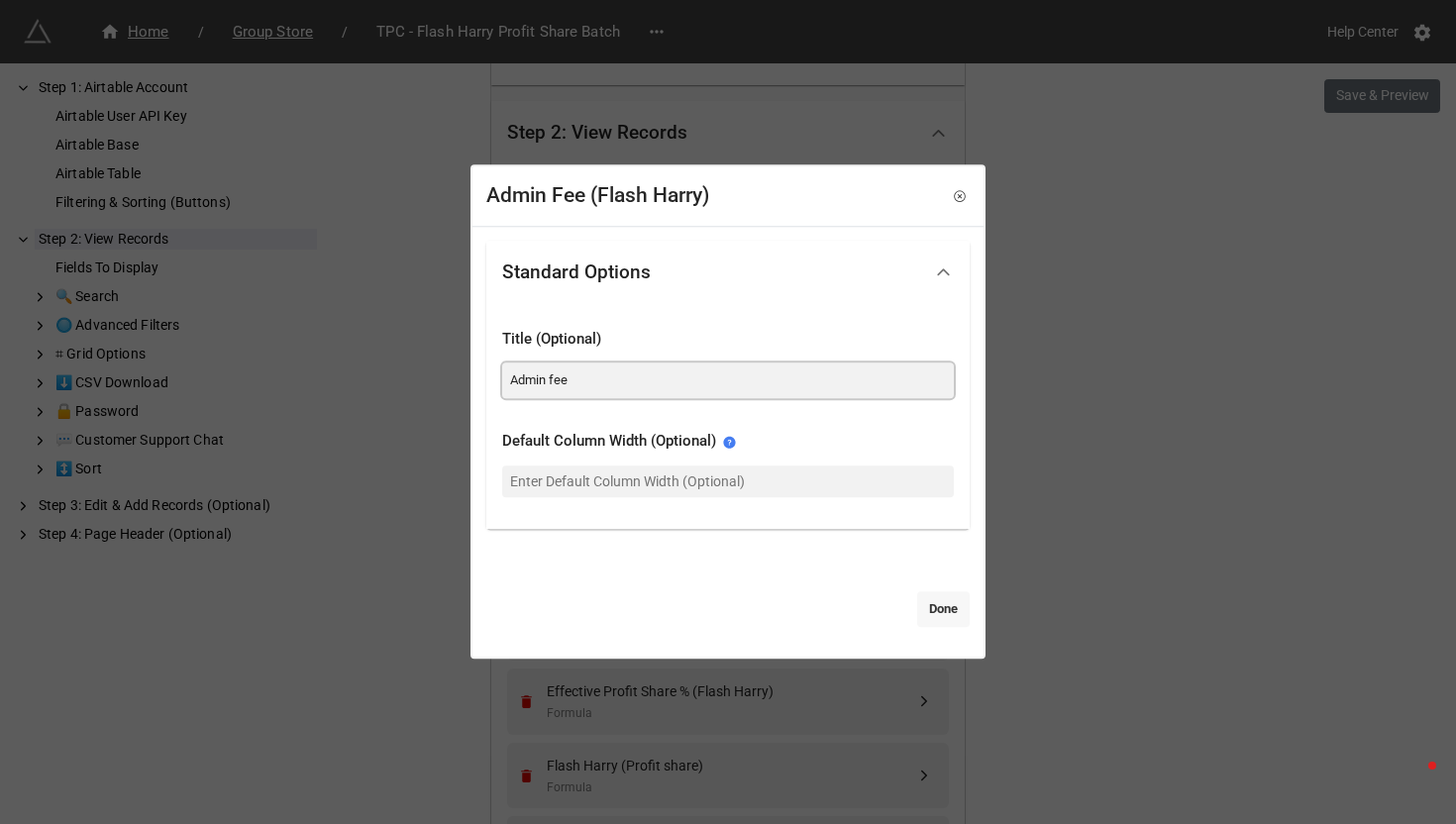 type on "Admin fee" 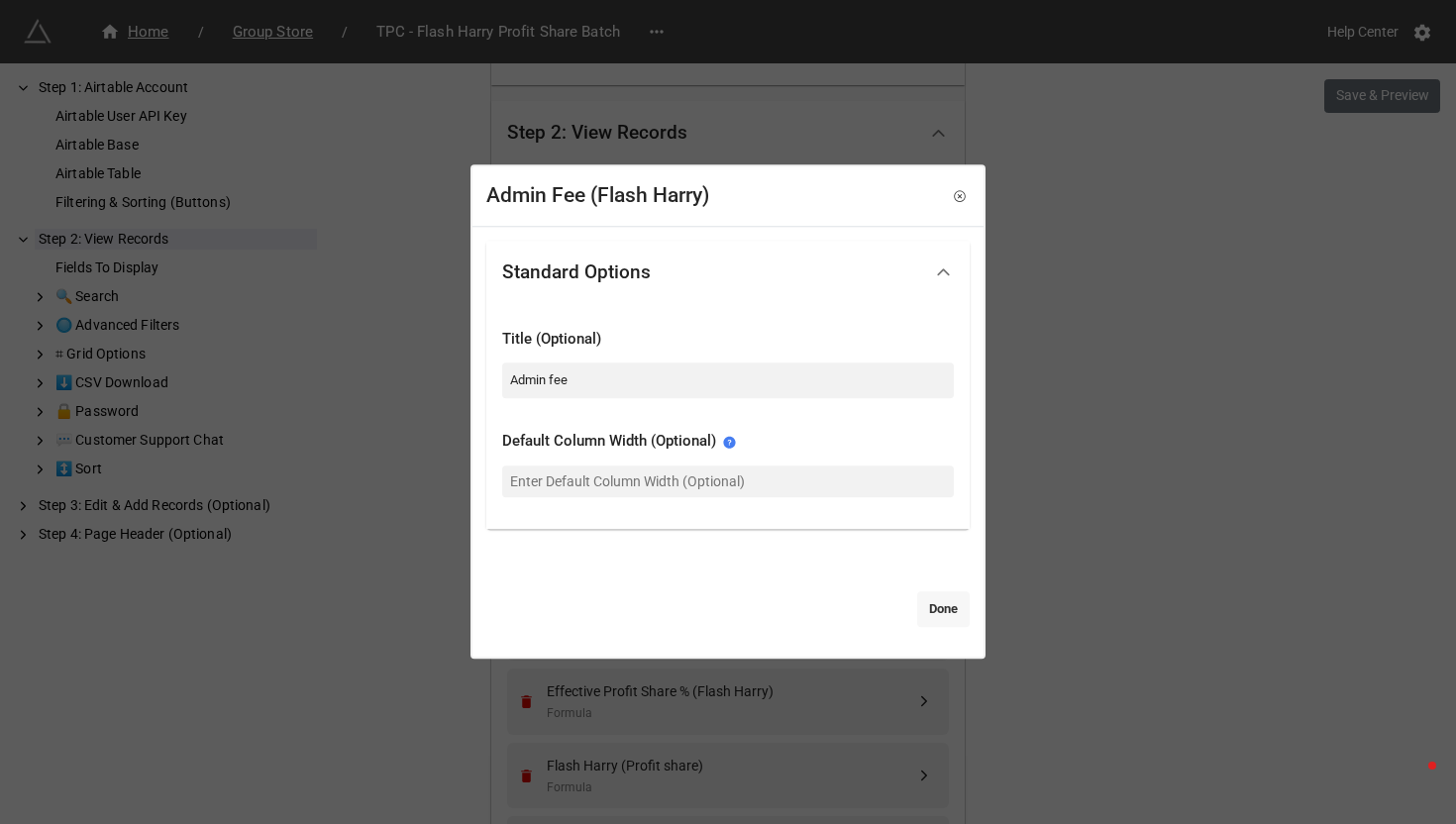 click on "Done" at bounding box center (943, 609) 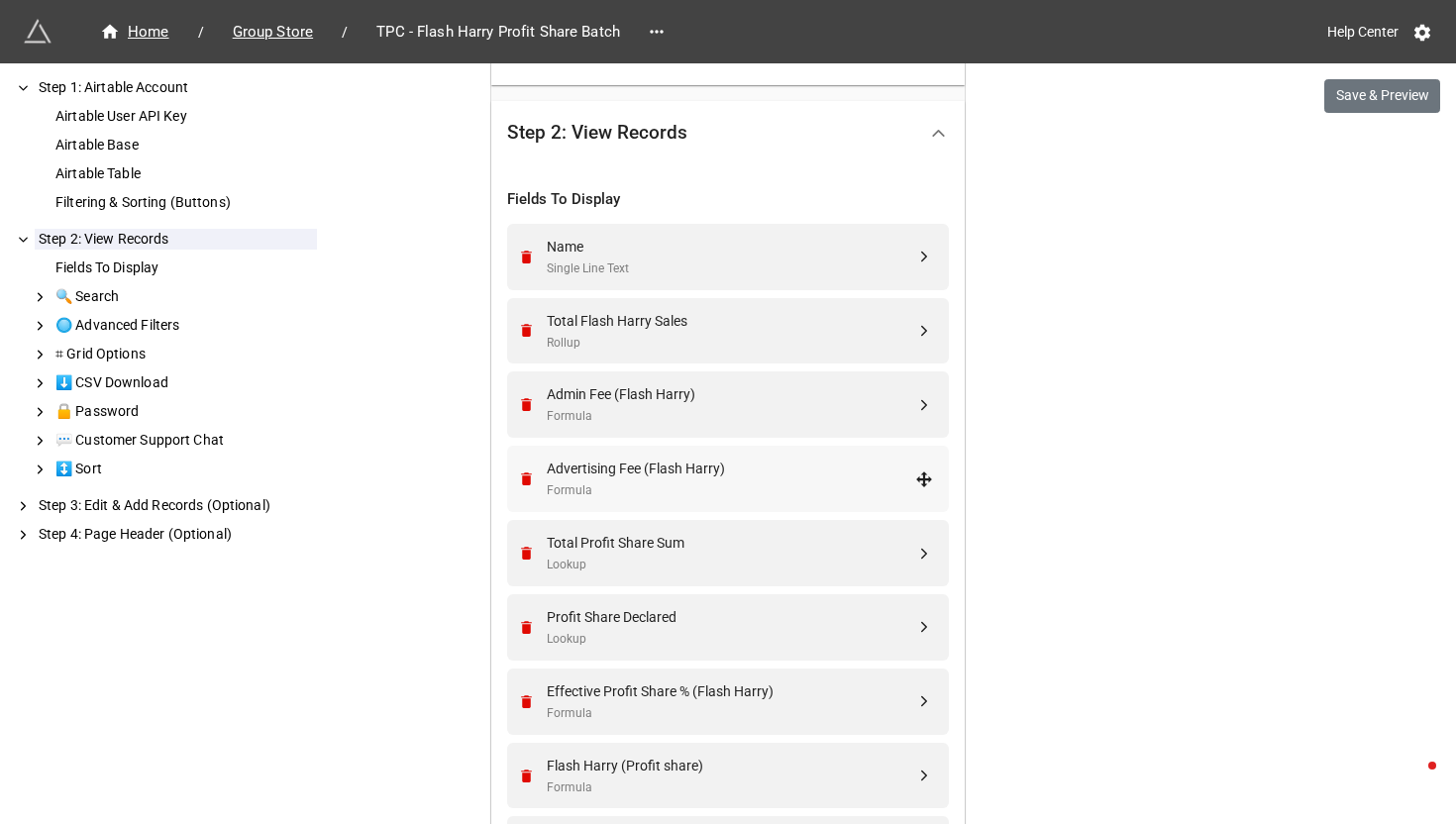 click on "Advertising Fee (Flash Harry)" at bounding box center (731, 468) 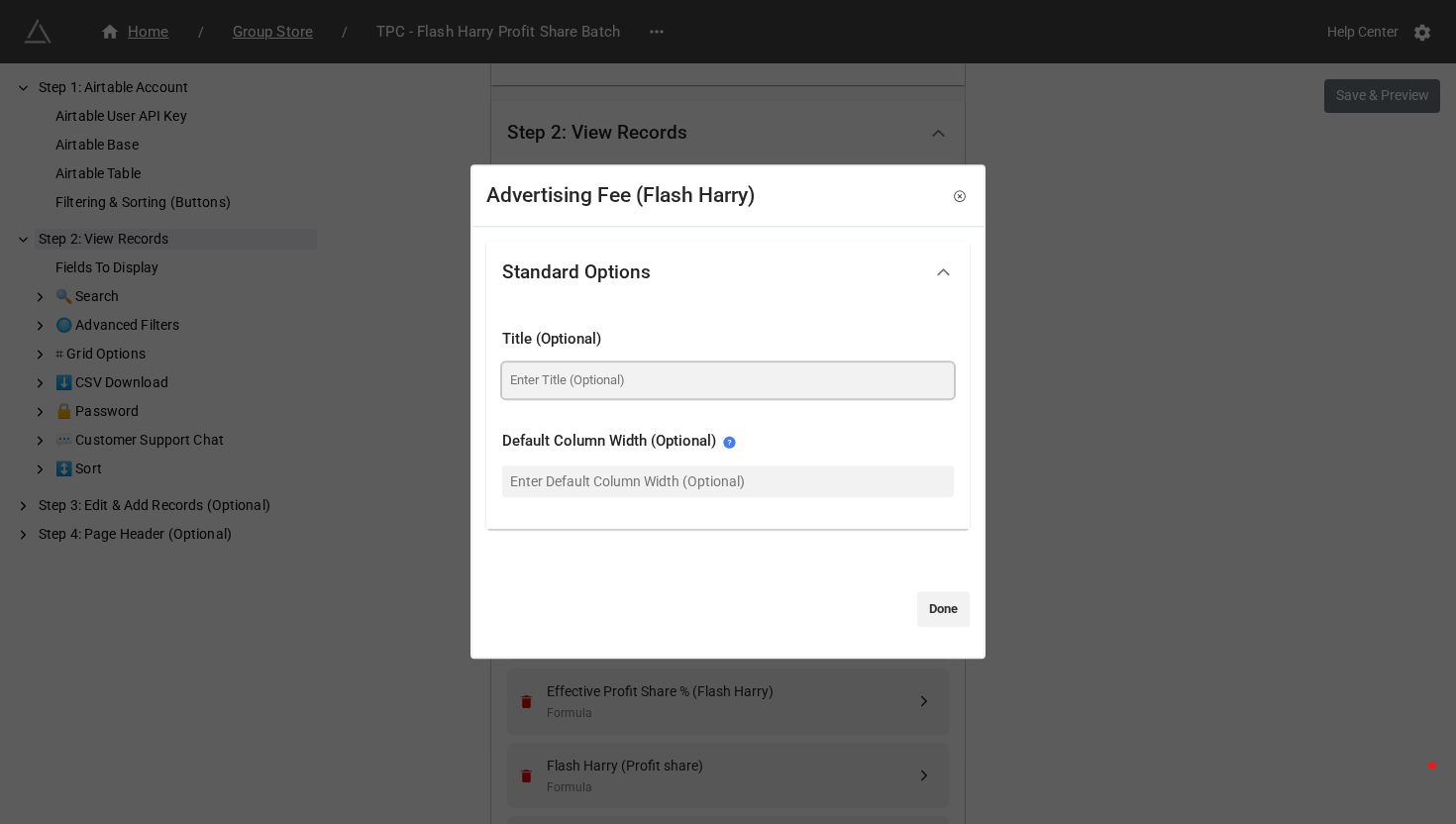 click at bounding box center [728, 380] 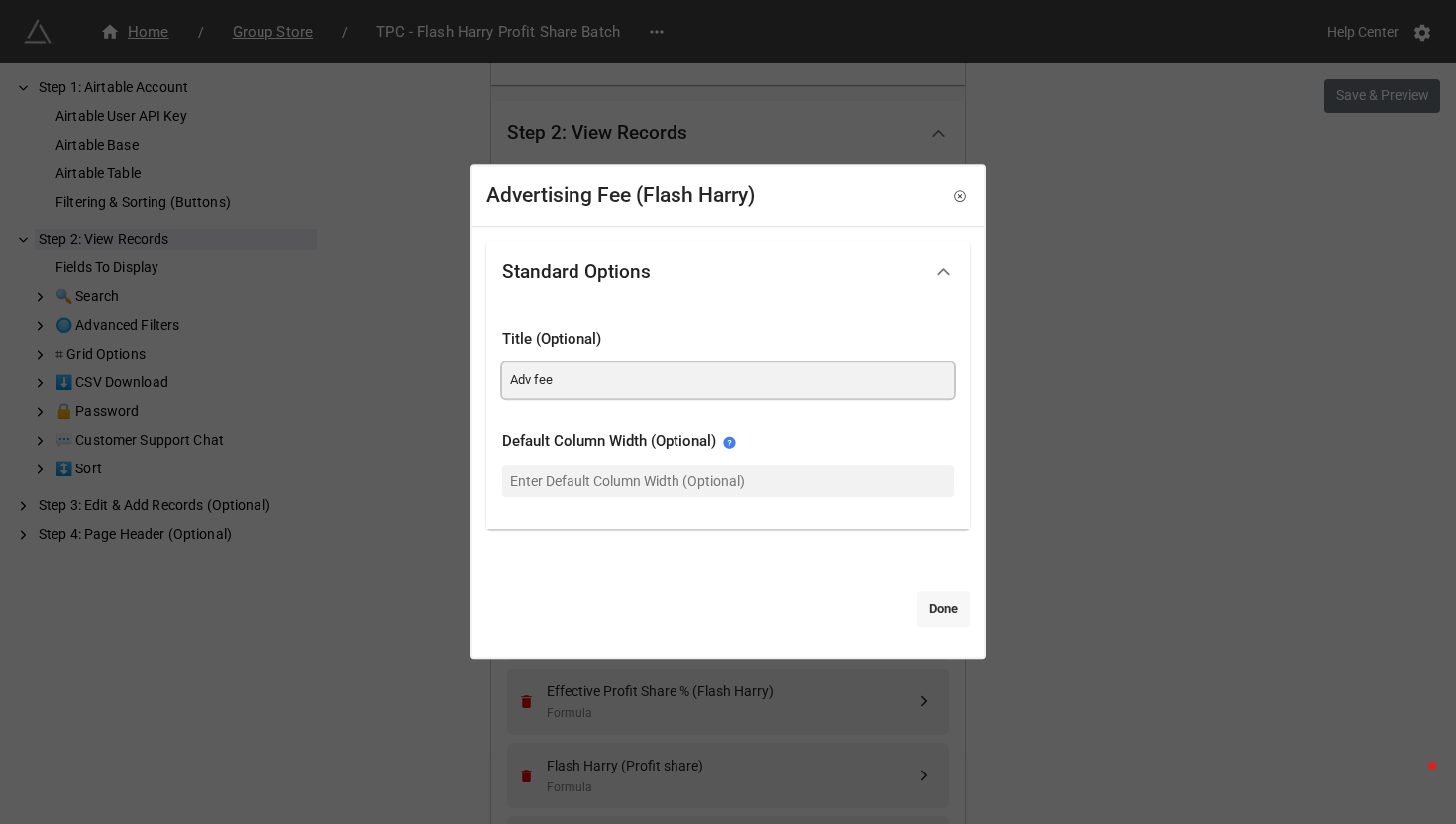type on "Adv fee" 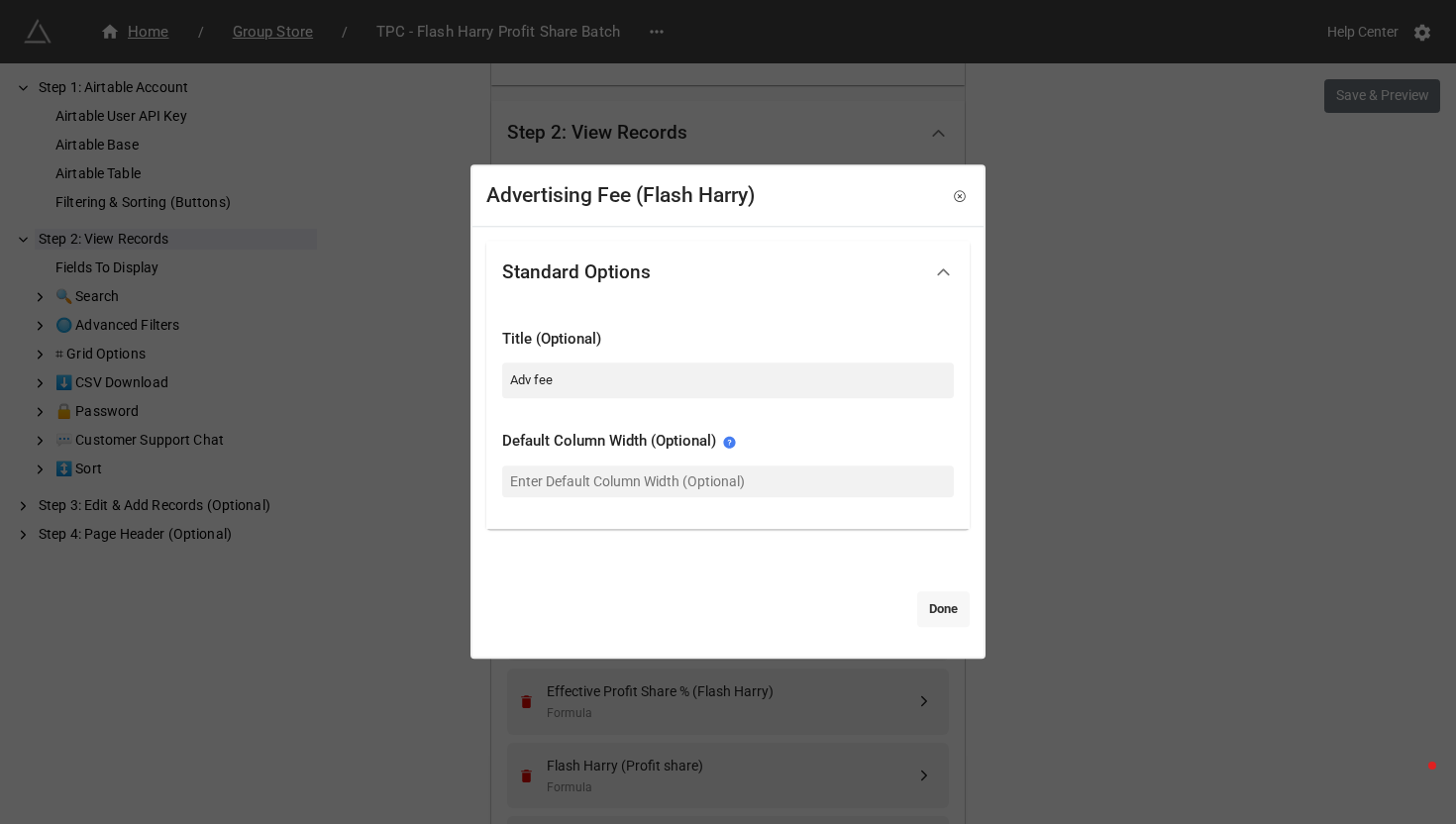 click on "Done" at bounding box center [943, 609] 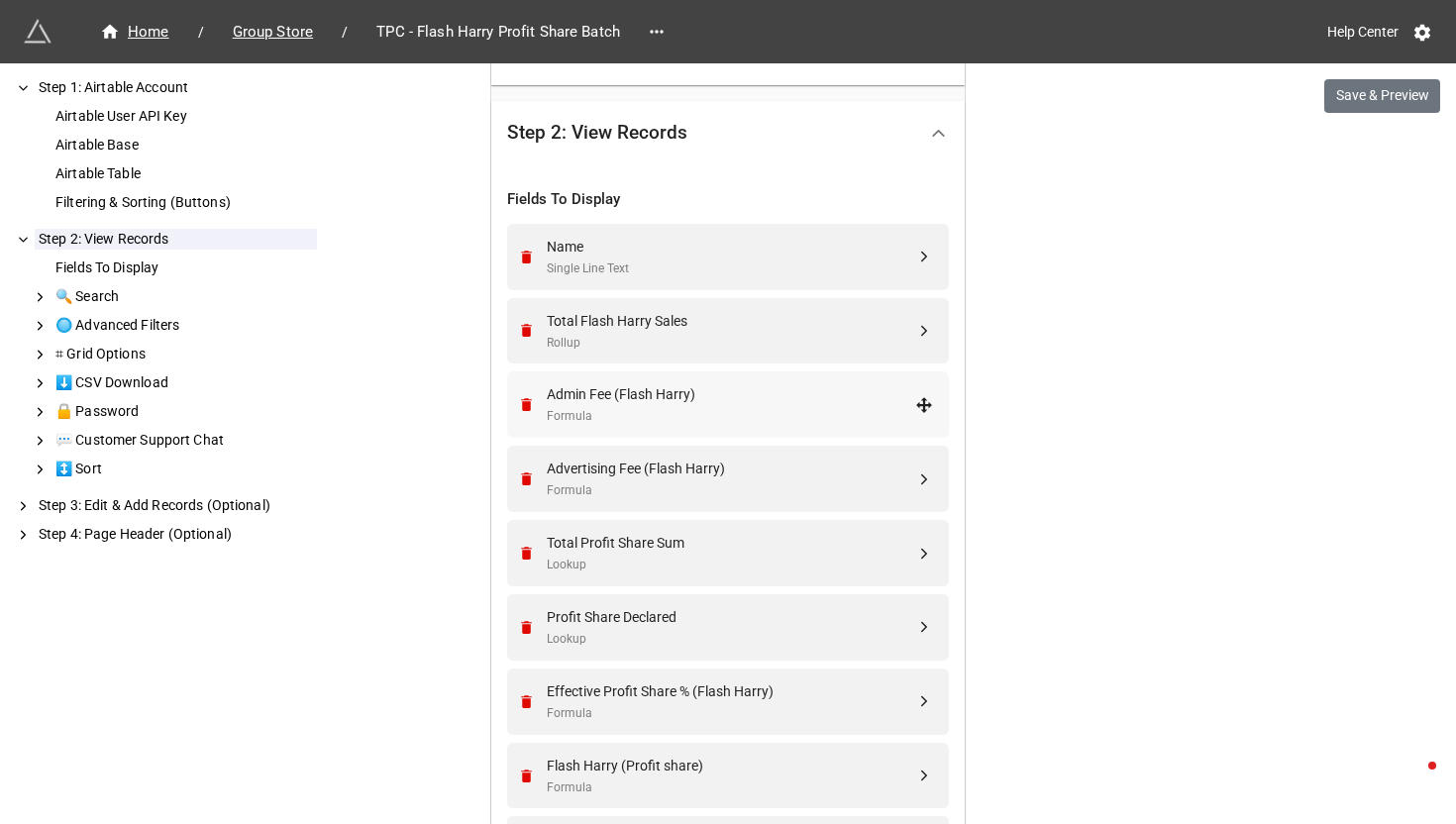 click on "Admin Fee (Flash Harry)" at bounding box center [731, 394] 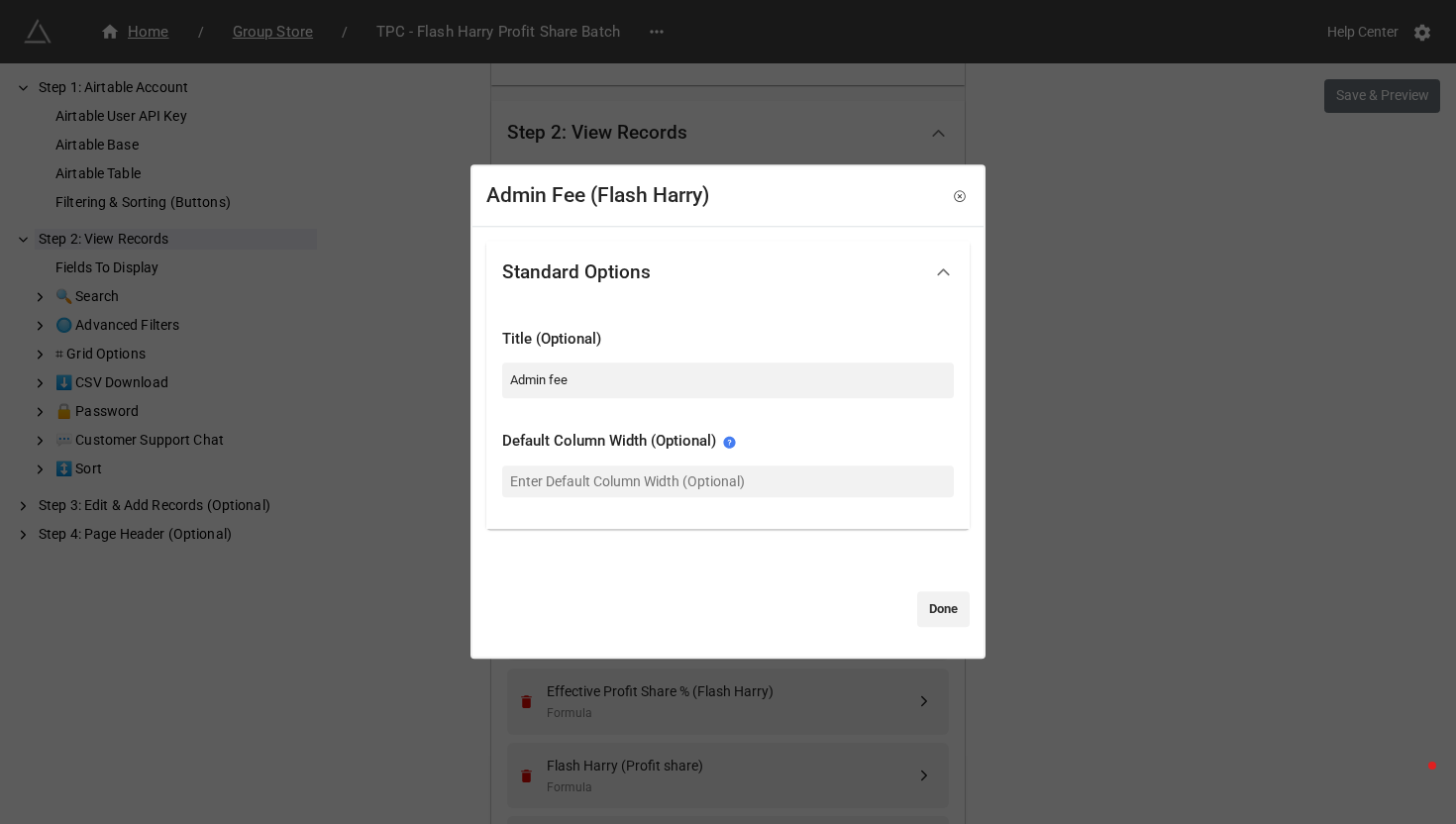 click on "Admin Fee (Flash Harry) Standard Options Title (Optional) Admin fee Default Column Width (Optional) Done" at bounding box center [728, 412] 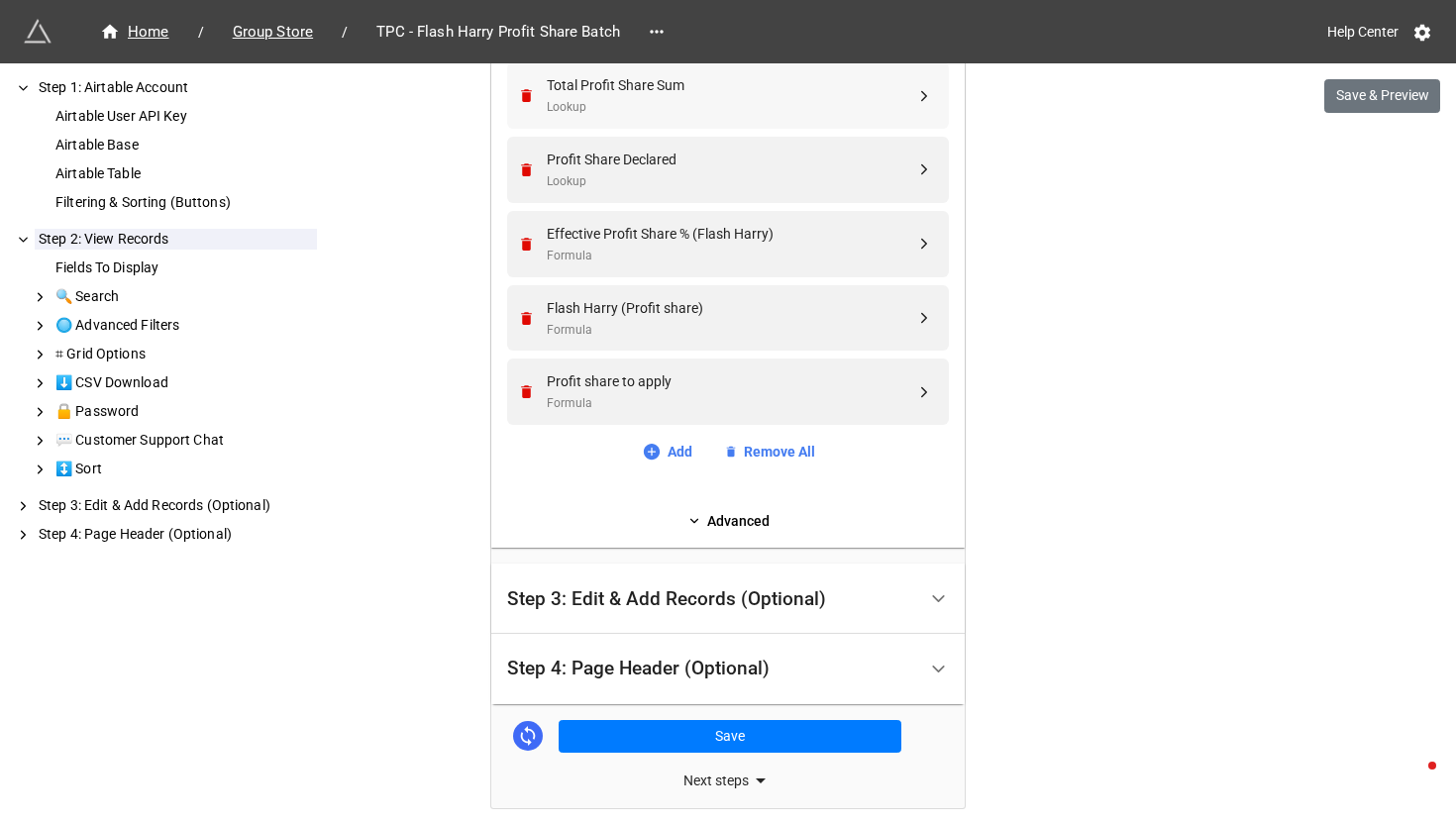 scroll, scrollTop: 910, scrollLeft: 0, axis: vertical 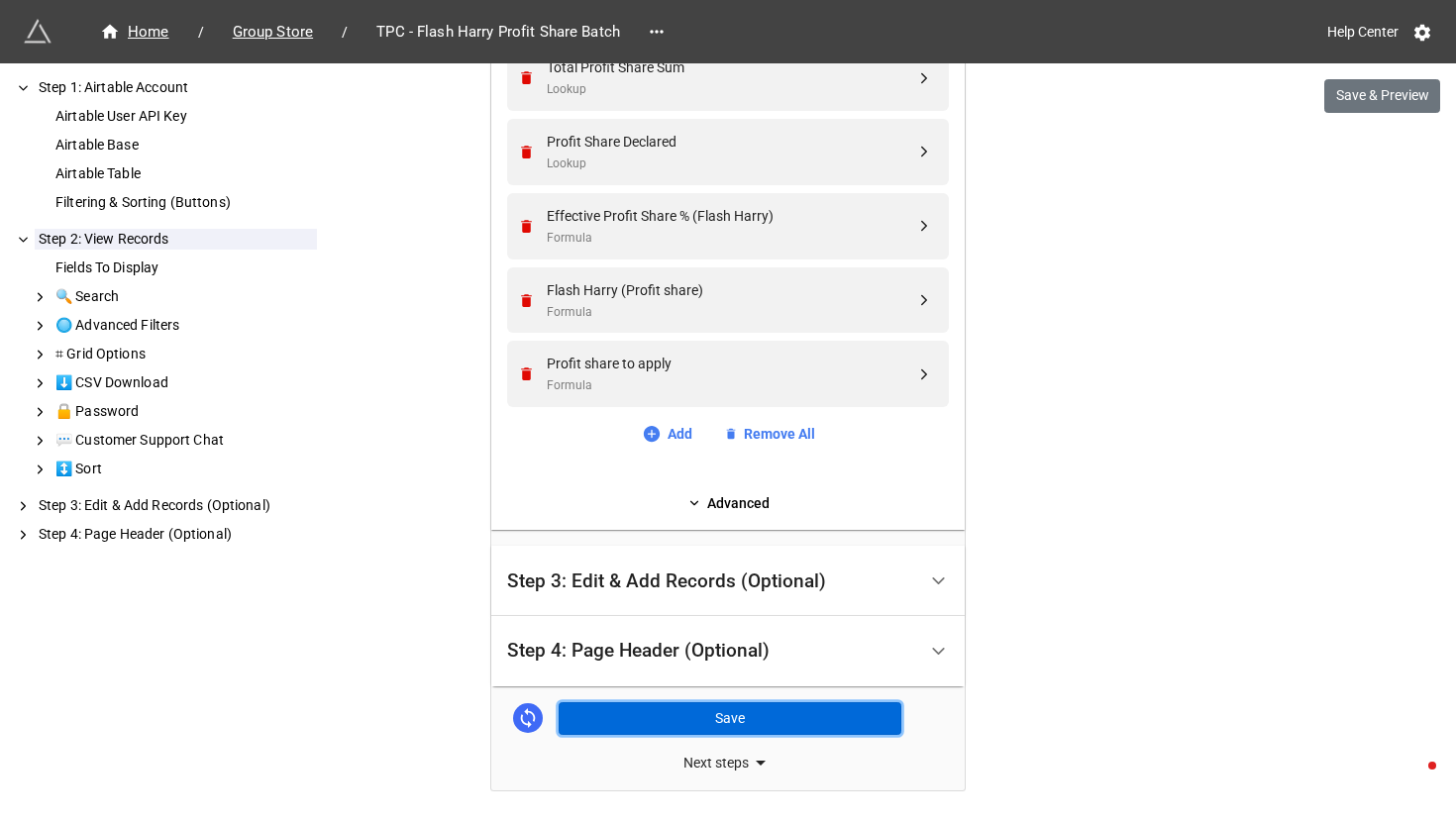 click on "Save" at bounding box center (730, 719) 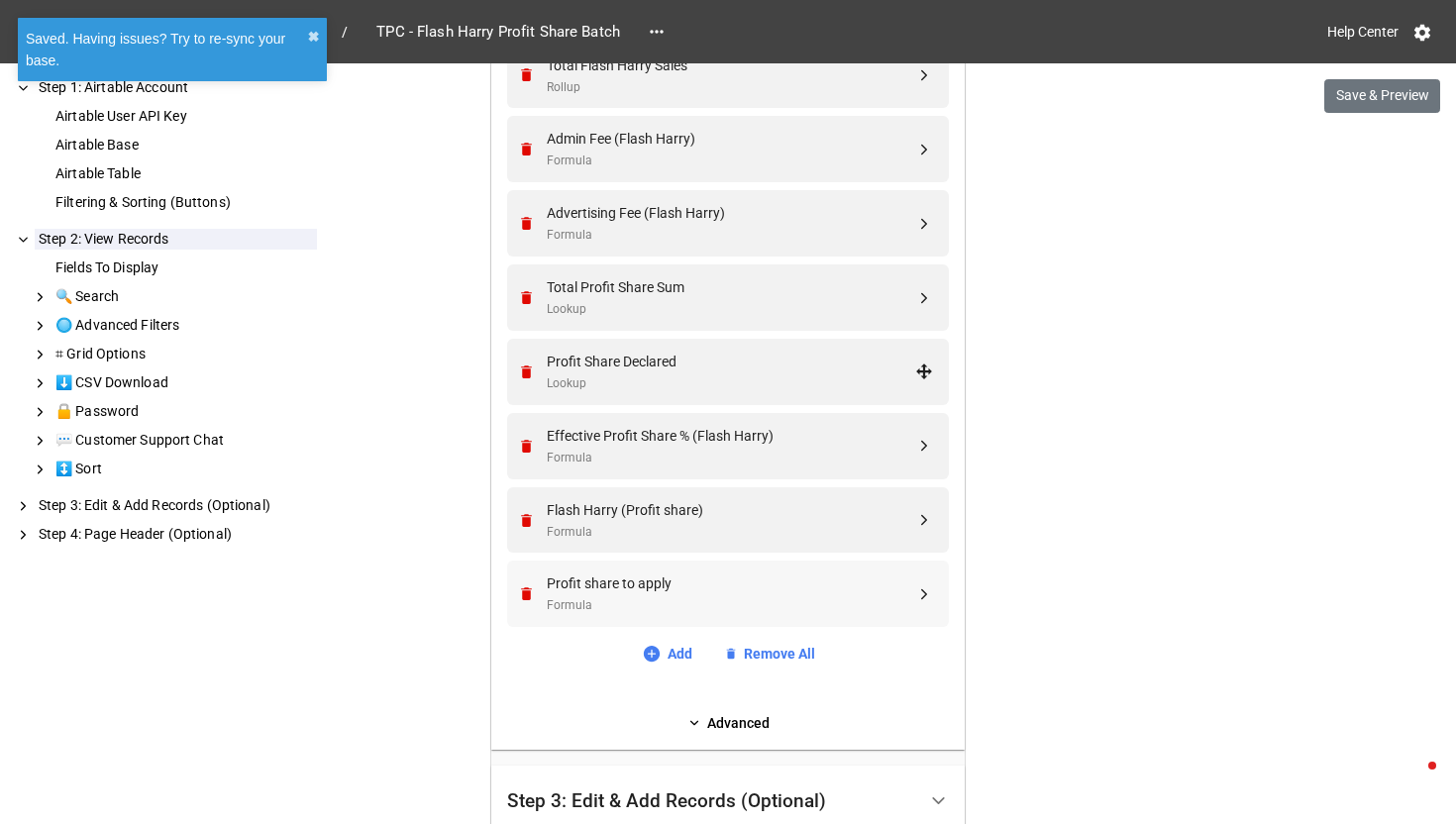 scroll, scrollTop: 531, scrollLeft: 0, axis: vertical 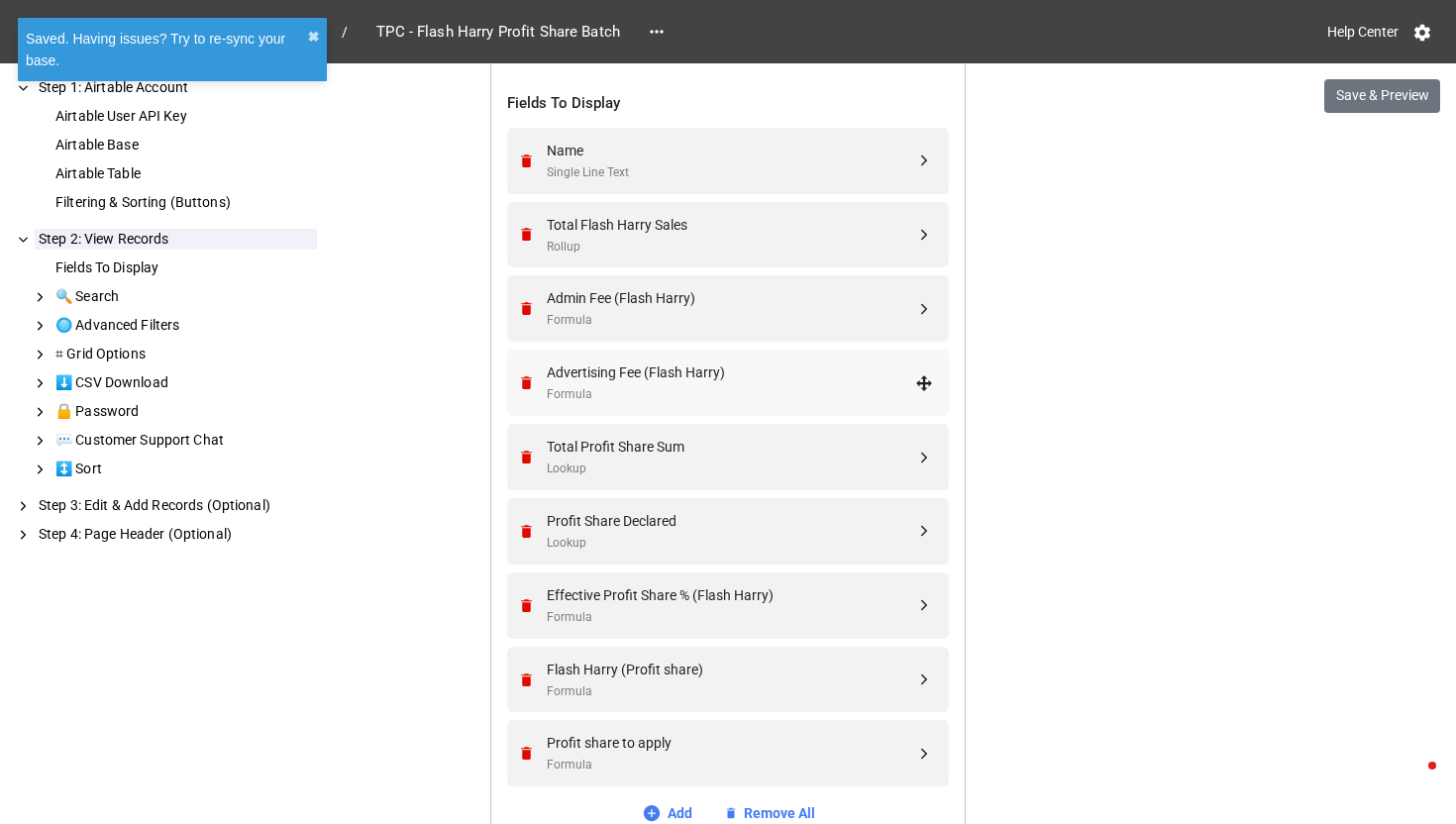 click on "Advertising Fee (Flash Harry)" at bounding box center (731, 372) 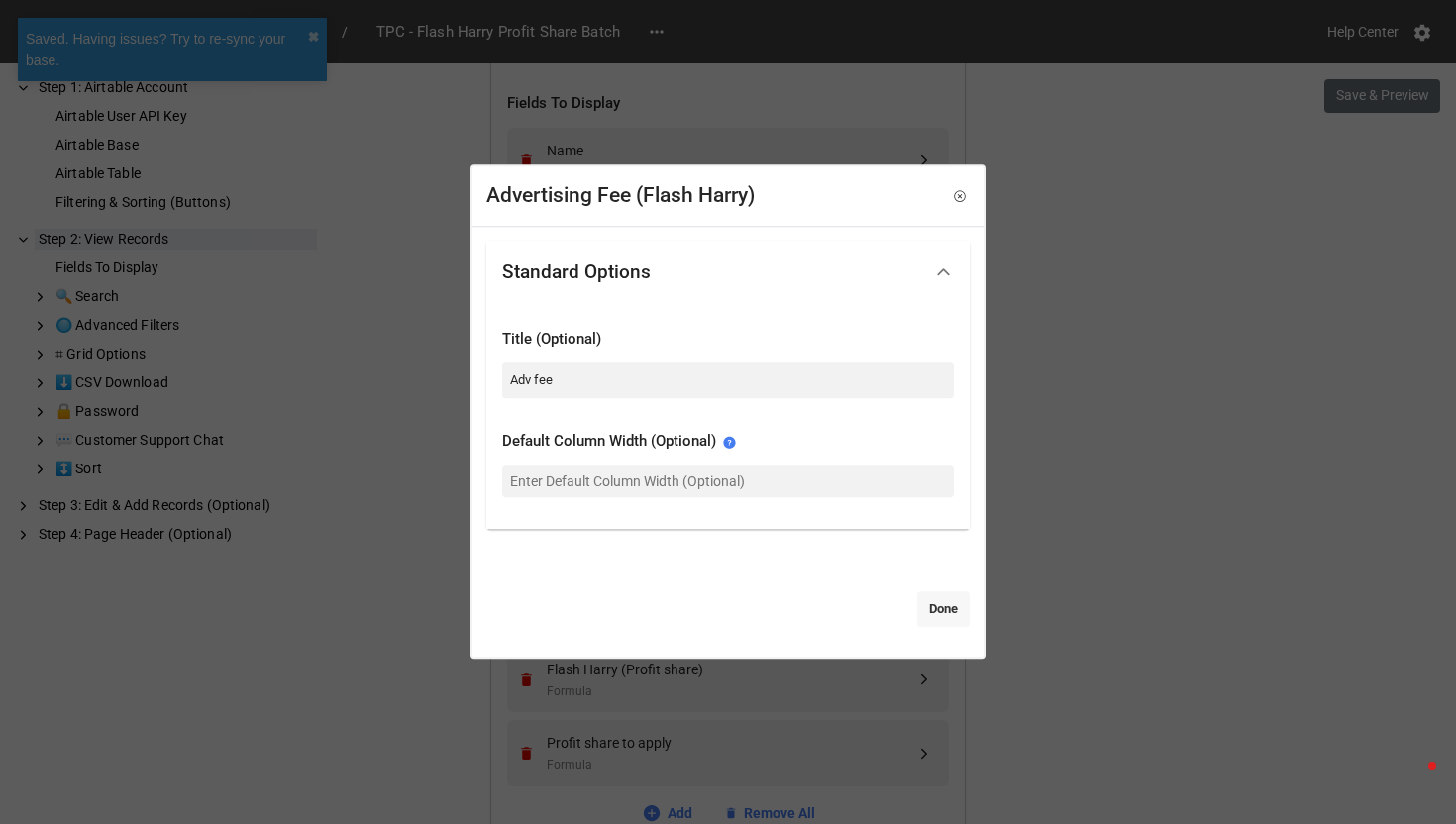 click on "Done" at bounding box center [943, 609] 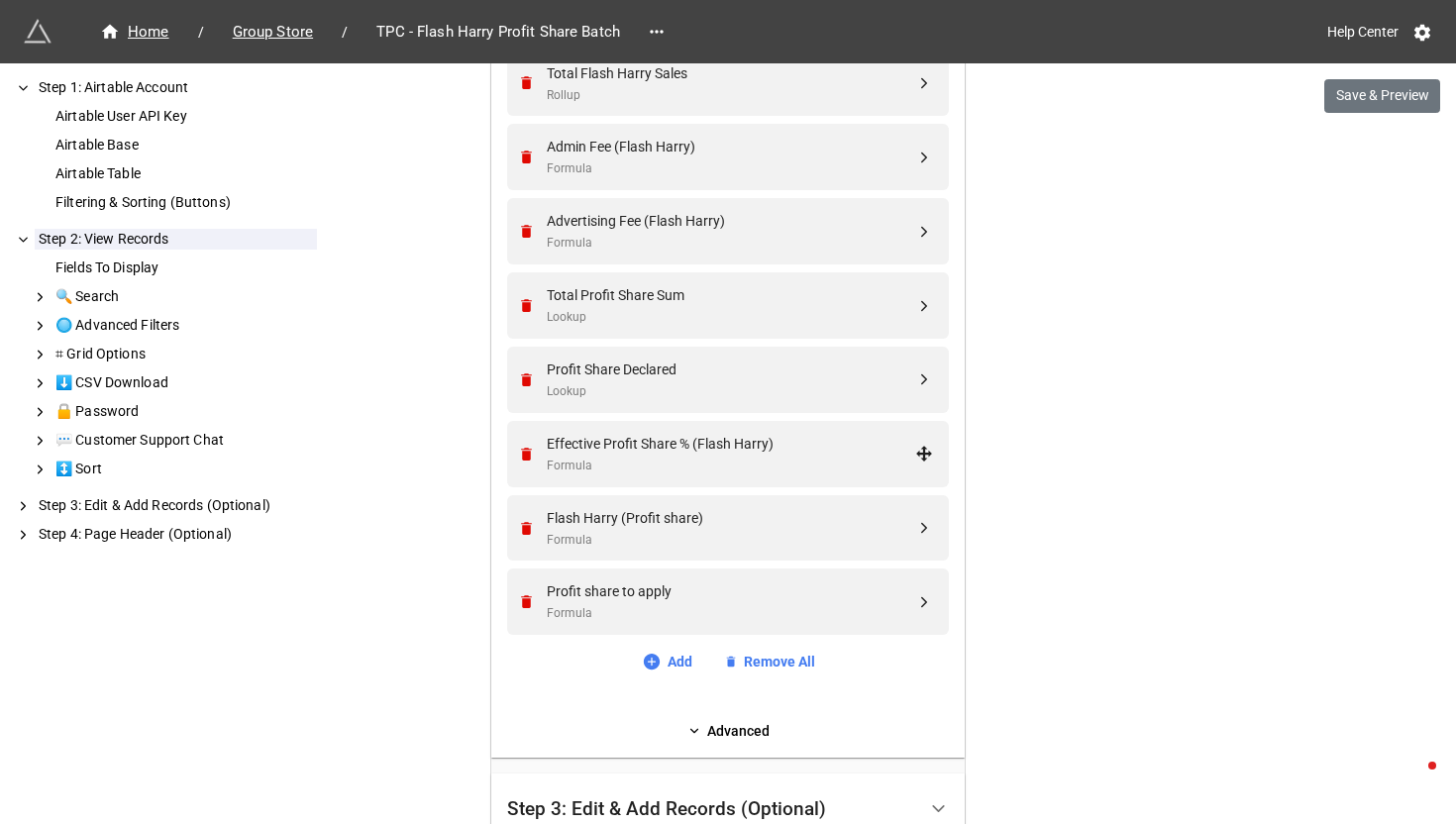 scroll, scrollTop: 721, scrollLeft: 0, axis: vertical 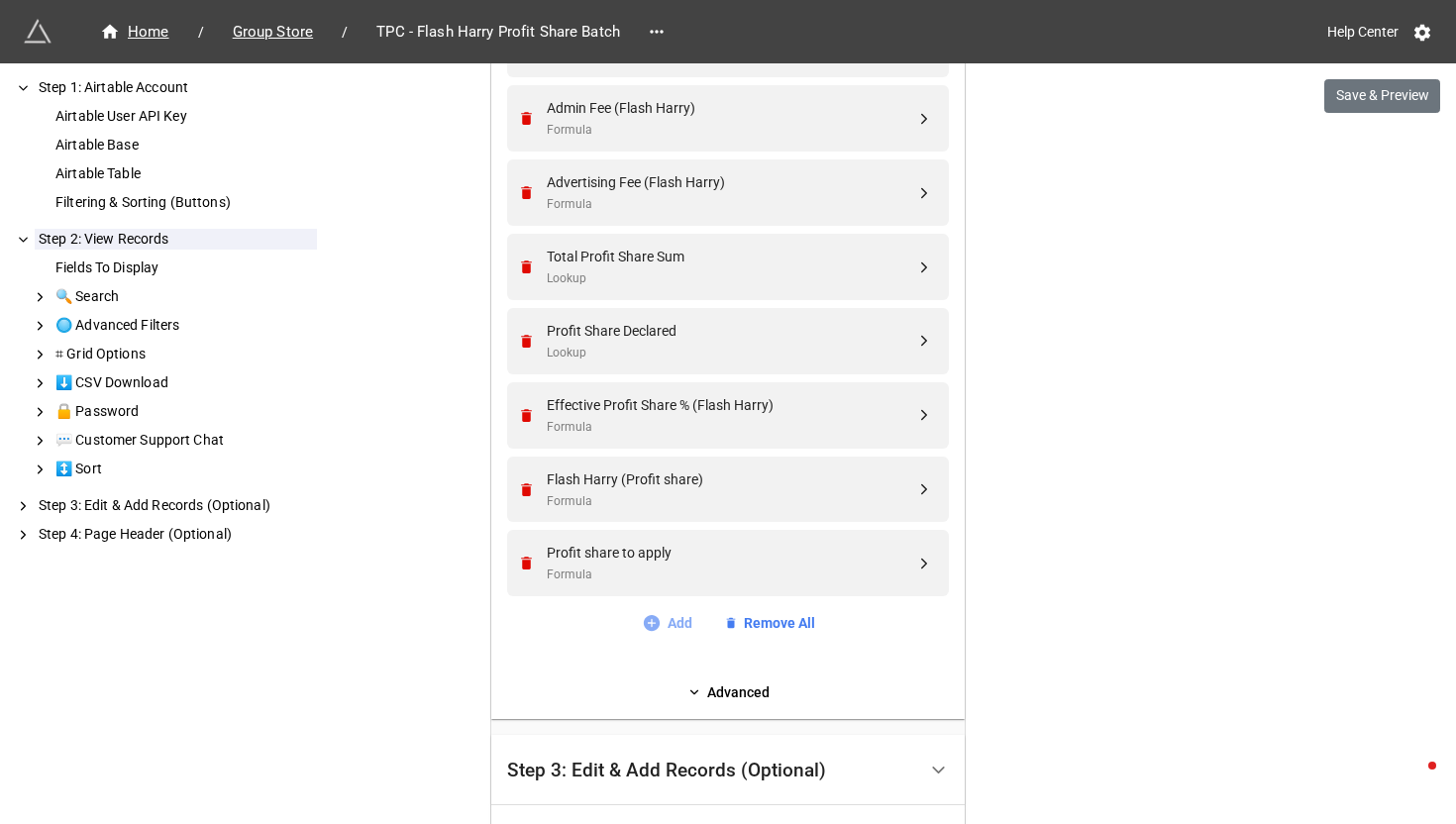 click 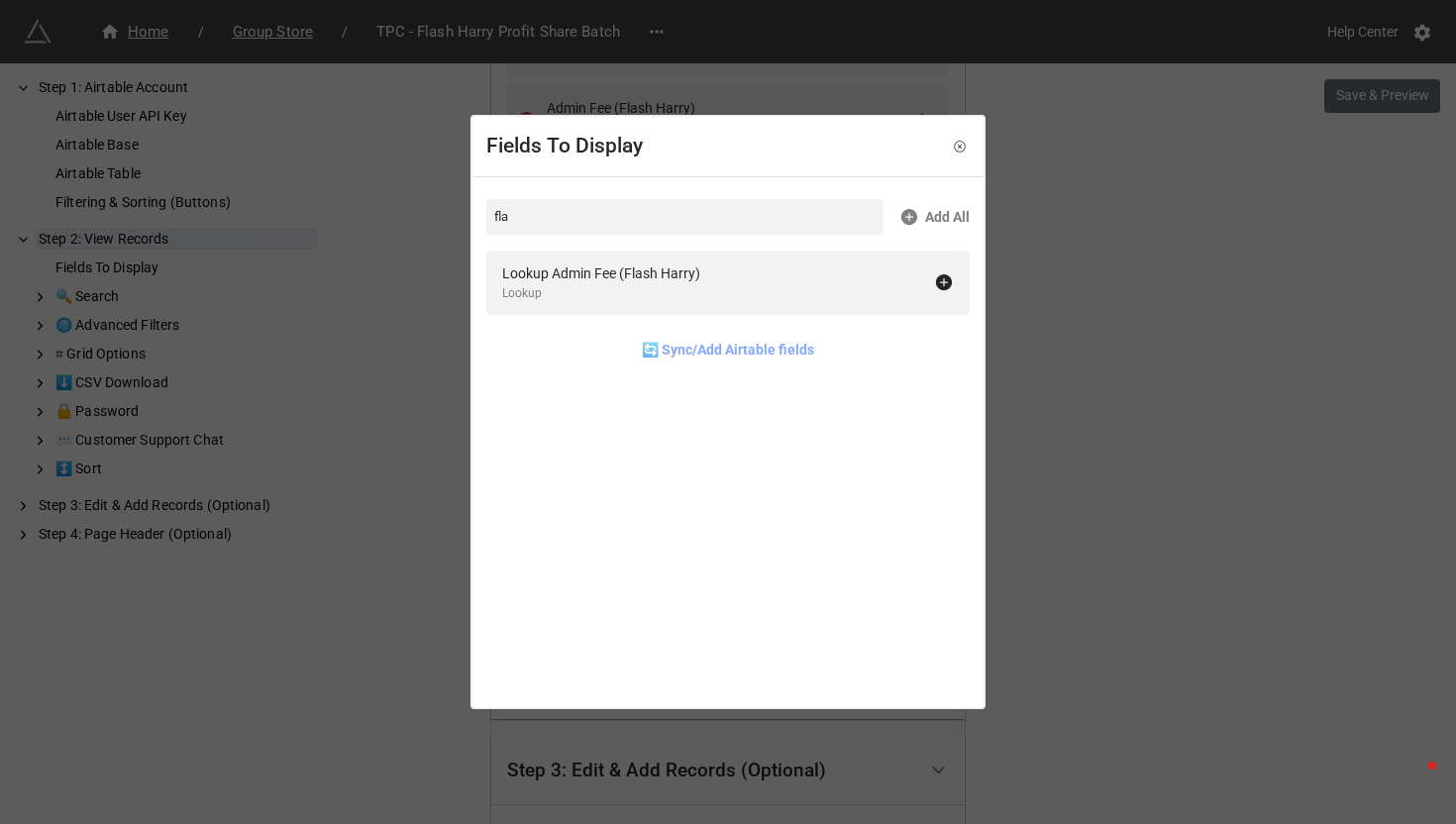 type on "fla" 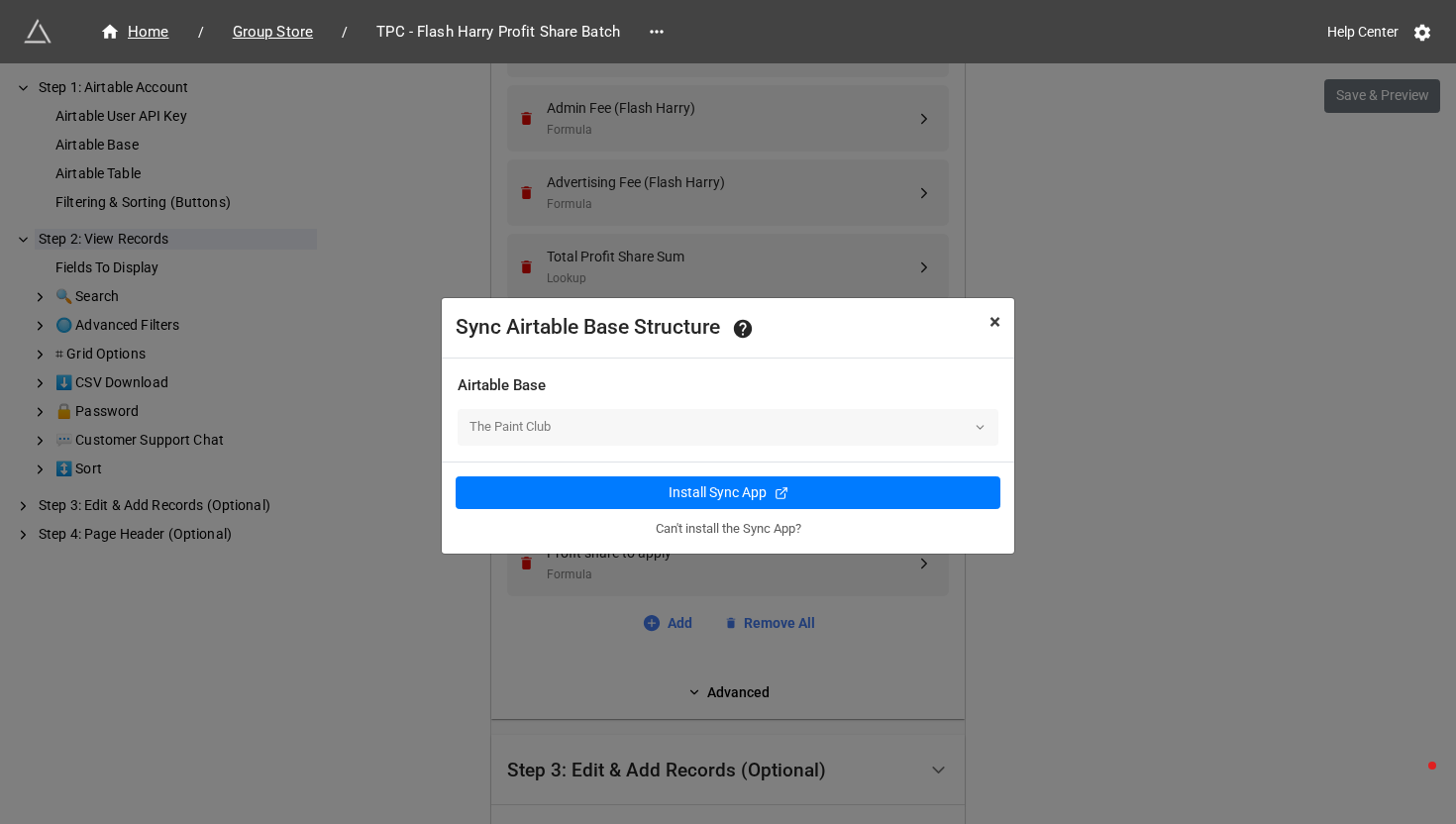 click on "×" at bounding box center [994, 322] 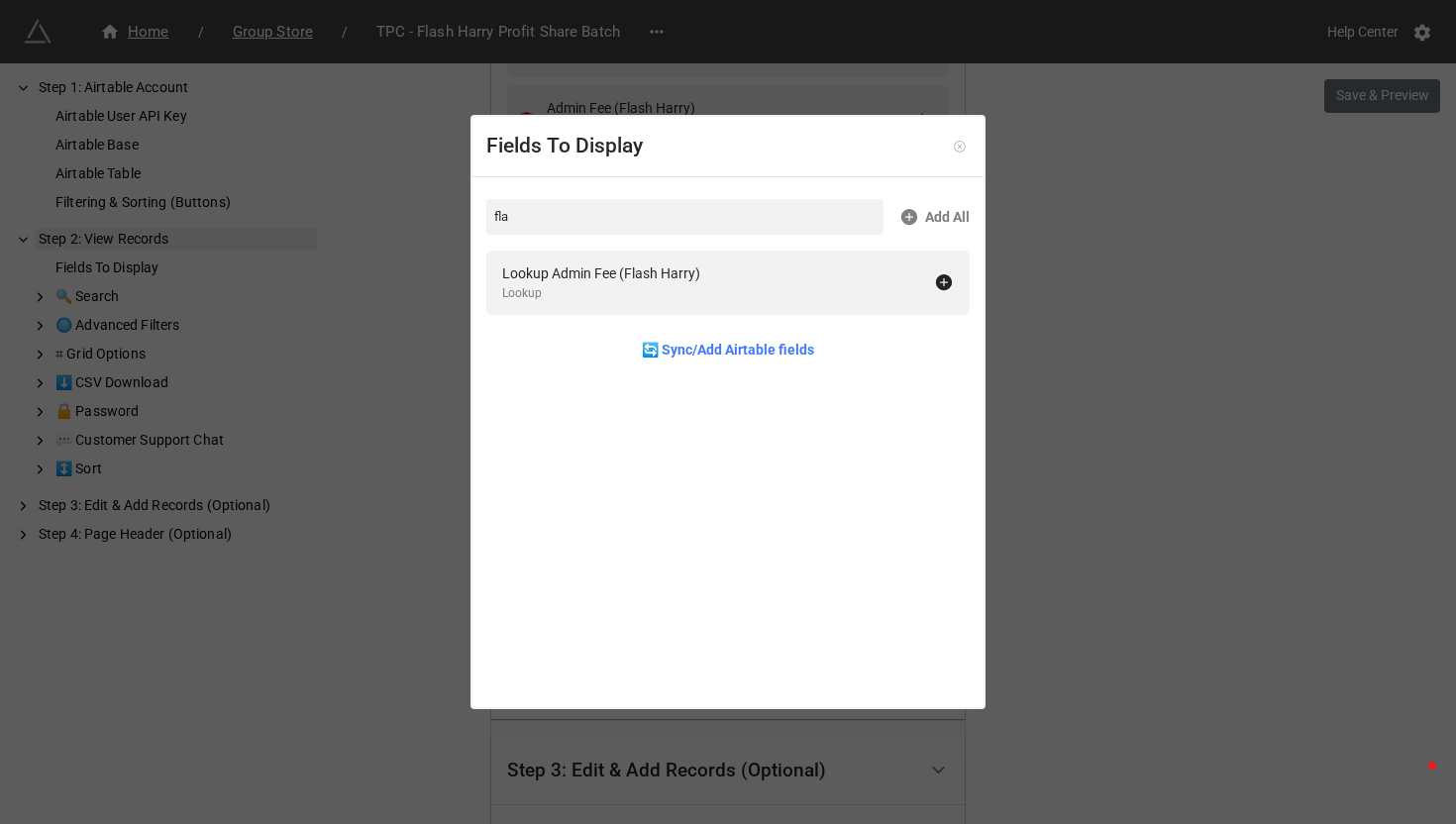 click 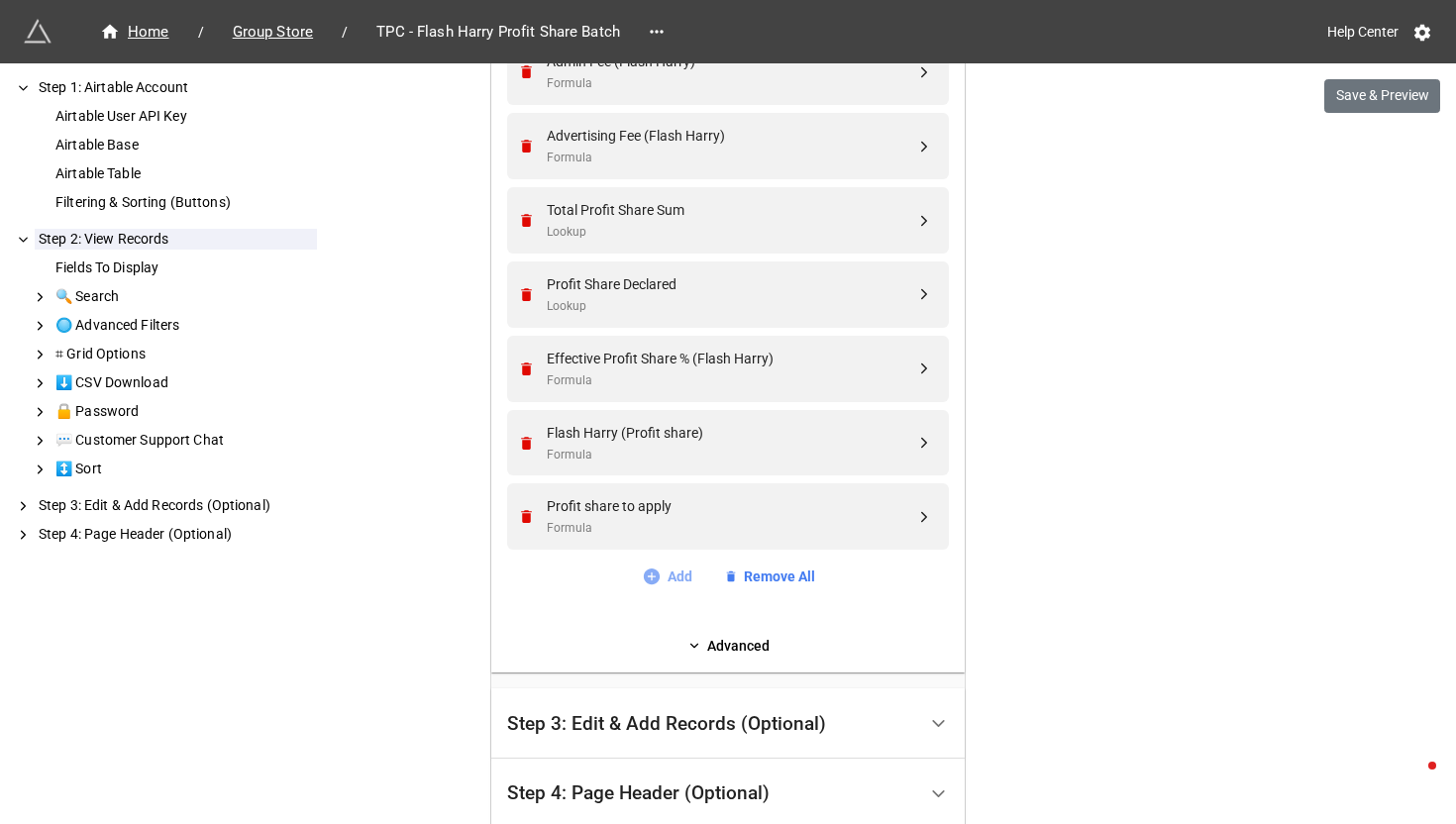 scroll, scrollTop: 852, scrollLeft: 0, axis: vertical 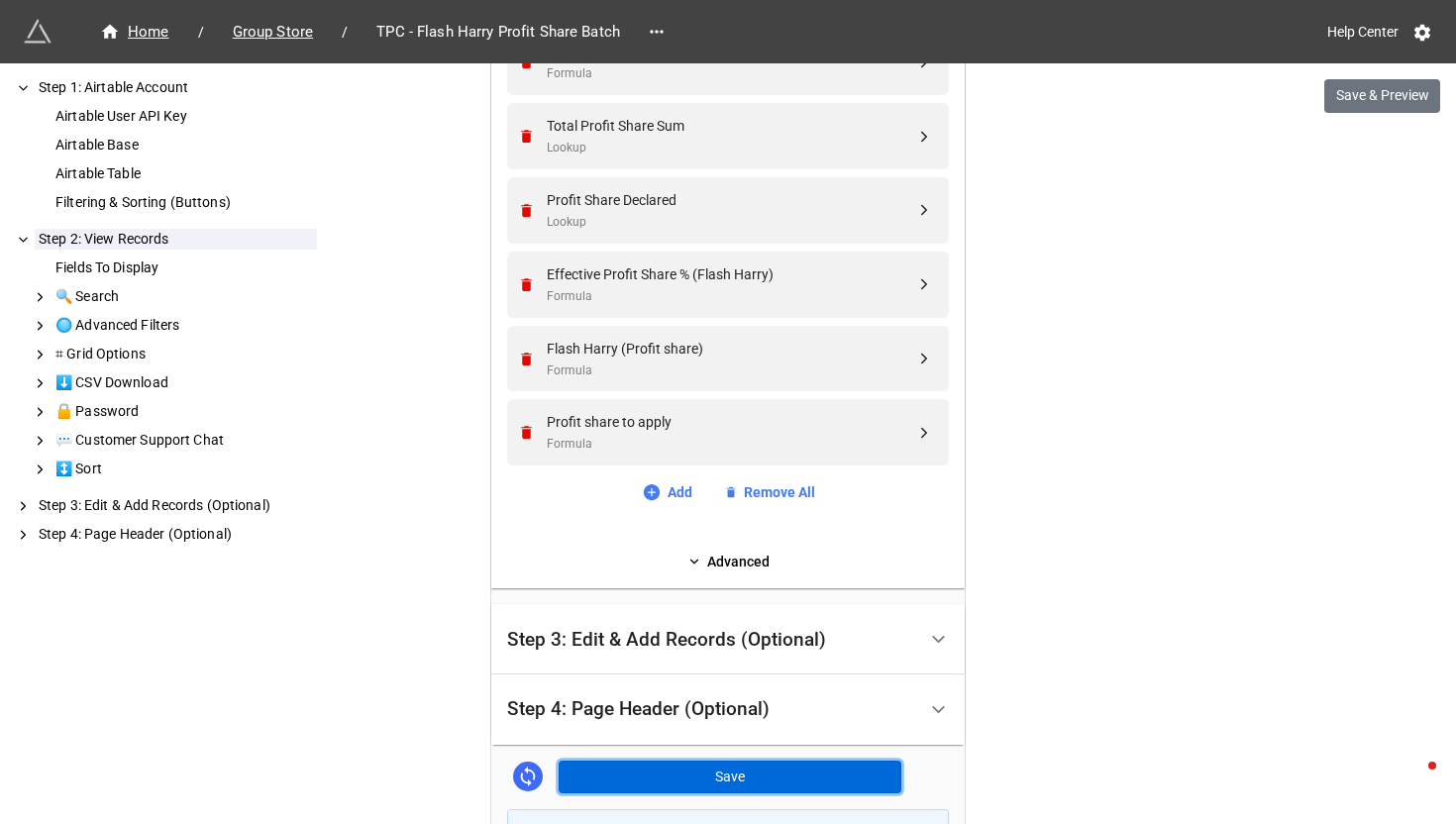 click on "Save" at bounding box center [730, 777] 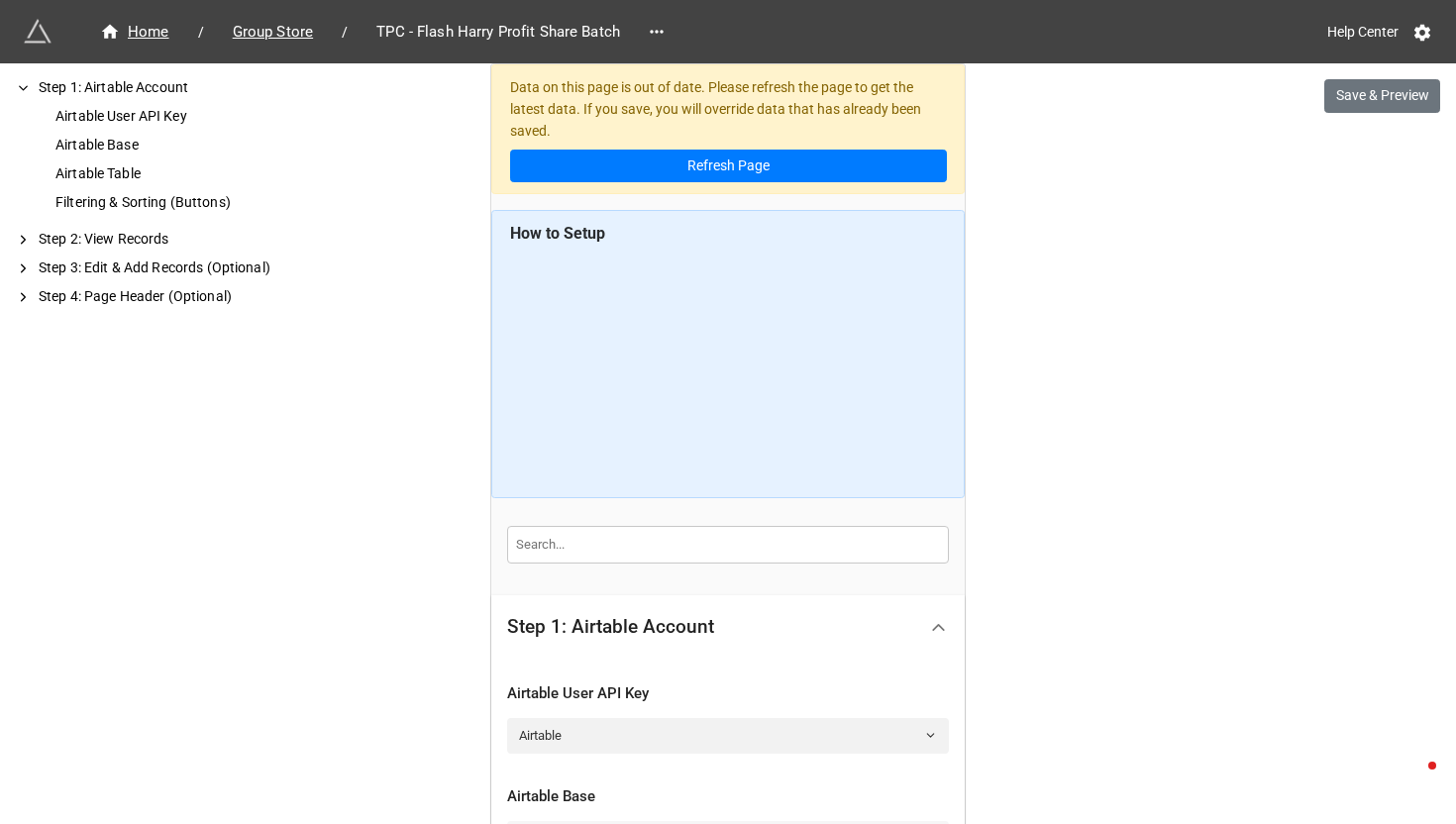 scroll, scrollTop: 0, scrollLeft: 0, axis: both 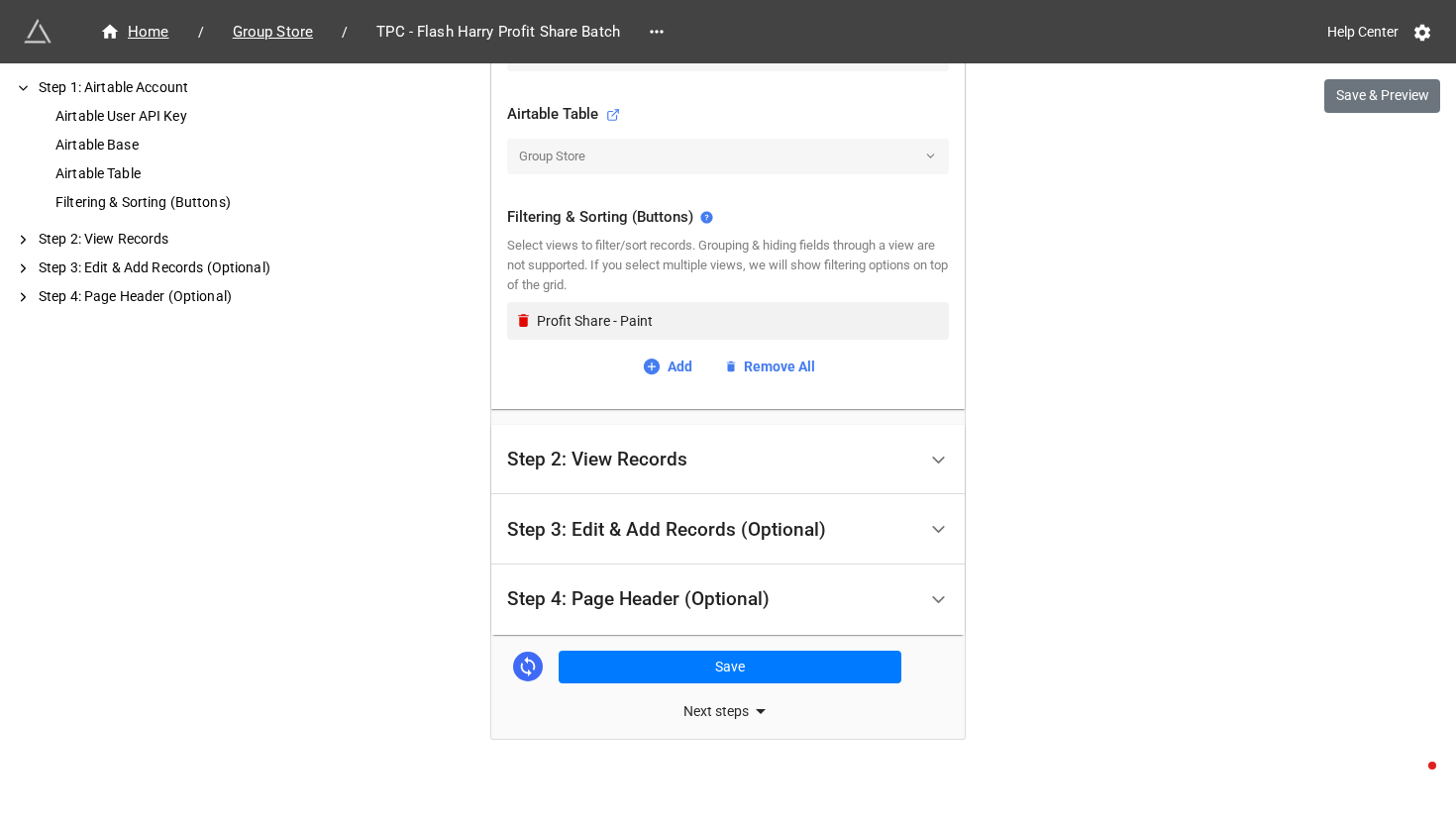 click on "Step 3: Edit & Add Records (Optional)" at bounding box center [667, 530] 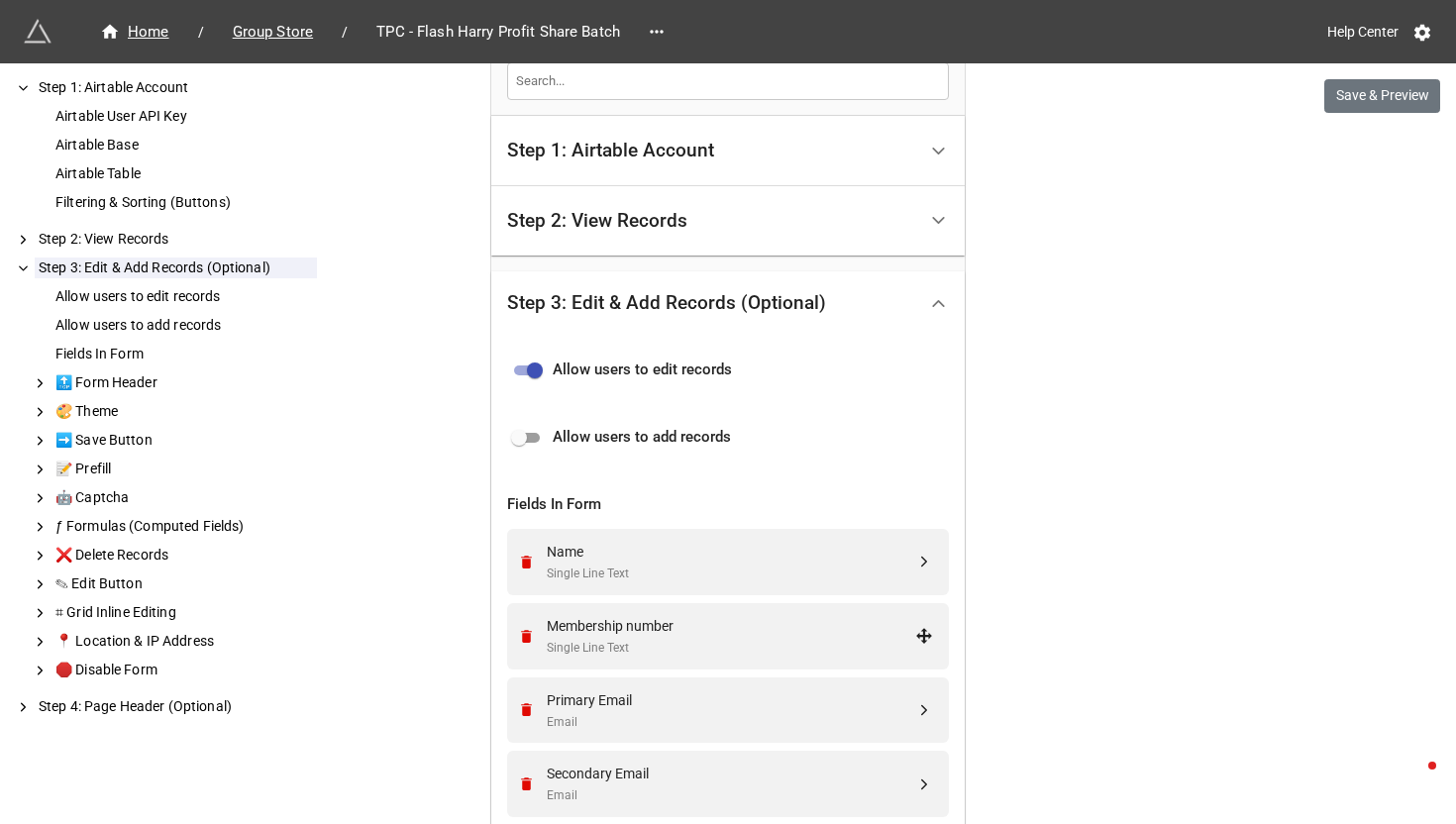 scroll, scrollTop: 397, scrollLeft: 0, axis: vertical 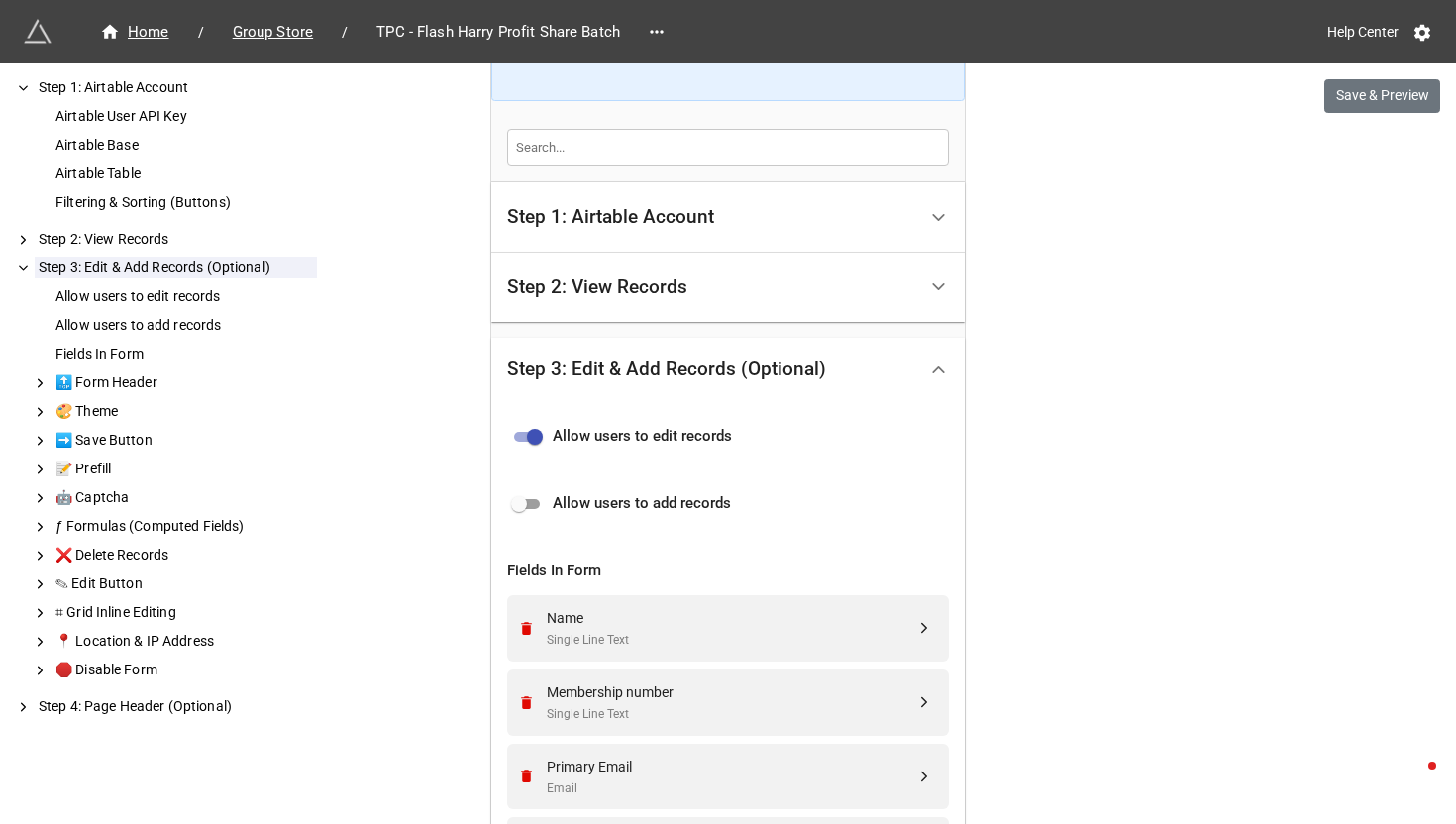 click on "Step 2: View Records" at bounding box center [597, 287] 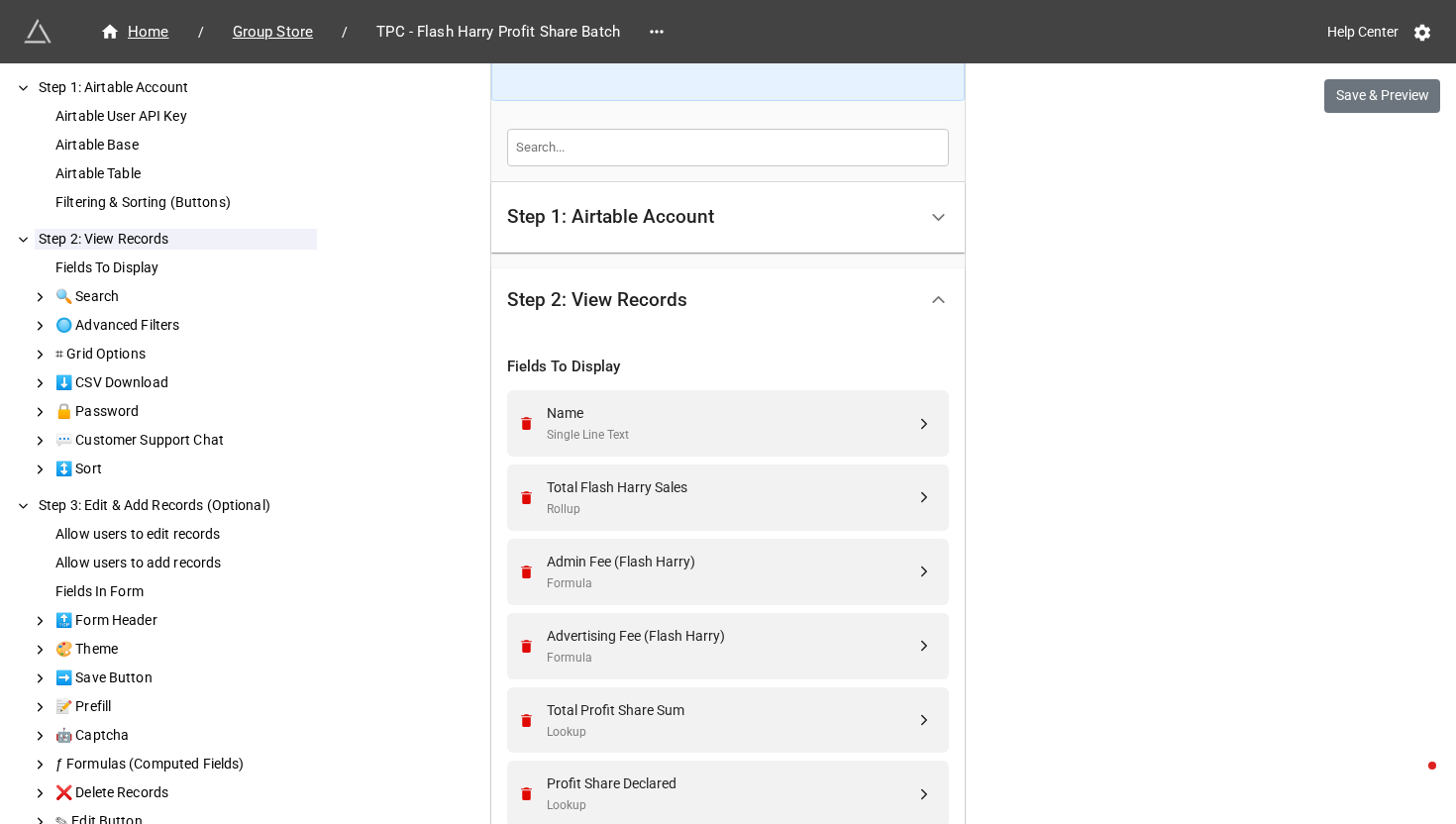 click on "Step 2: View Records" at bounding box center [597, 300] 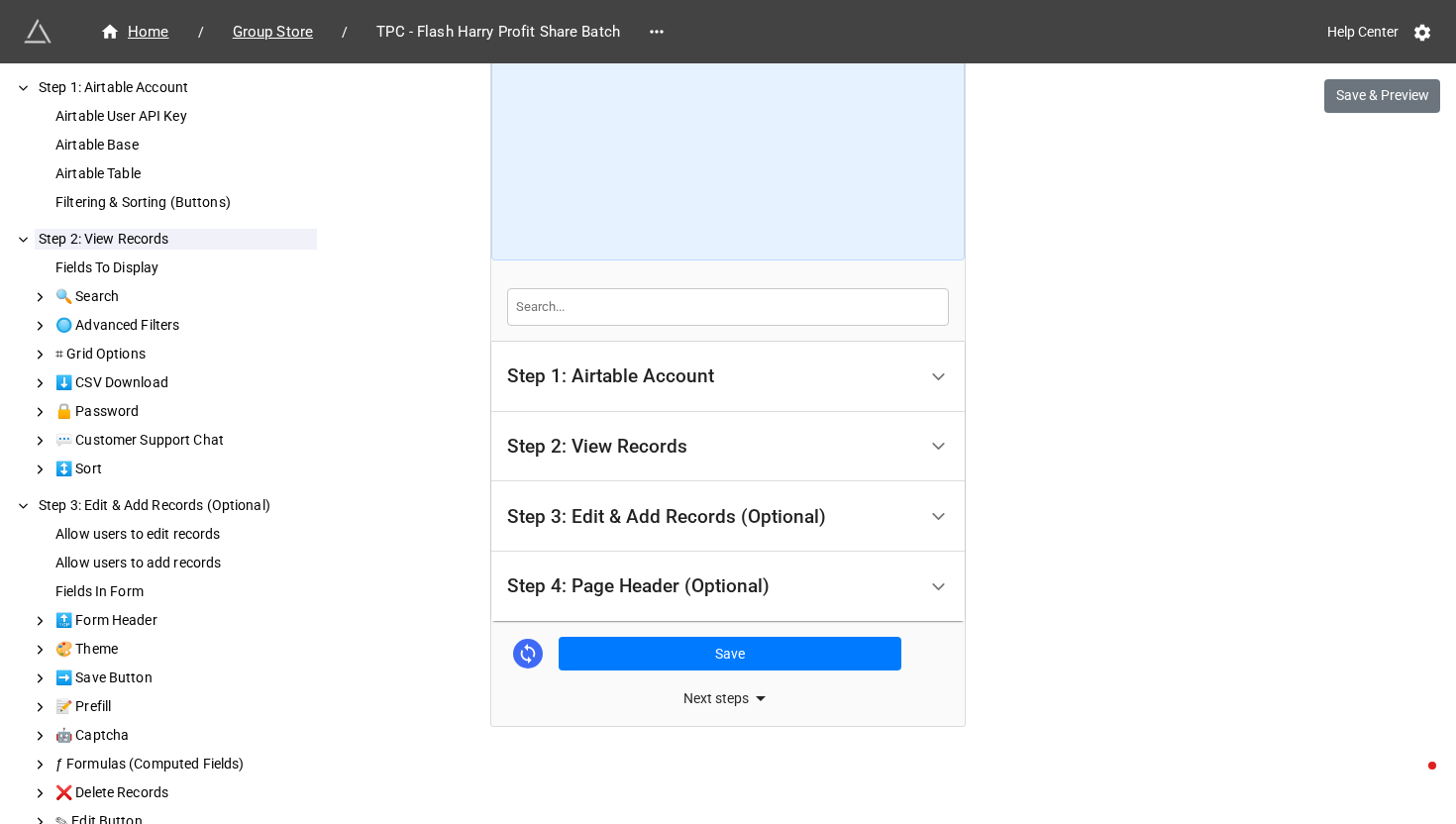 scroll, scrollTop: 238, scrollLeft: 0, axis: vertical 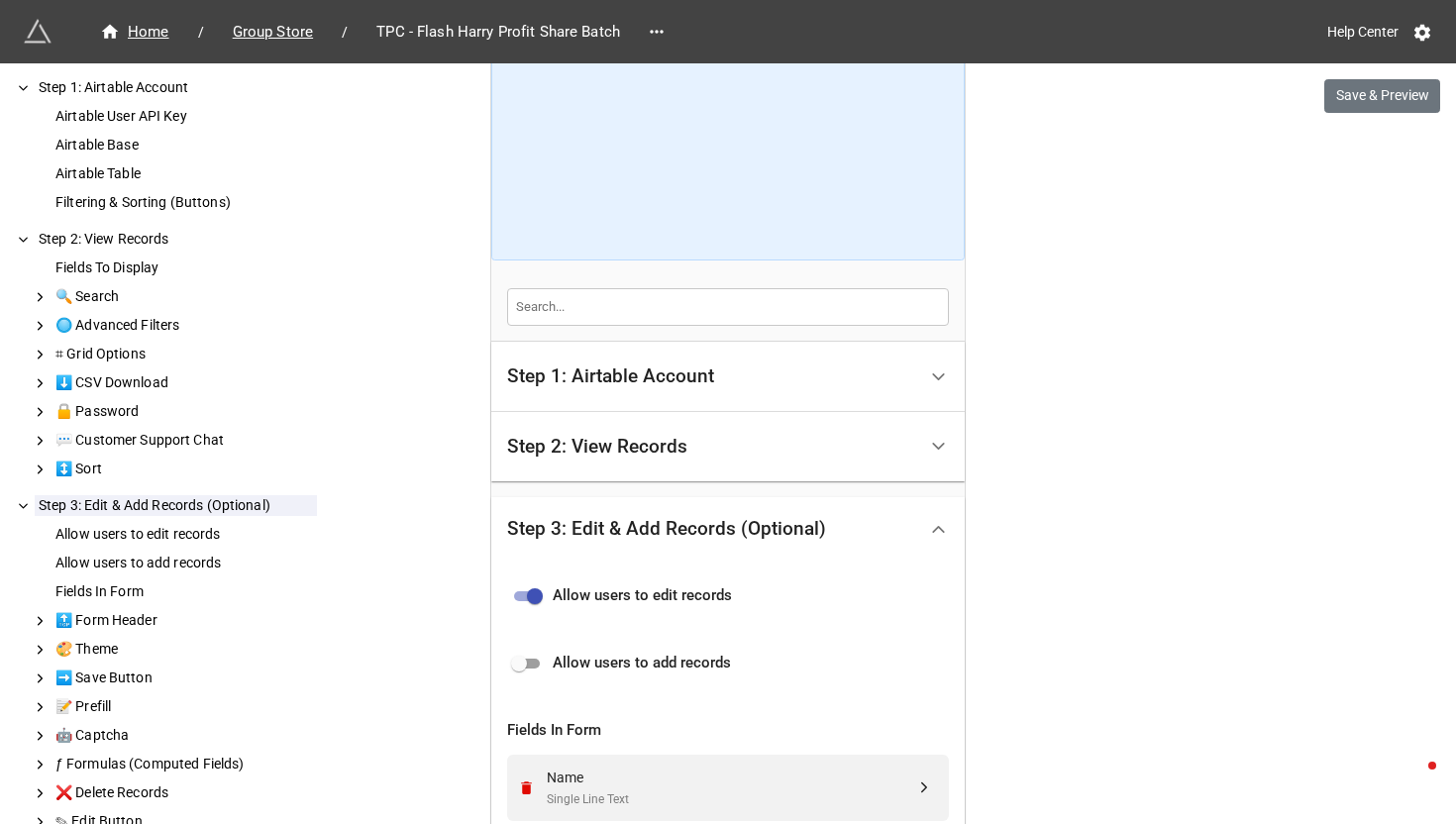 click at bounding box center [535, 596] 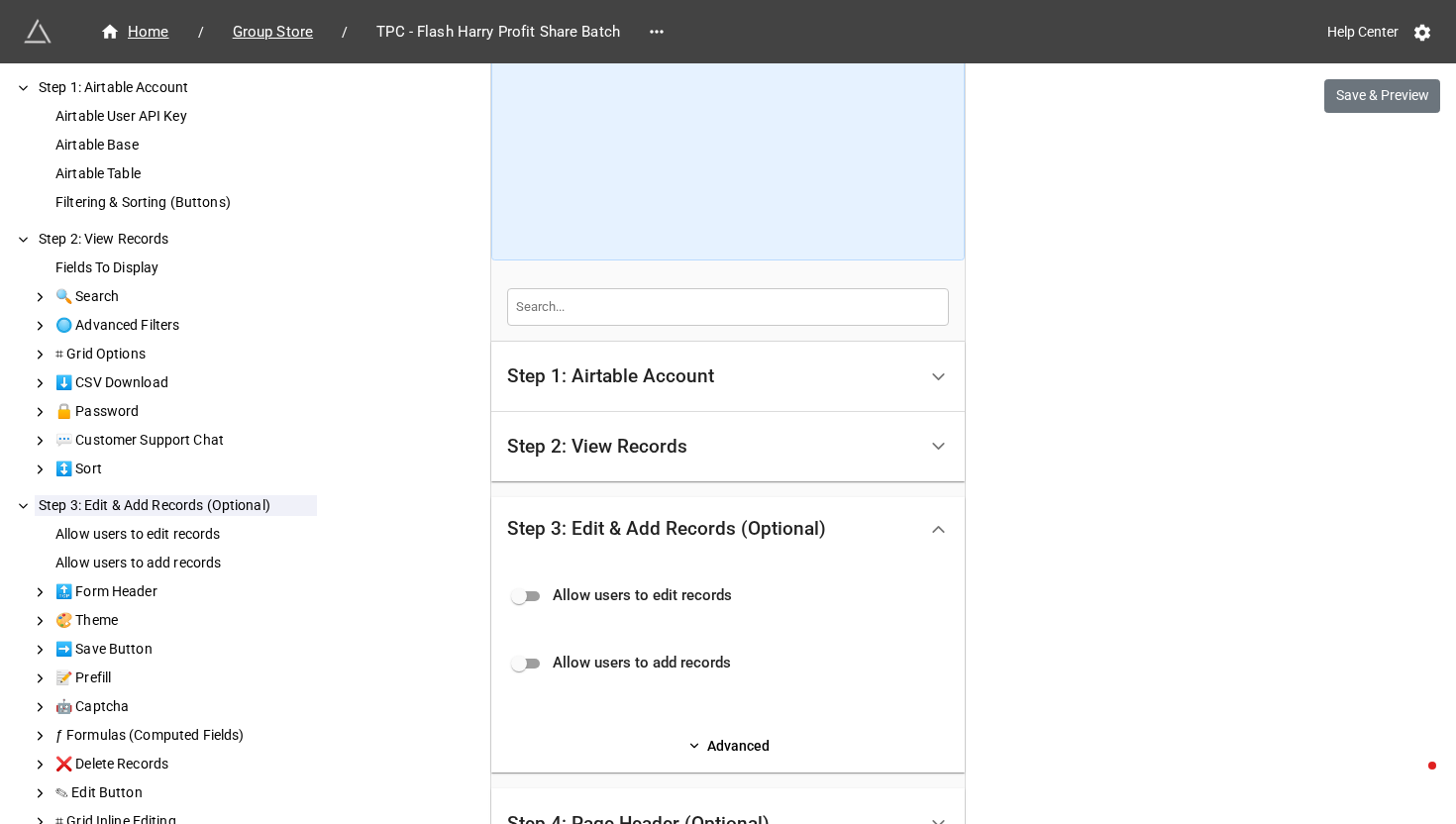 click on "Step 2: View Records" at bounding box center (711, 447) 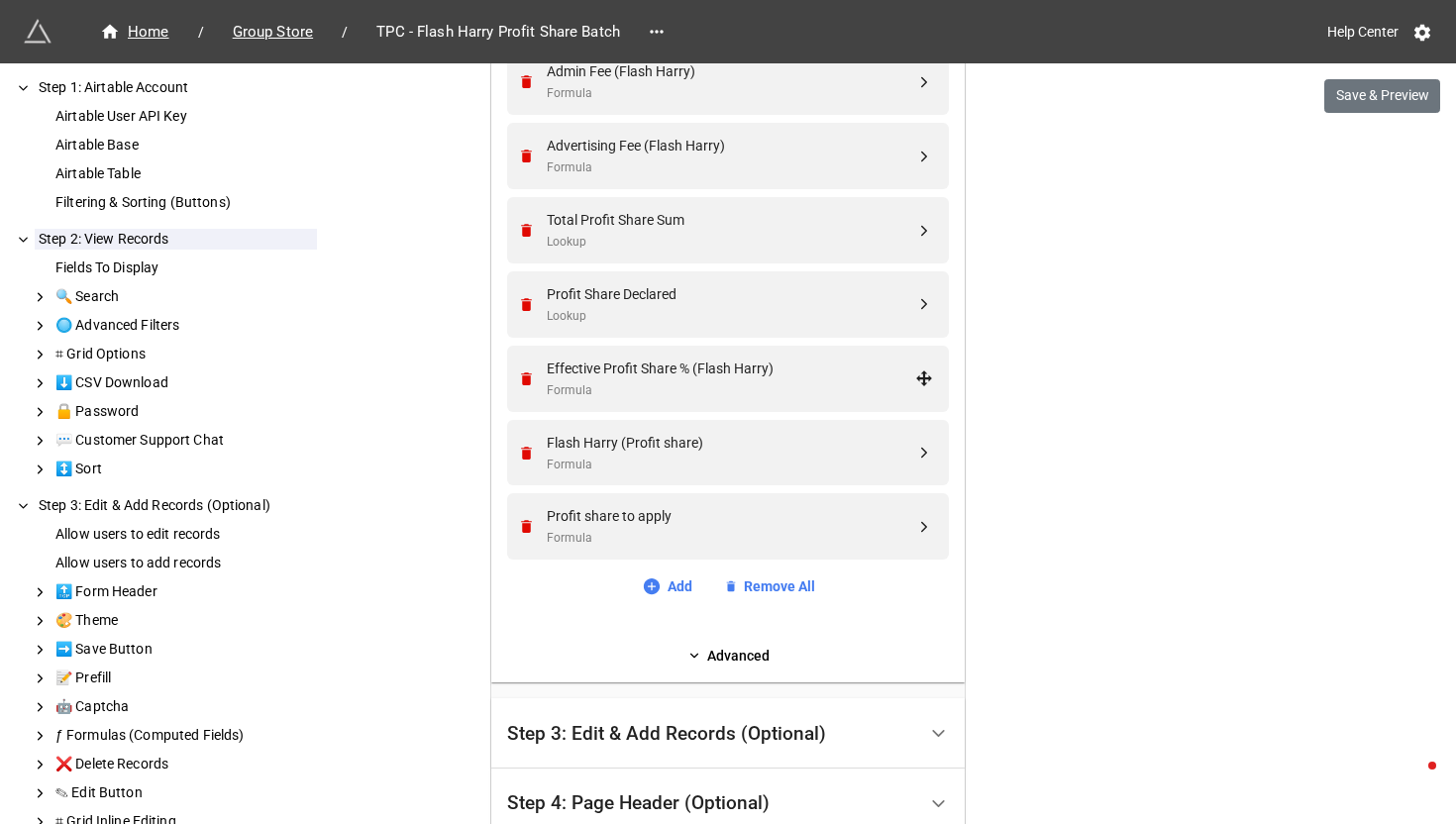 scroll, scrollTop: 760, scrollLeft: 0, axis: vertical 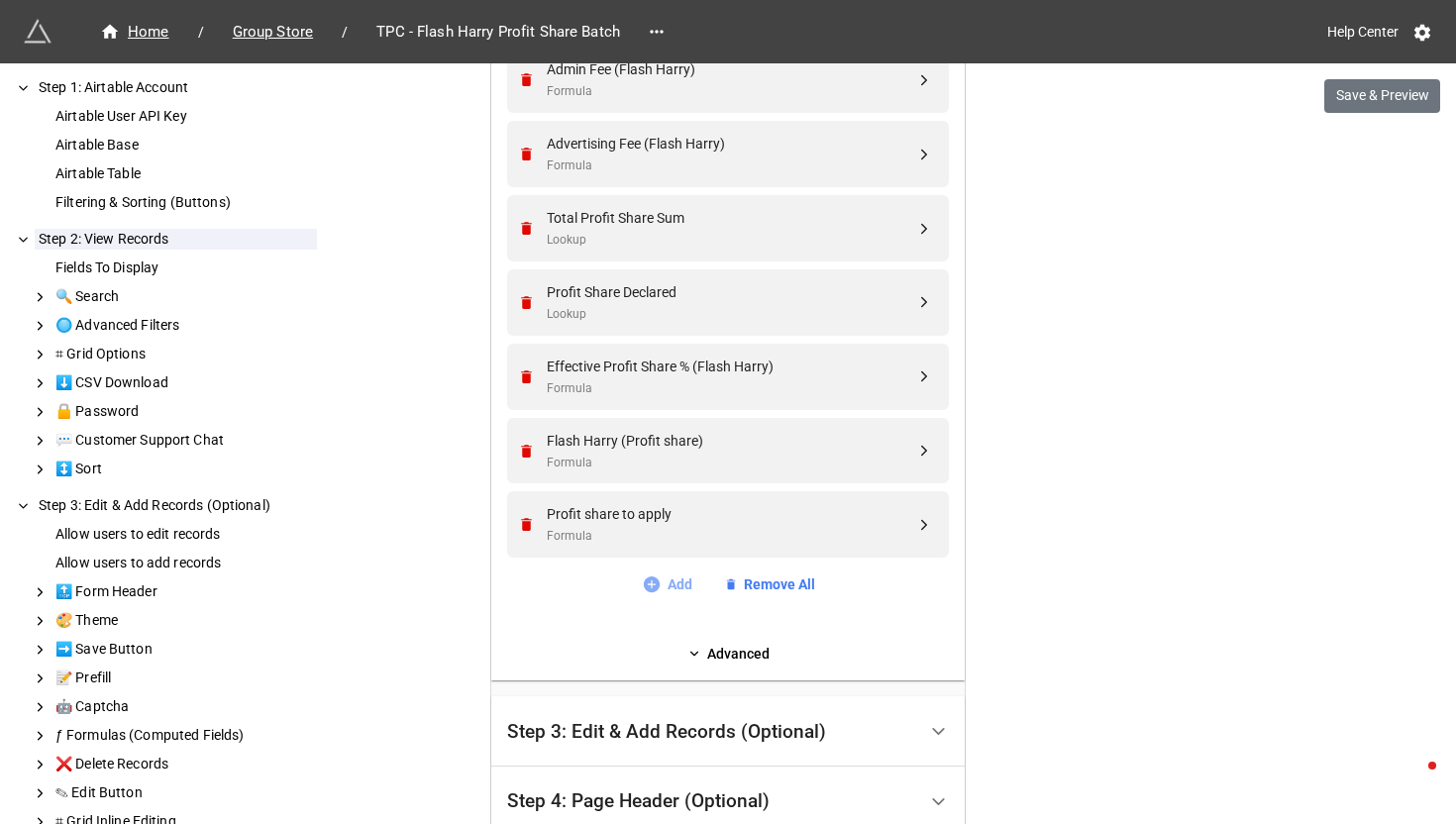 click on "Add" at bounding box center (667, 584) 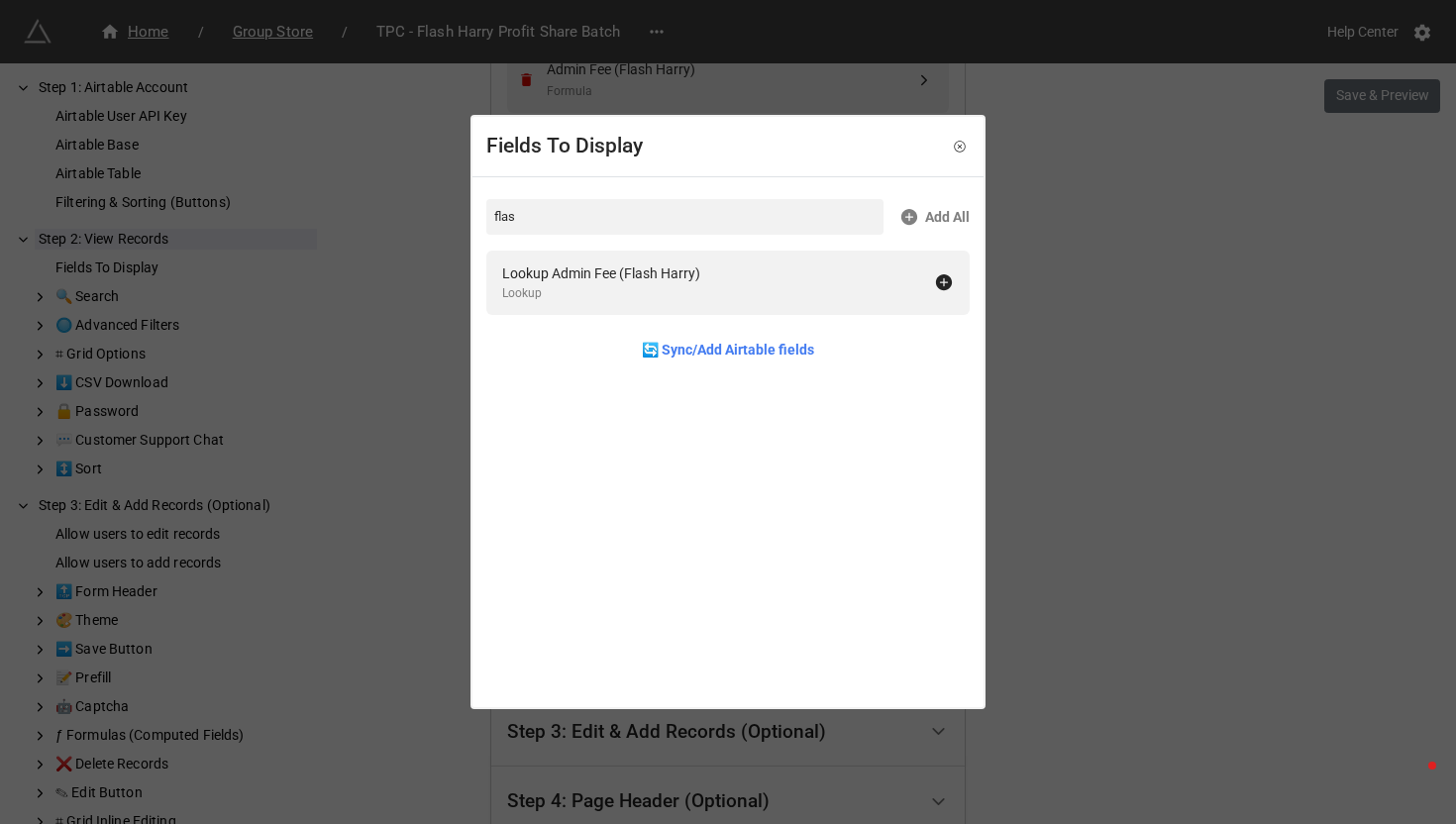 type on "flash" 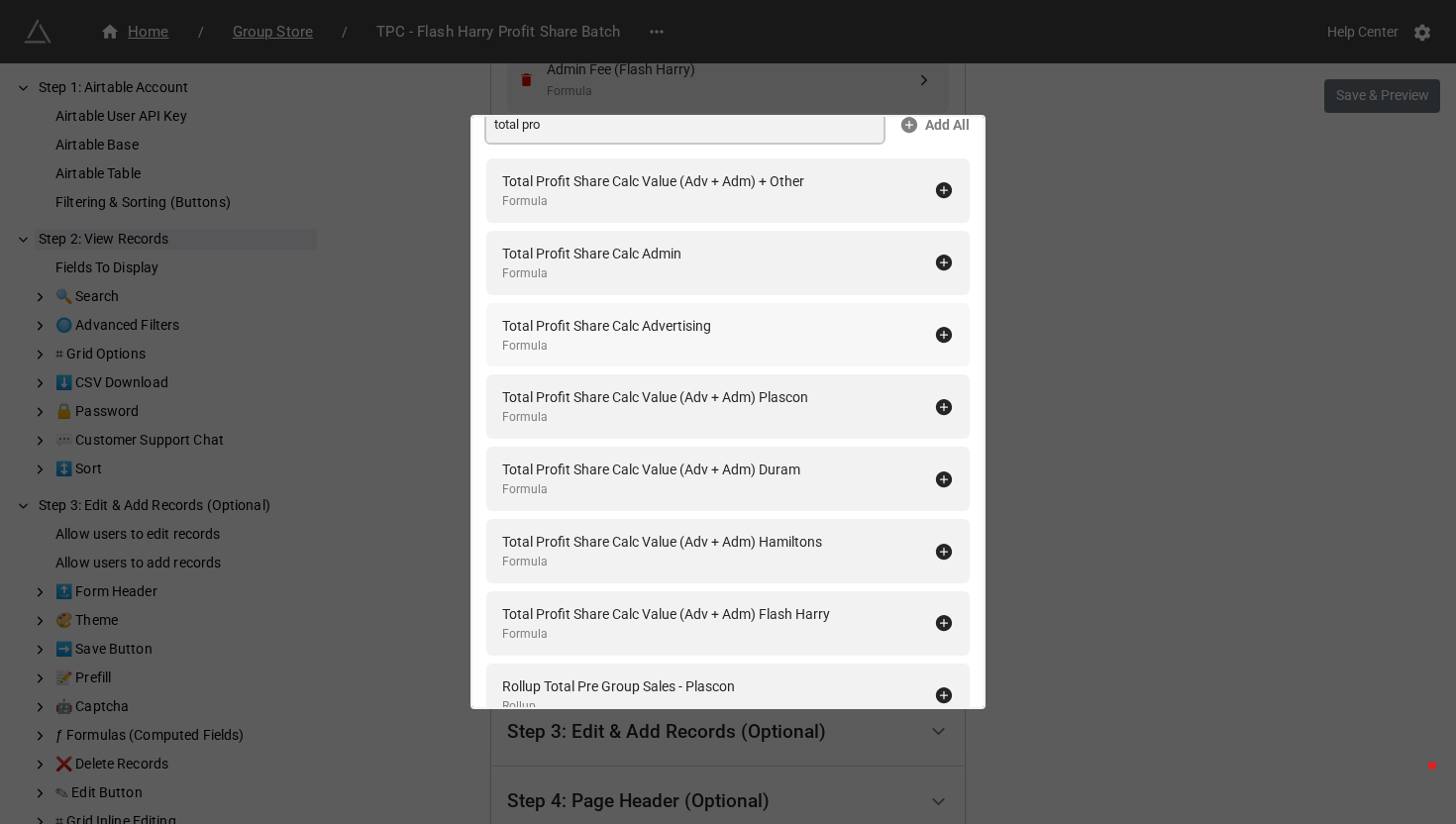 scroll, scrollTop: 98, scrollLeft: 0, axis: vertical 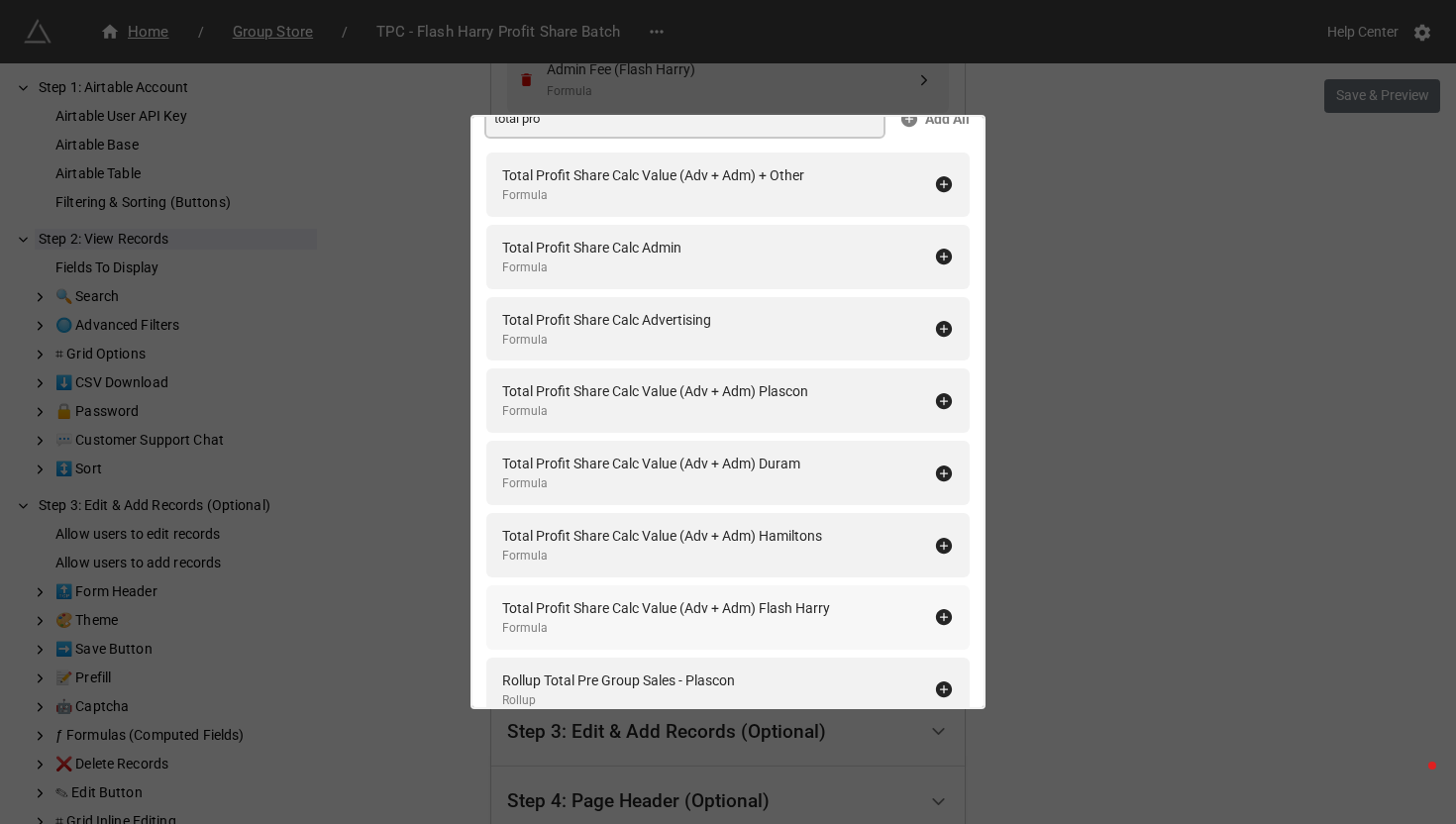 type on "total pro" 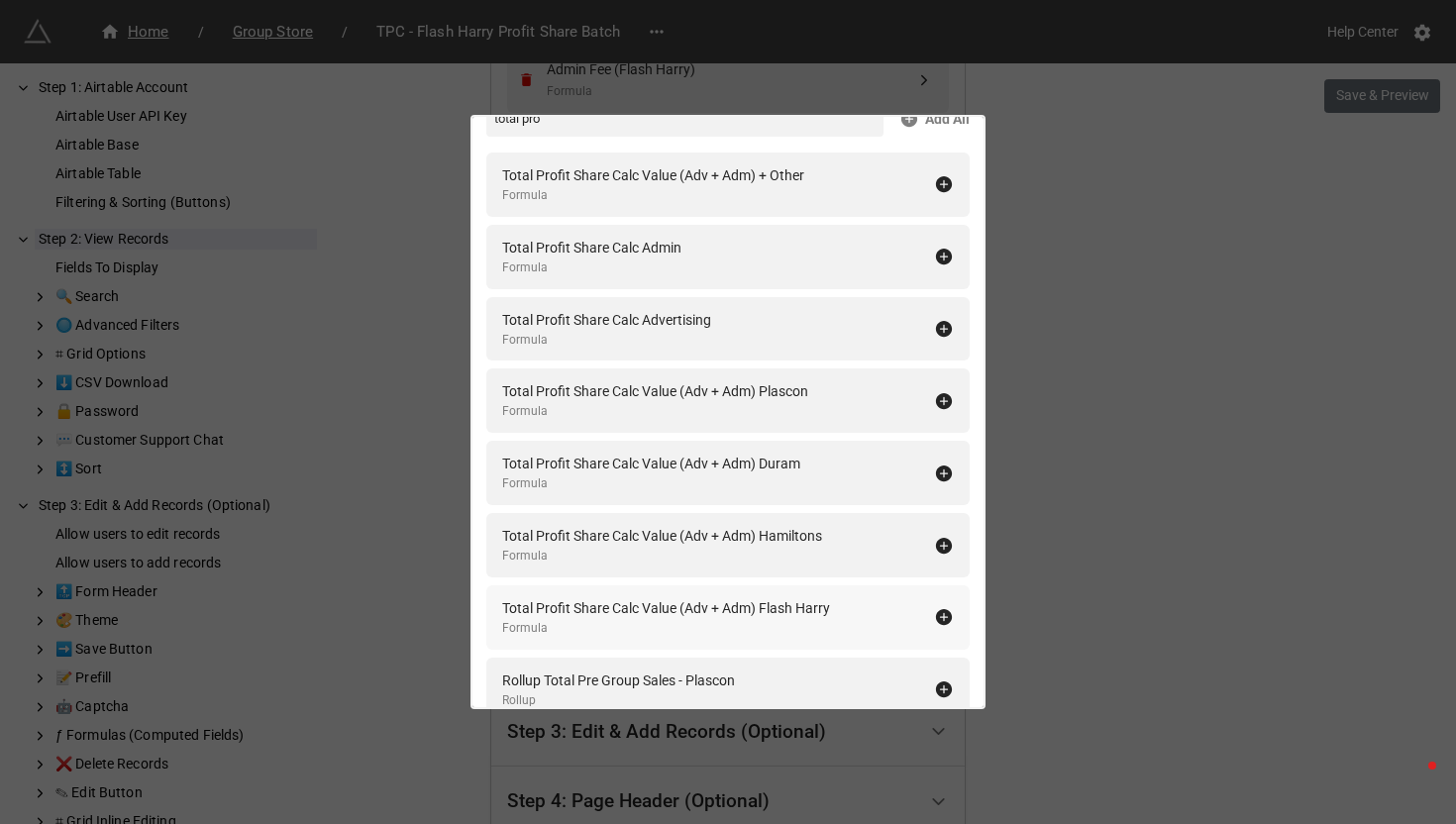 click on "Total Profit Share Calc Value (Adv + Adm) Flash Harry" at bounding box center [666, 608] 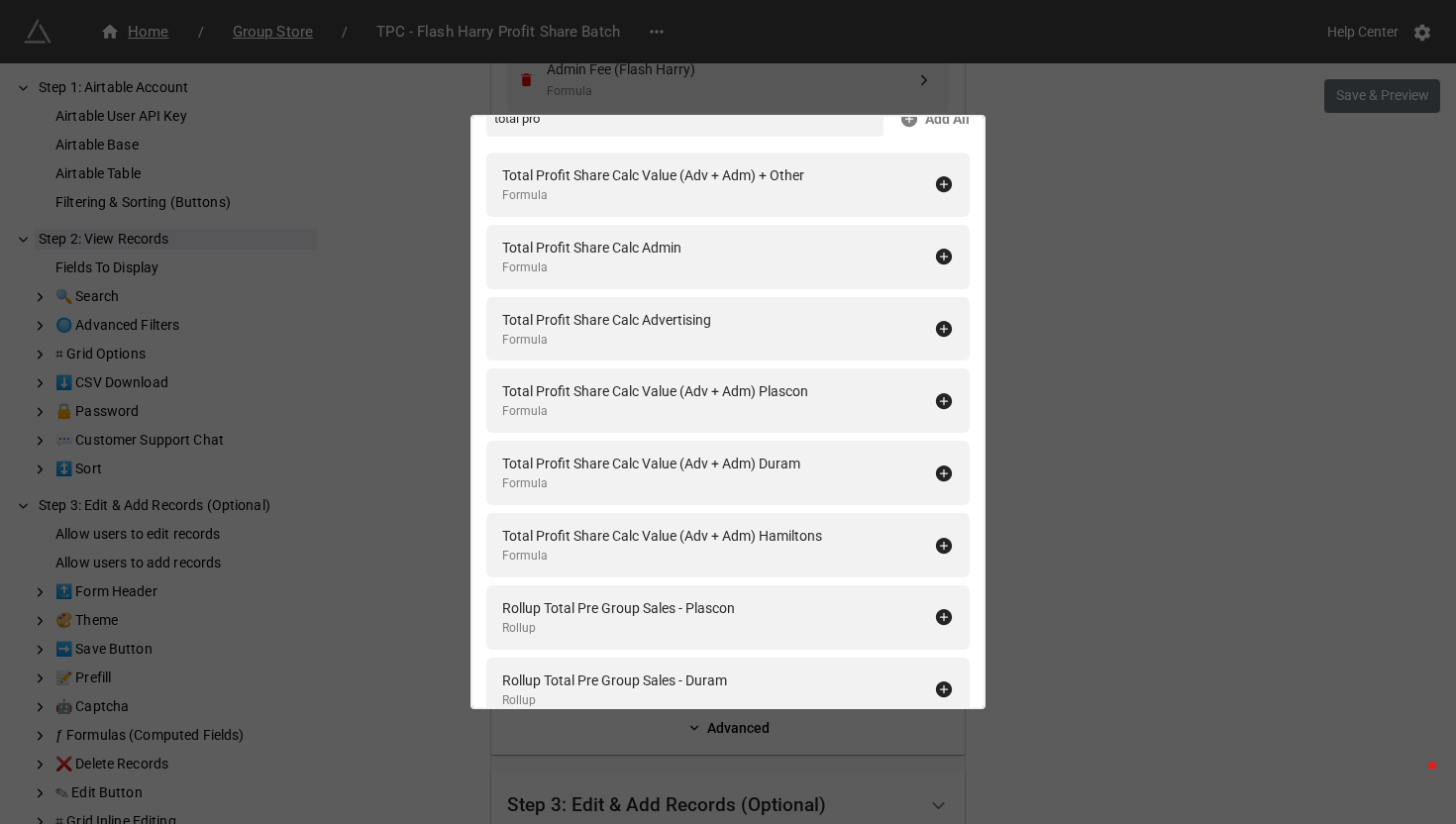 click on "Fields To Display total pro Add All Total Profit Share Calc Value (Adv + Adm) + Other Formula Total Profit Share Calc Admin Formula Total Profit Share Calc Advertising Formula Total Profit Share Calc Value (Adv + Adm) Plascon Formula Total Profit Share Calc Value (Adv + Adm) Duram Formula Total Profit Share Calc Value (Adv + Adm) Hamiltons Formula Rollup Total Pre Group Sales - Plascon Rollup Rollup Total Pre Group Sales - Duram Rollup Rollup Total Pre Group Sales - Hamiltons Rollup 🔄 Sync/Add Airtable fields" at bounding box center (728, 412) 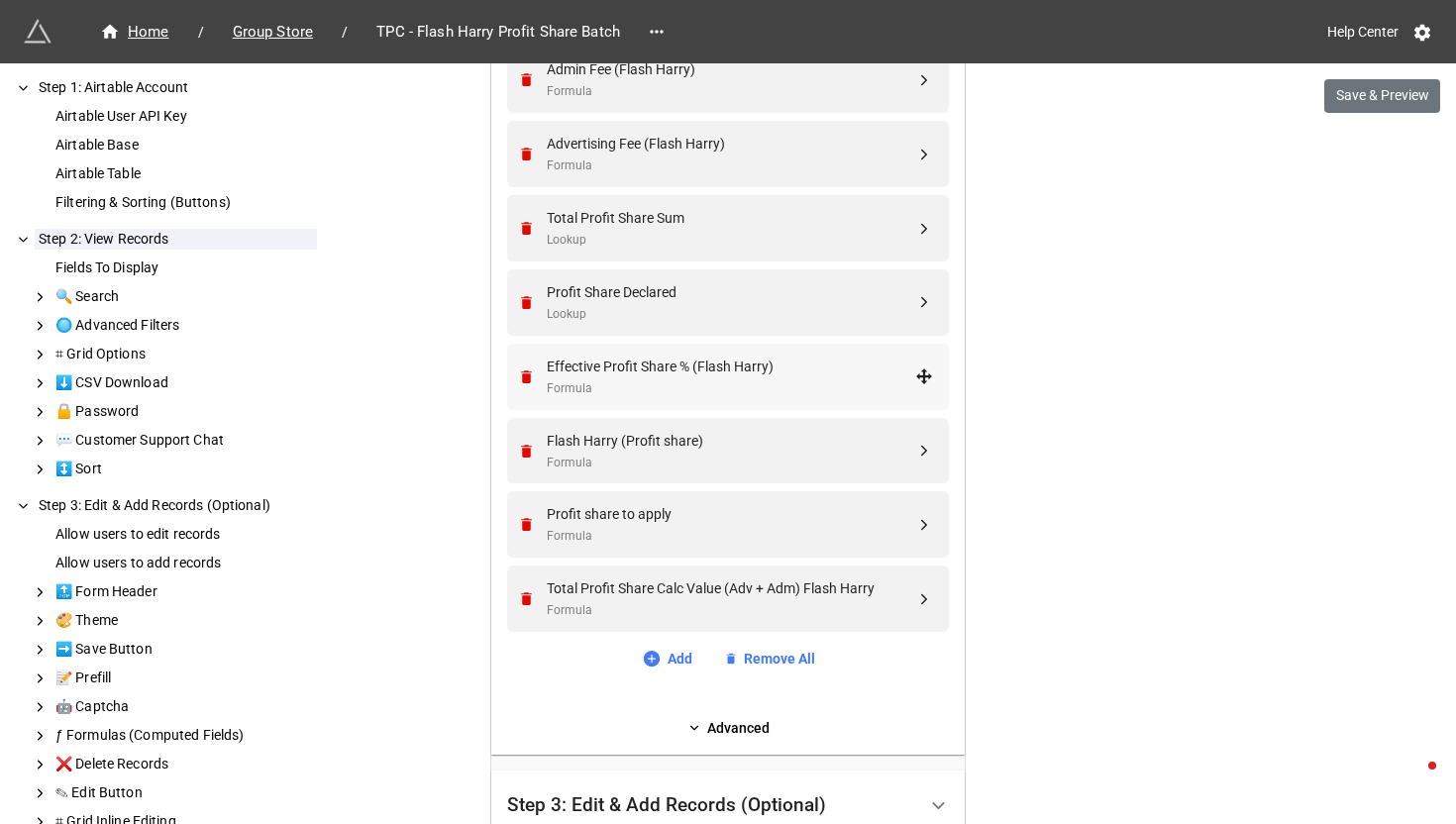 drag, startPoint x: 681, startPoint y: 583, endPoint x: 723, endPoint y: 345, distance: 241.67747 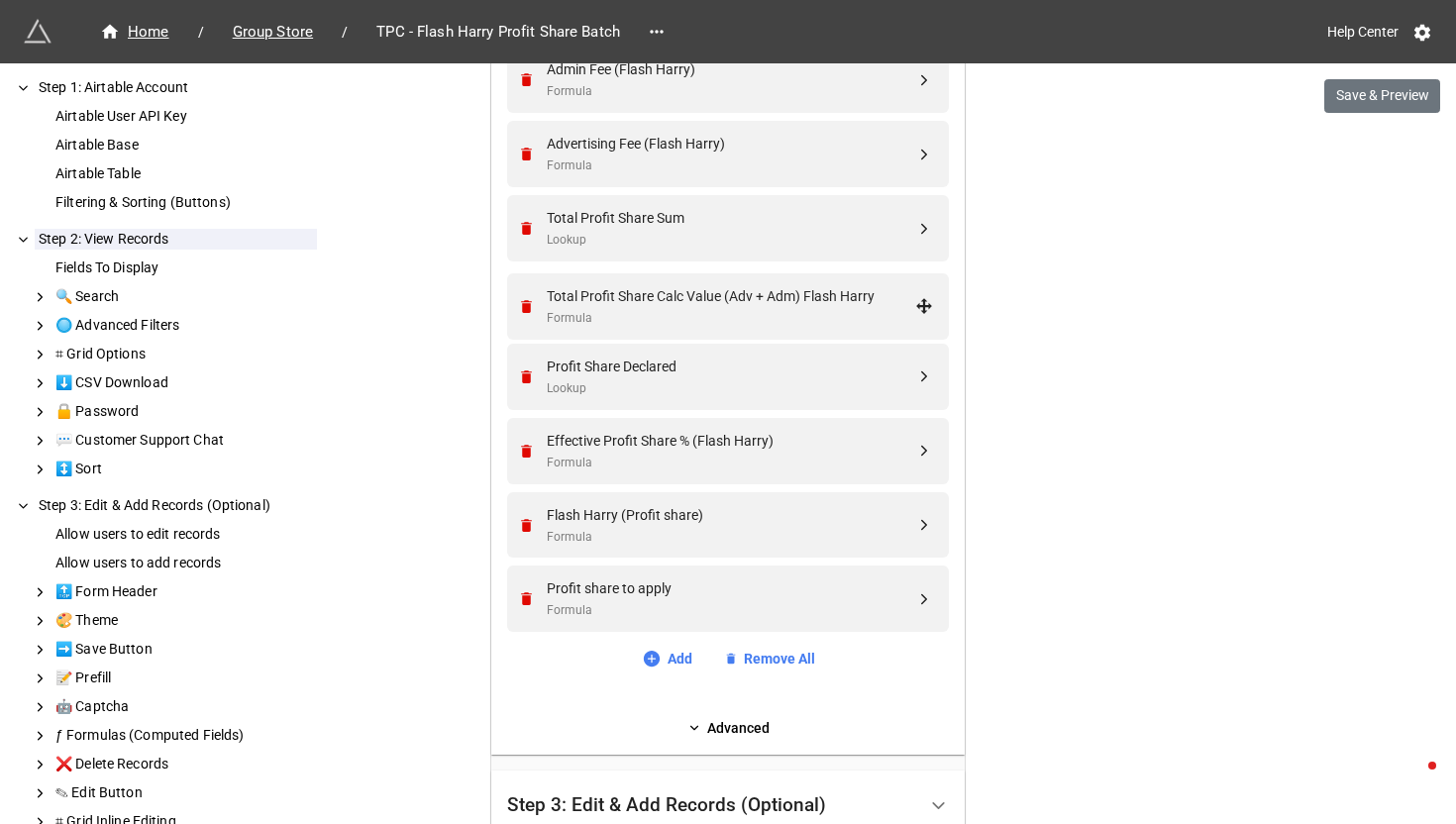 drag, startPoint x: 913, startPoint y: 598, endPoint x: 918, endPoint y: 305, distance: 293.04266 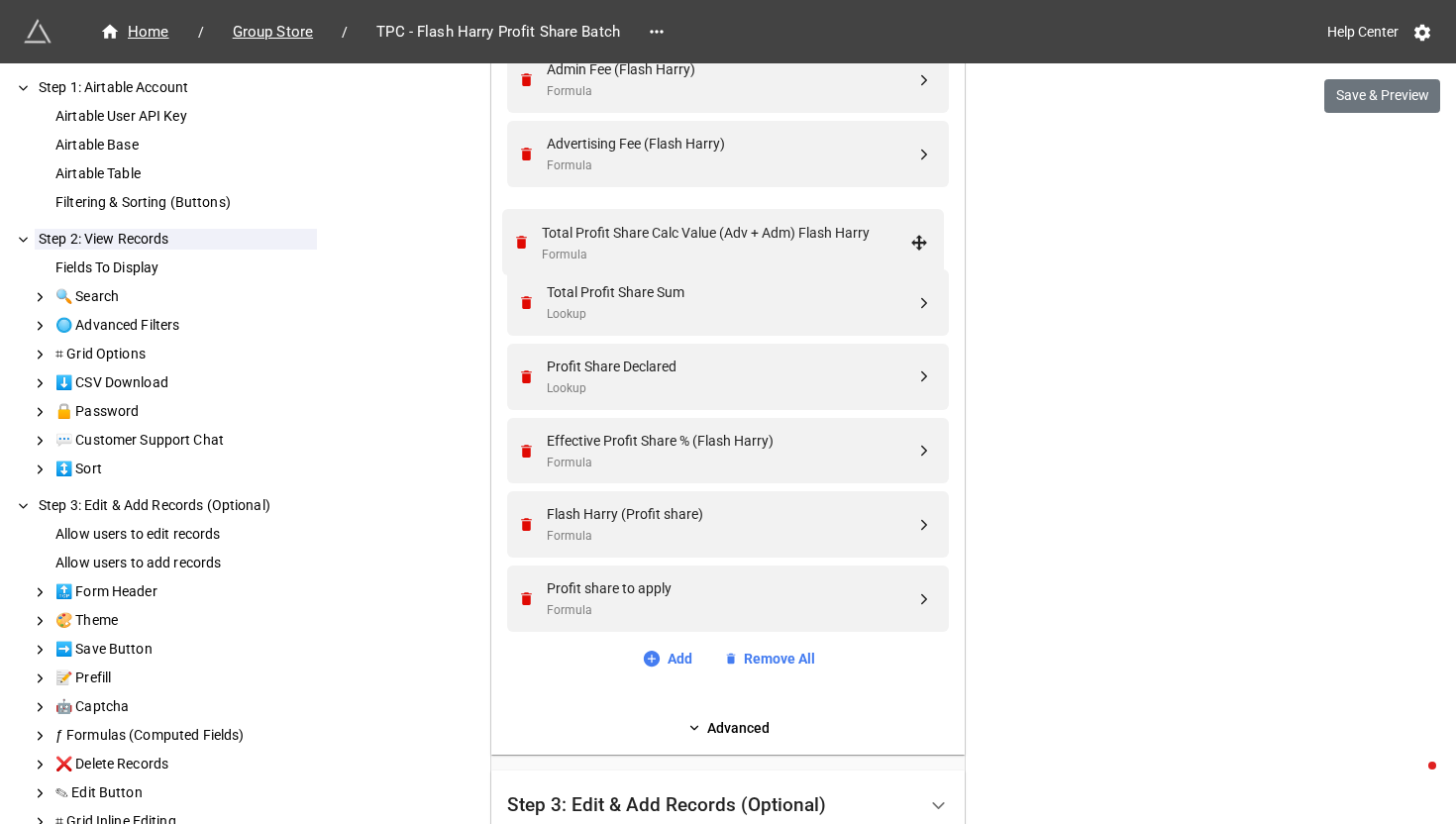 drag, startPoint x: 920, startPoint y: 306, endPoint x: 920, endPoint y: 241, distance: 65 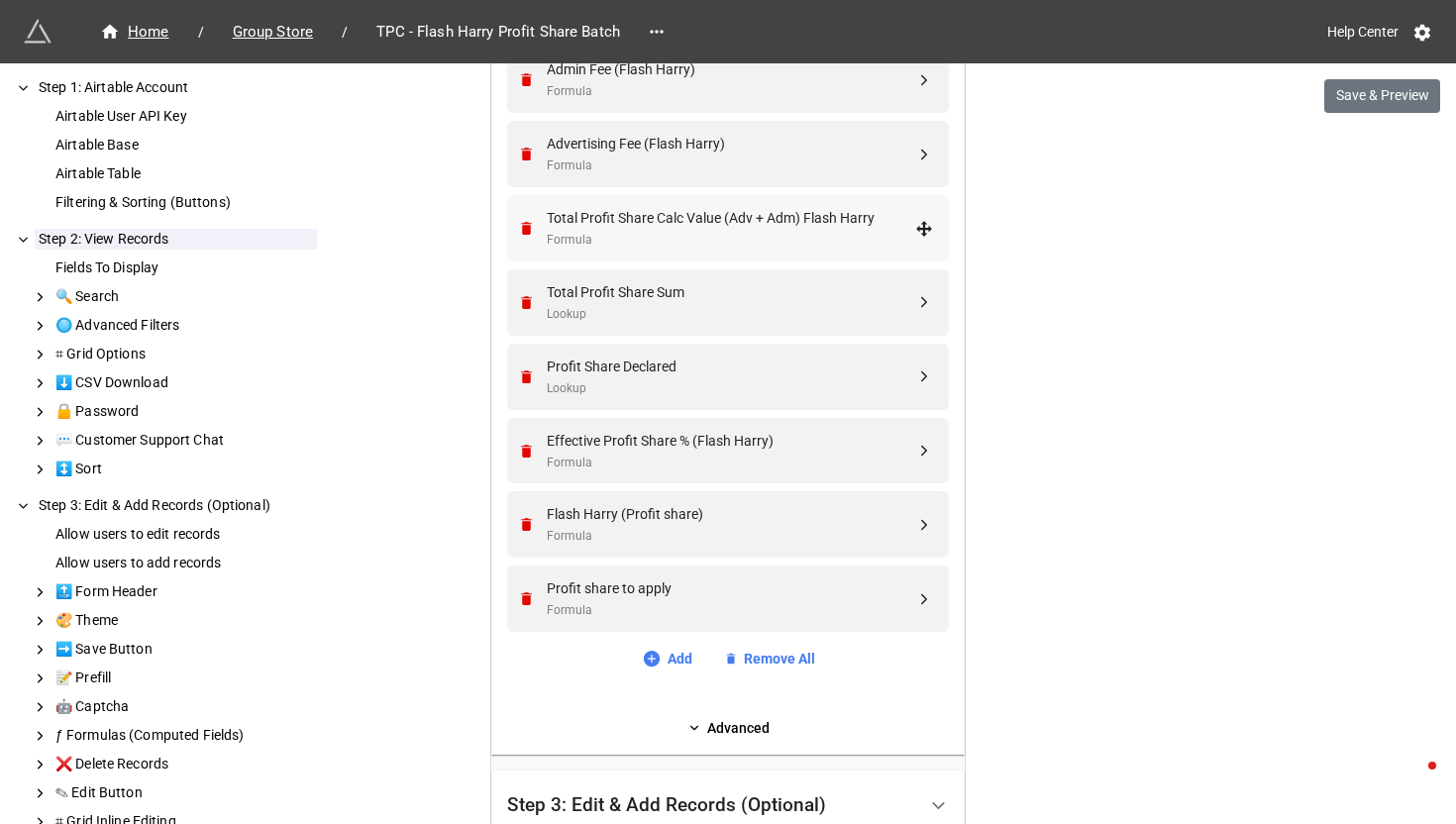 click on "Total Profit Share Calc Value (Adv + Adm) Flash Harry Formula" at bounding box center [725, 228] 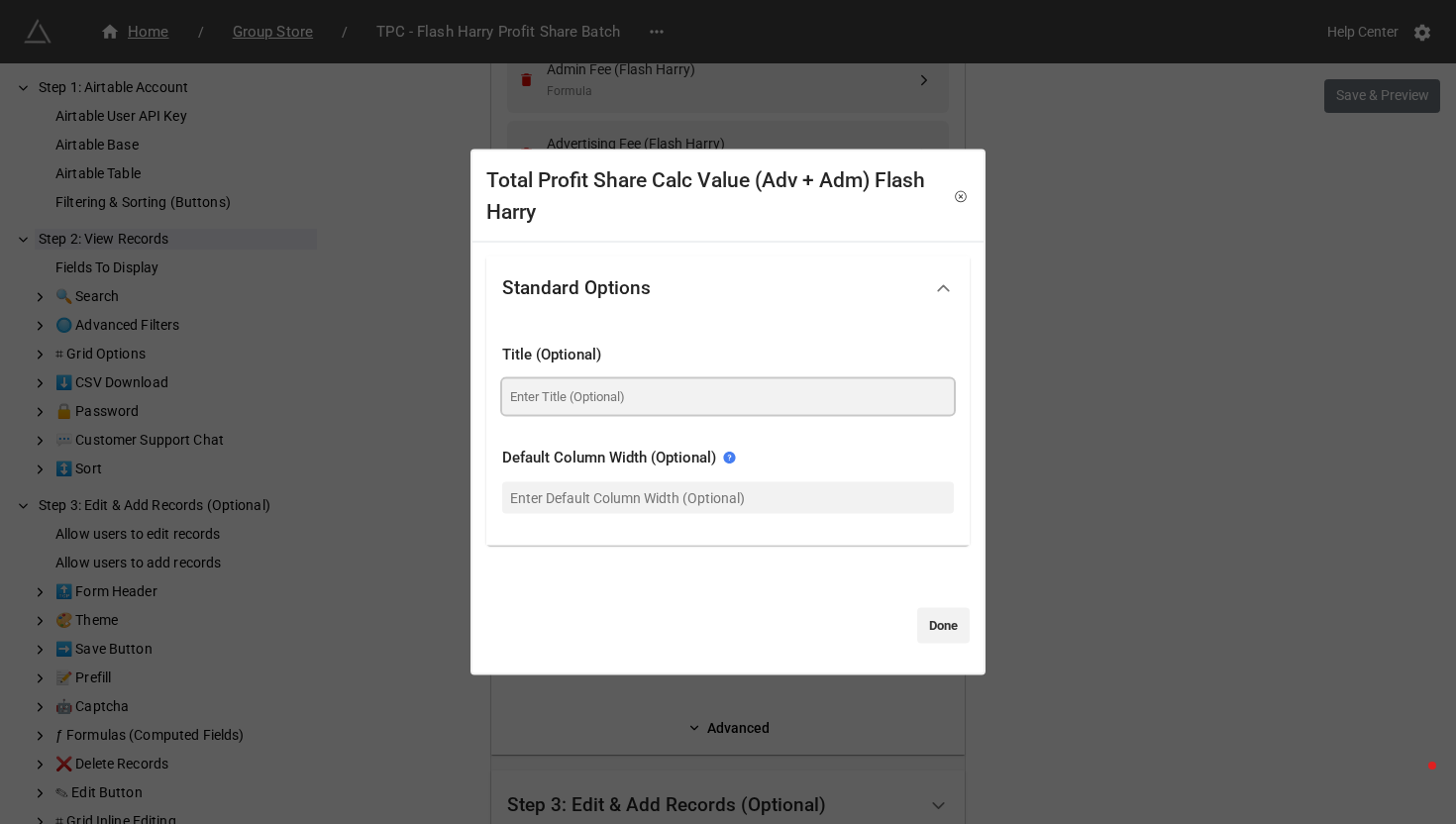click at bounding box center [728, 396] 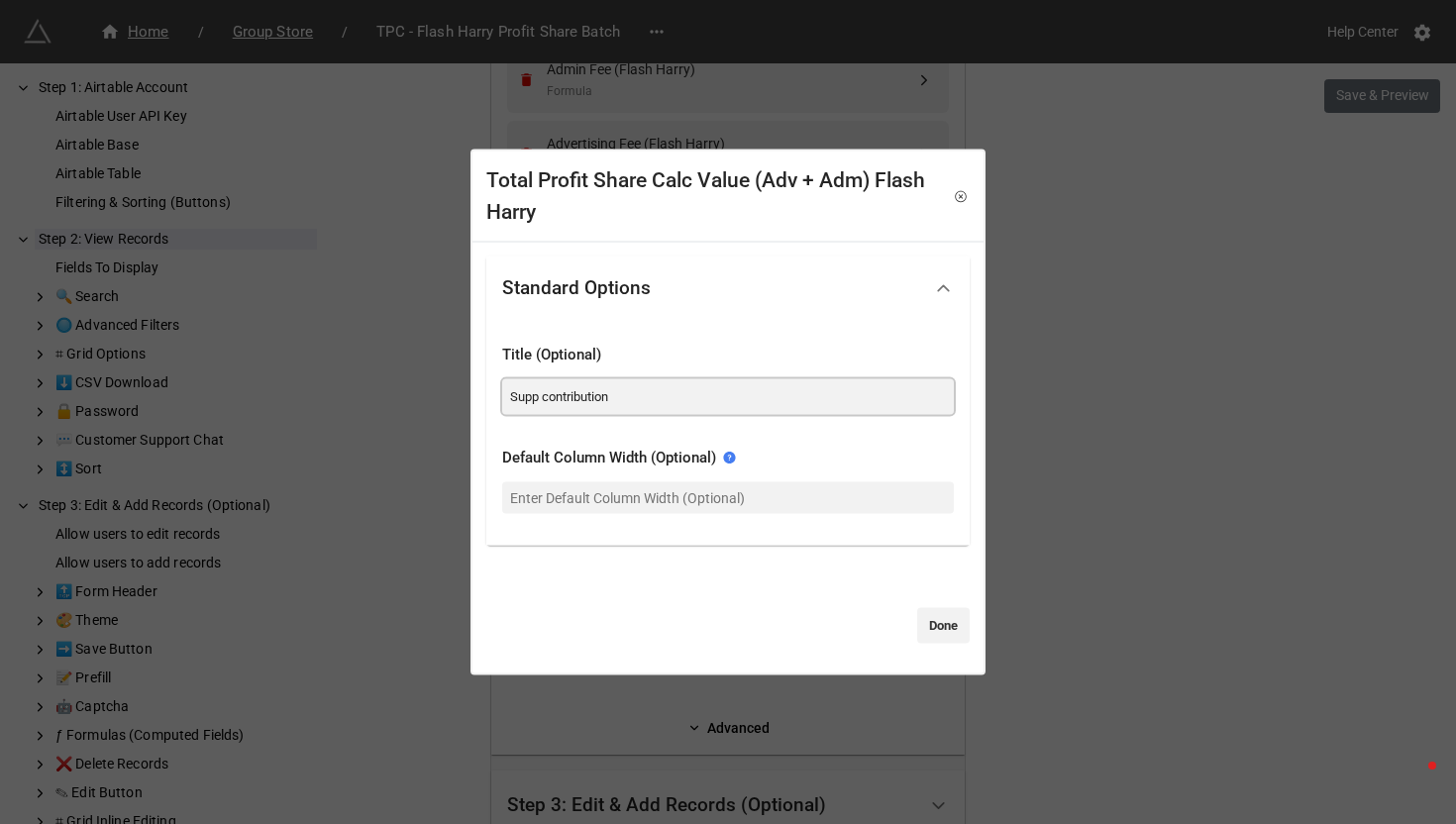 type on "Supp contribution" 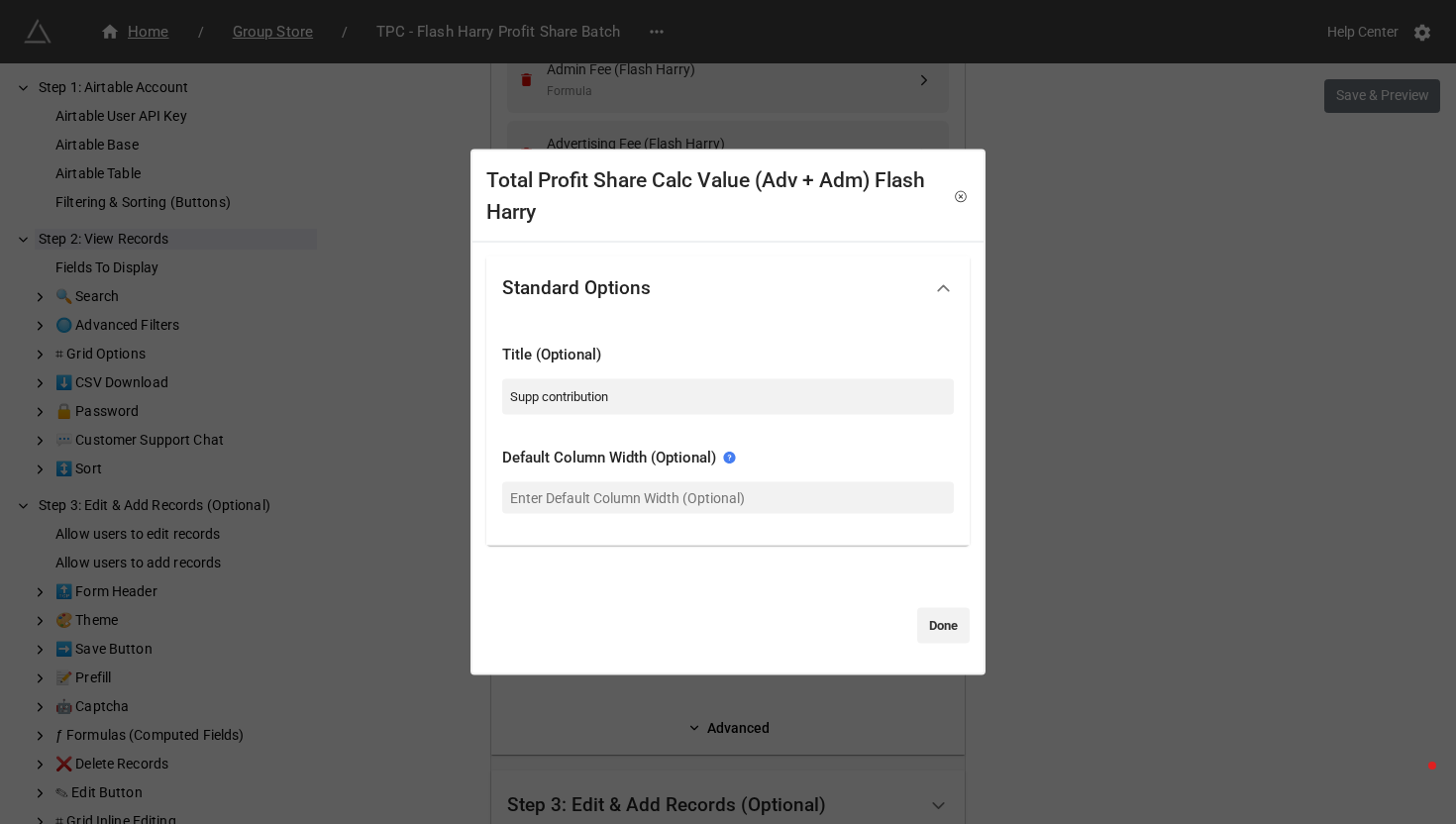 click on "Total Profit Share Calc Value (Adv + Adm) Flash Harry Standard Options Title (Optional) Supp contribution Default Column Width (Optional) Done" at bounding box center [728, 412] 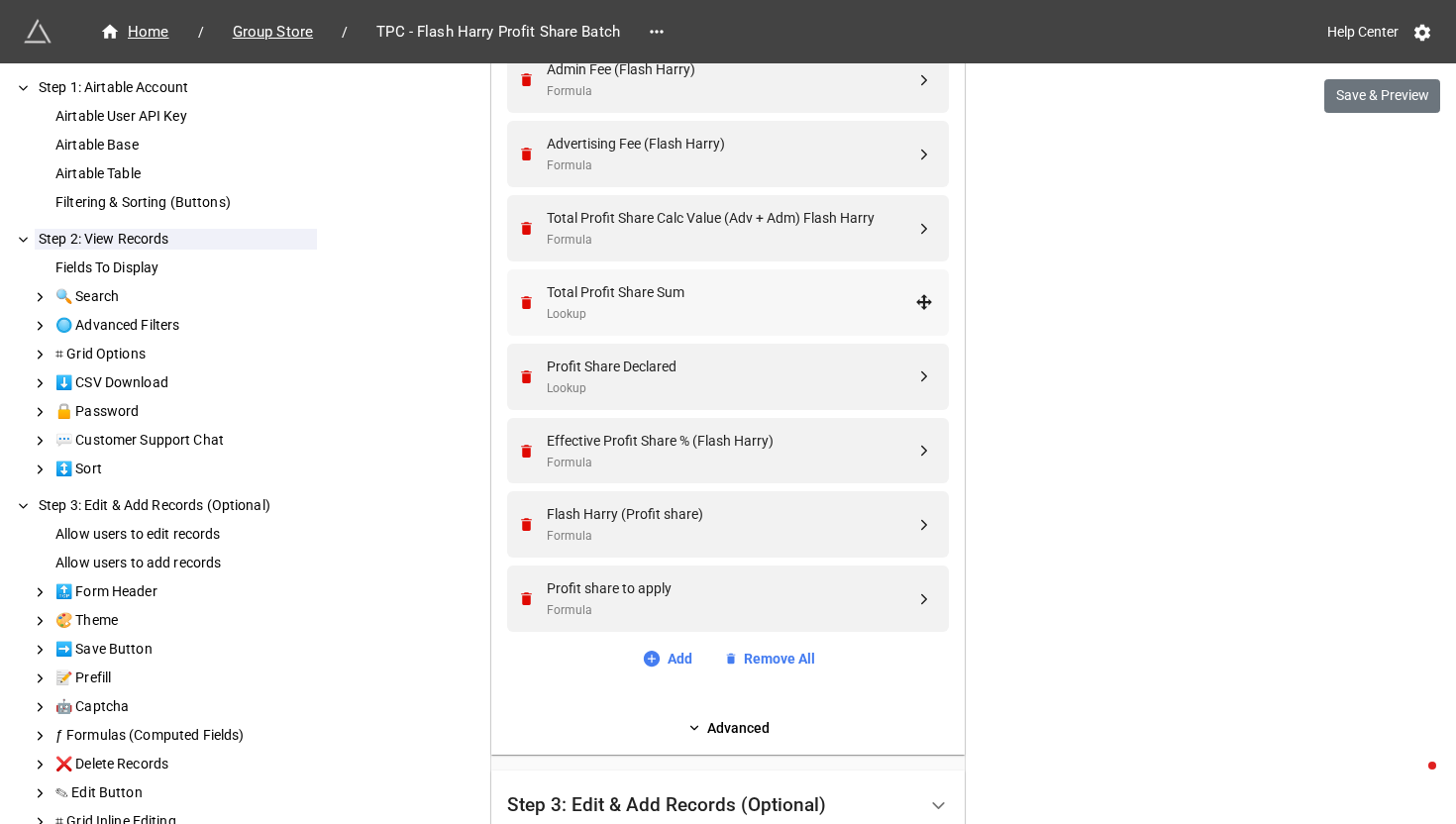 click on "Total Profit Share Sum" at bounding box center (731, 292) 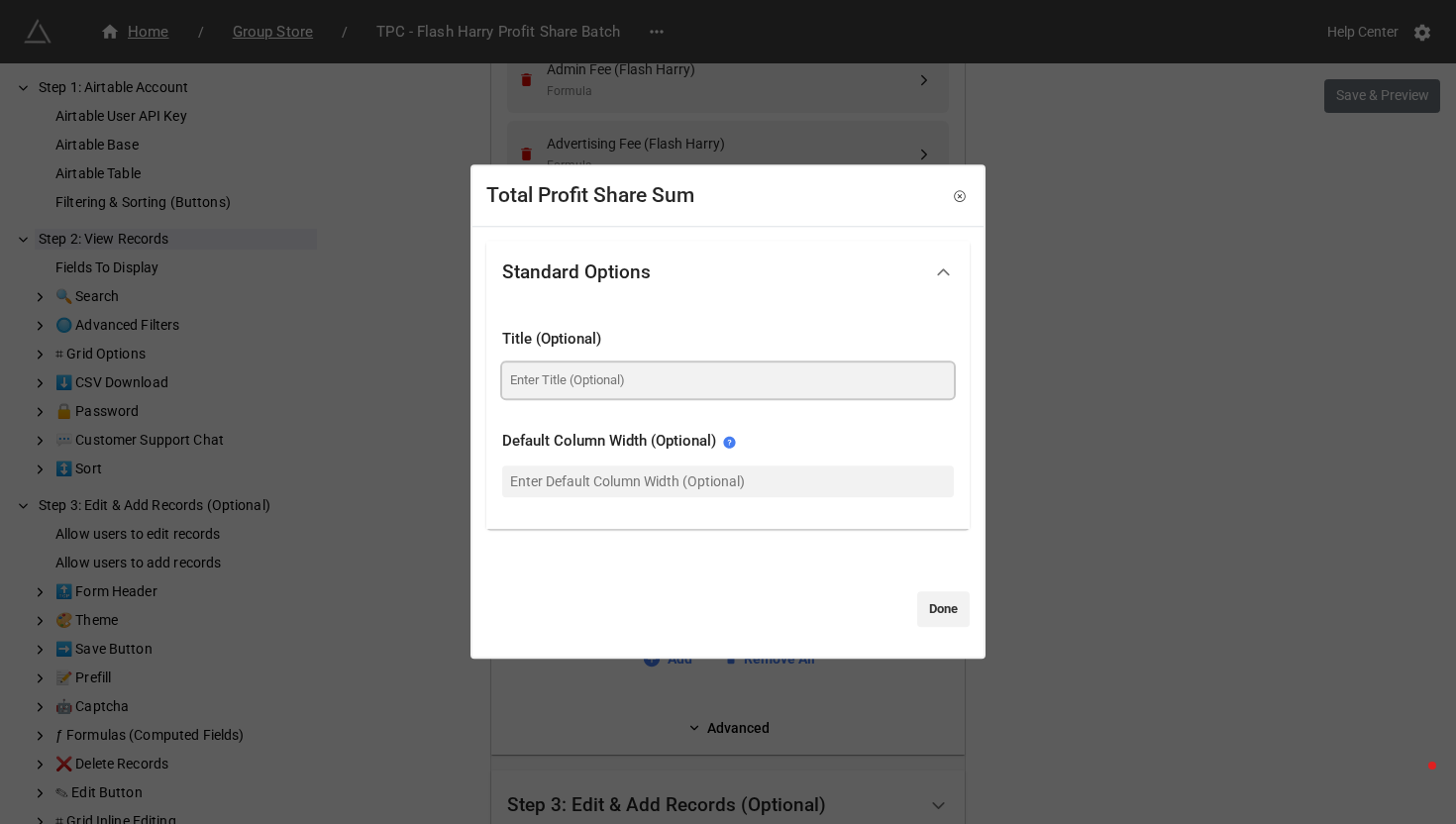 click at bounding box center [728, 380] 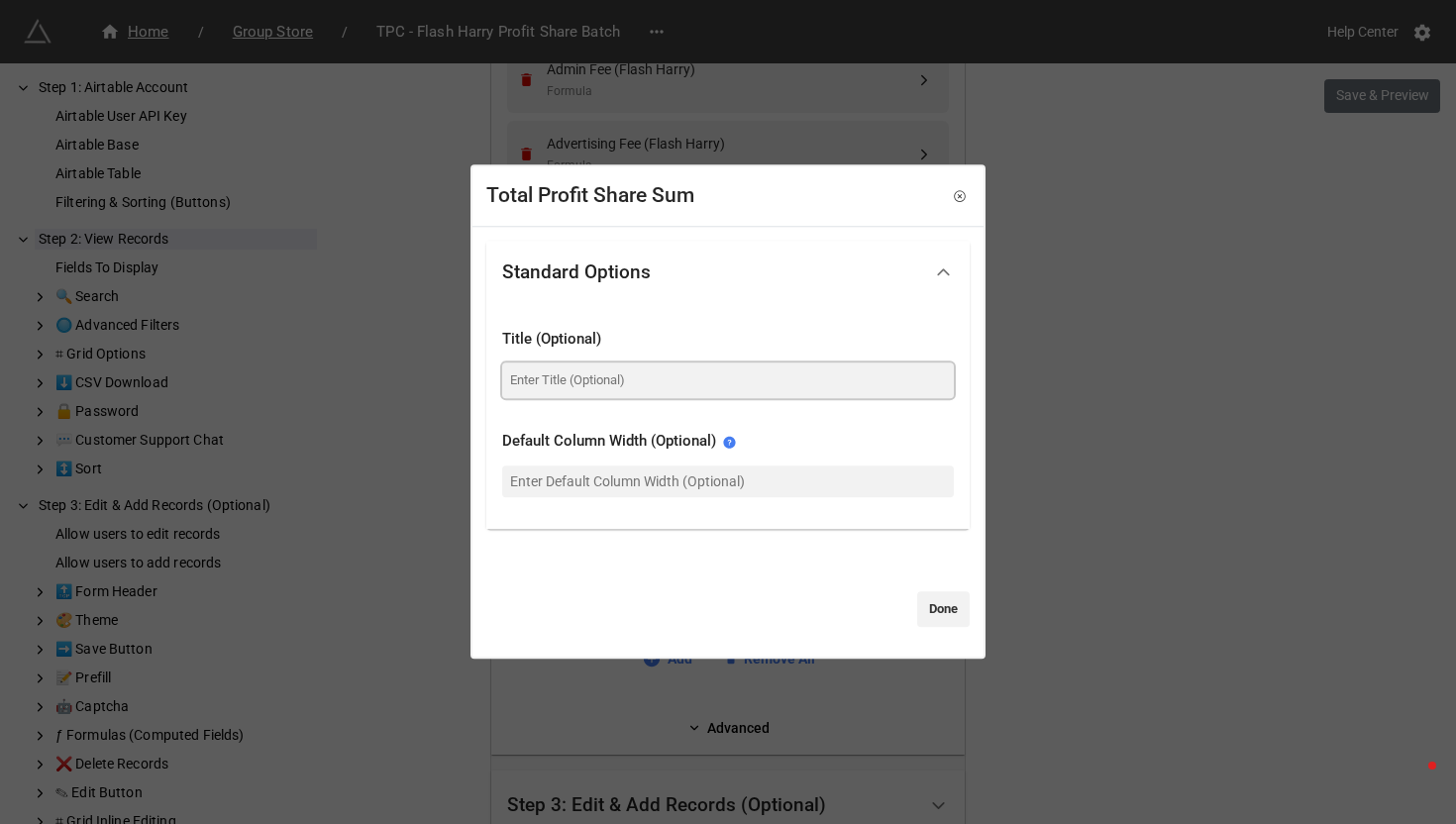 paste on "Total contribution" 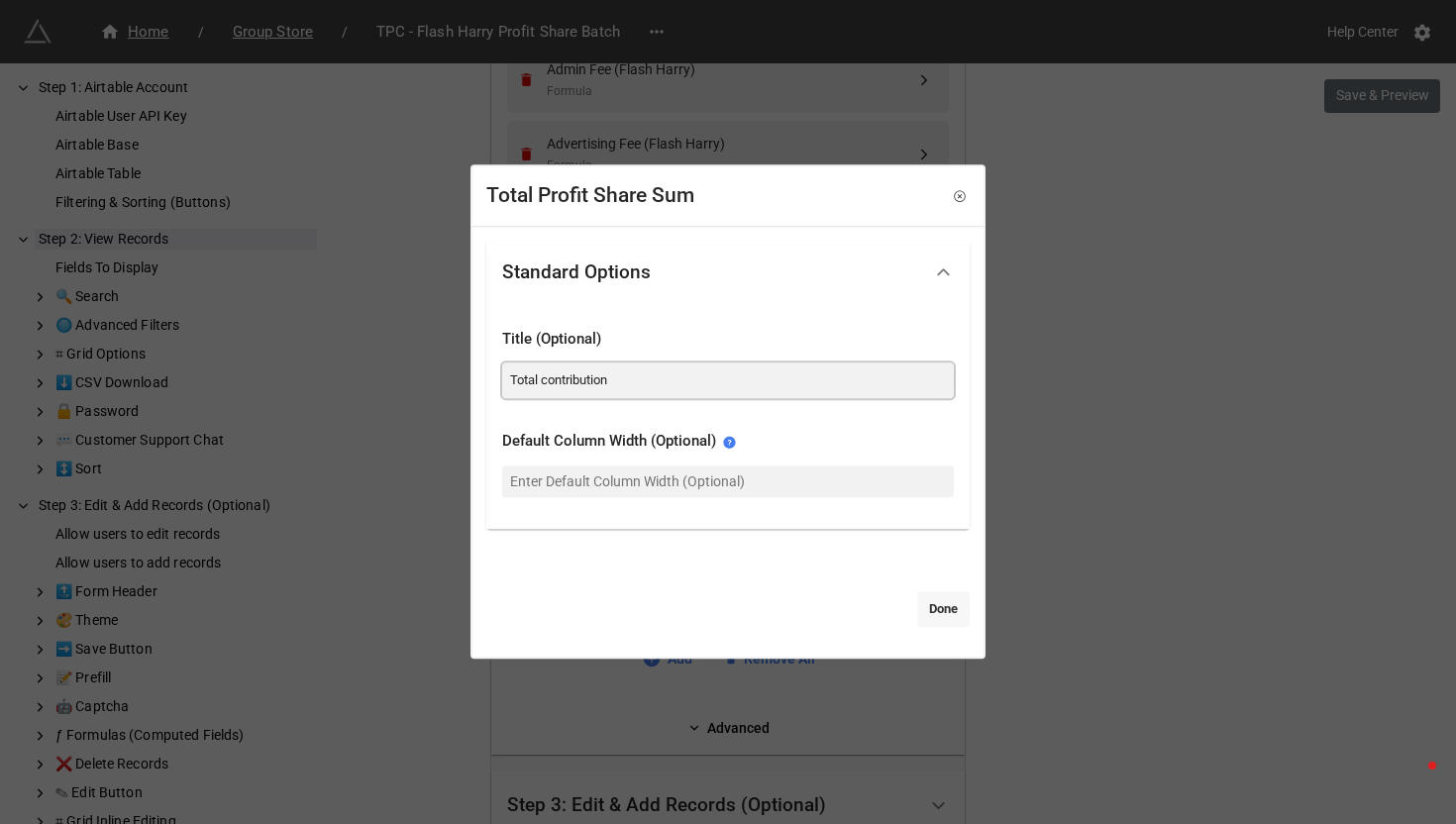 type on "Total contribution" 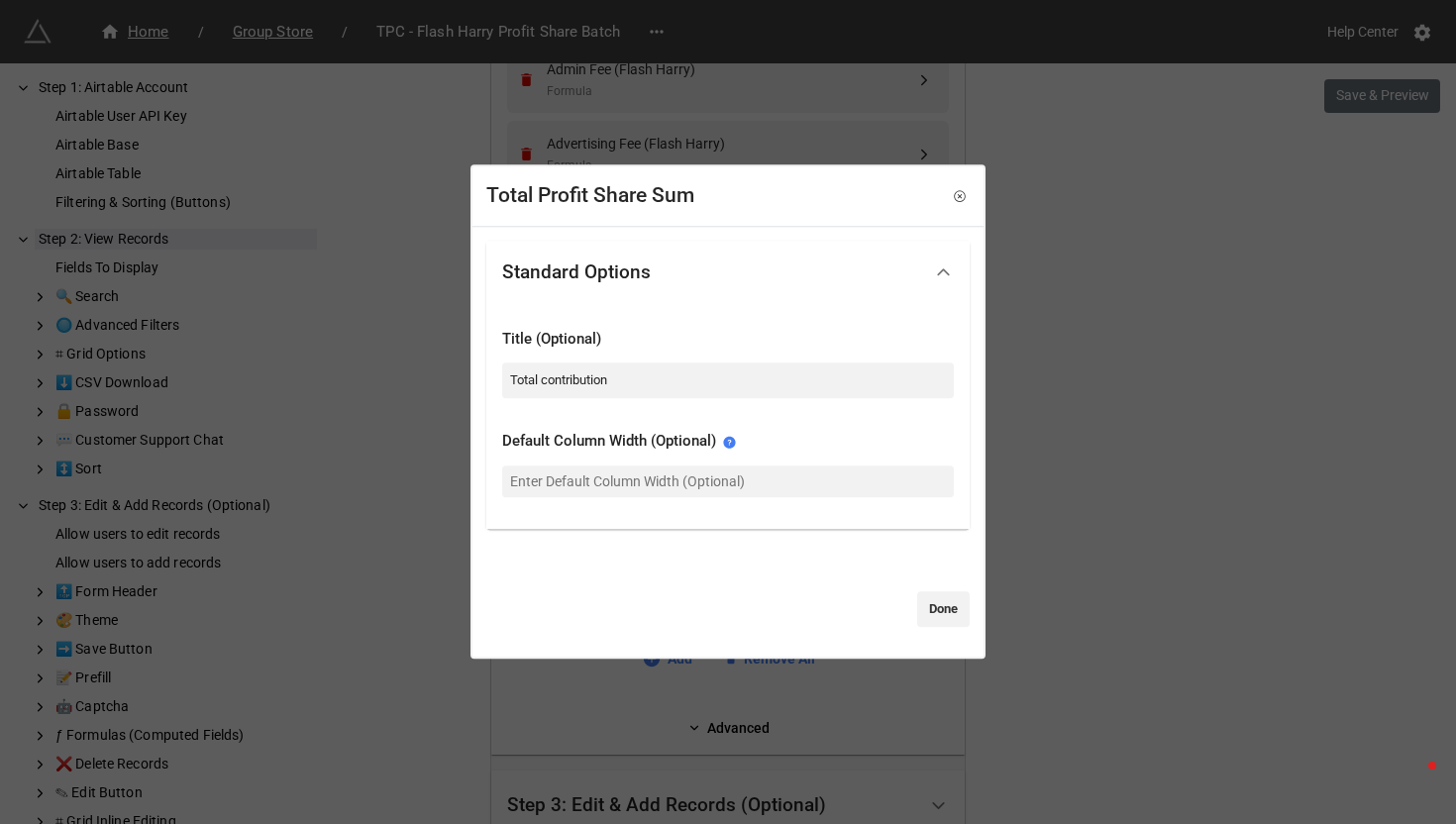 click on "Done" at bounding box center [943, 609] 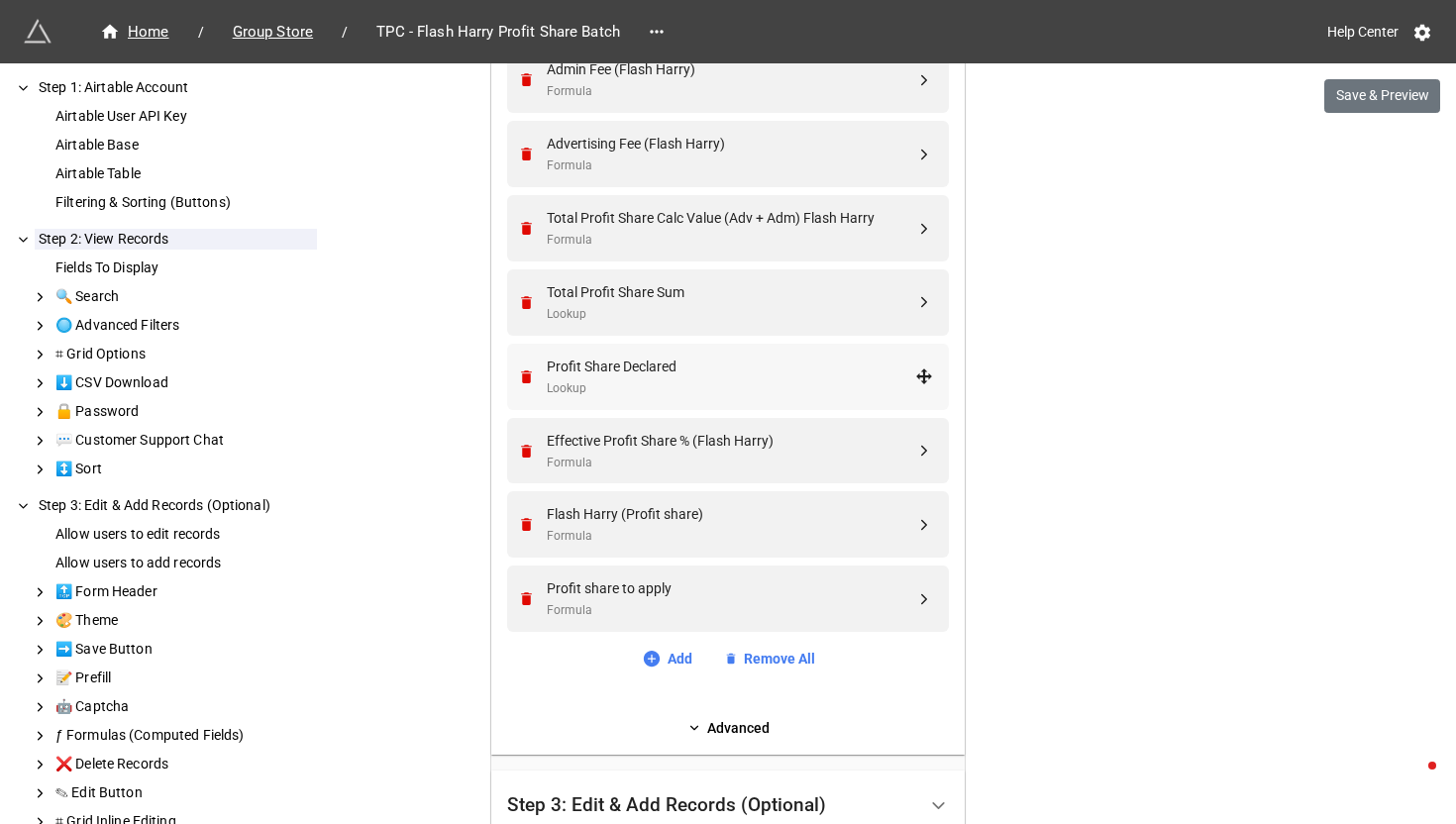 click on "Profit Share Declared" at bounding box center [731, 366] 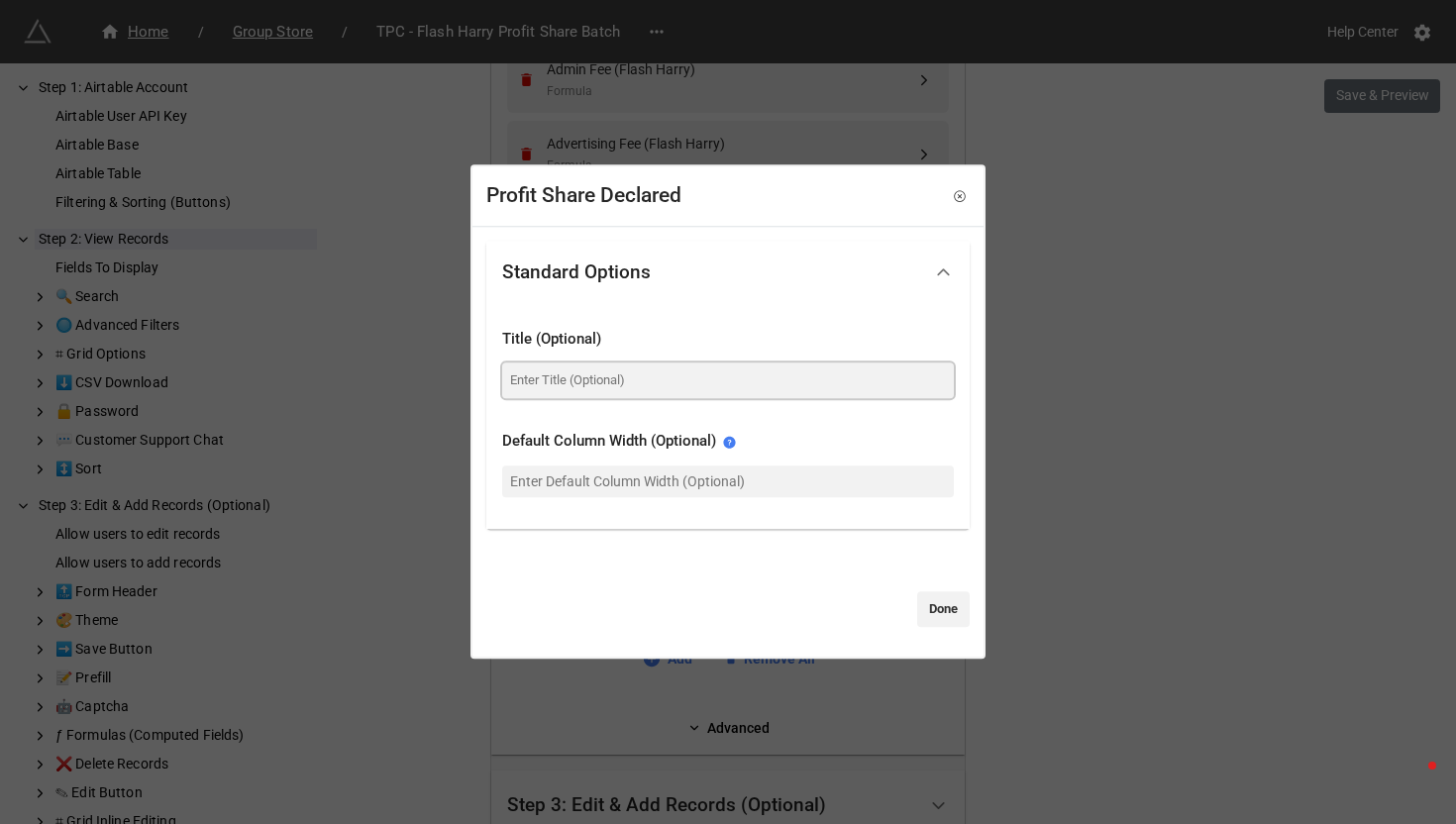 click at bounding box center (728, 380) 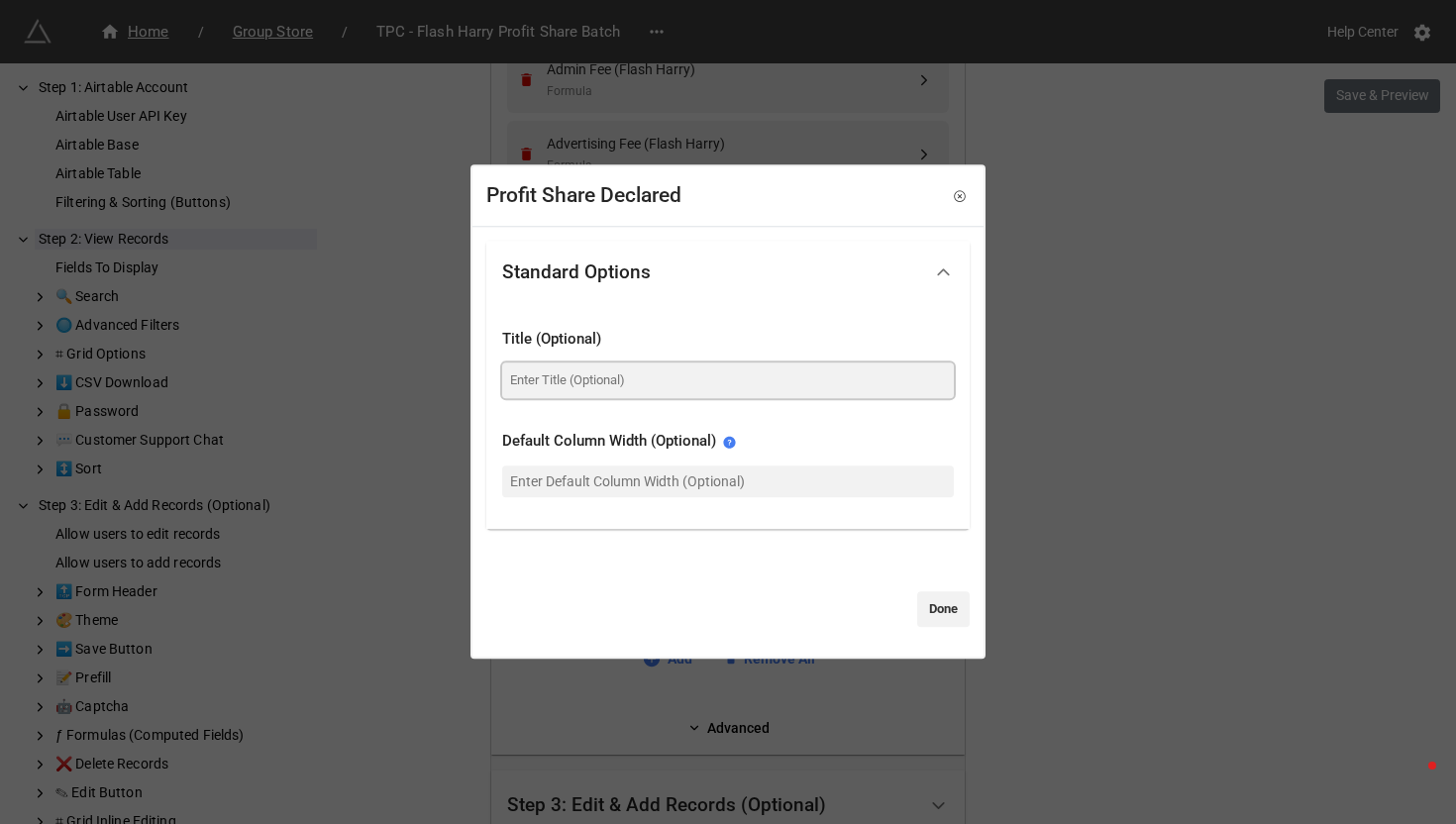 paste on "Declared profit" 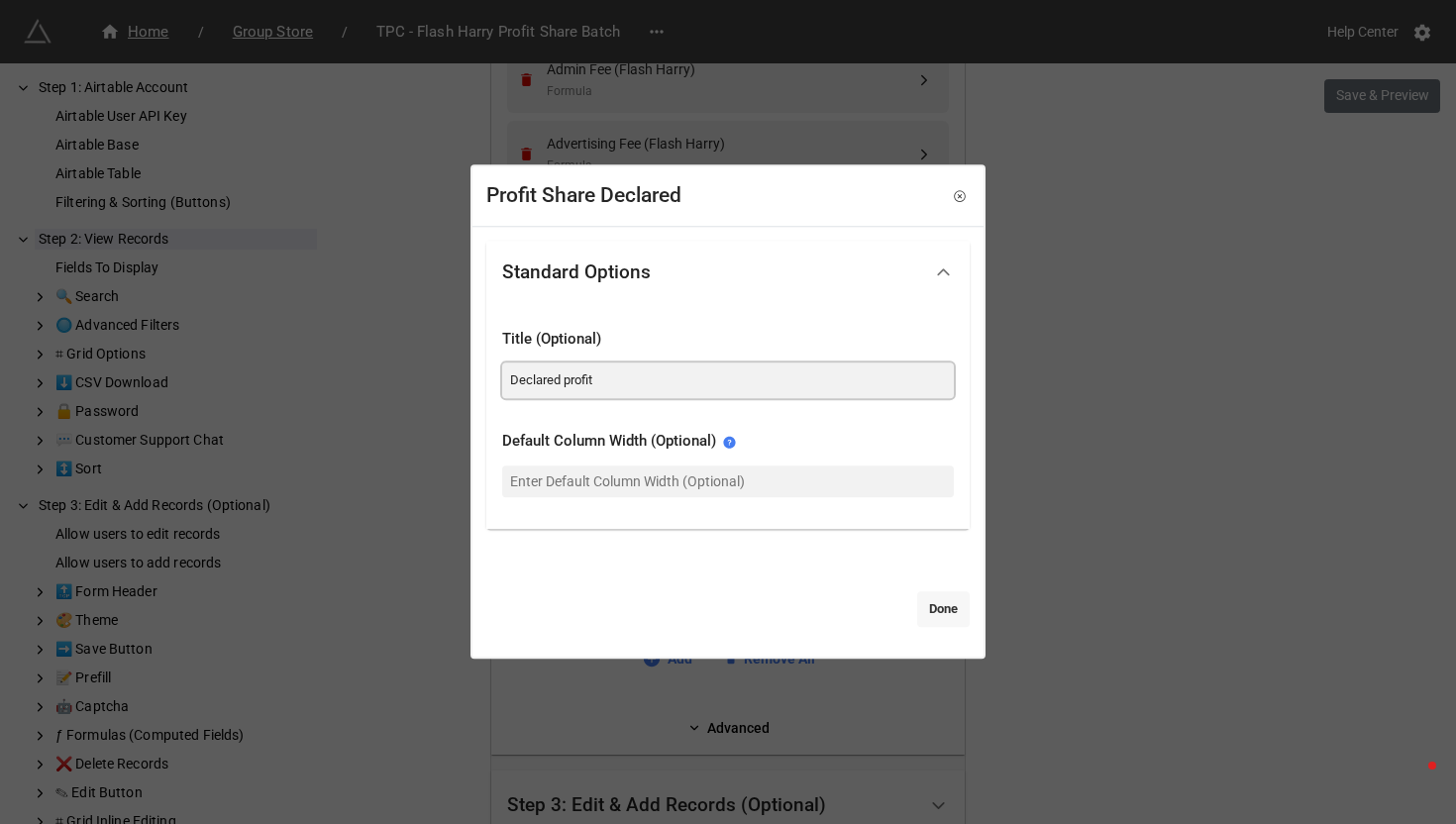 type on "Declared profit" 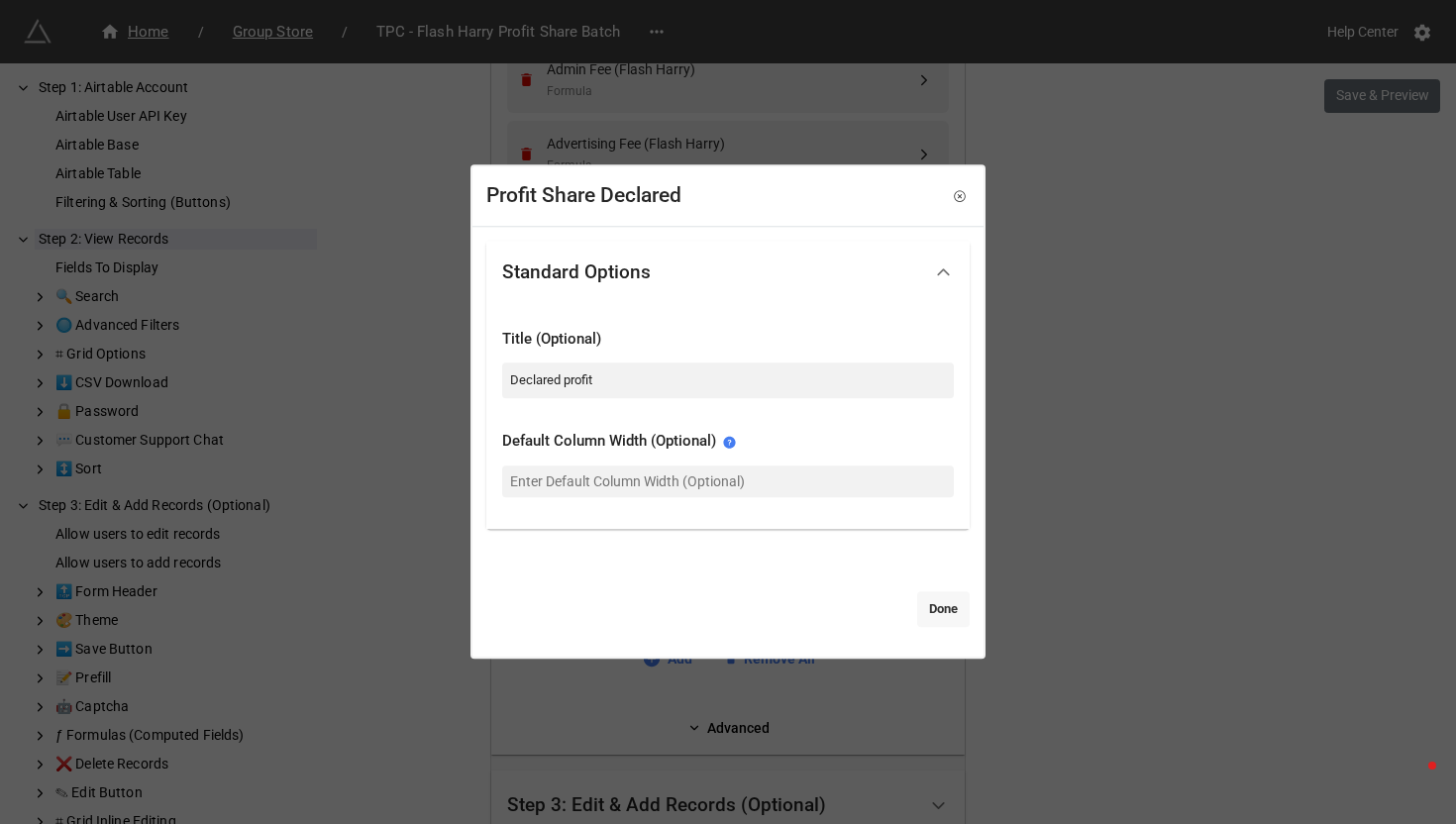 click on "Done" at bounding box center (943, 609) 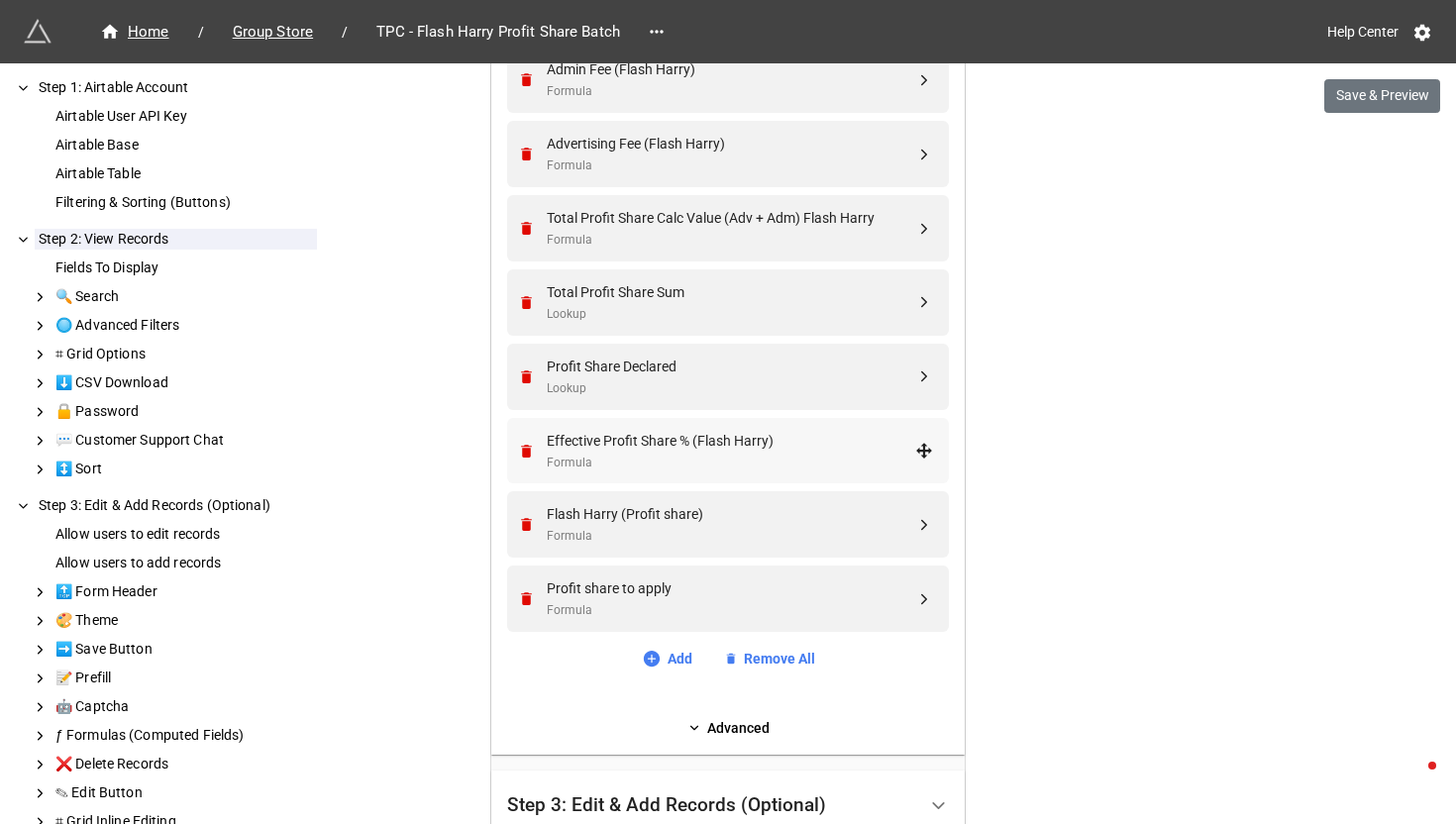 click on "Effective Profit Share % (Flash Harry)" at bounding box center [731, 441] 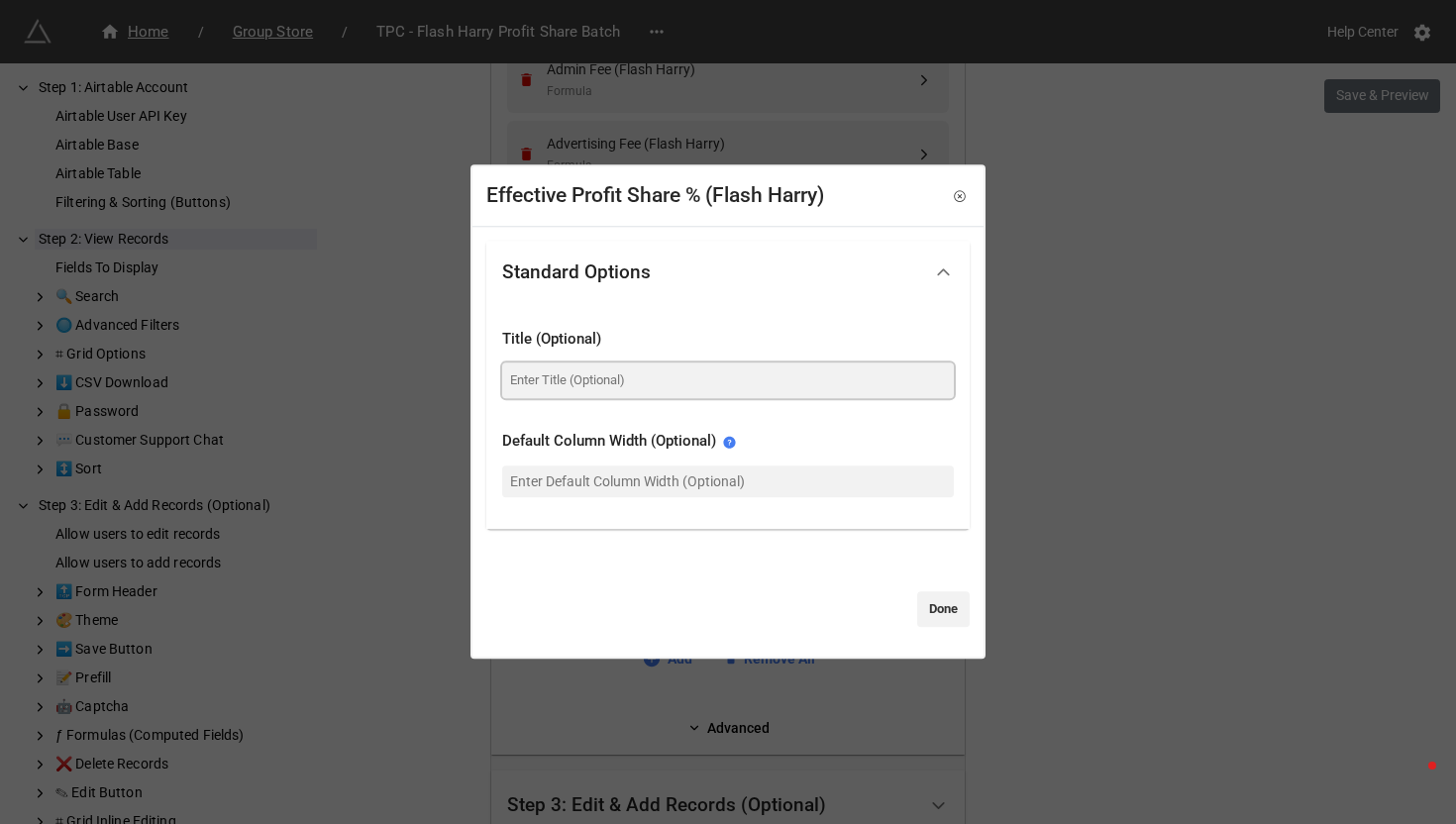 click at bounding box center [728, 380] 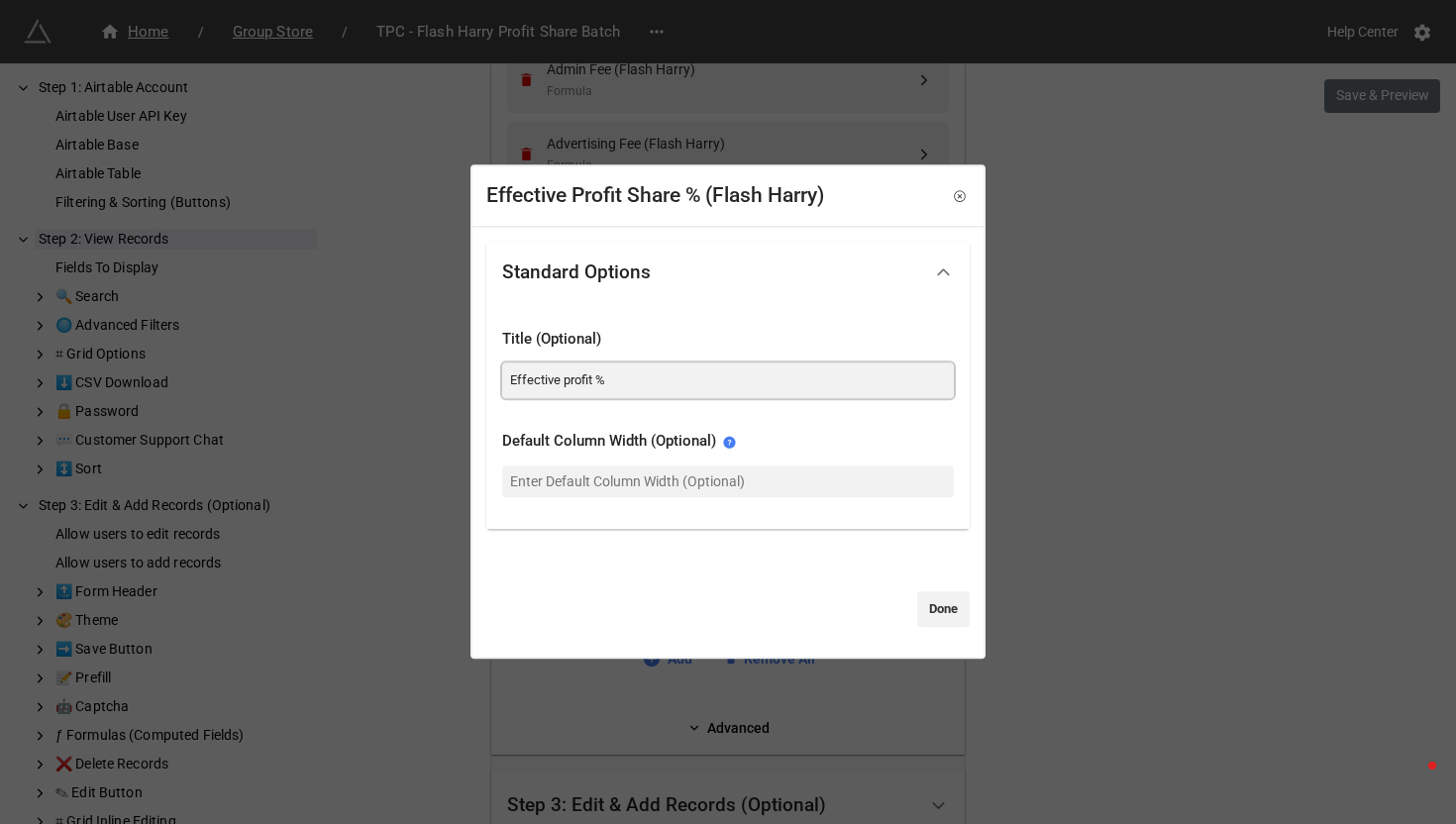 type on "Effective profit %" 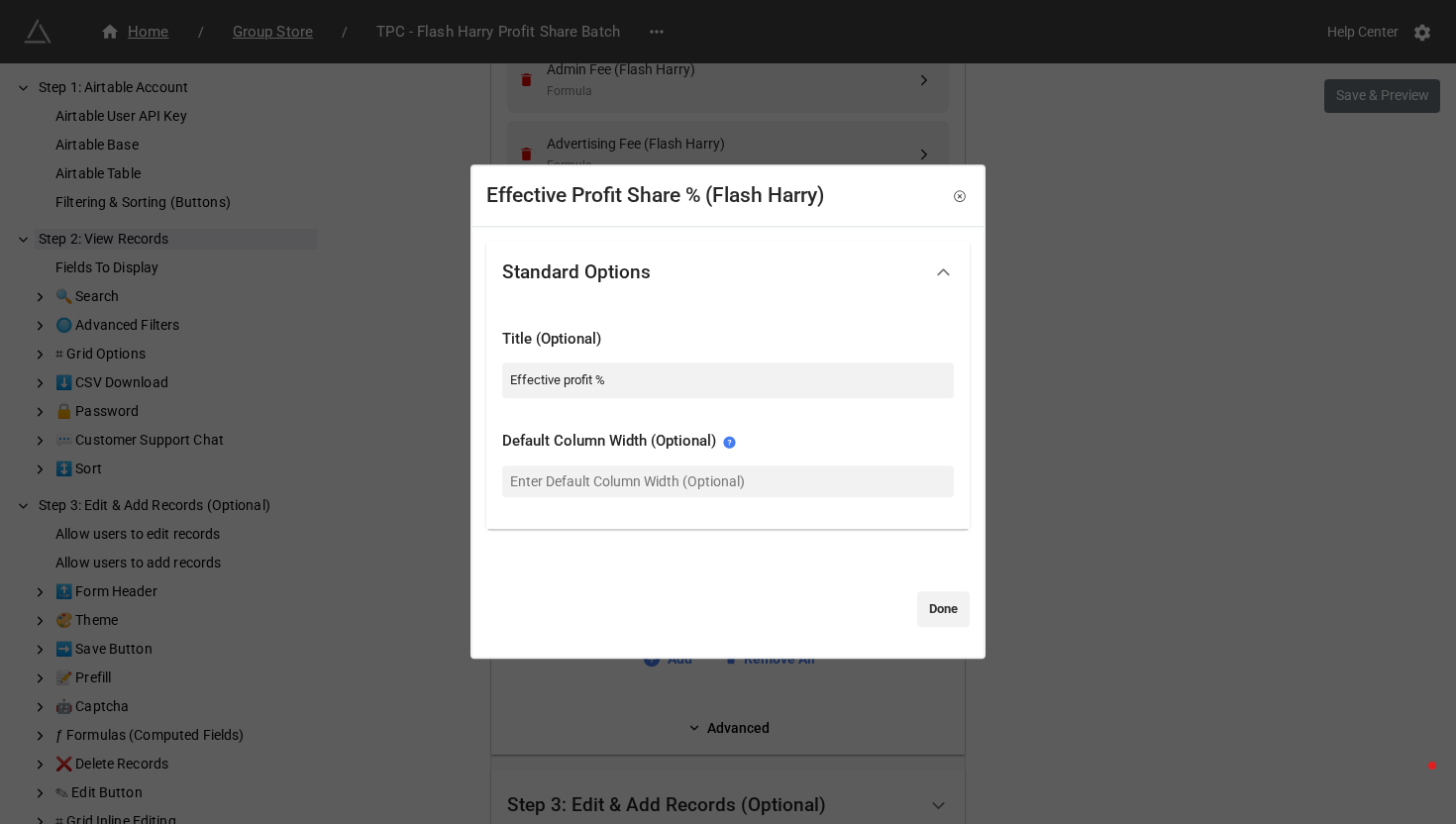 click on "Effective Profit Share % (Flash Harry) Standard Options Title (Optional) Effective profit % Default Column Width (Optional) Done" at bounding box center [728, 411] 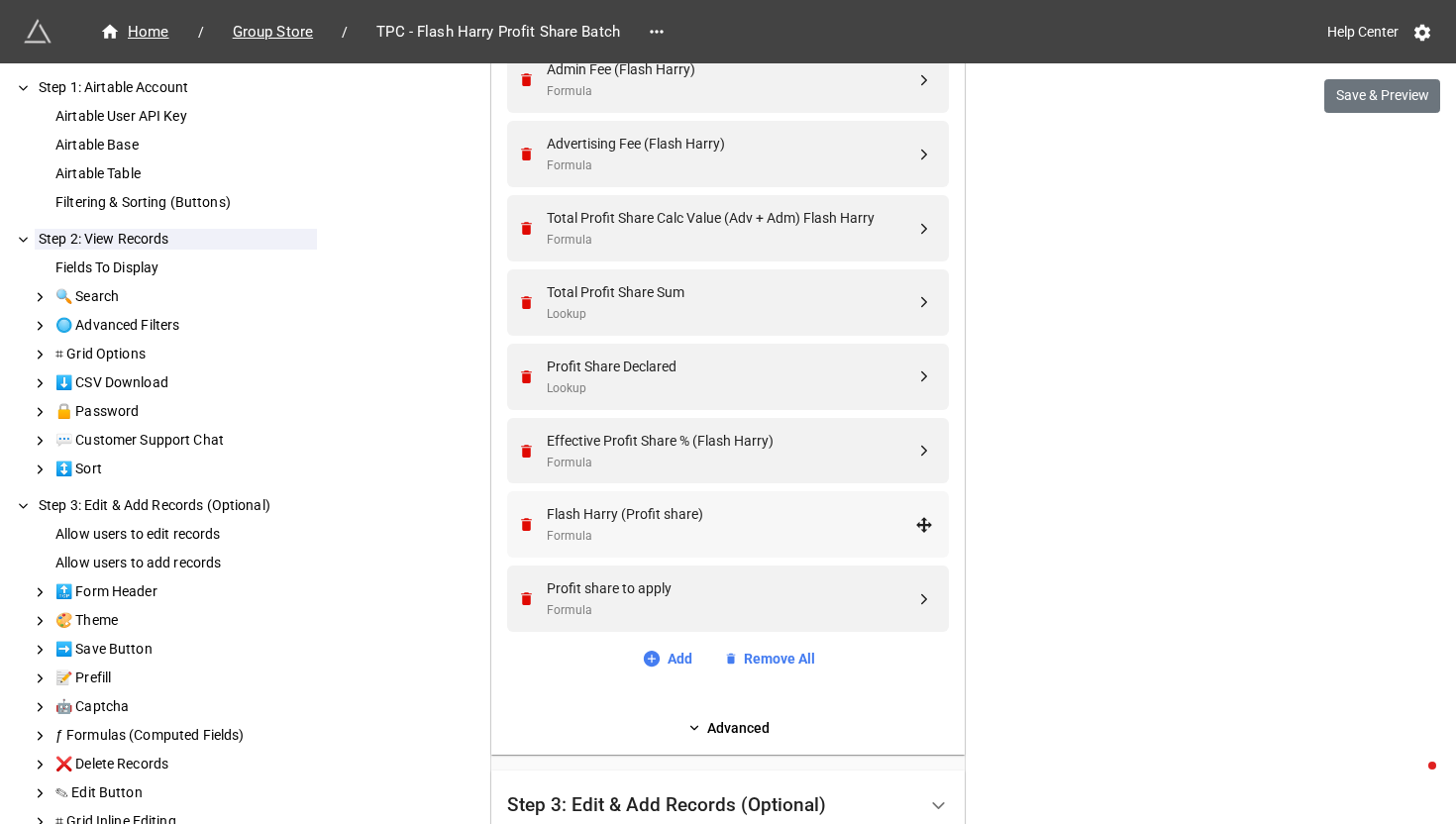 click on "Flash Harry (Profit share)" at bounding box center [731, 514] 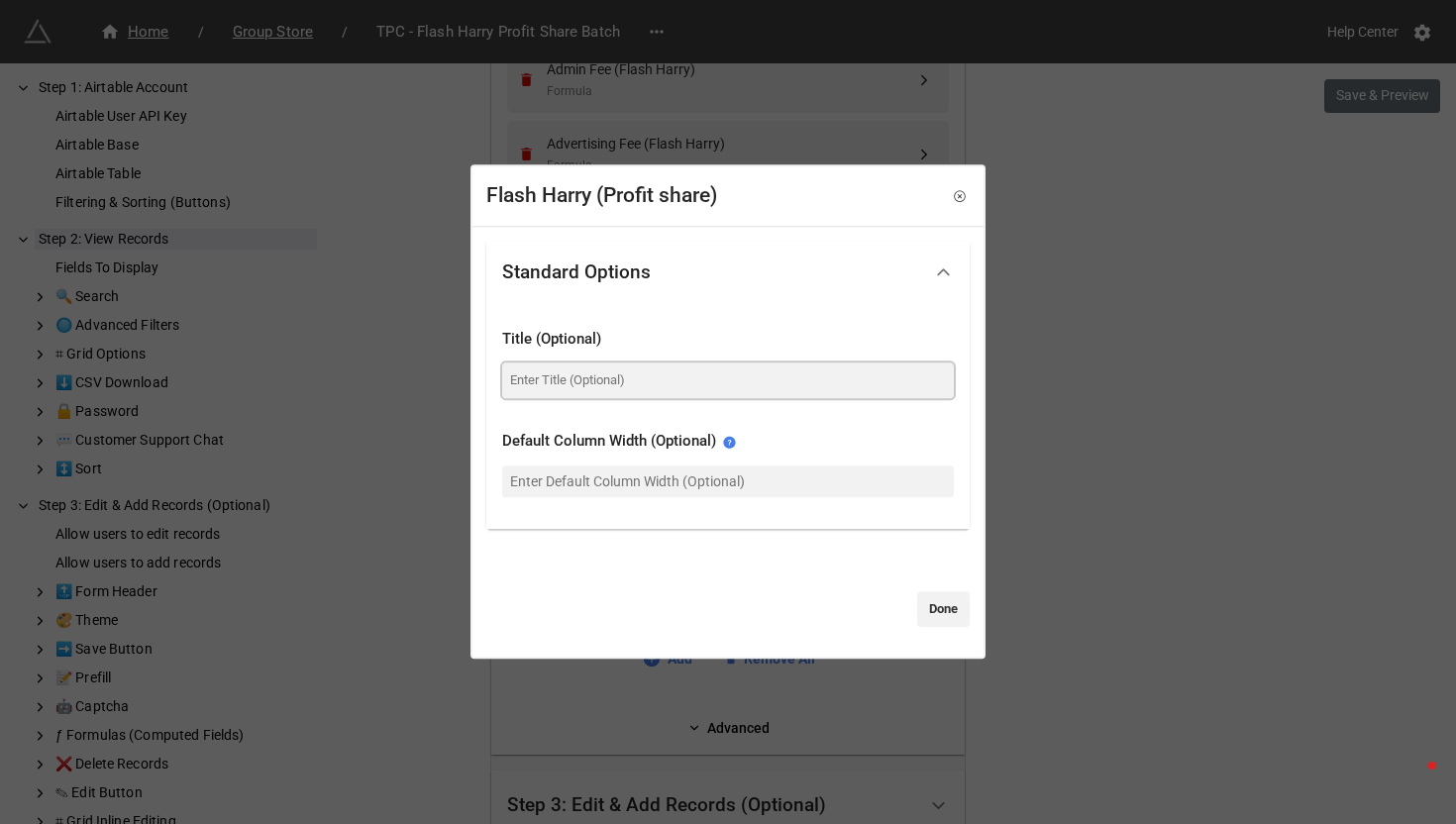 click at bounding box center [728, 380] 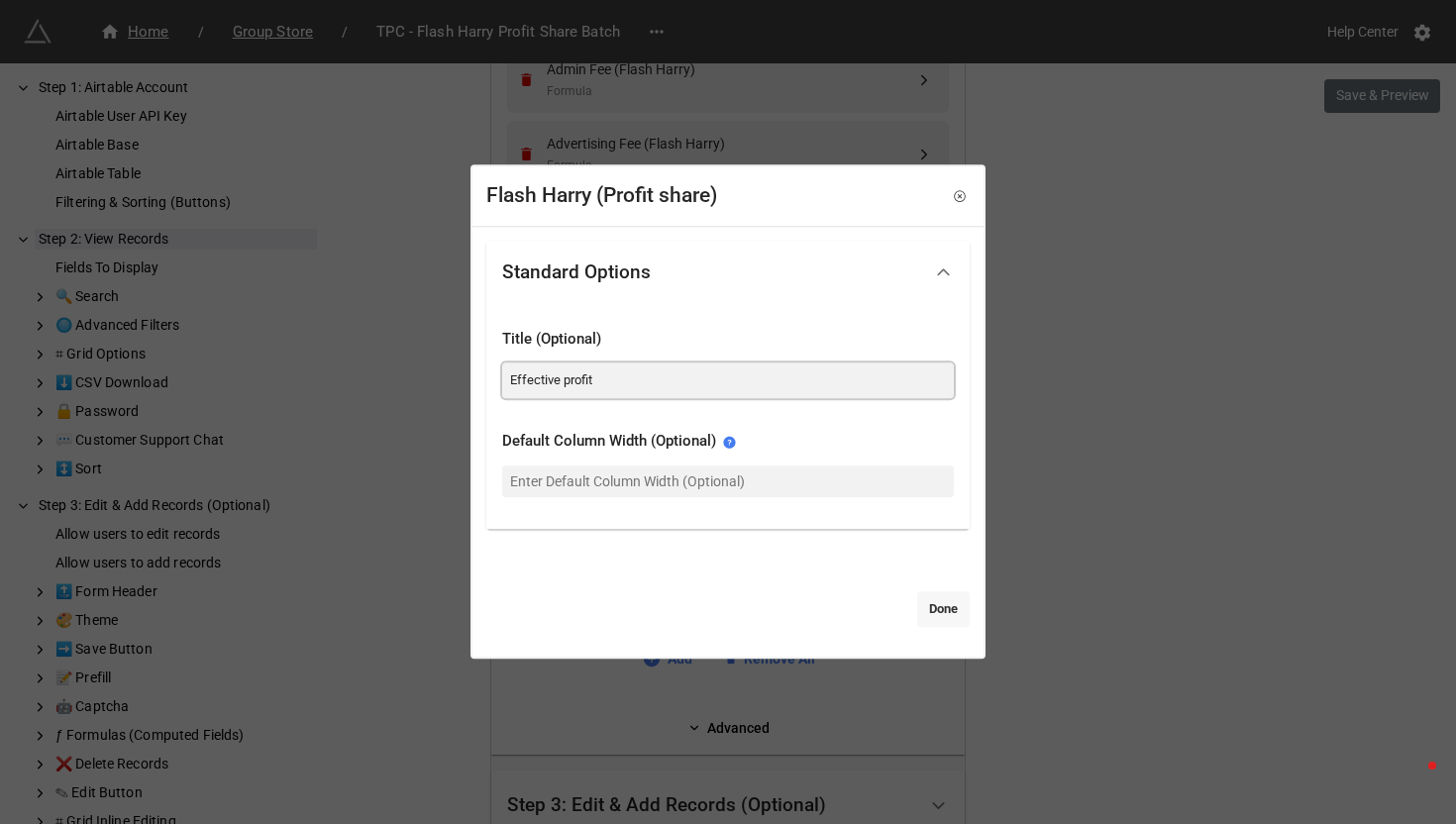 type on "Effective profit" 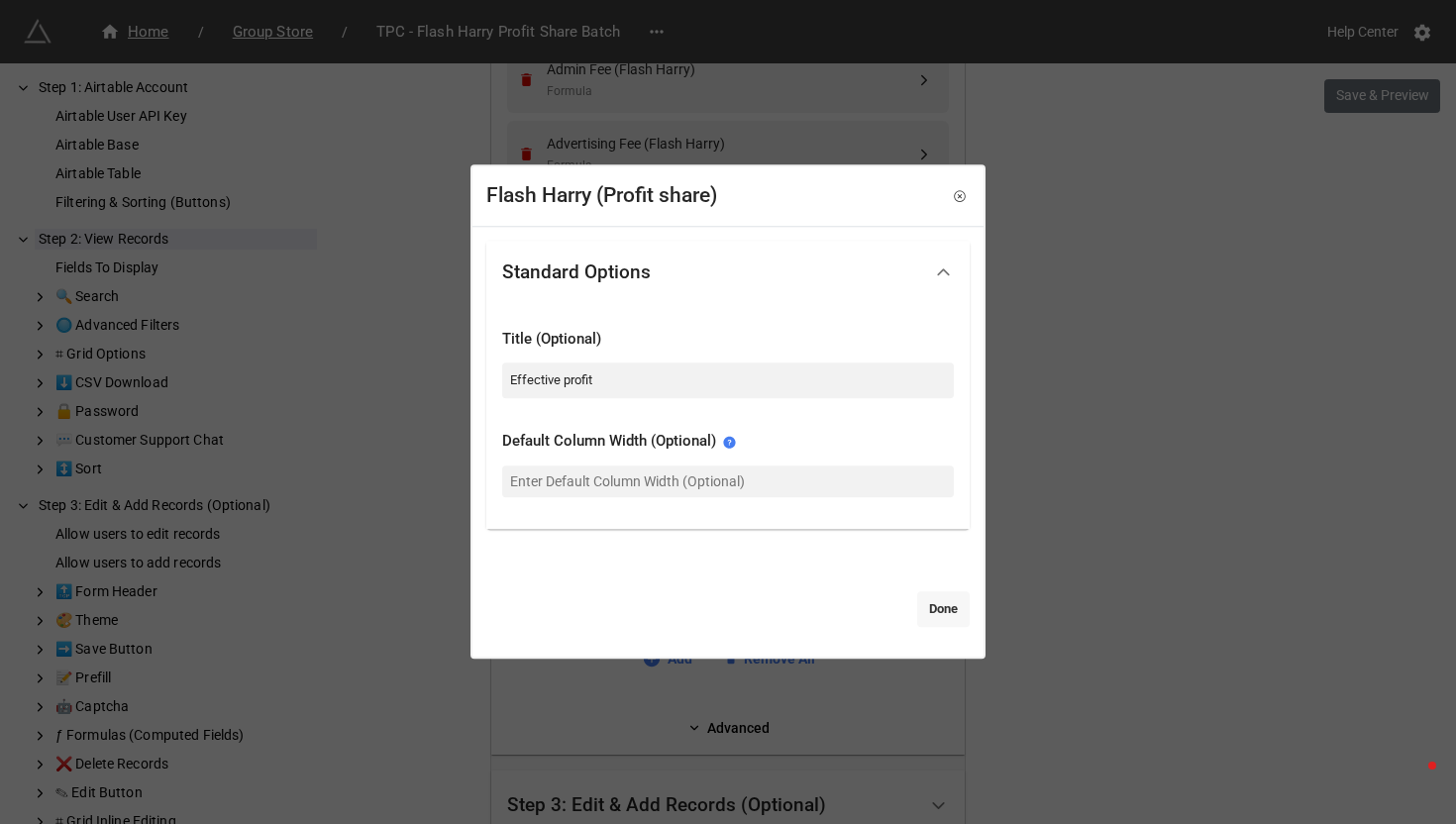 click on "Done" at bounding box center (943, 609) 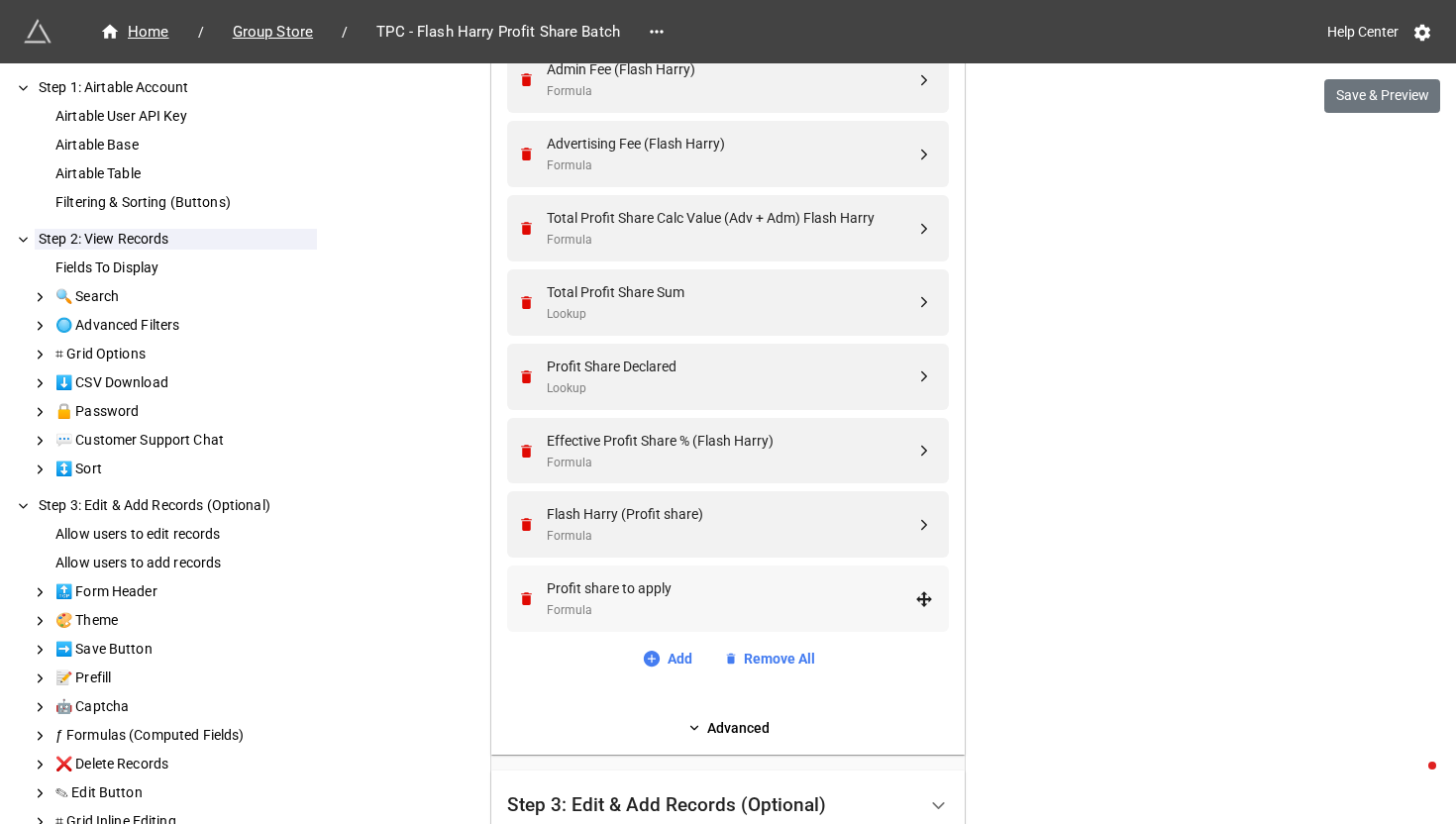 click on "Profit share to apply Formula" at bounding box center [725, 598] 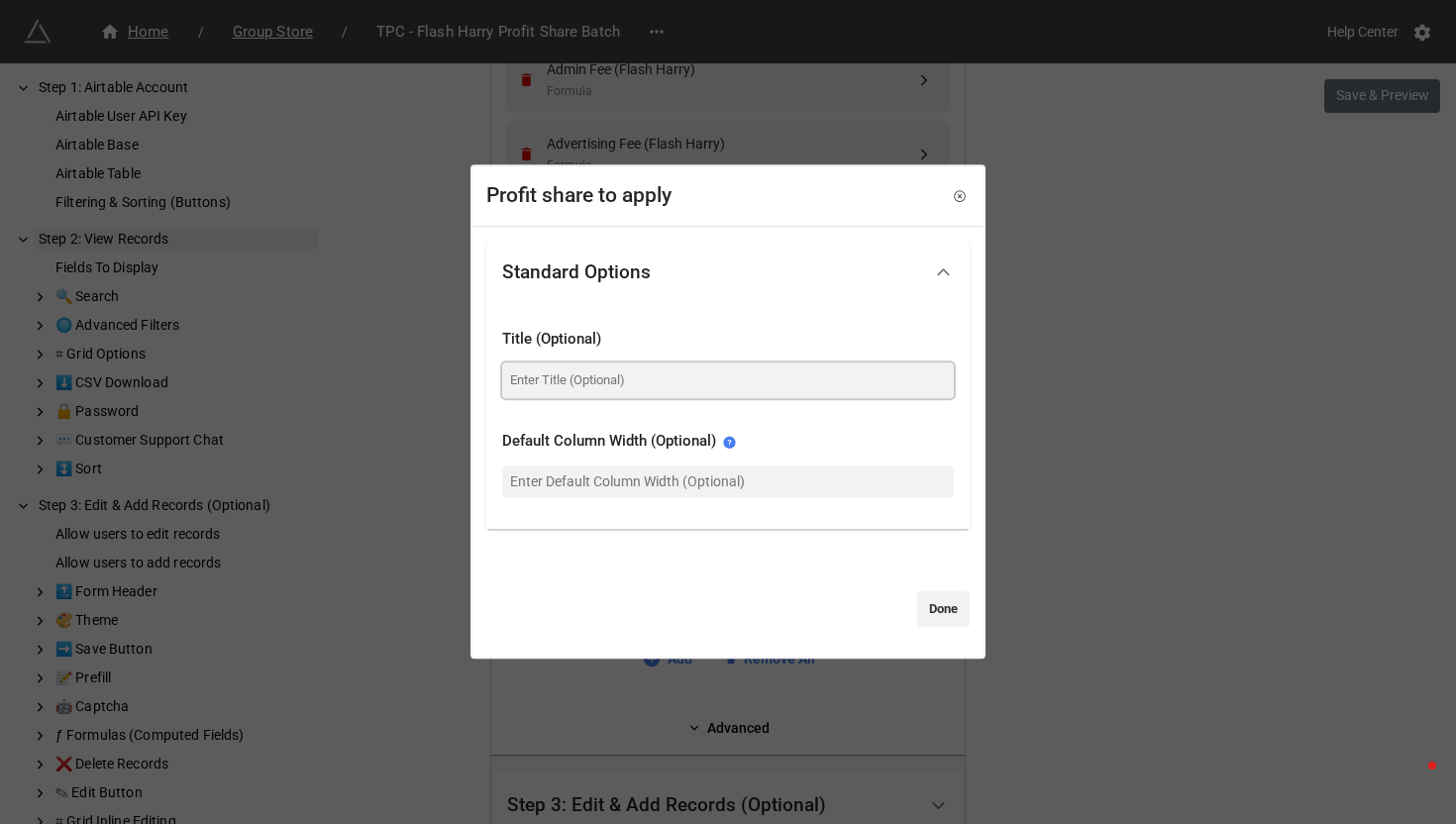 click at bounding box center (728, 380) 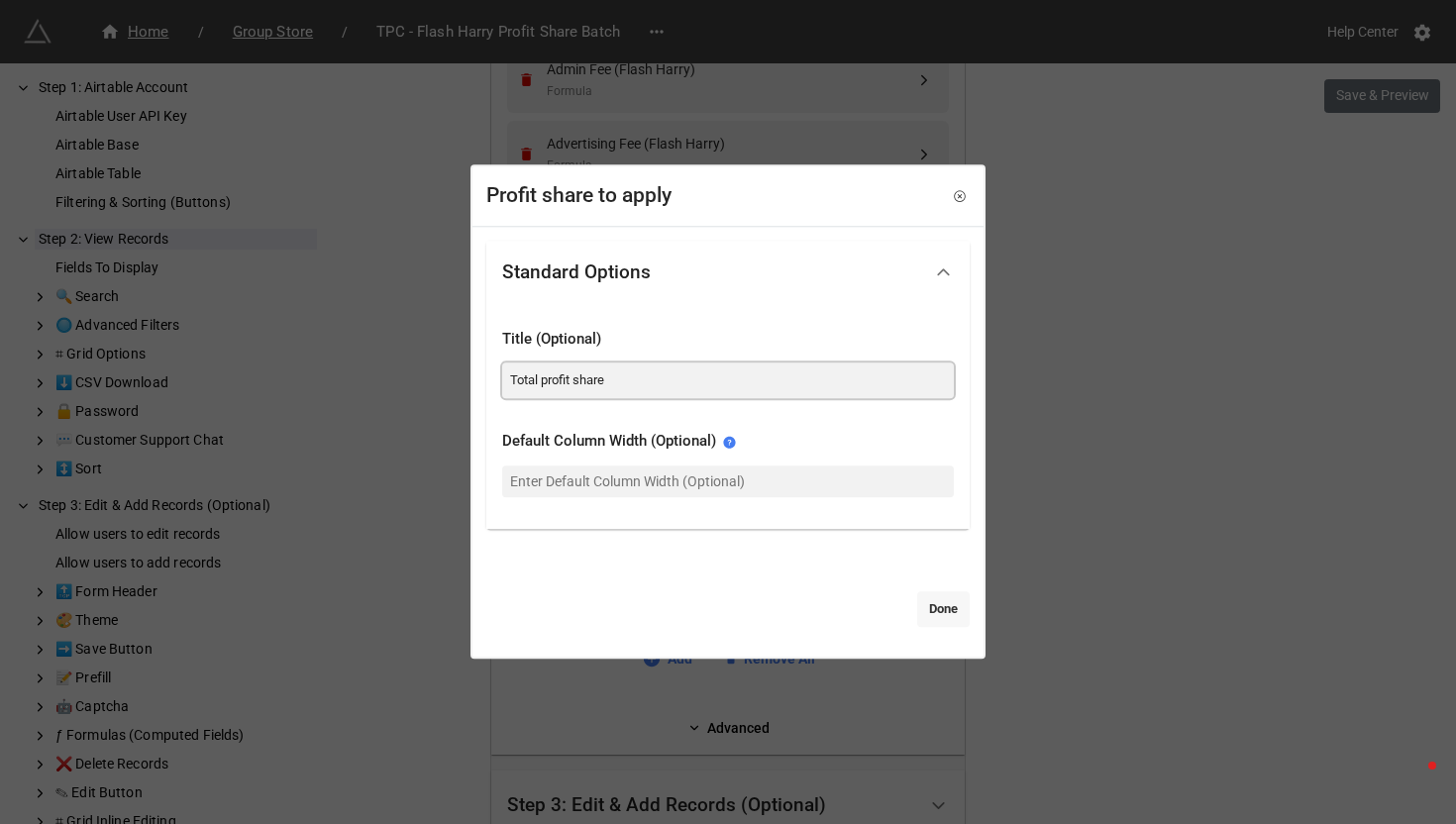 type on "Total profit share" 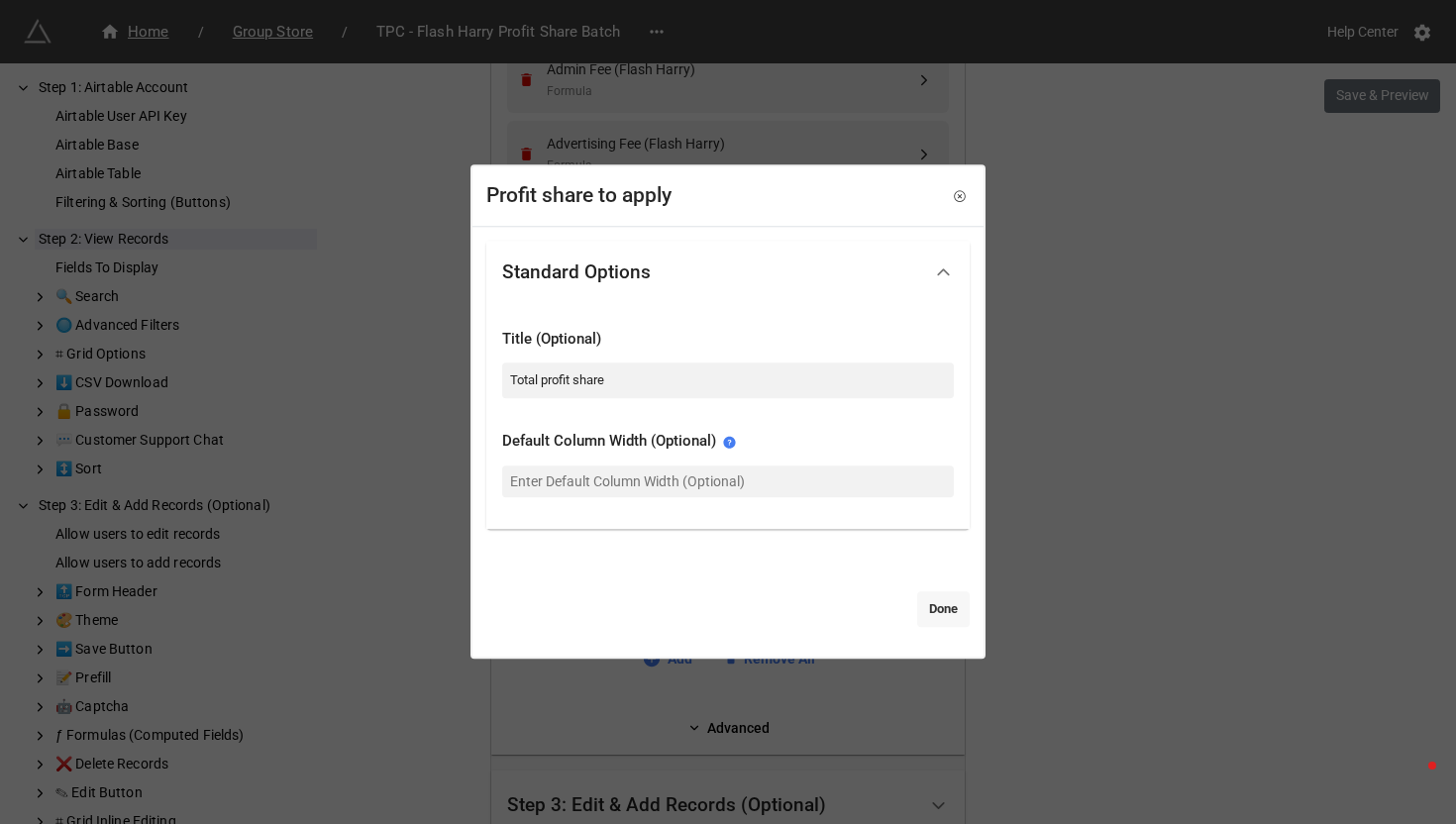 click on "Done" at bounding box center (943, 609) 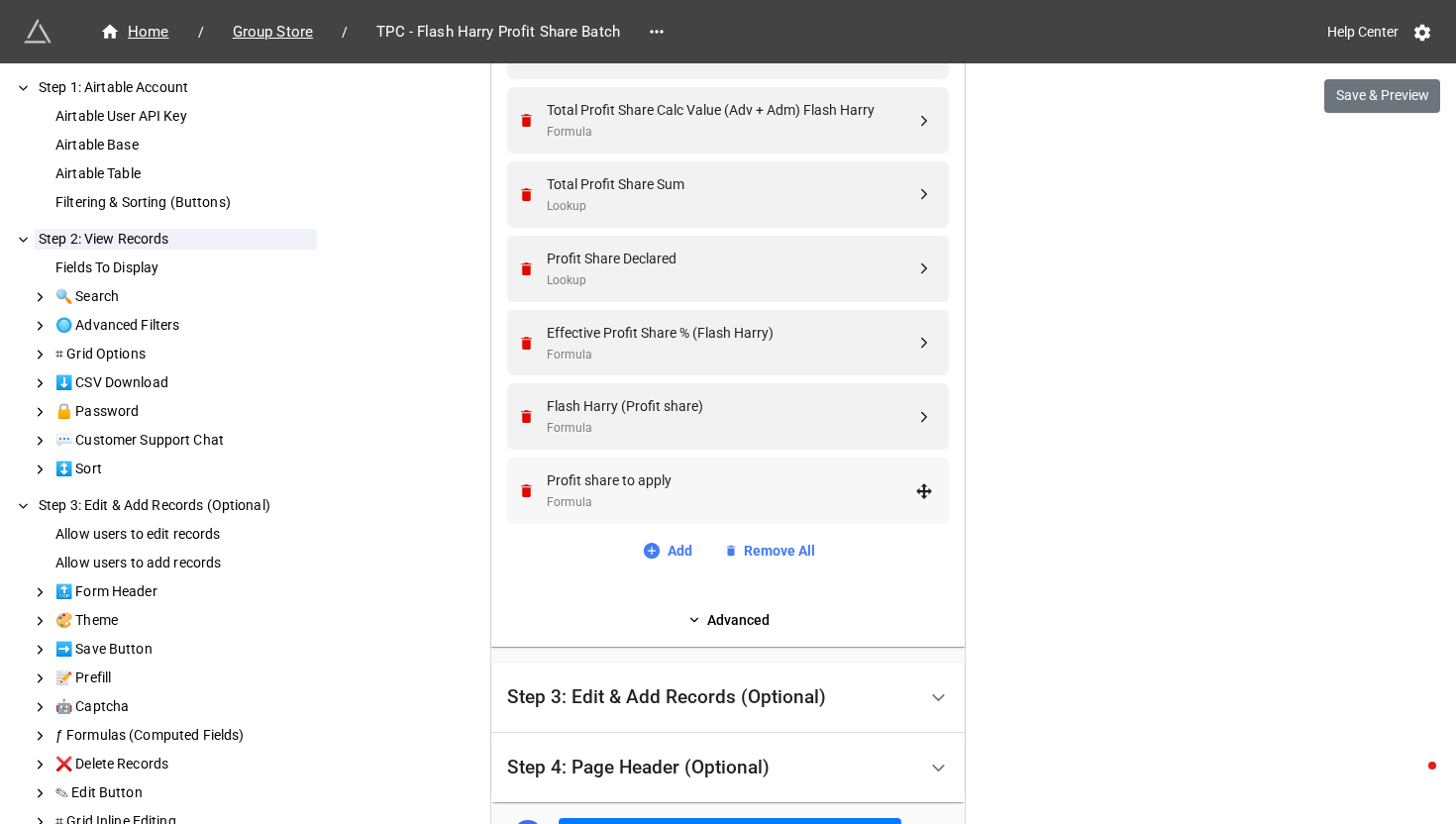 scroll, scrollTop: 1049, scrollLeft: 0, axis: vertical 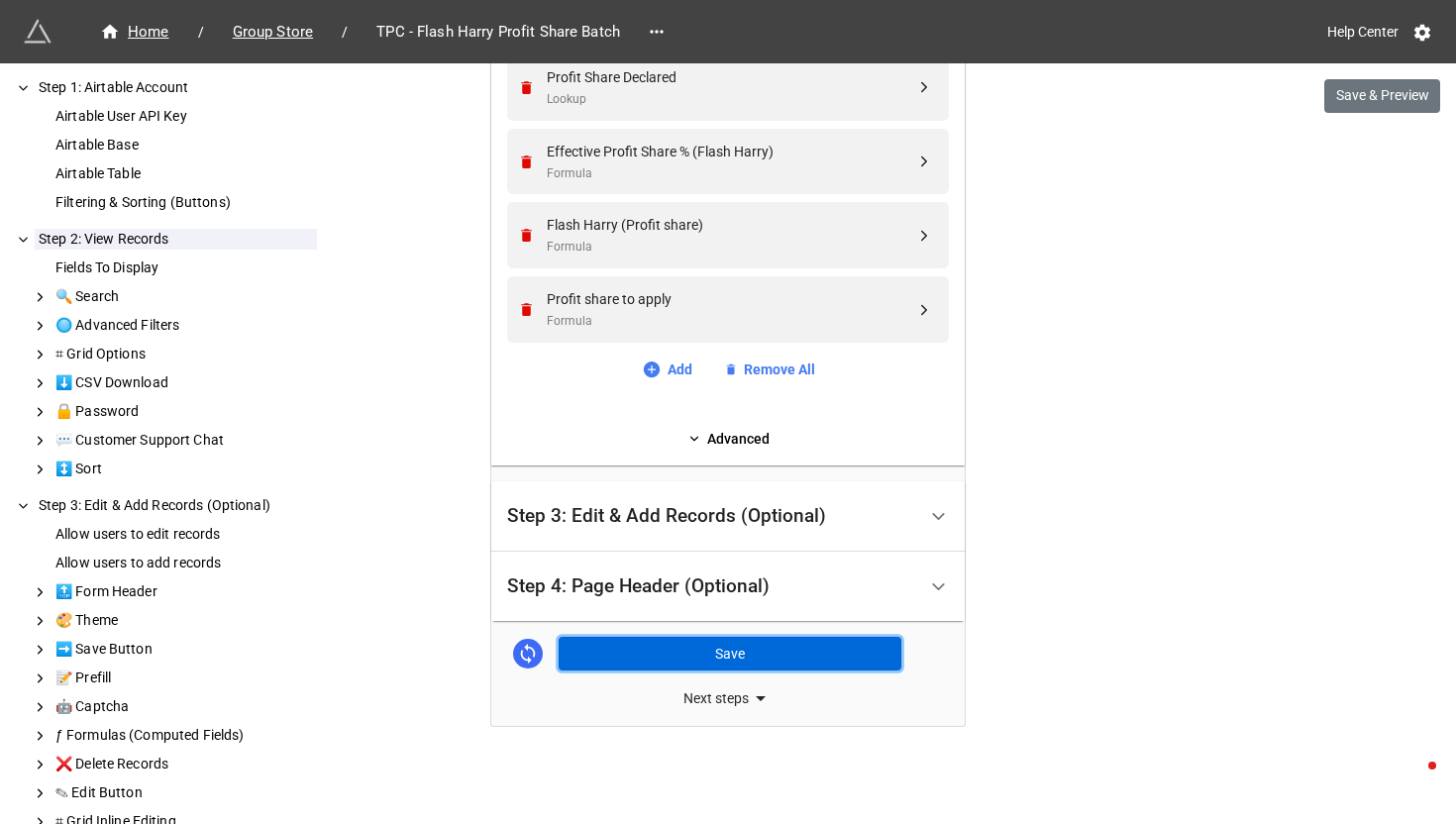 click on "Save" at bounding box center [730, 654] 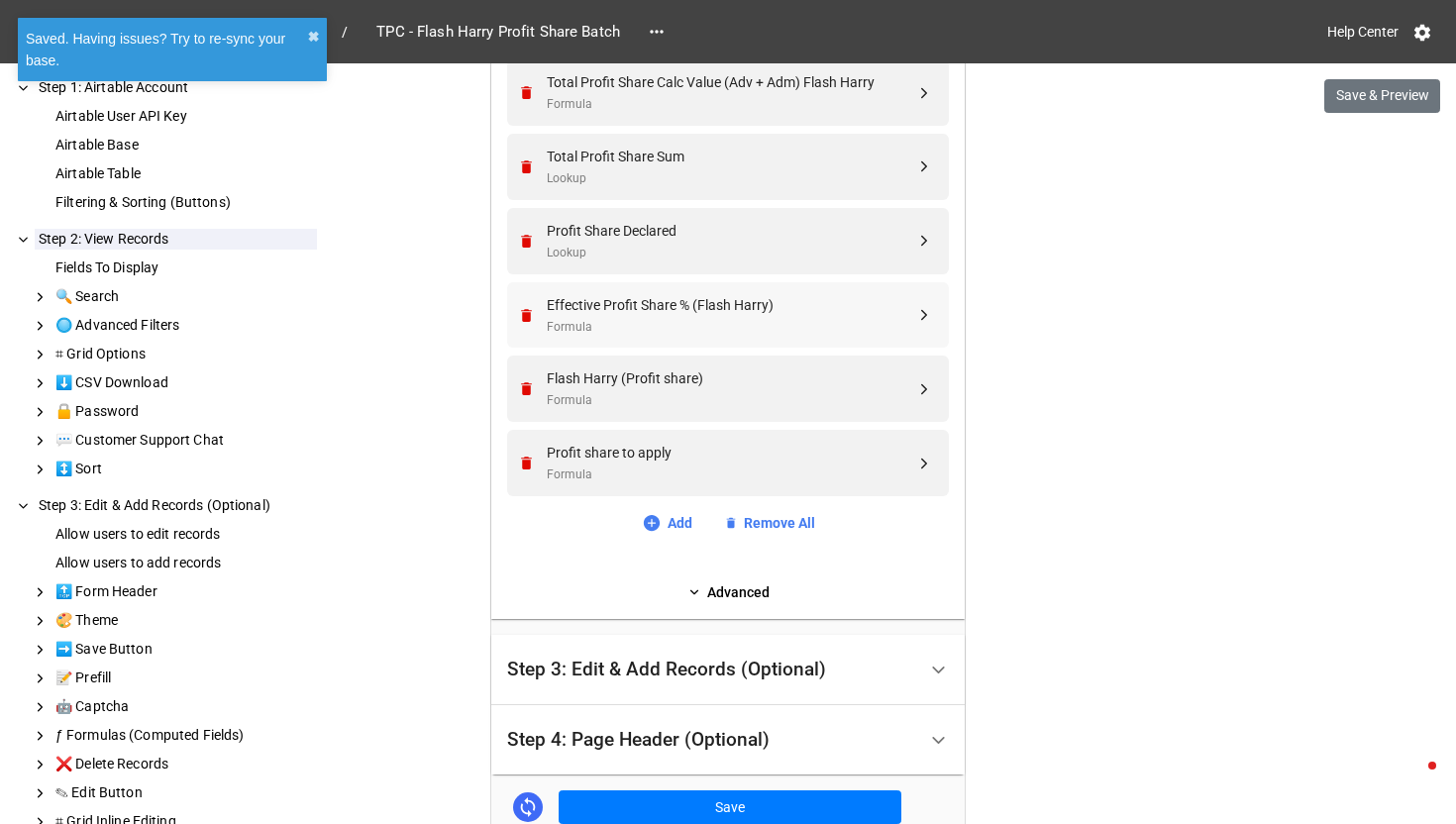 scroll, scrollTop: 1026, scrollLeft: 0, axis: vertical 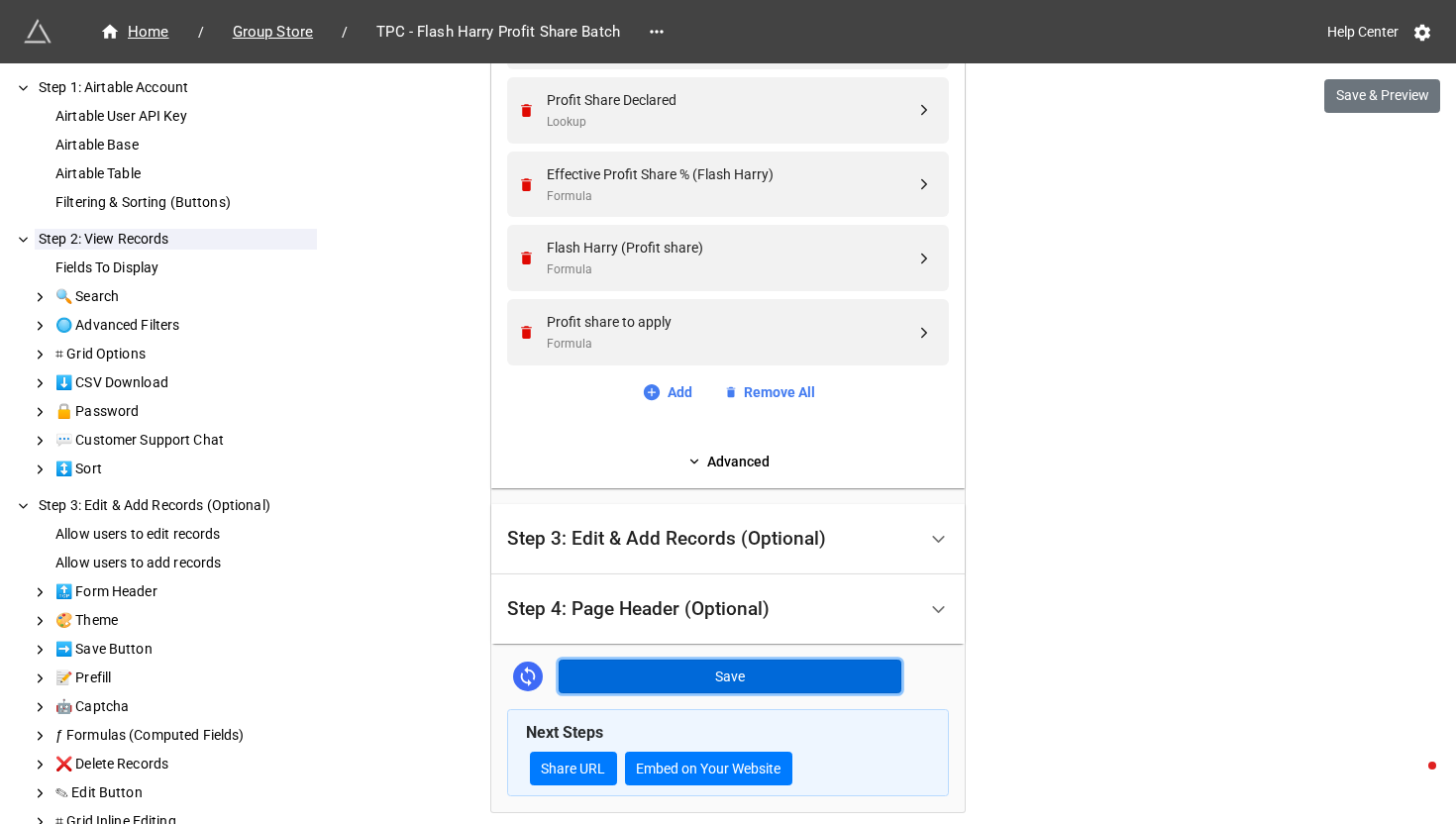 click on "Save" at bounding box center [730, 676] 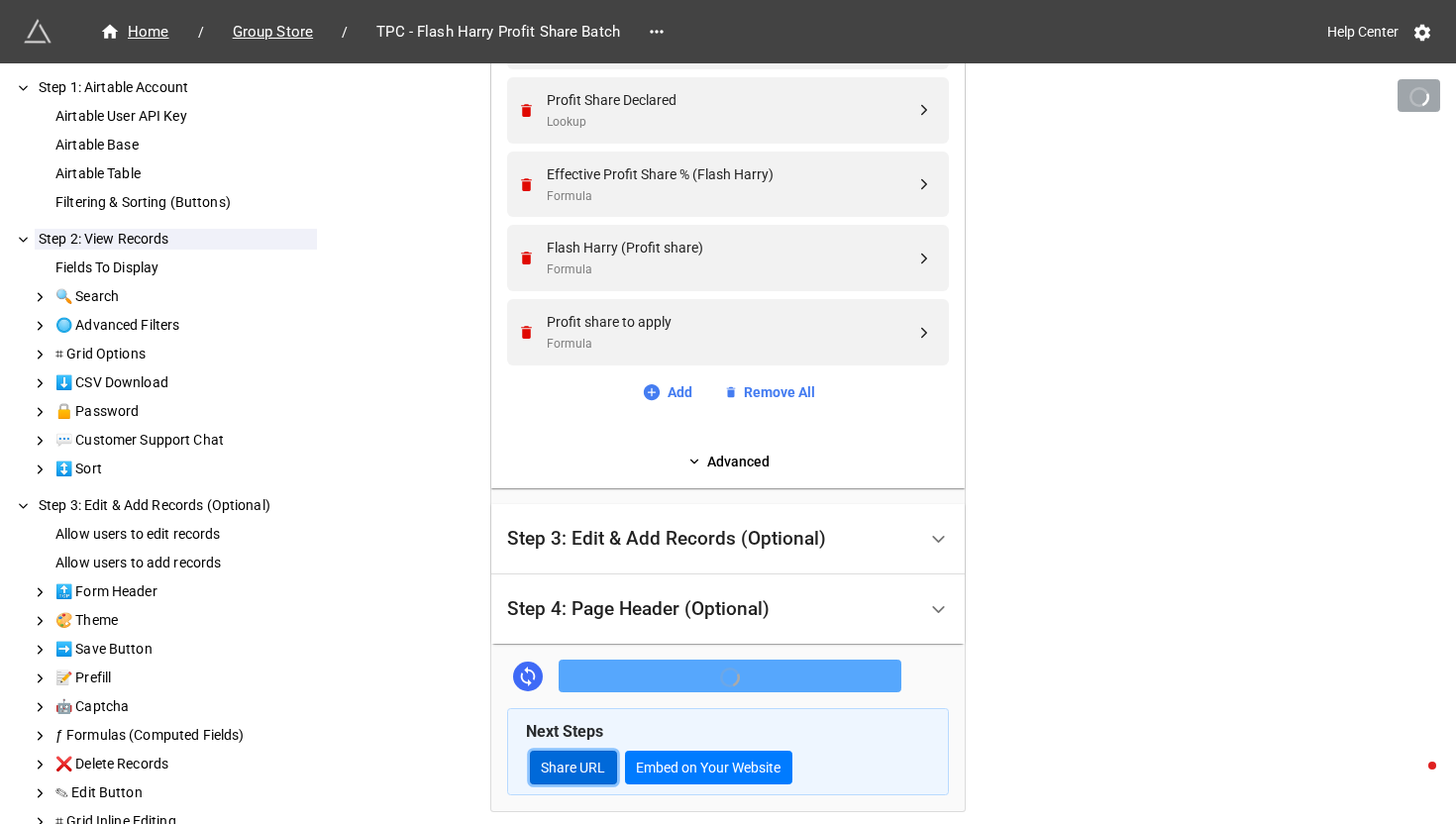 click on "Share URL" at bounding box center [573, 768] 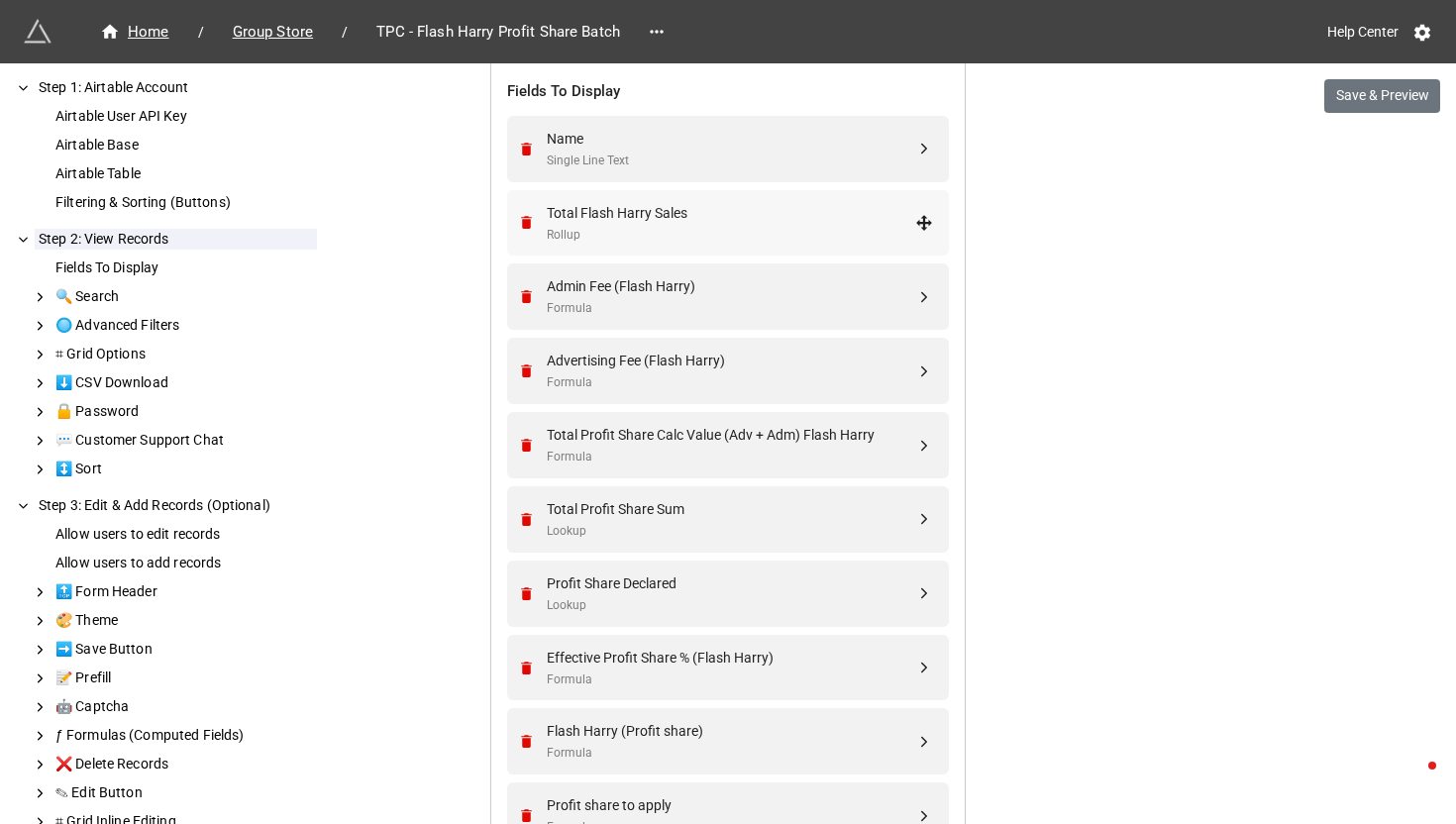 scroll, scrollTop: 531, scrollLeft: 0, axis: vertical 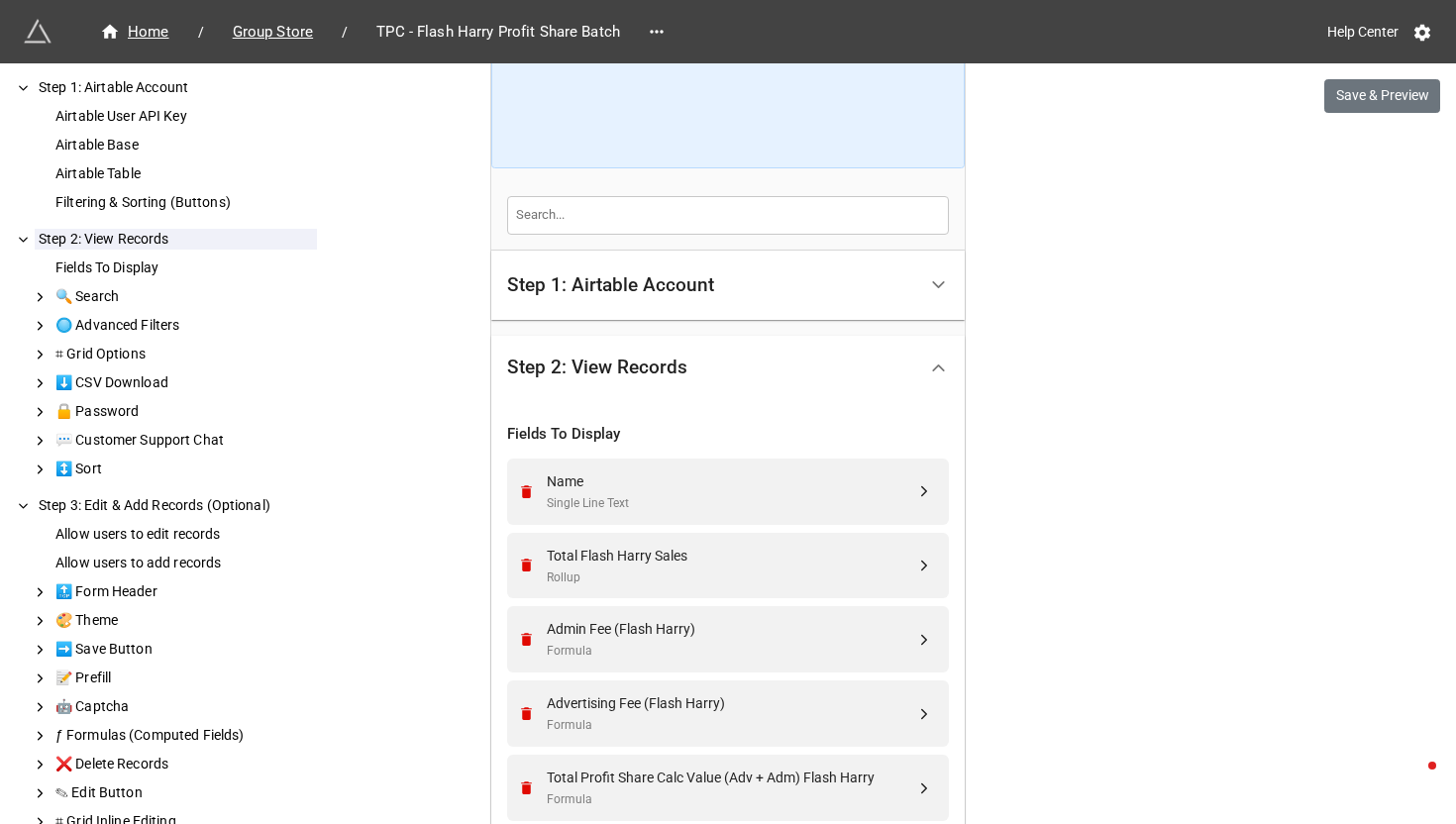click on "Step 2: View Records" at bounding box center (597, 367) 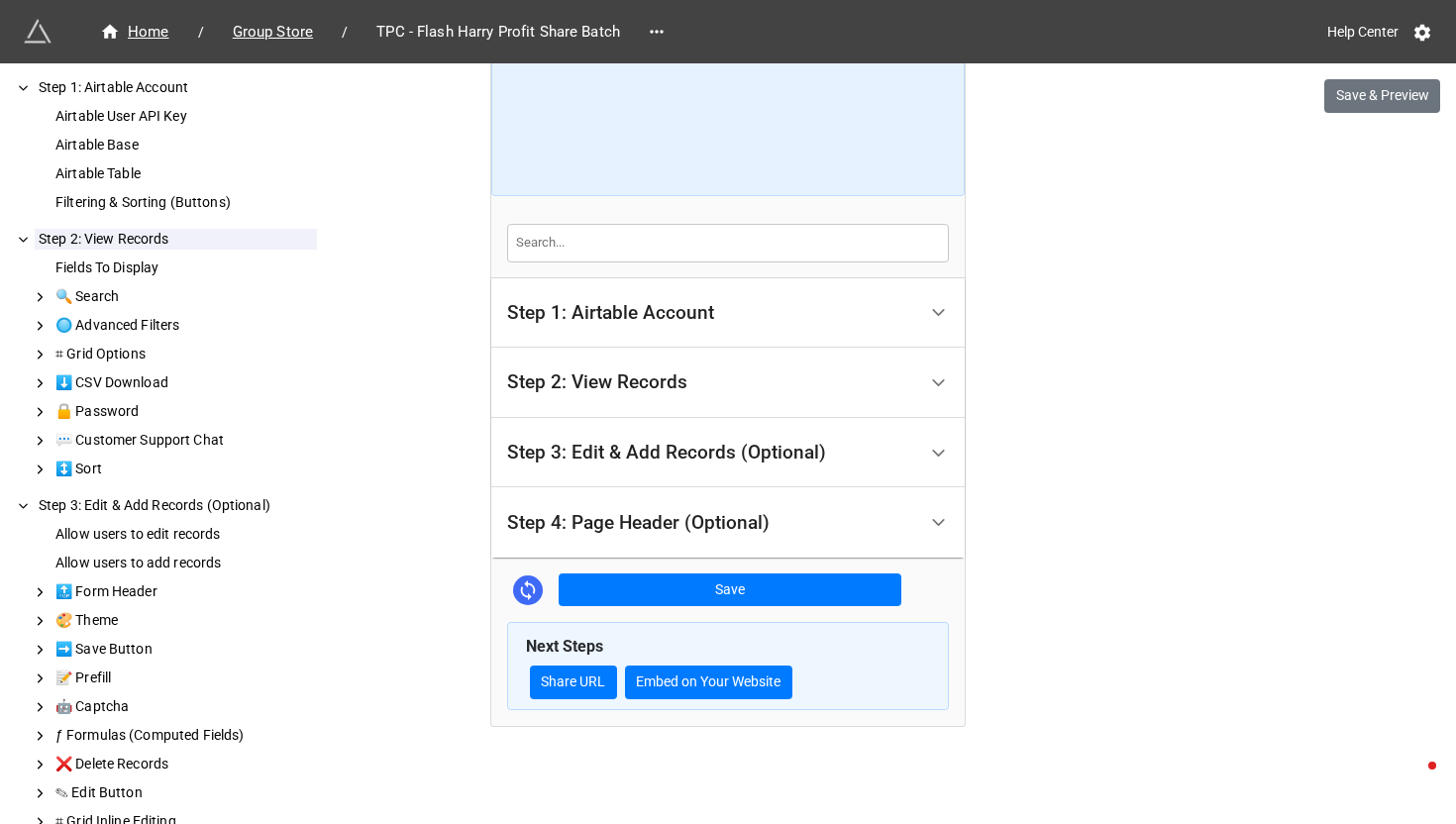 scroll, scrollTop: 172, scrollLeft: 0, axis: vertical 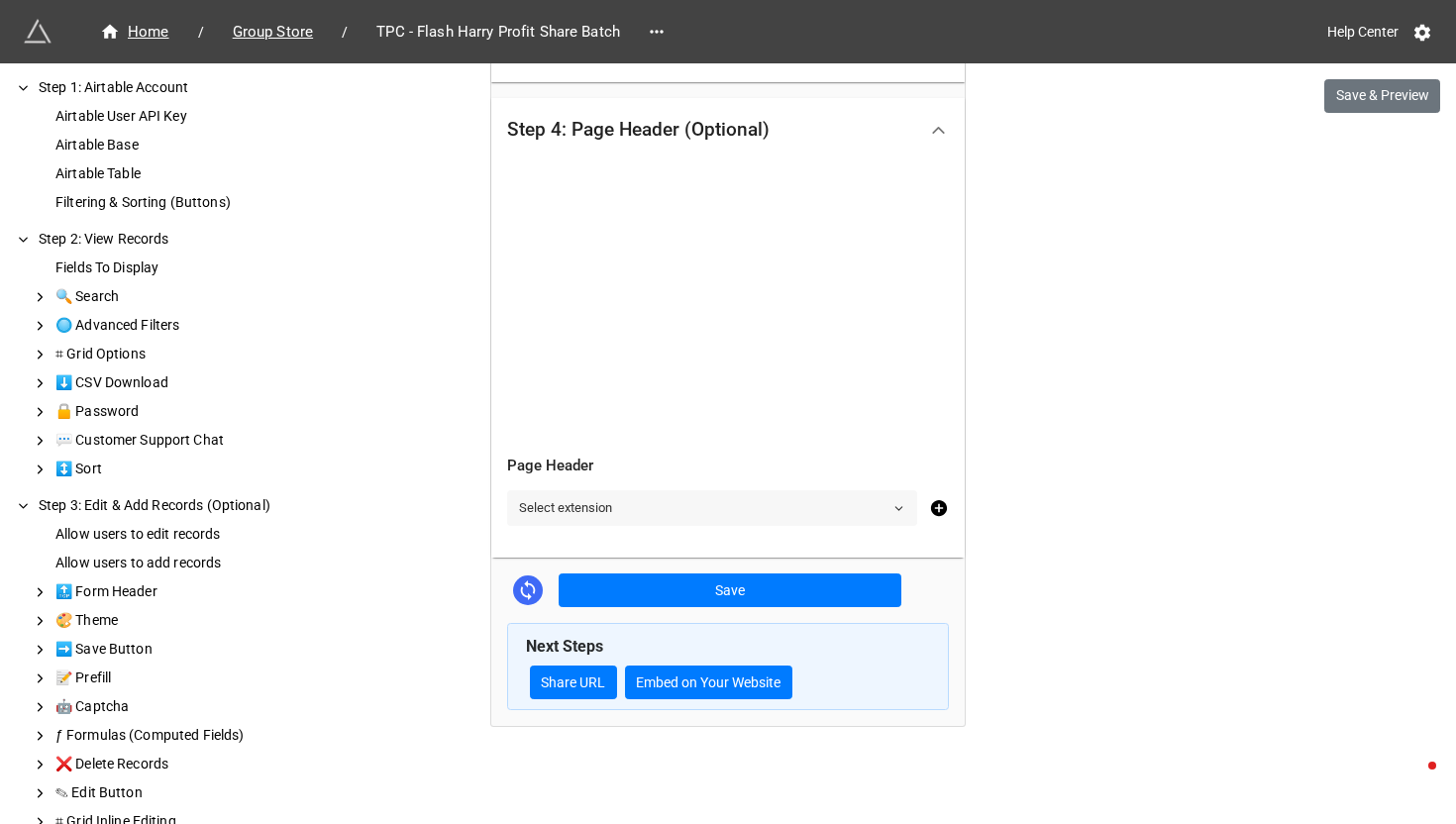 click on "Select extension" at bounding box center [712, 508] 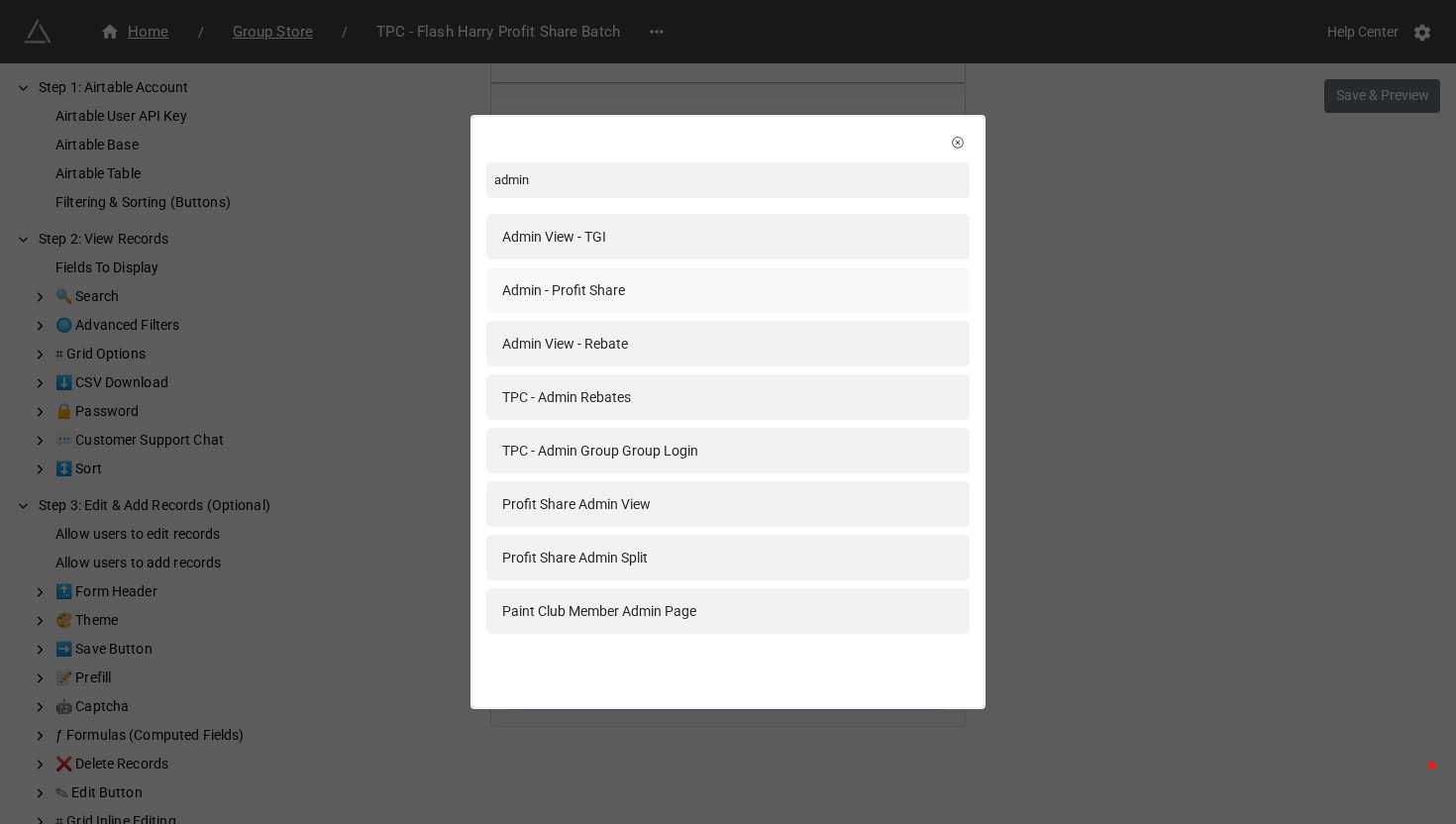 type on "admin" 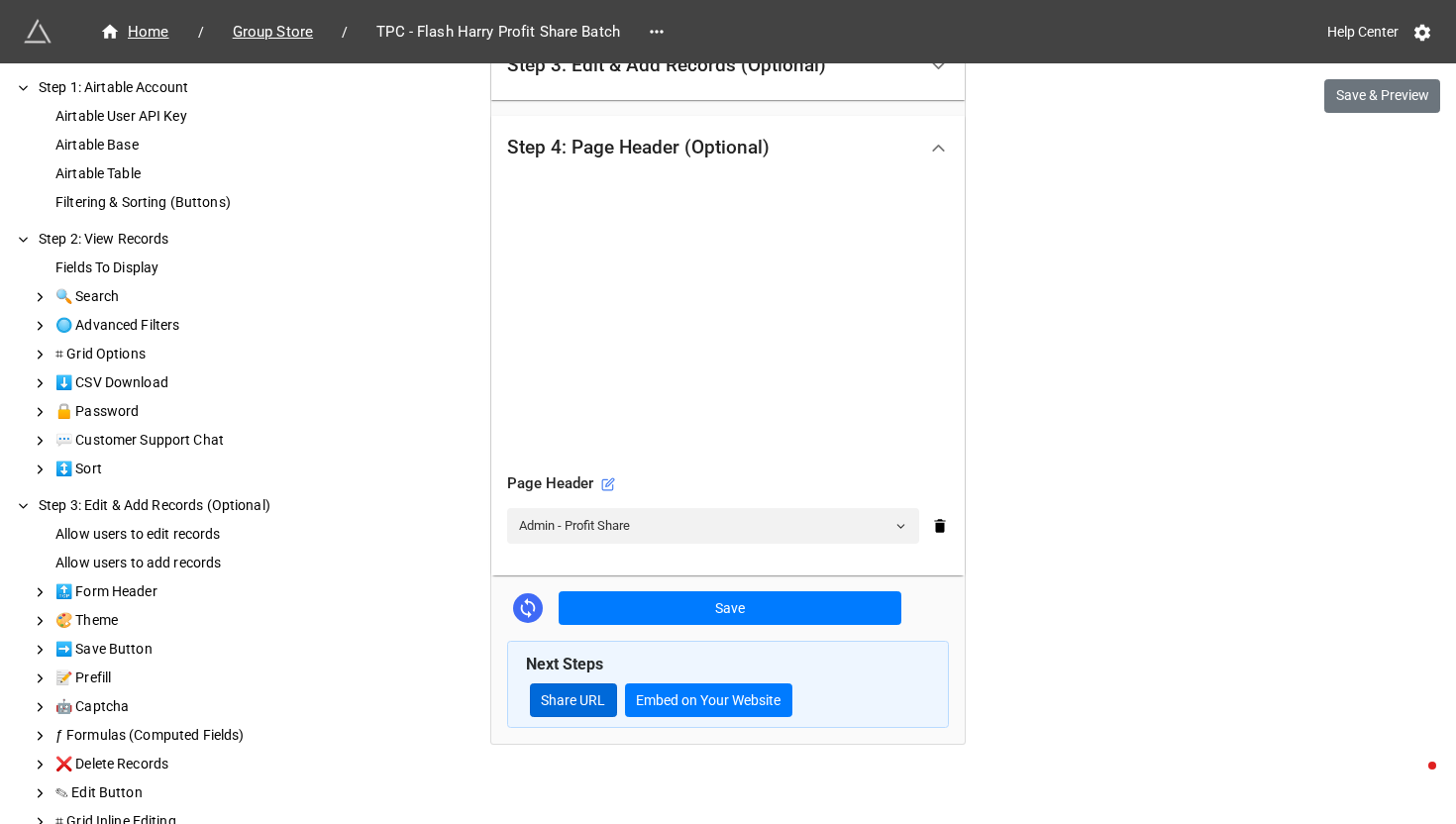 scroll, scrollTop: 577, scrollLeft: 0, axis: vertical 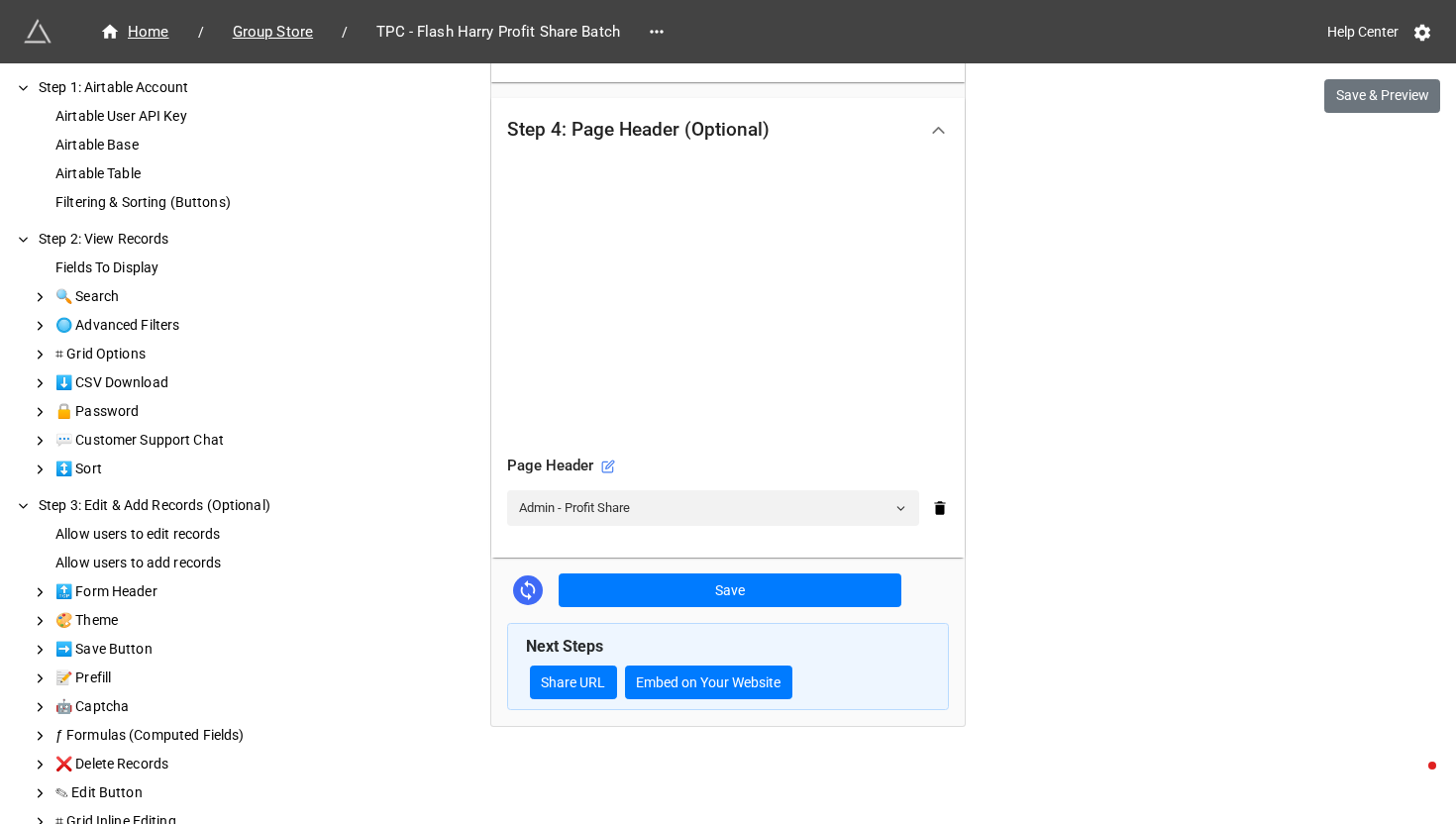 click on "How to Setup Step 1: Airtable Account Airtable User API Key Airtable Base Airtable Table Filtering & Sorting (Buttons) Step 2: View Records Fields To Display 🔍  Search 🔘  Advanced Filters  ⌗   Grid Options ⬇️  CSV Download 🔒  Password 💬  Customer Support Chat  ↕️   Sort Step 3: Edit & Add Records (Optional) Allow users to edit records Allow users to add records 🔝  Form Header 🎨  Theme ➡️  Save Button 📝  Prefill 🤖  Captcha  ƒ   Formulas (Computed Fields) ❌  Delete Records ✎   Edit Button  ⌗   Grid Inline Editing 📍  Location & IP Address 🛑  Disable Form Step 4: Page Header (Optional) Page Header Step 1: Airtable Account Airtable User API Key Airtable Airtable Base The Paint Club Airtable Table Group Store Filtering & Sorting (Buttons) Select views to filter/sort records. Grouping & hiding fields through a view are not supported. If you select multiple views, we will show filtering options on top of the grid. Profit Share - Paint Add Remove All Fields To Display" at bounding box center (728, 106) 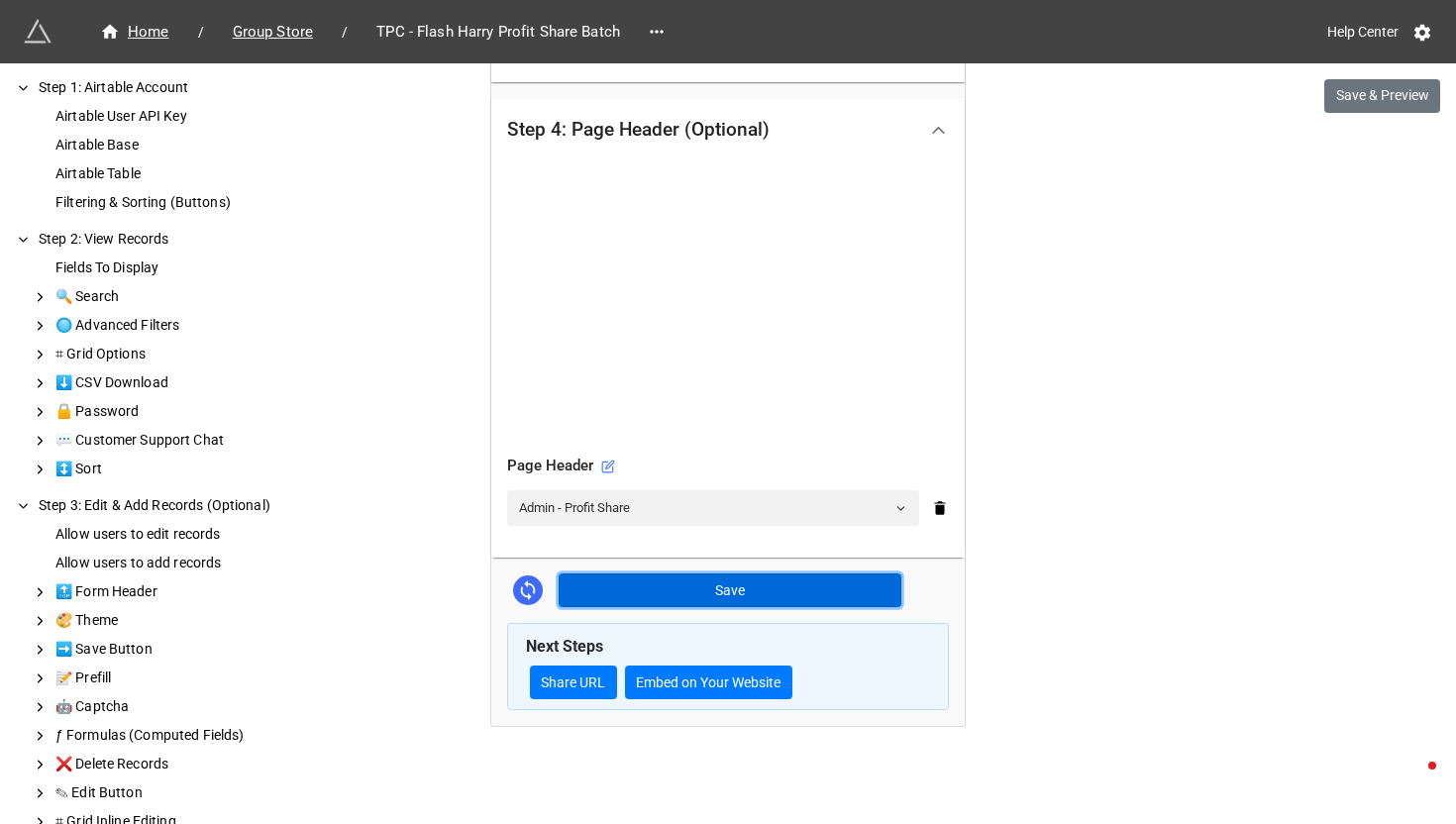 click on "Save" at bounding box center (730, 590) 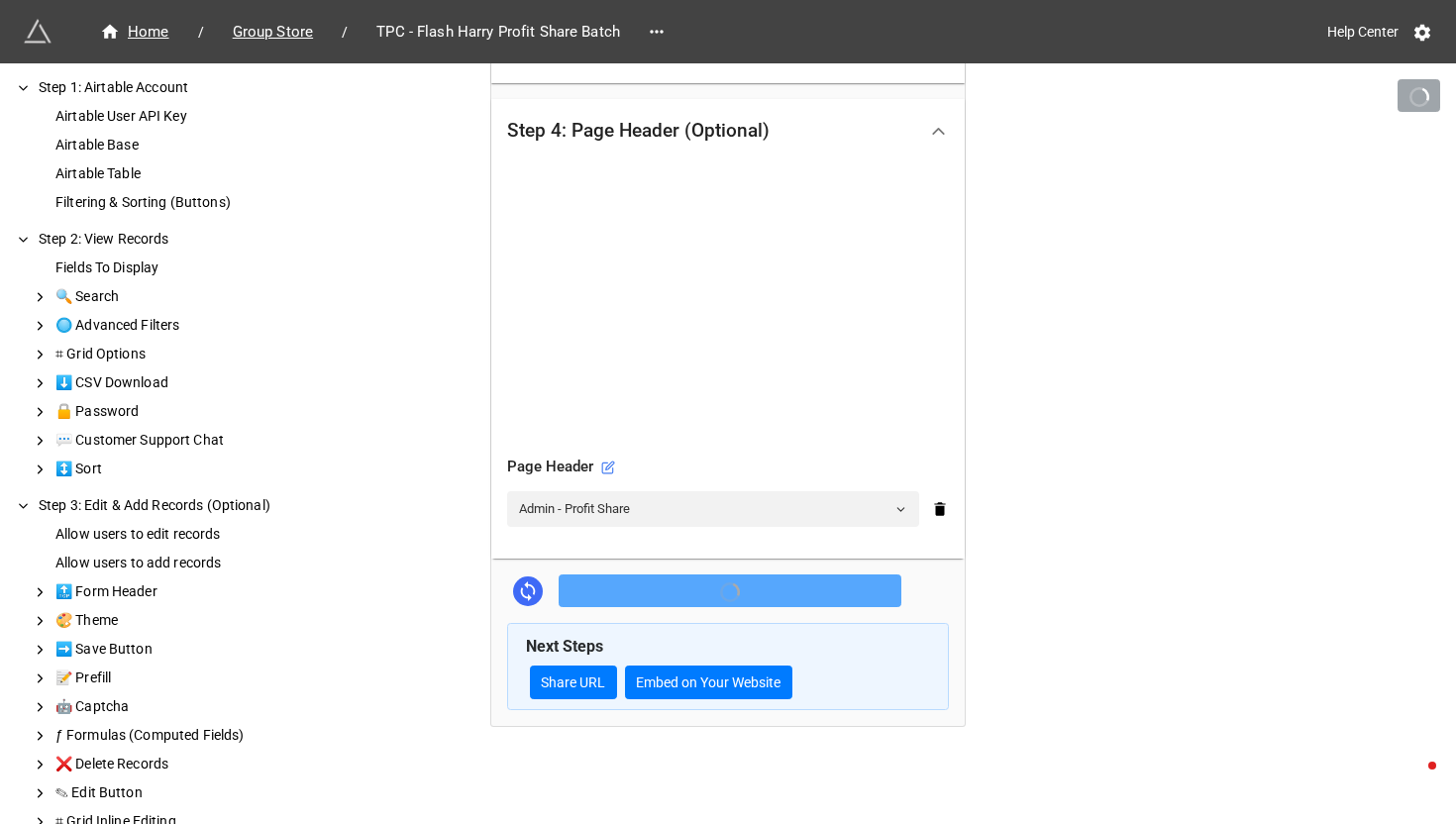 scroll, scrollTop: 576, scrollLeft: 0, axis: vertical 